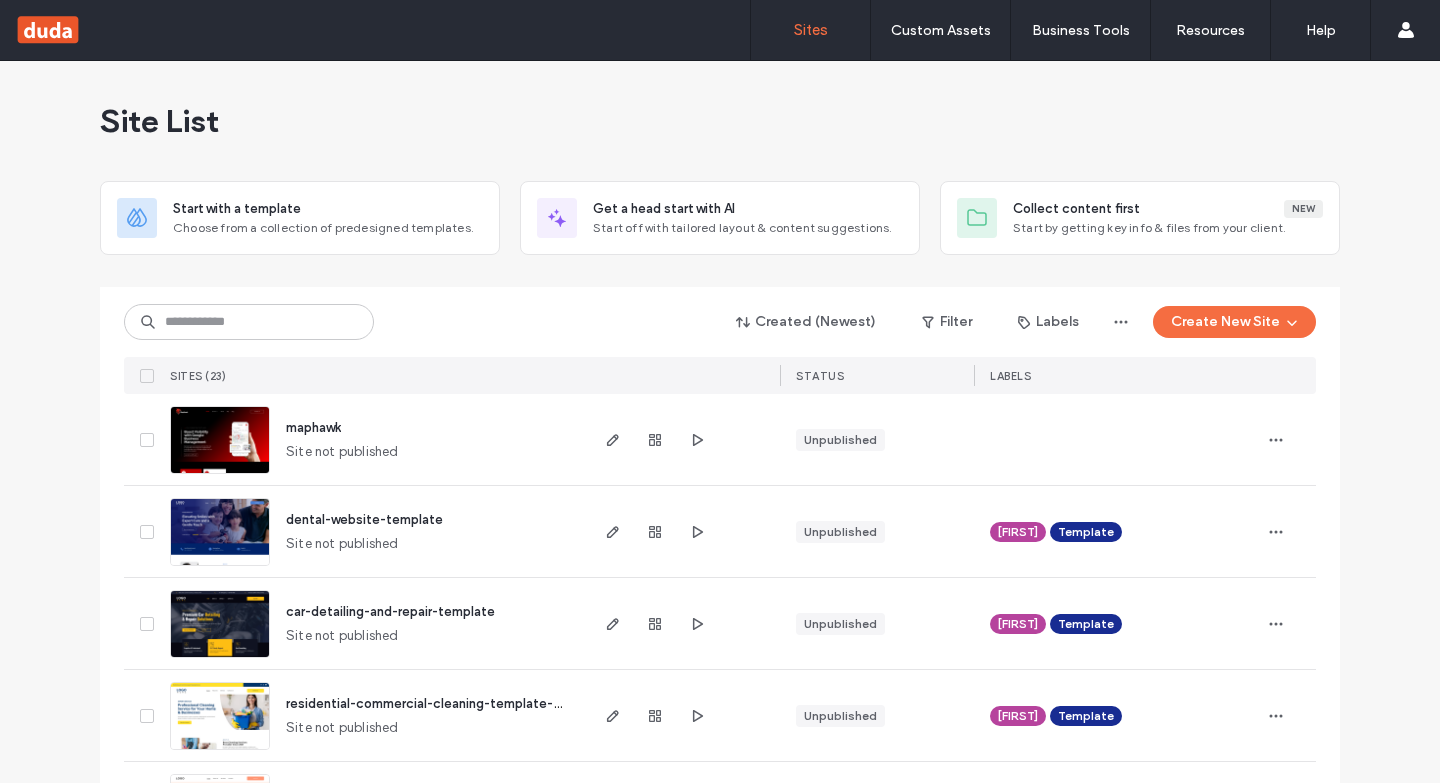 scroll, scrollTop: 0, scrollLeft: 0, axis: both 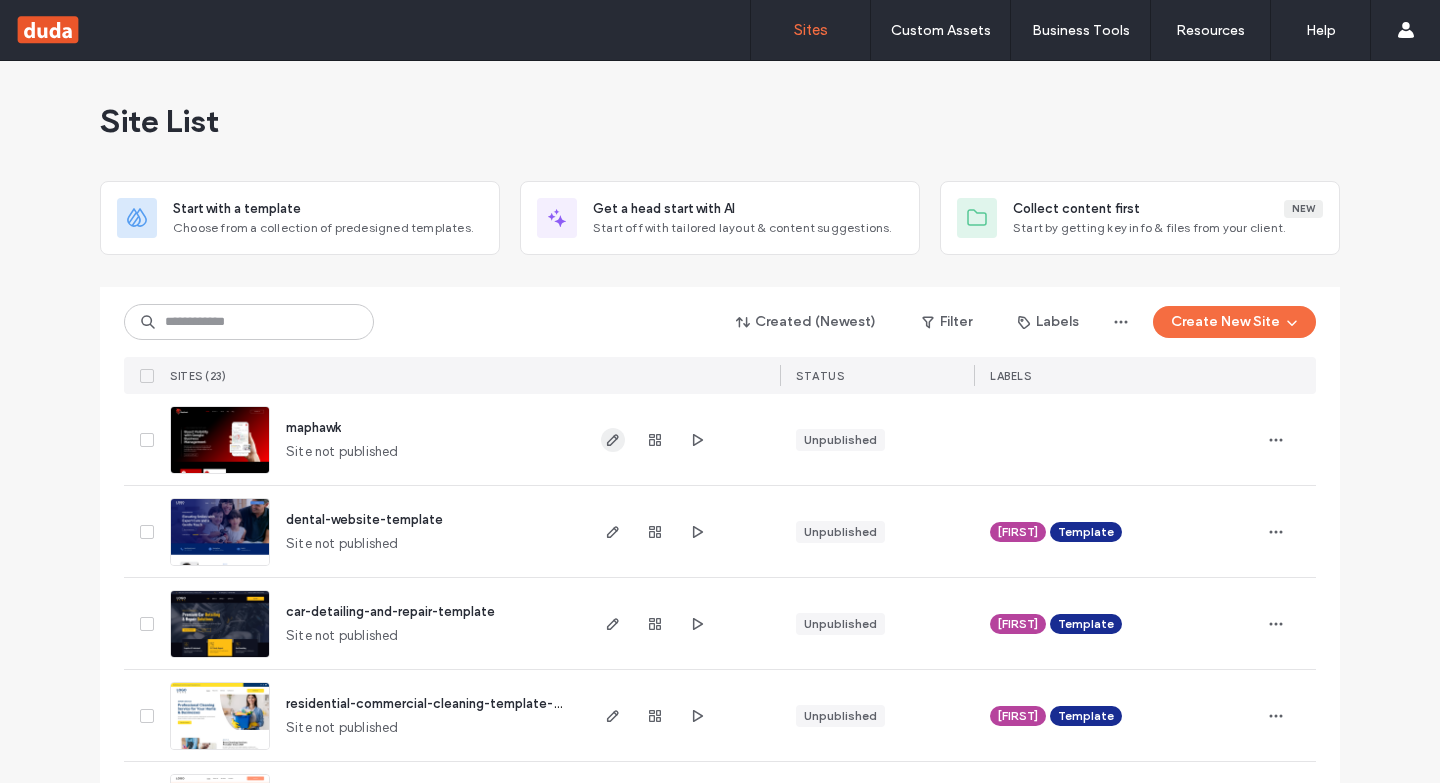 click 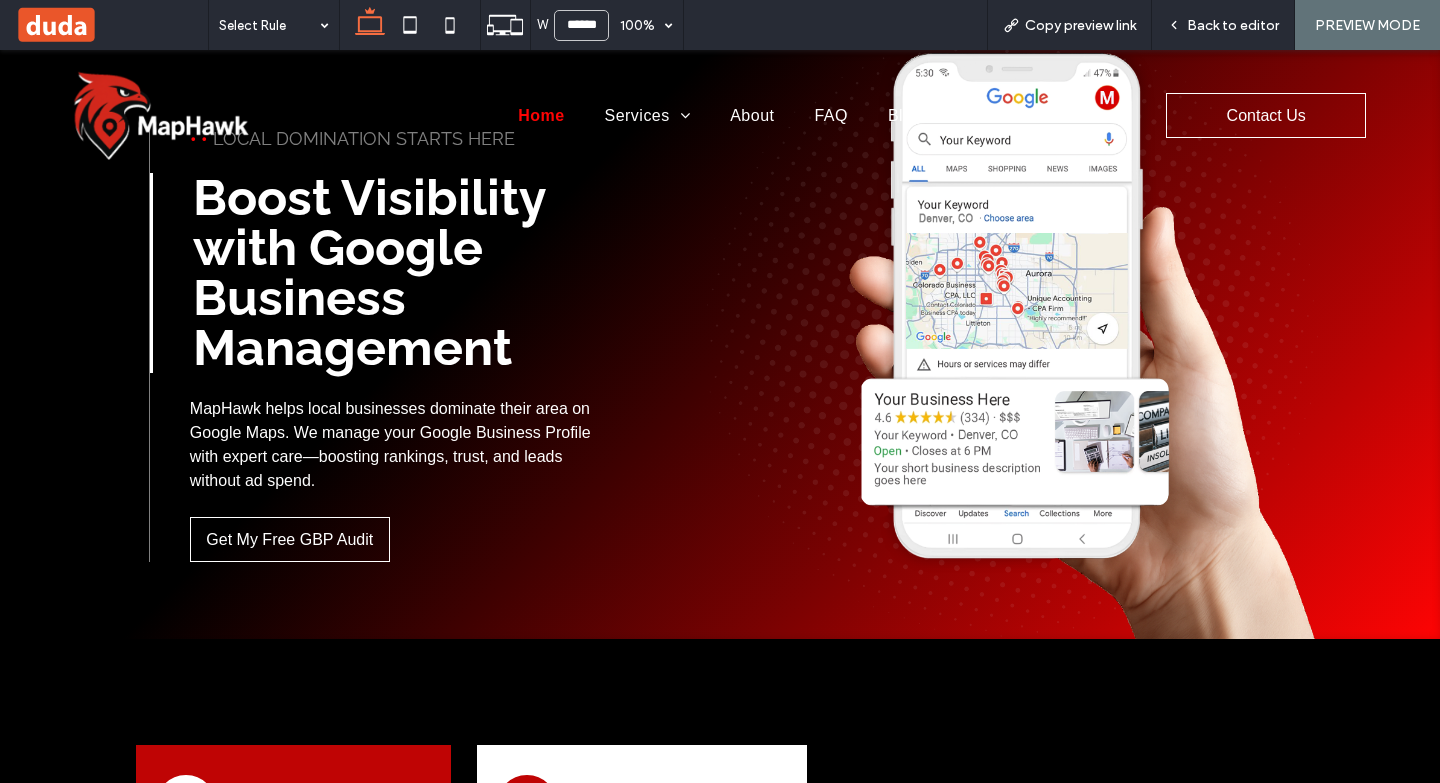 scroll, scrollTop: 1900, scrollLeft: 0, axis: vertical 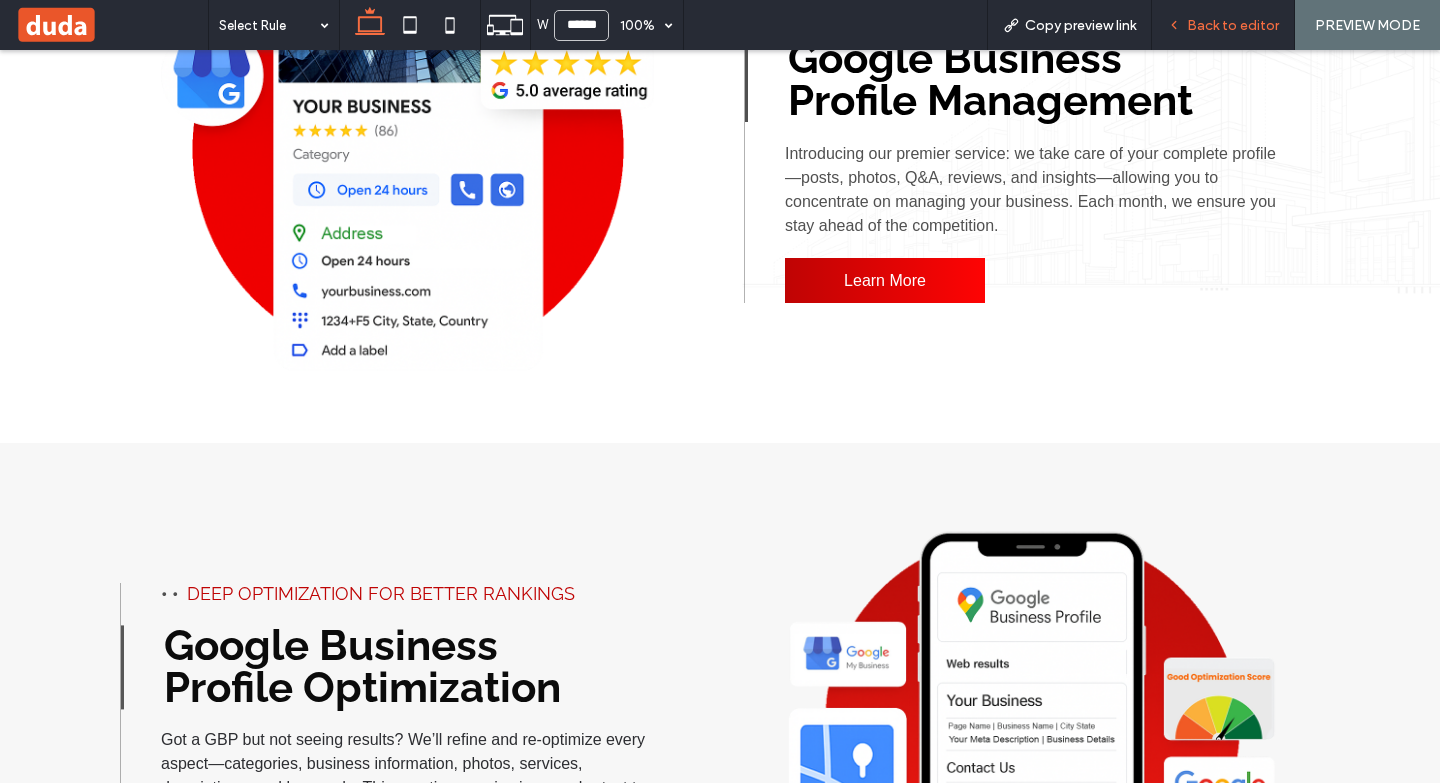 click on "Back to editor" at bounding box center [1233, 25] 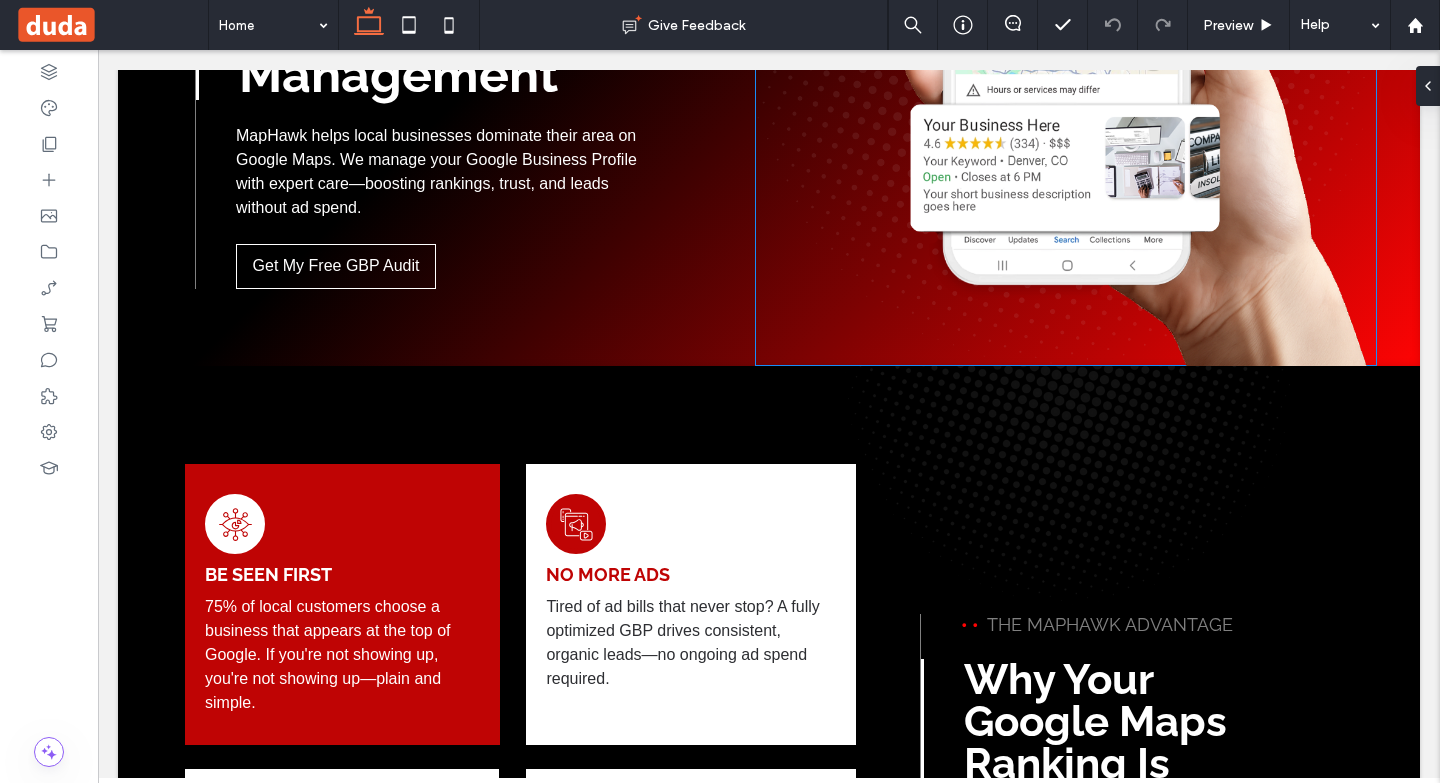 scroll, scrollTop: 0, scrollLeft: 0, axis: both 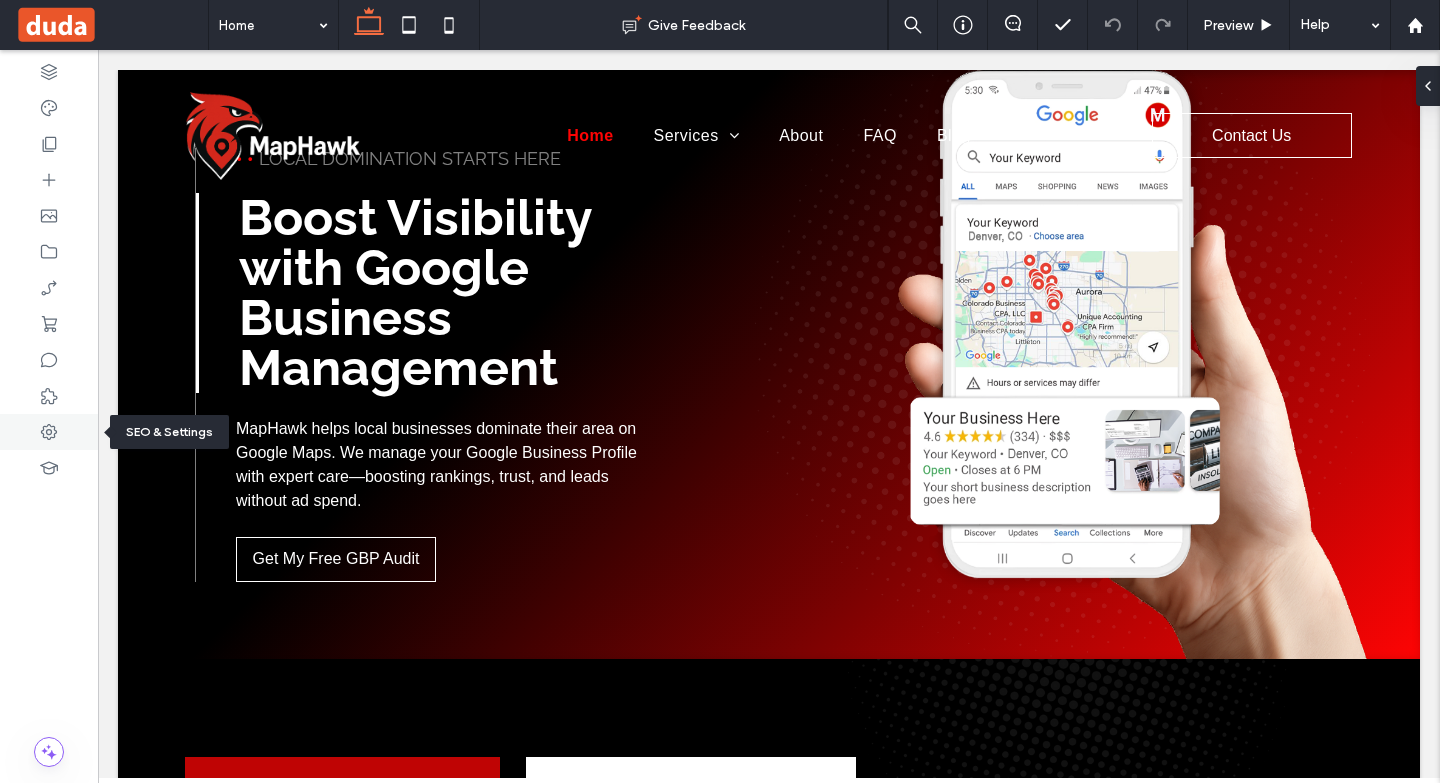 click 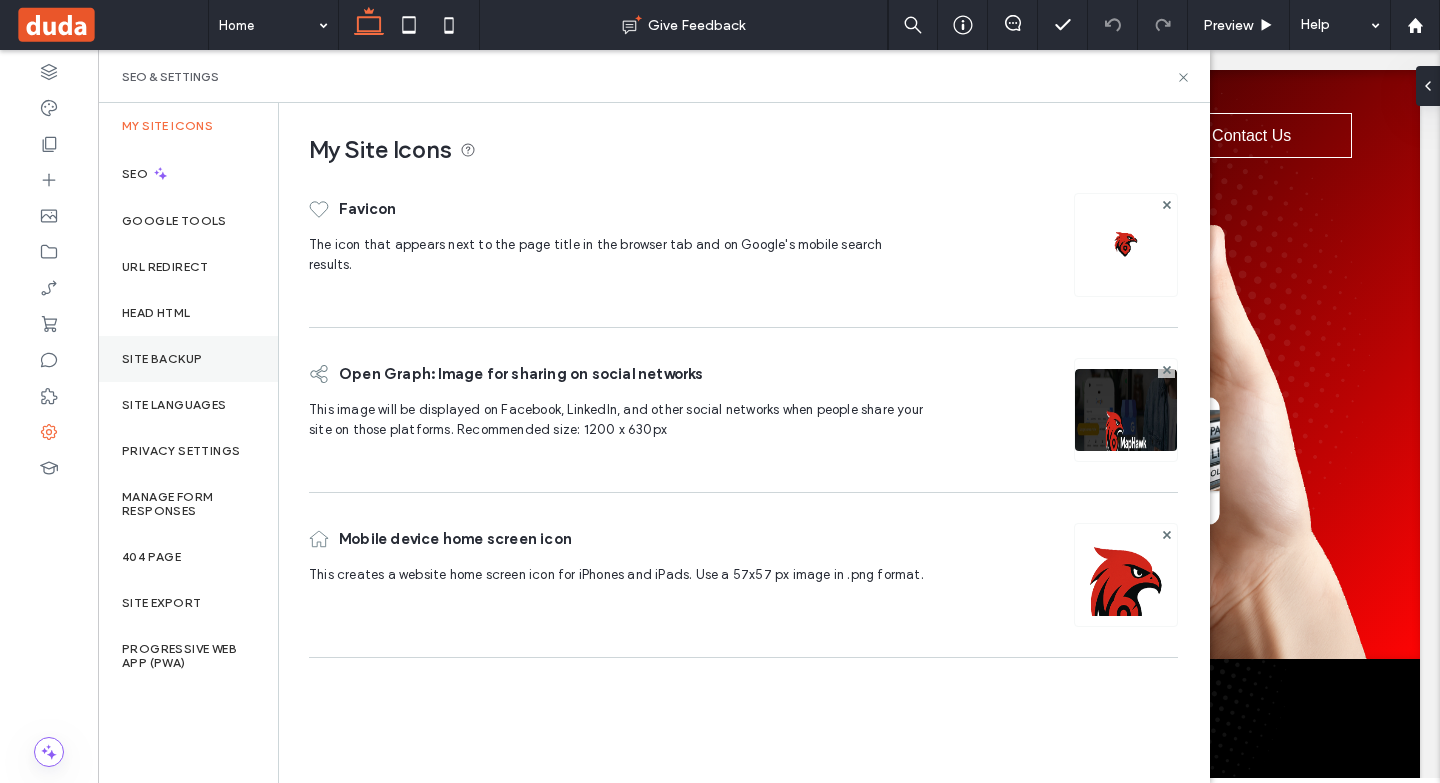click on "Site Backup" at bounding box center [162, 359] 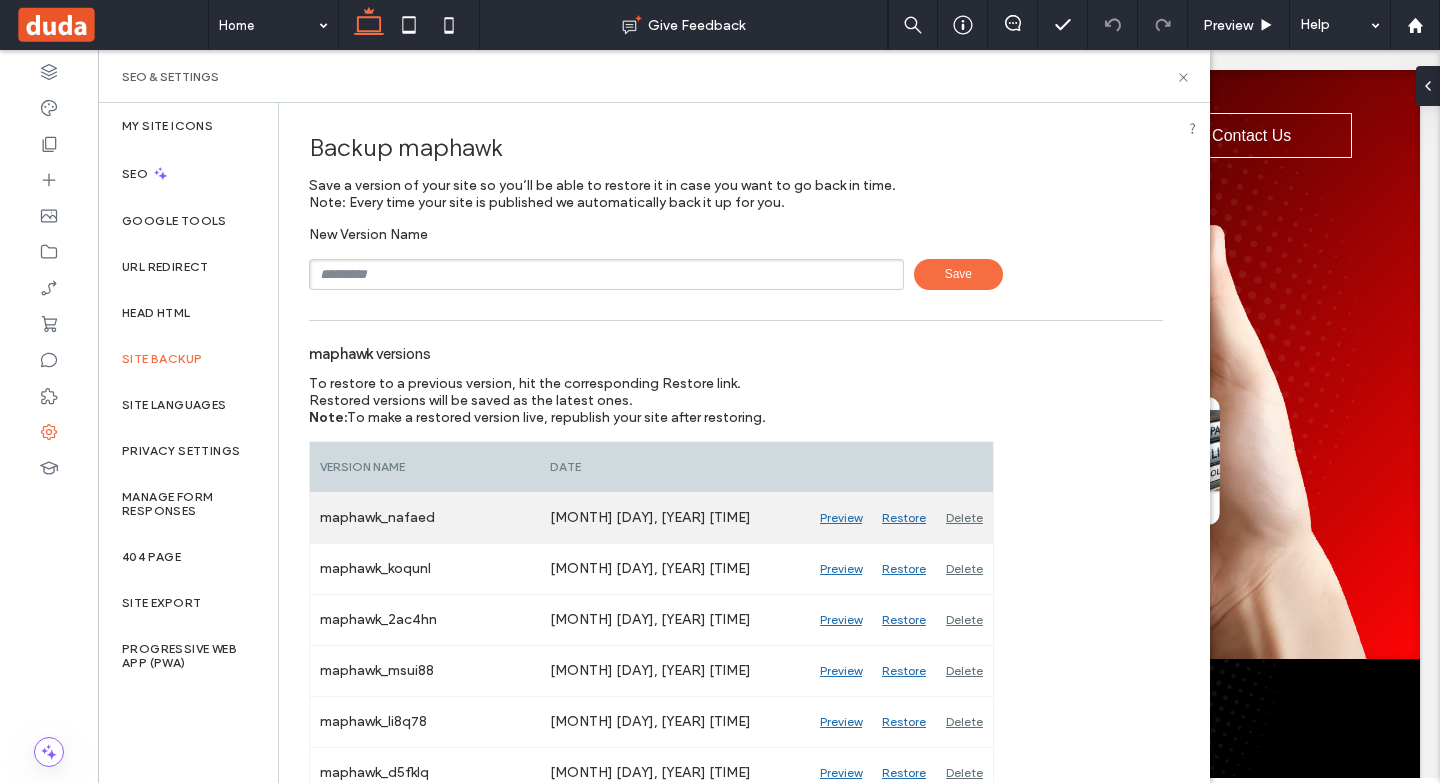 click on "Preview" at bounding box center [841, 518] 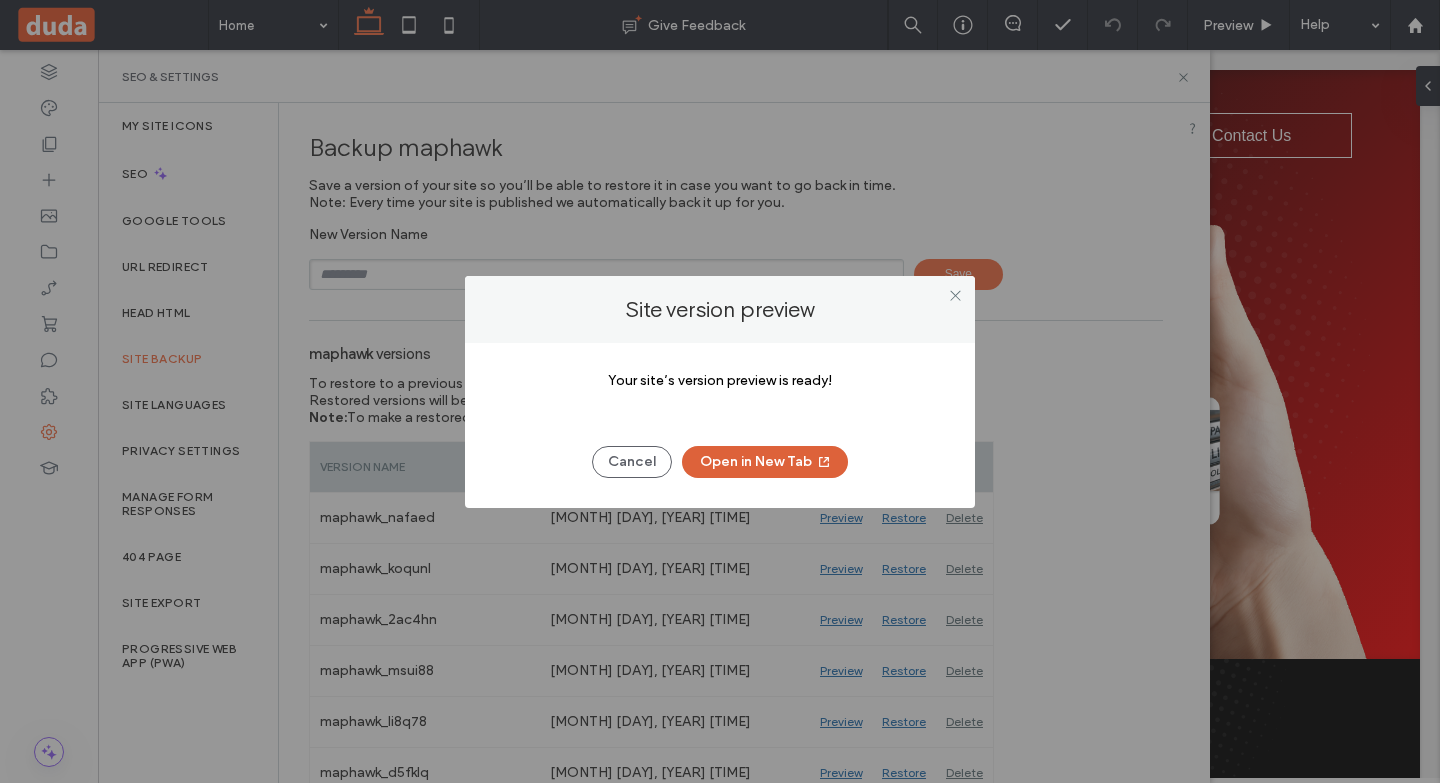 click on "Open in New Tab" at bounding box center (765, 462) 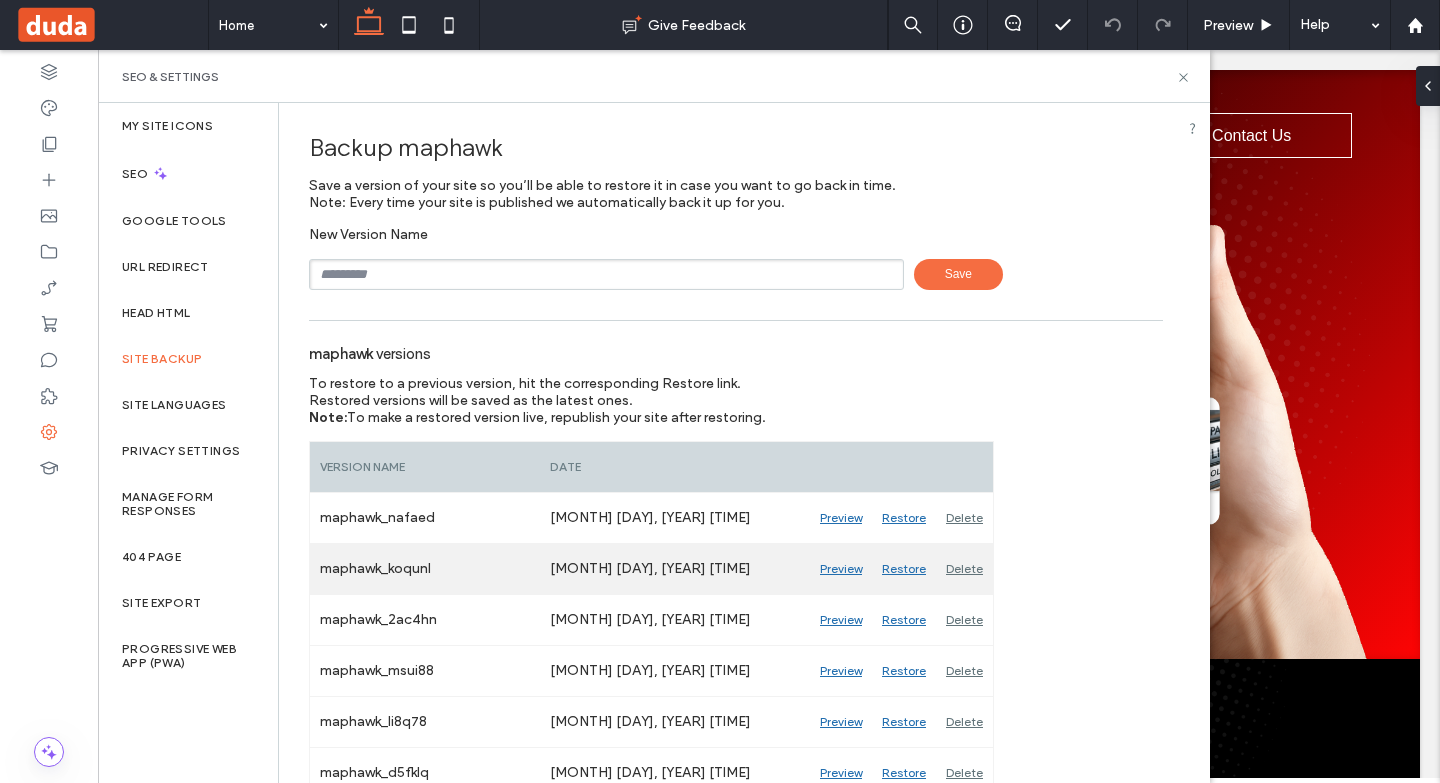 click on "Preview" at bounding box center (841, 569) 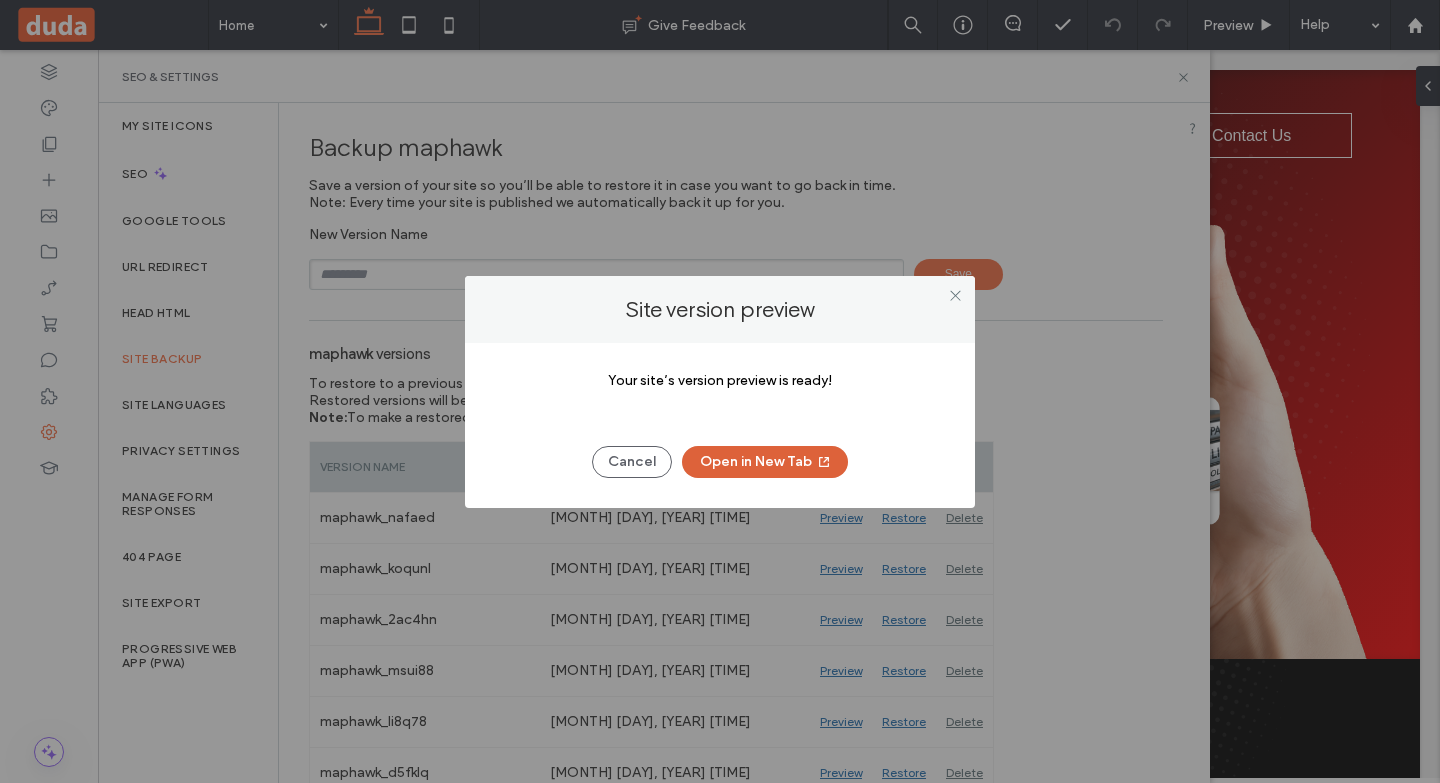 click on "Open in New Tab" at bounding box center (765, 462) 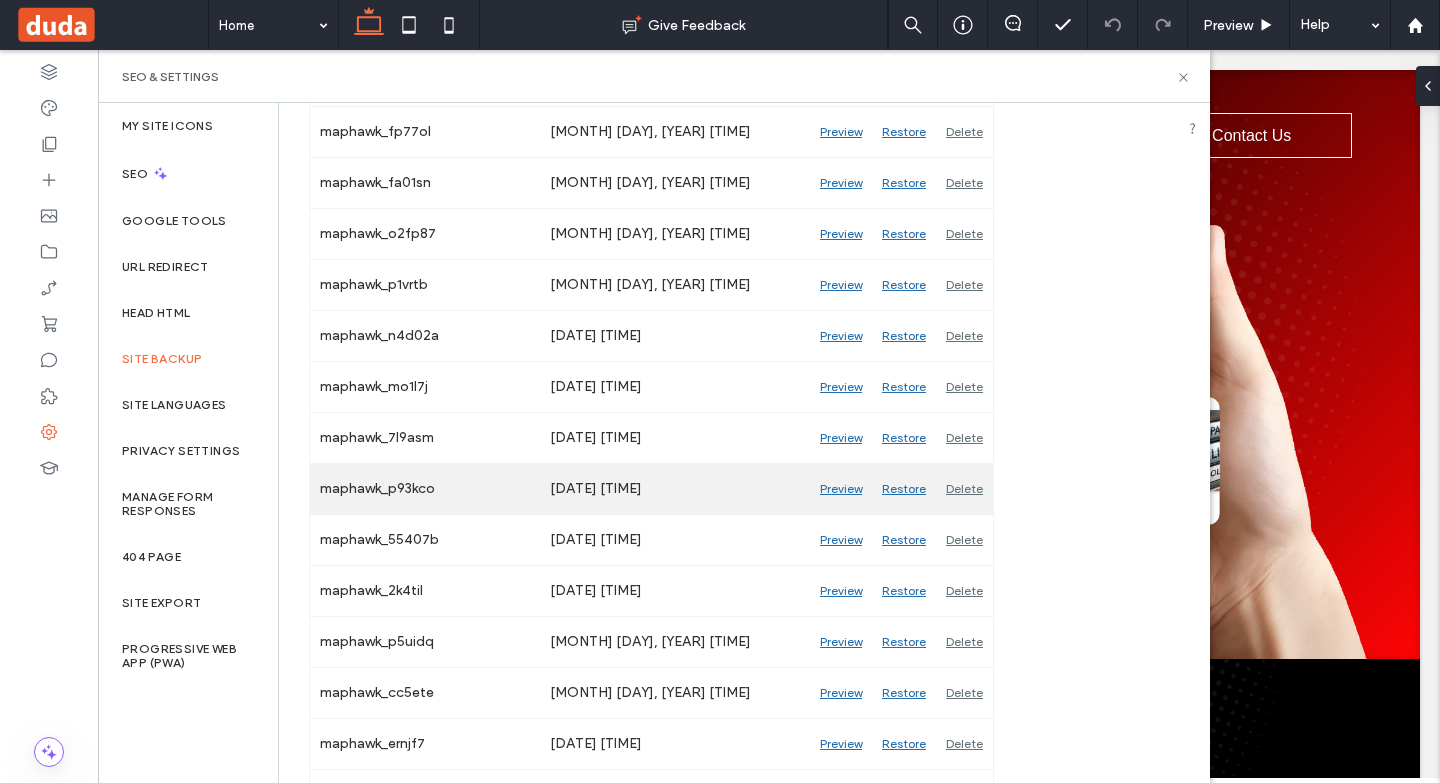 scroll, scrollTop: 800, scrollLeft: 0, axis: vertical 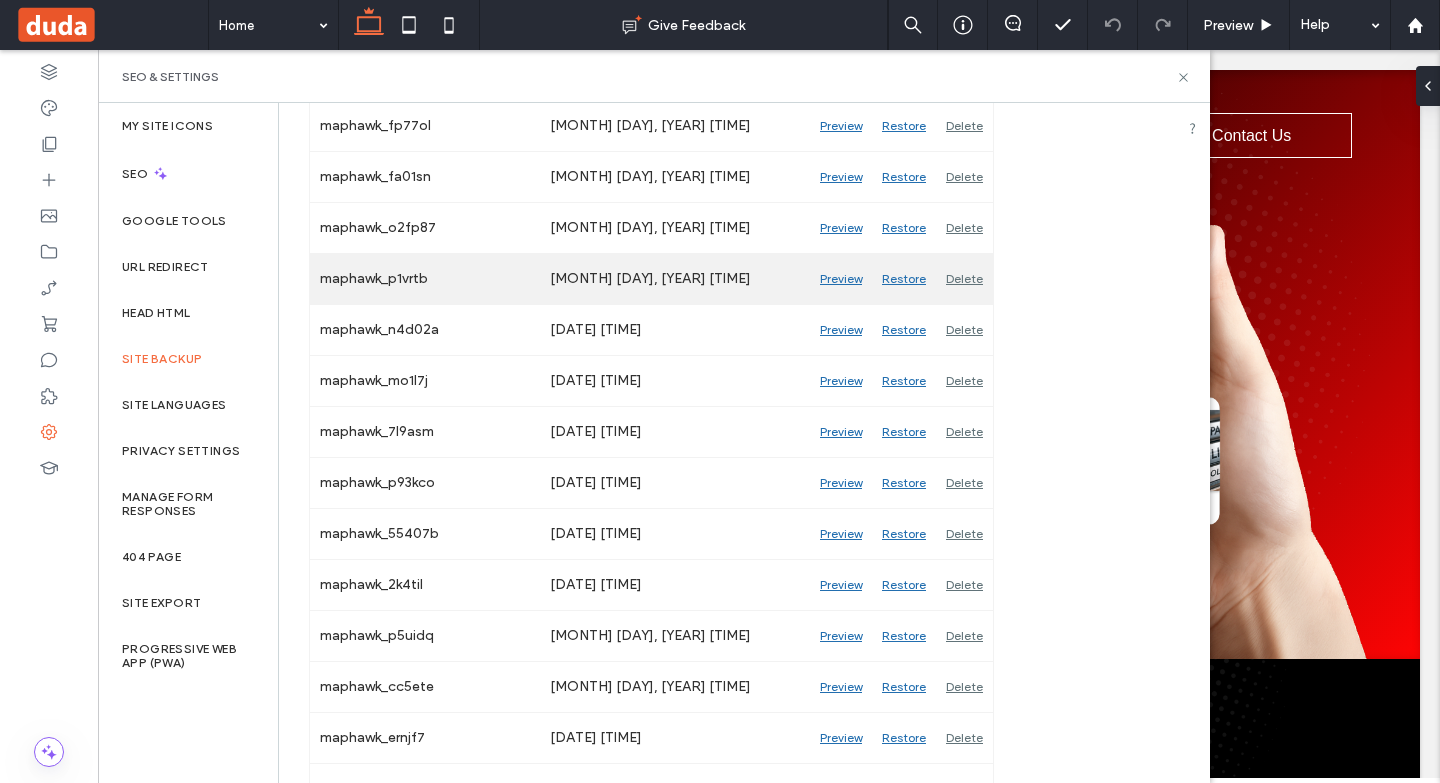 click on "Preview" at bounding box center (841, 279) 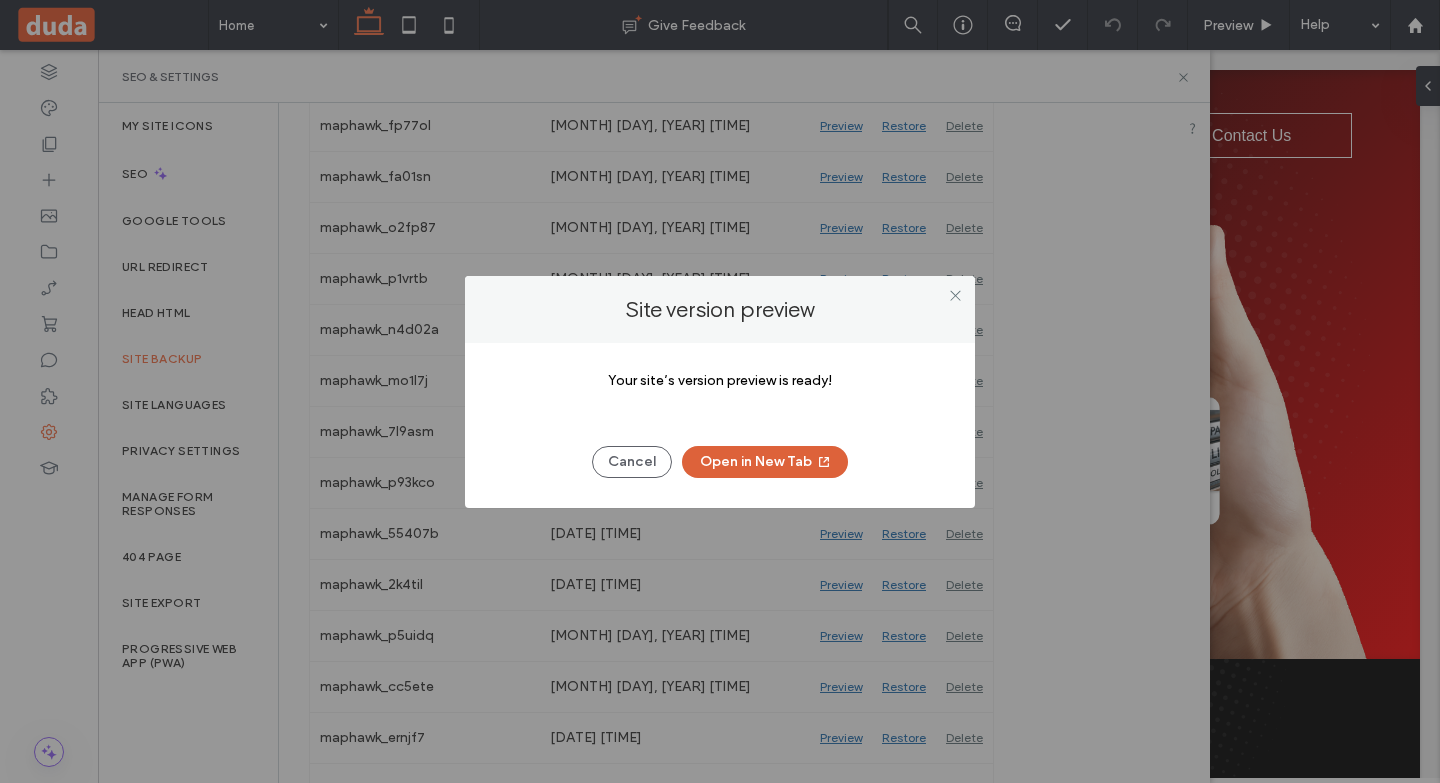 click on "Open in New Tab" at bounding box center [765, 462] 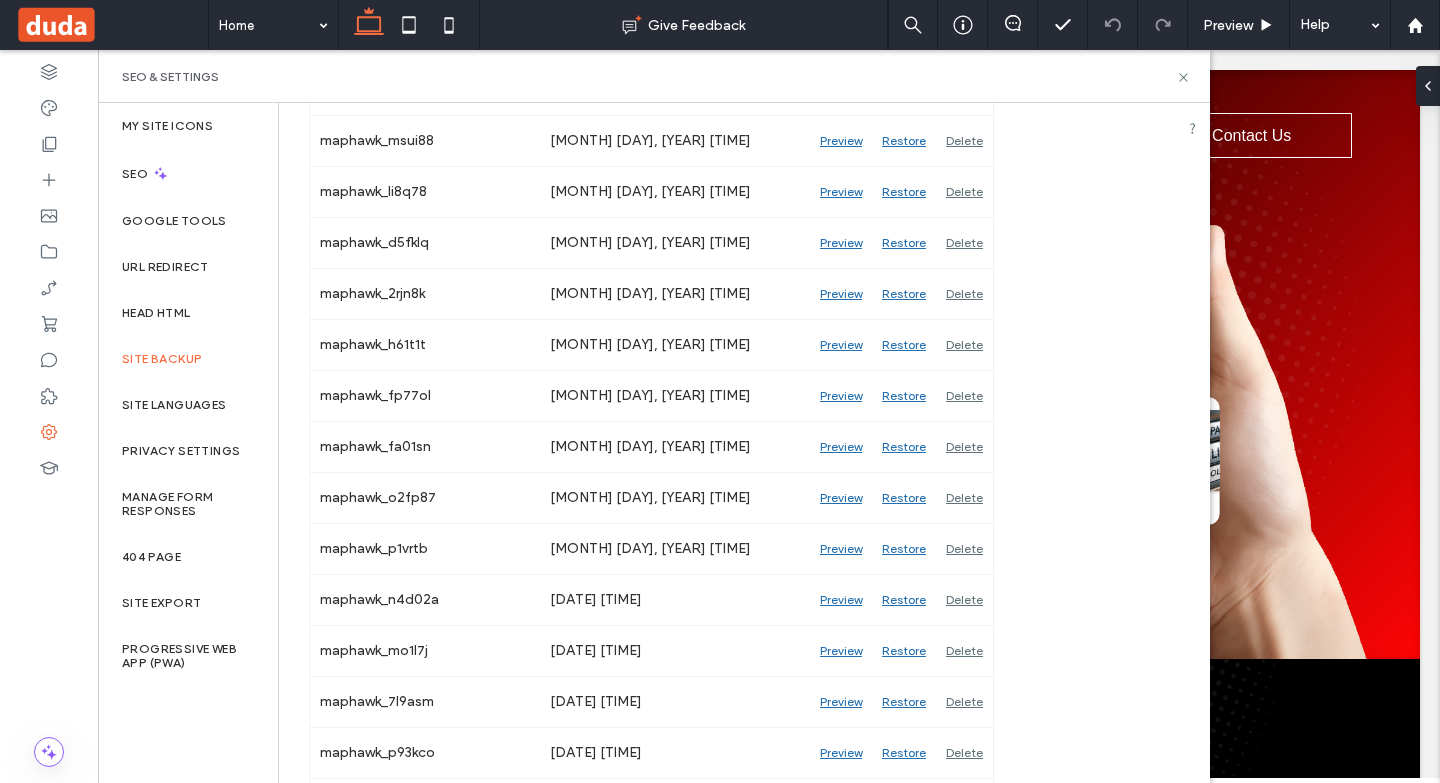 scroll, scrollTop: 300, scrollLeft: 0, axis: vertical 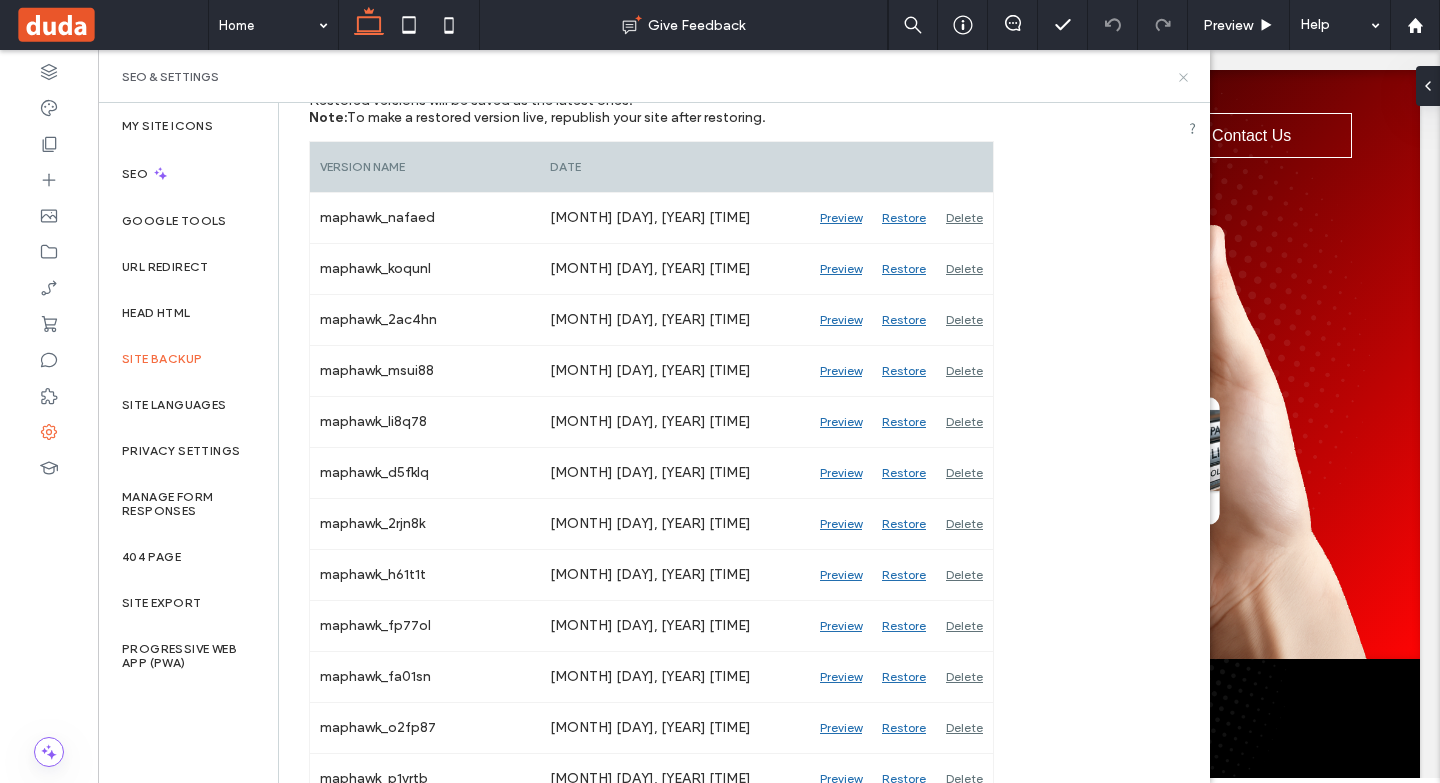 click 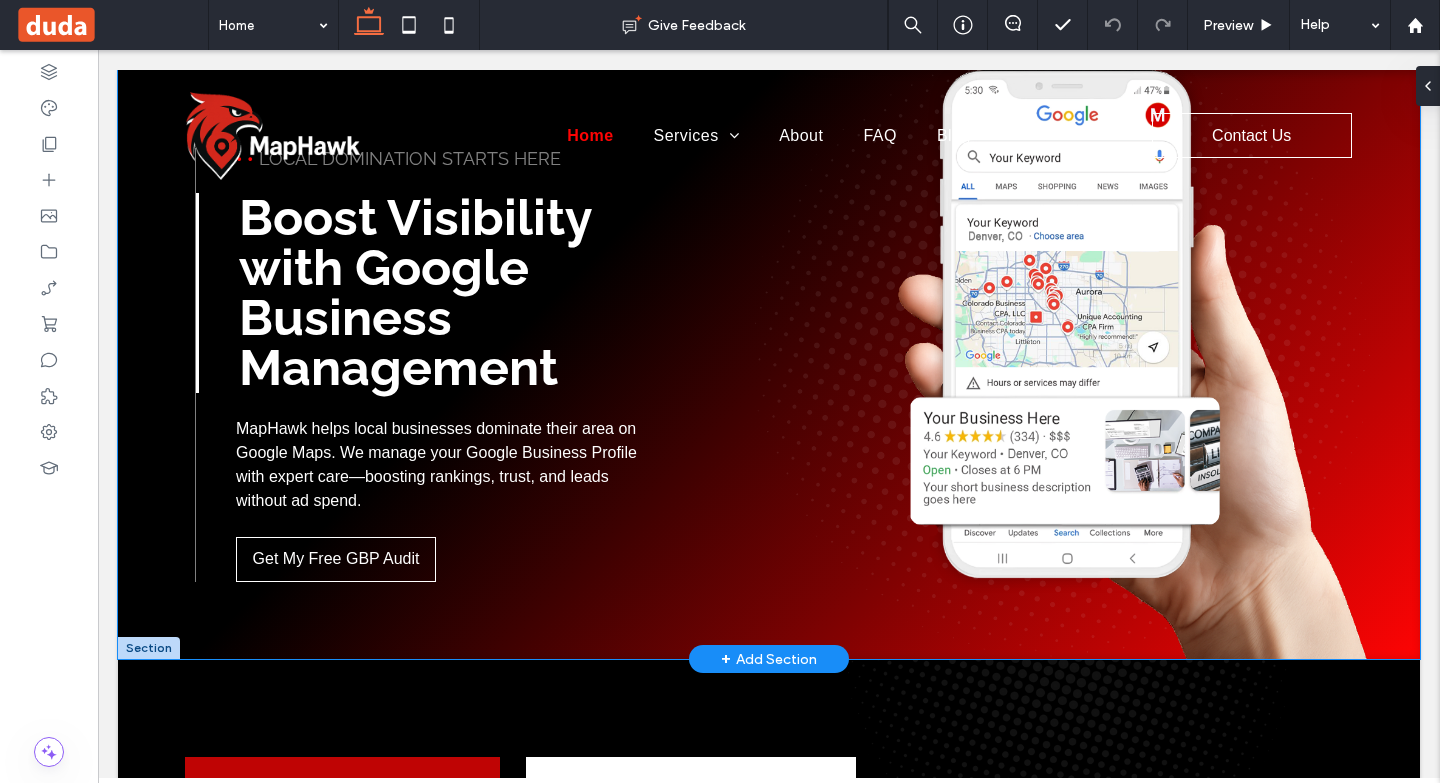 click on "• •
Local Domination Starts Here
Boost Visibility with Google Business Management
MapHawk helps local businesses dominate their area on Google Maps. We manage your Google Business Profile with expert care—boosting rankings, trust, and leads without ad spend.
Get My Free GBP Audit" at bounding box center [769, 364] 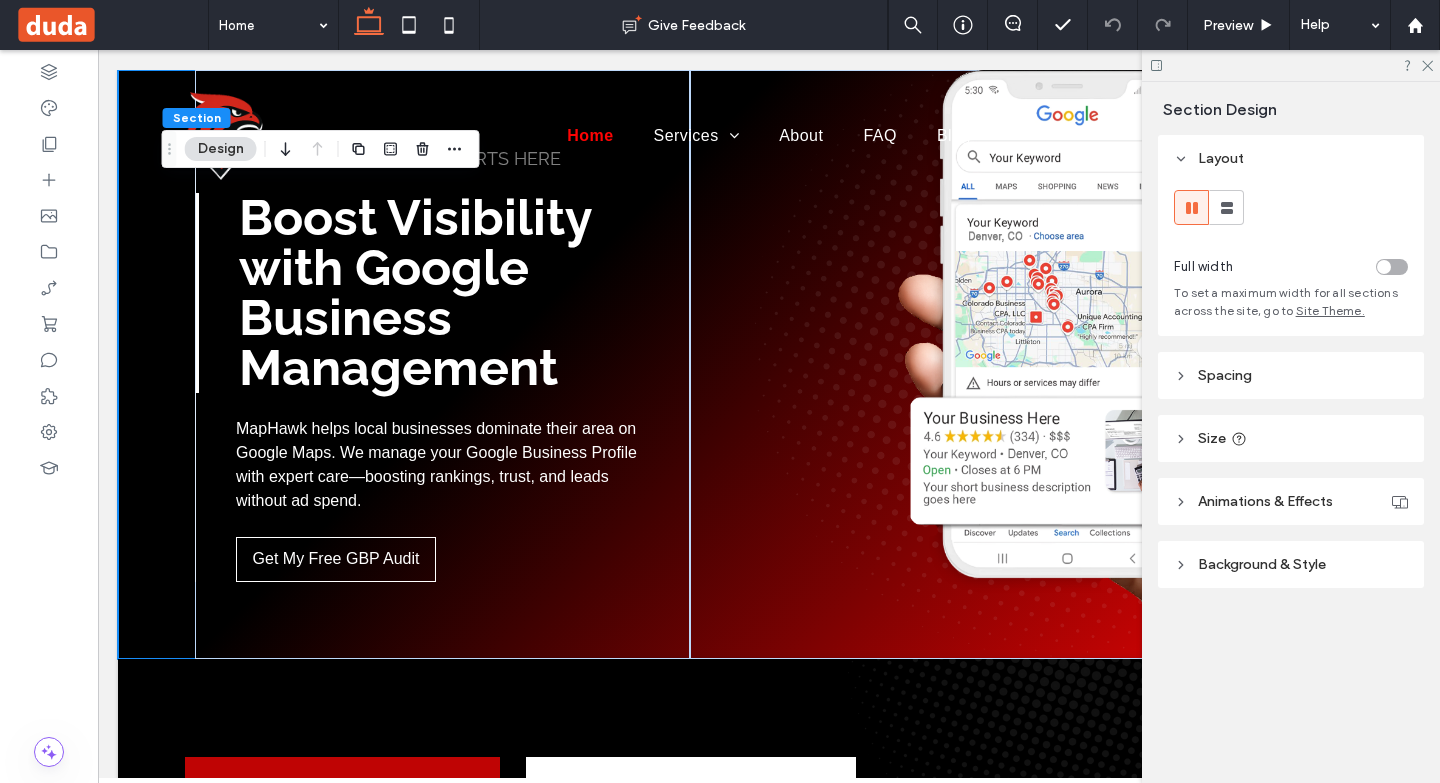 click on "Spacing" at bounding box center (1225, 375) 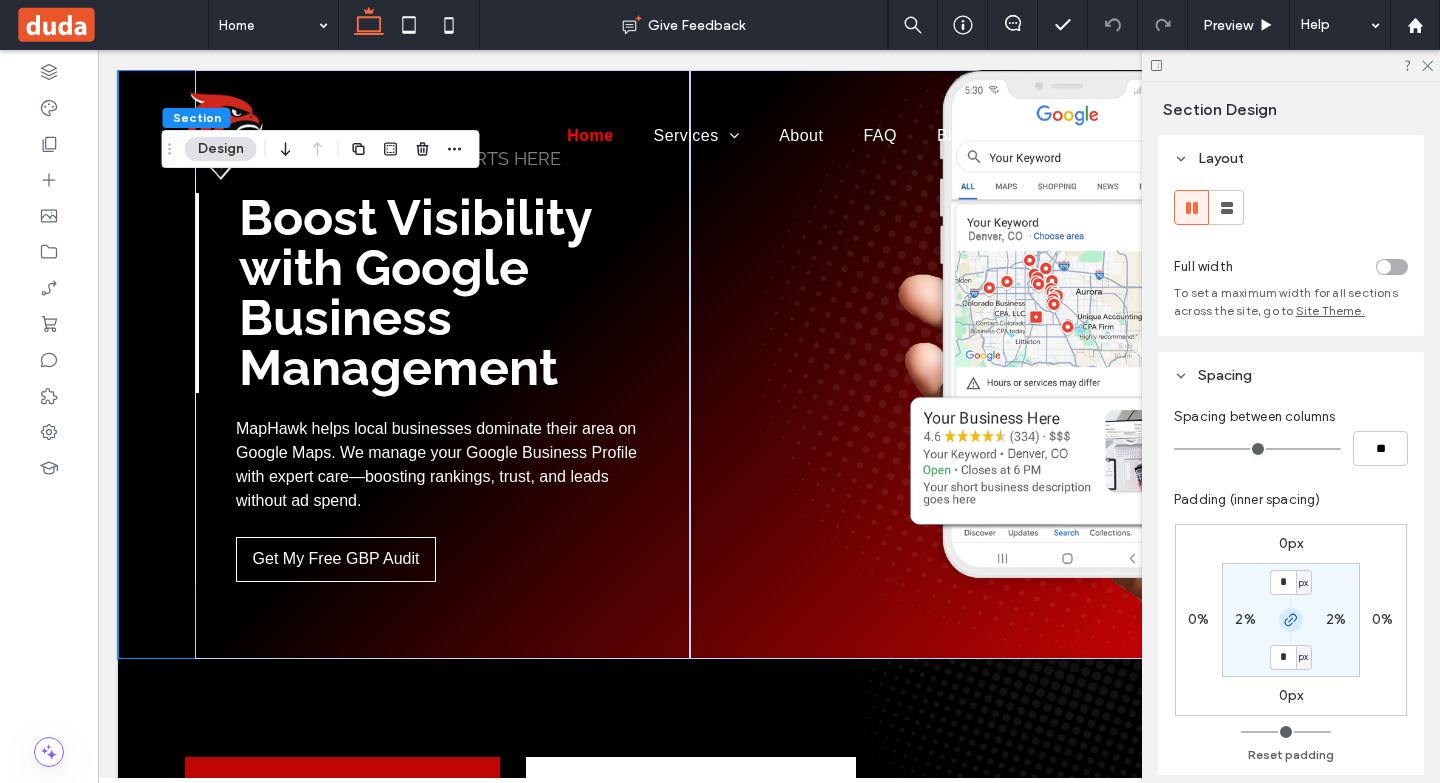 drag, startPoint x: 1291, startPoint y: 620, endPoint x: 1291, endPoint y: 603, distance: 17 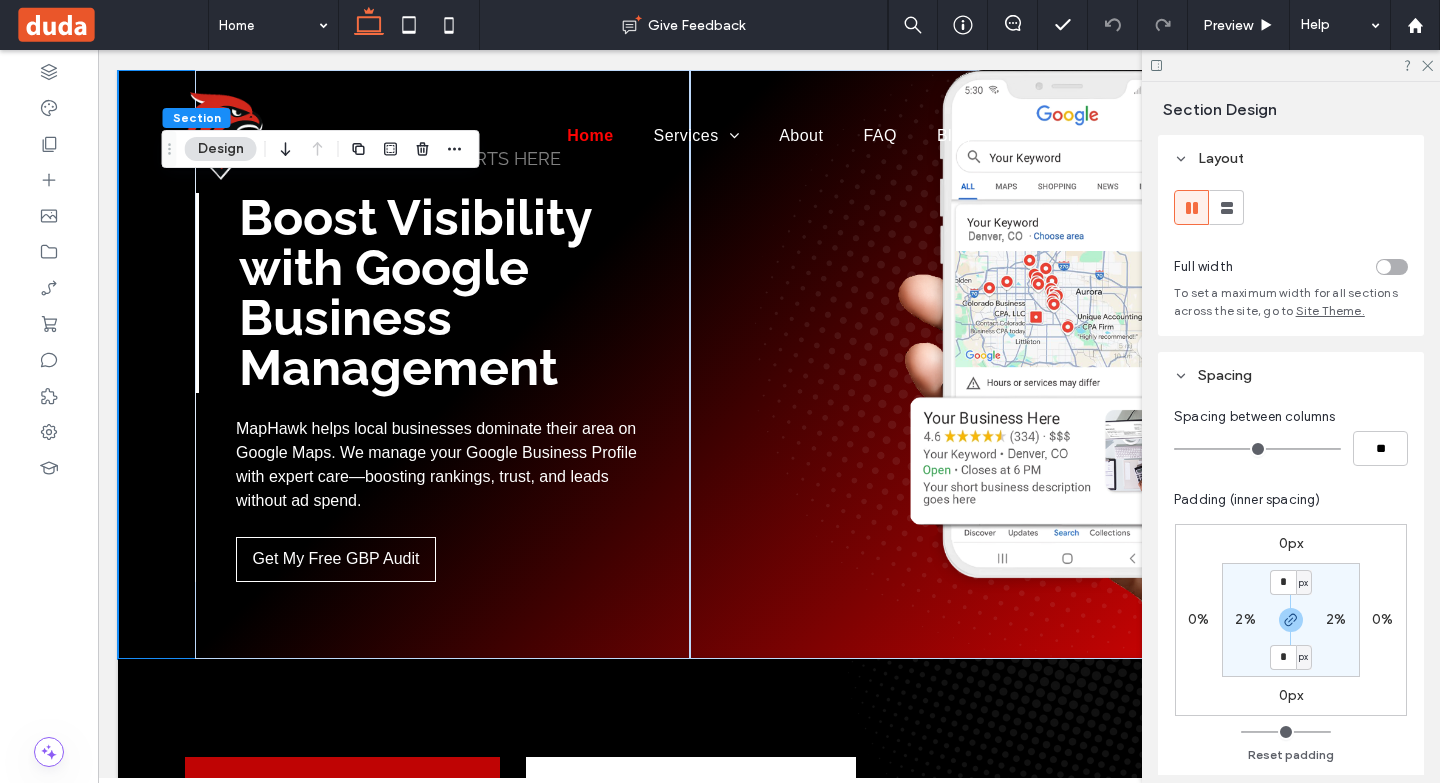 click 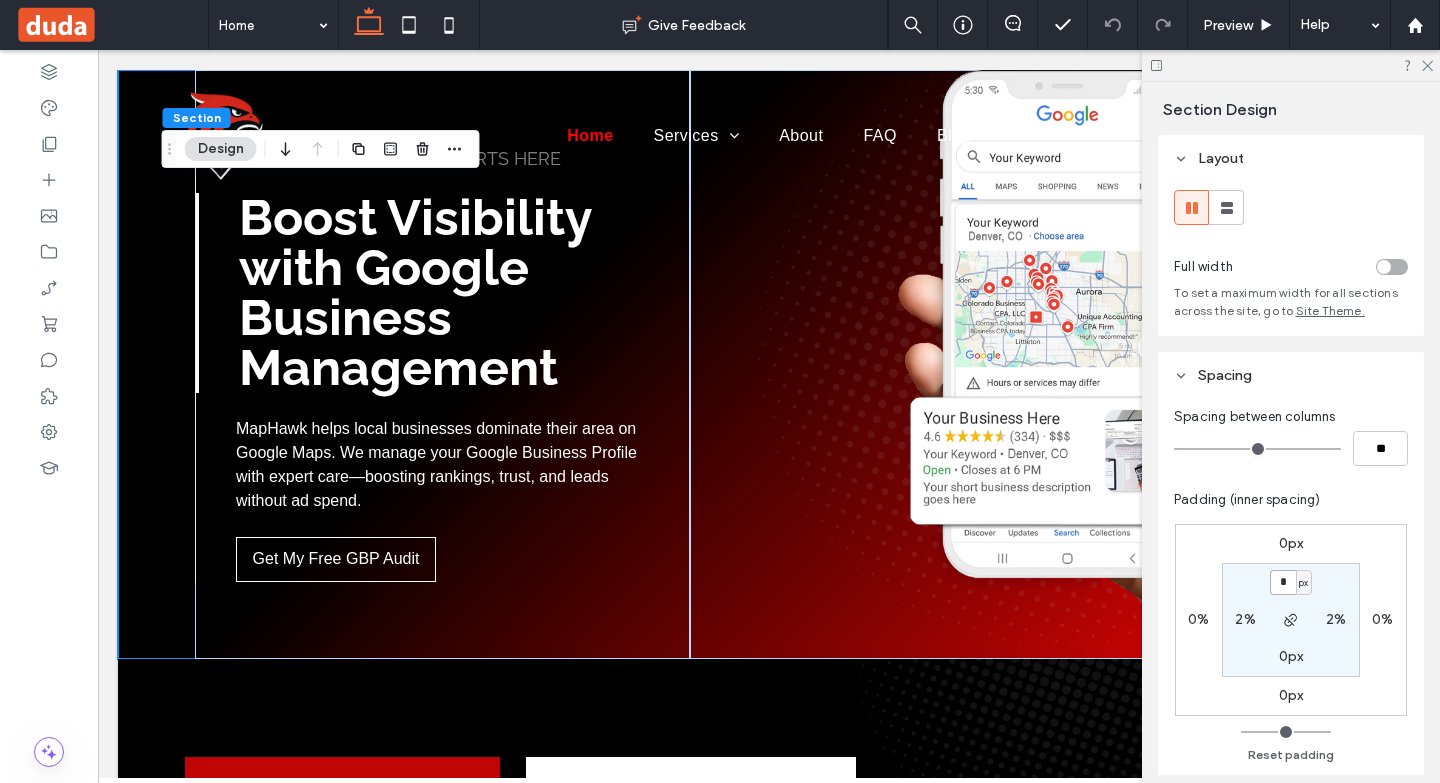 click on "*" at bounding box center (1283, 582) 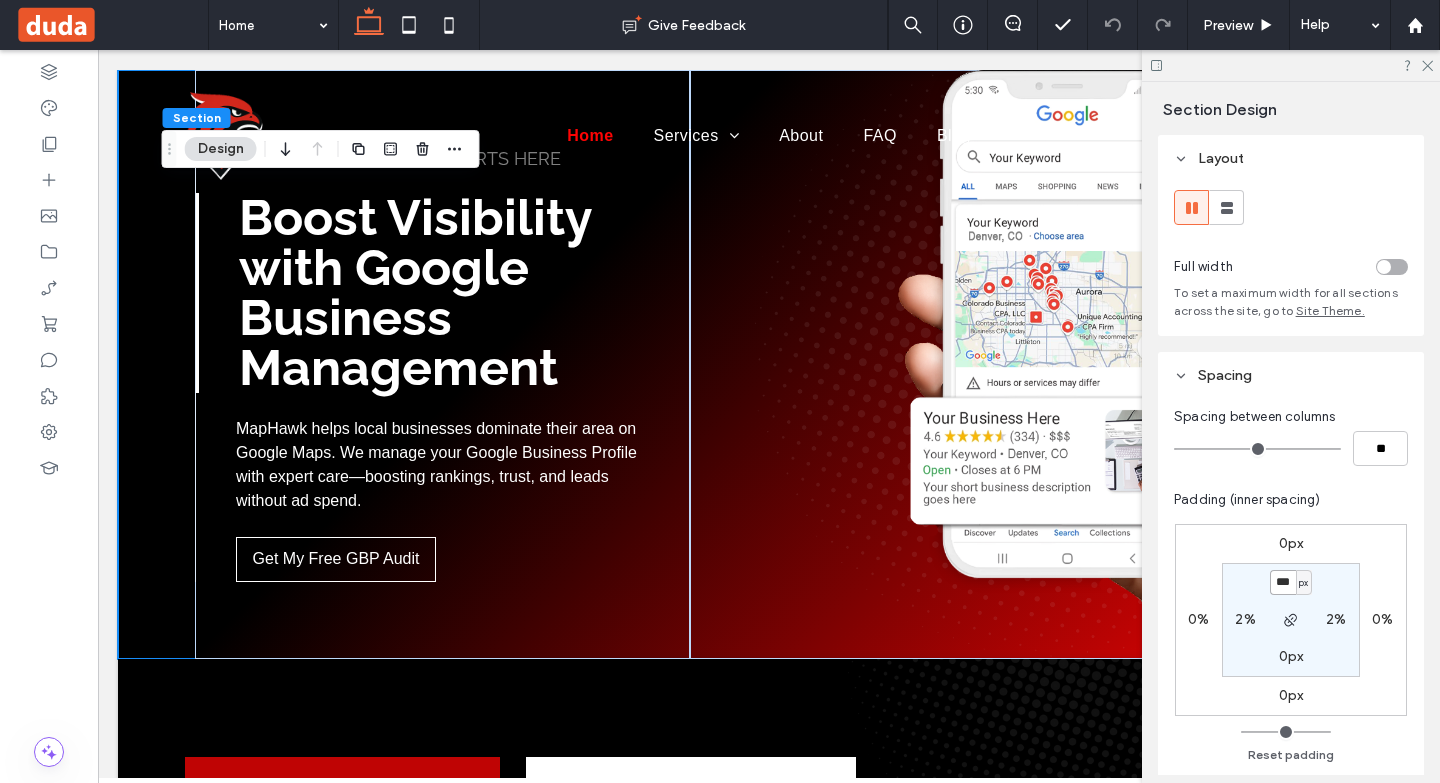 type on "***" 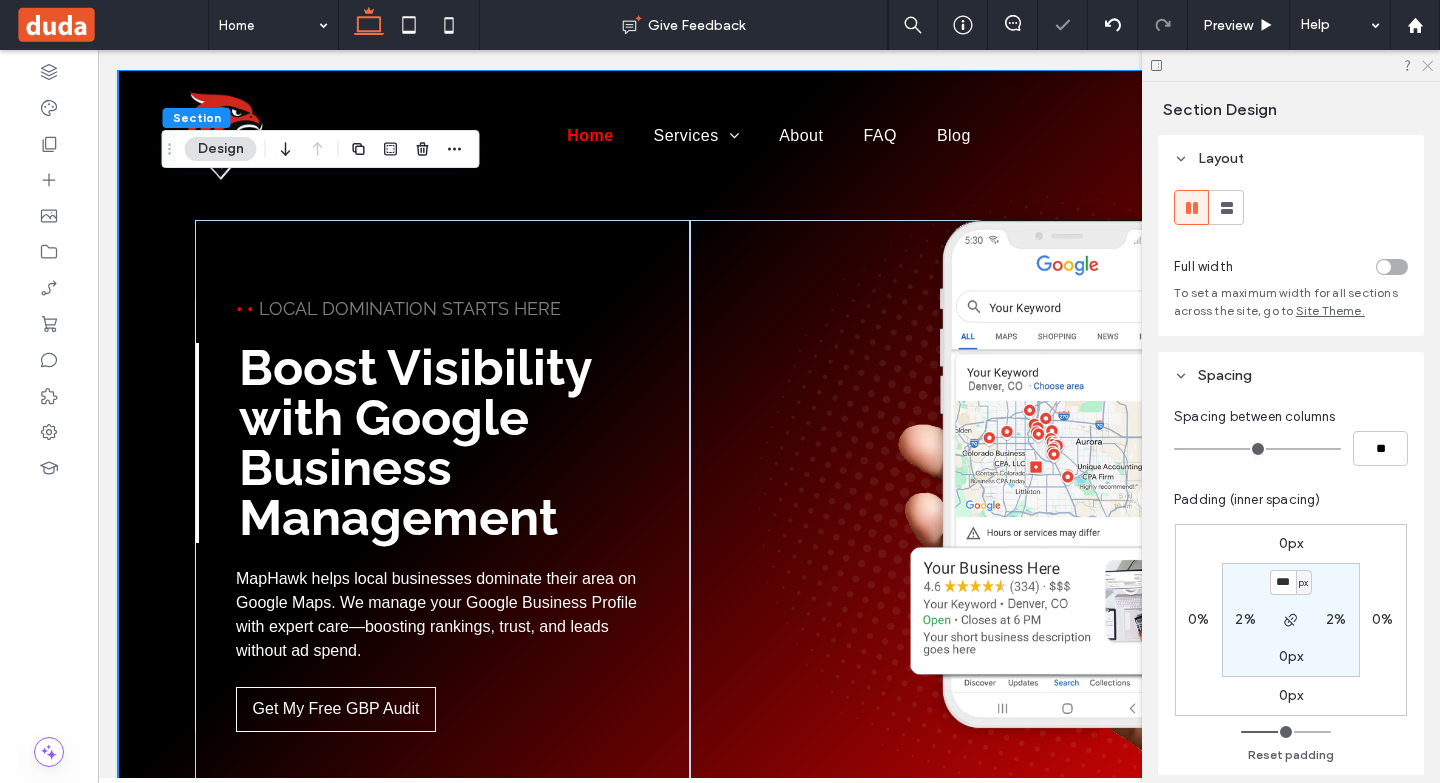 click 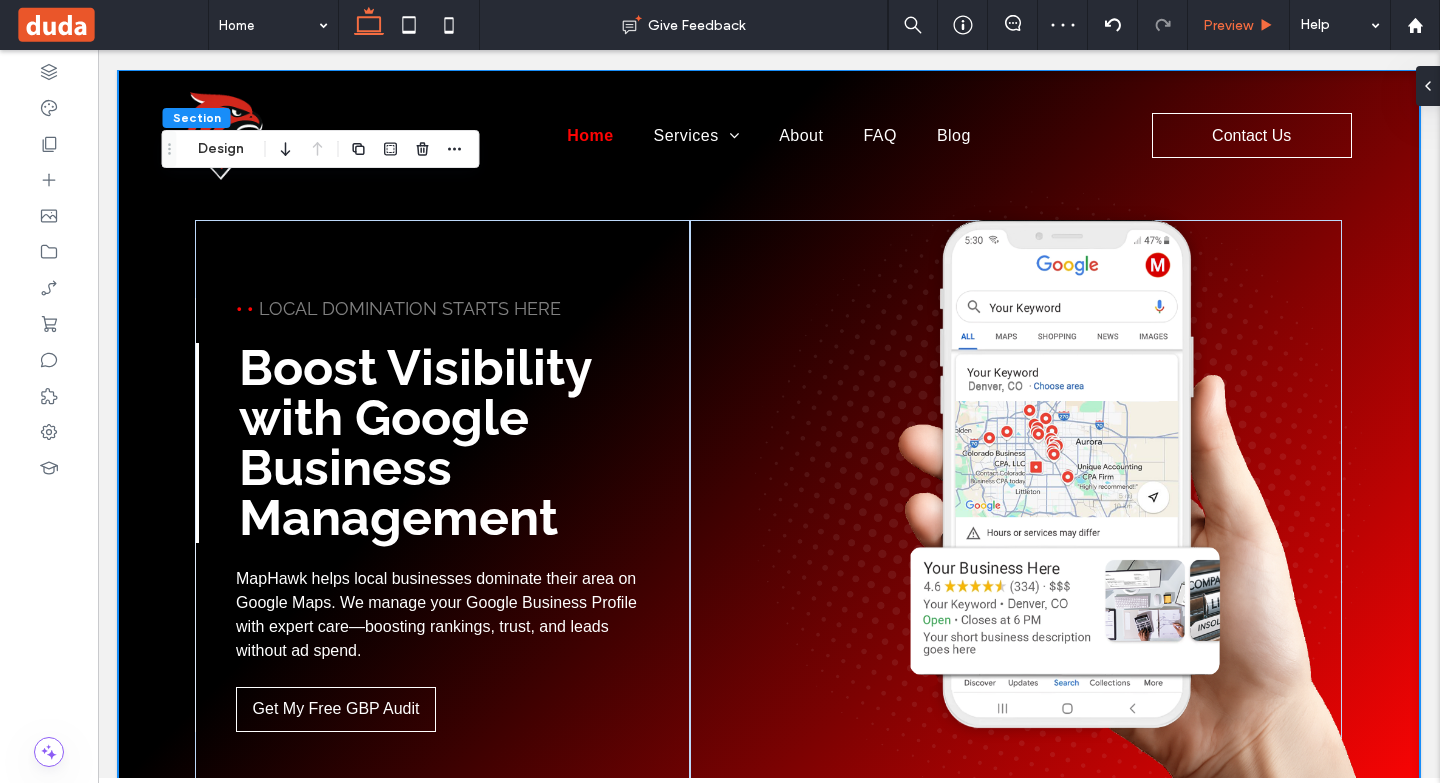 click on "Preview" at bounding box center [1239, 25] 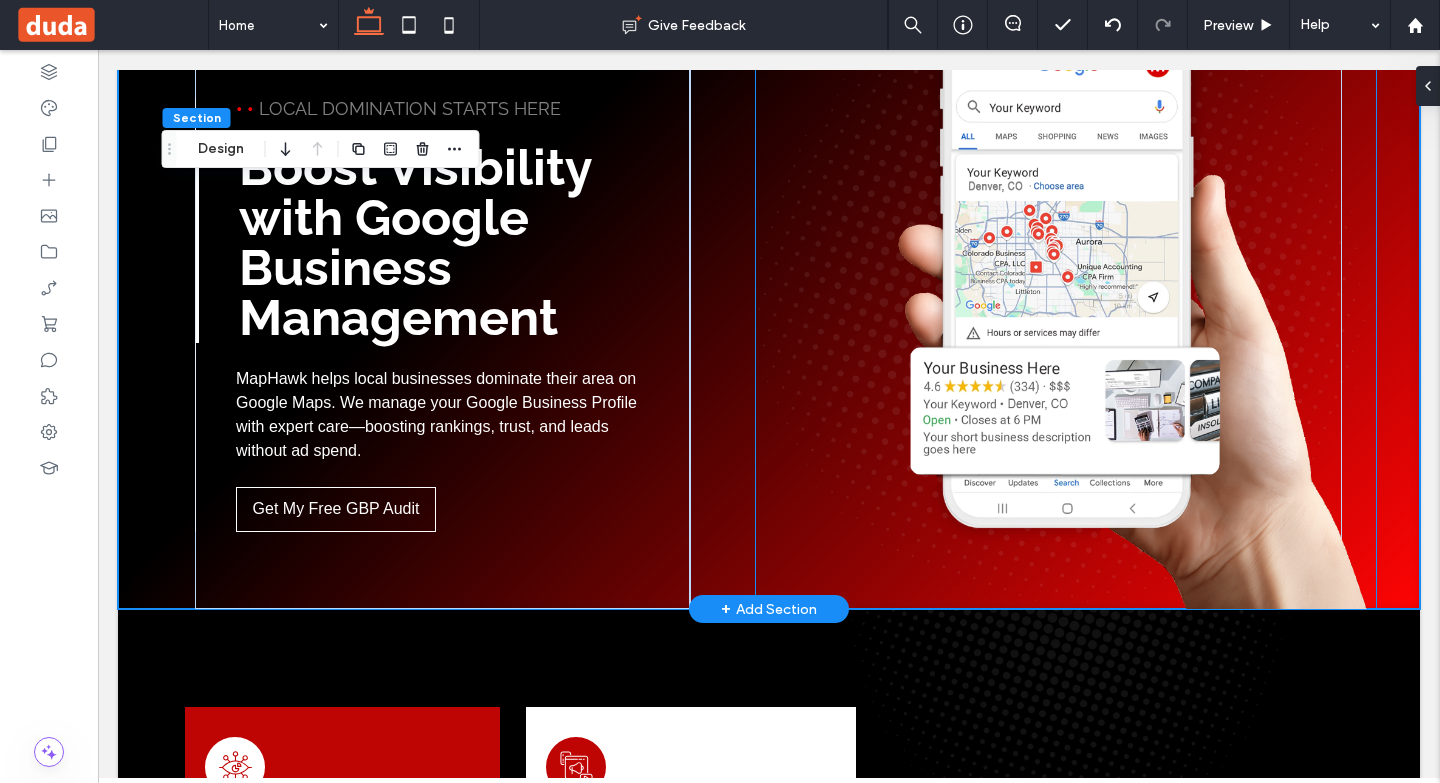 scroll, scrollTop: 0, scrollLeft: 0, axis: both 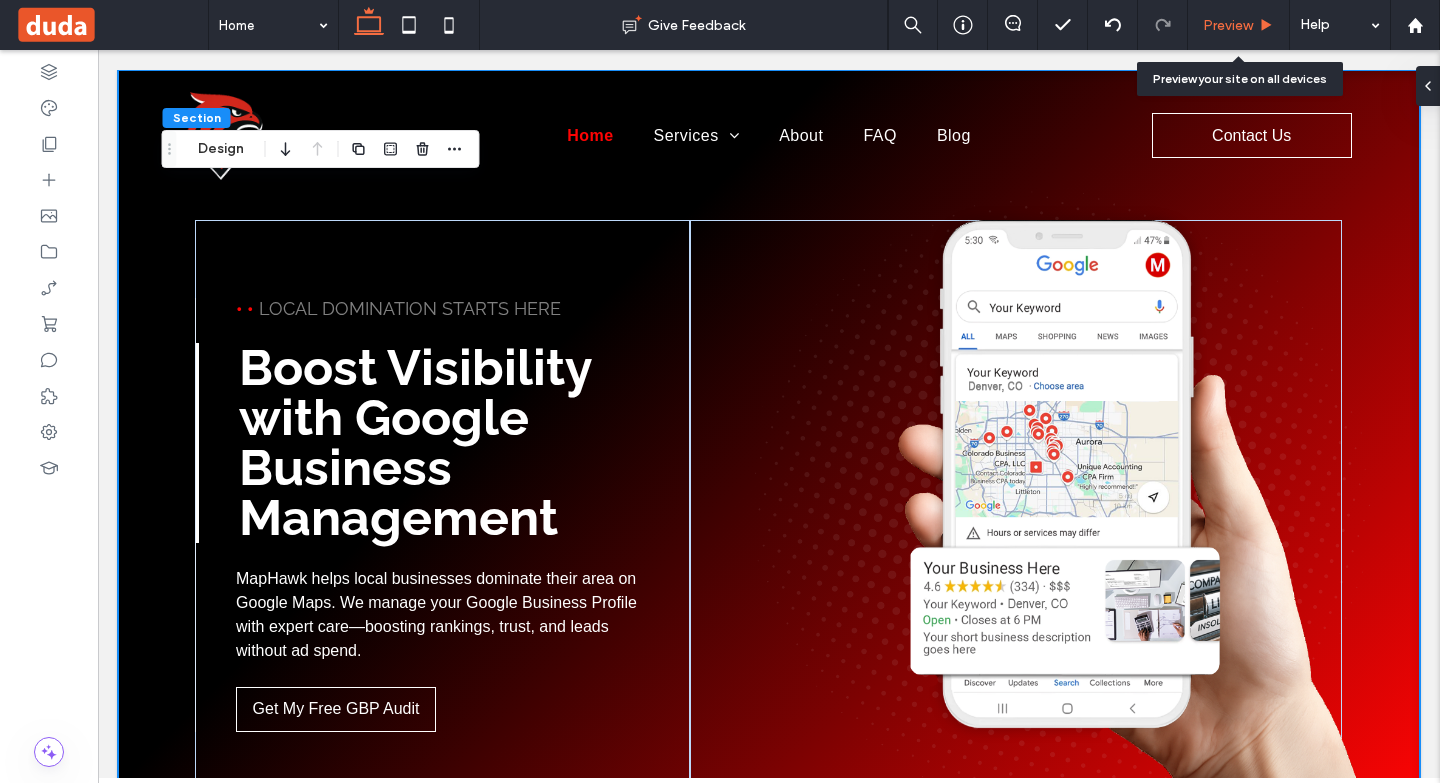 drag, startPoint x: 1263, startPoint y: 26, endPoint x: 1139, endPoint y: 30, distance: 124.0645 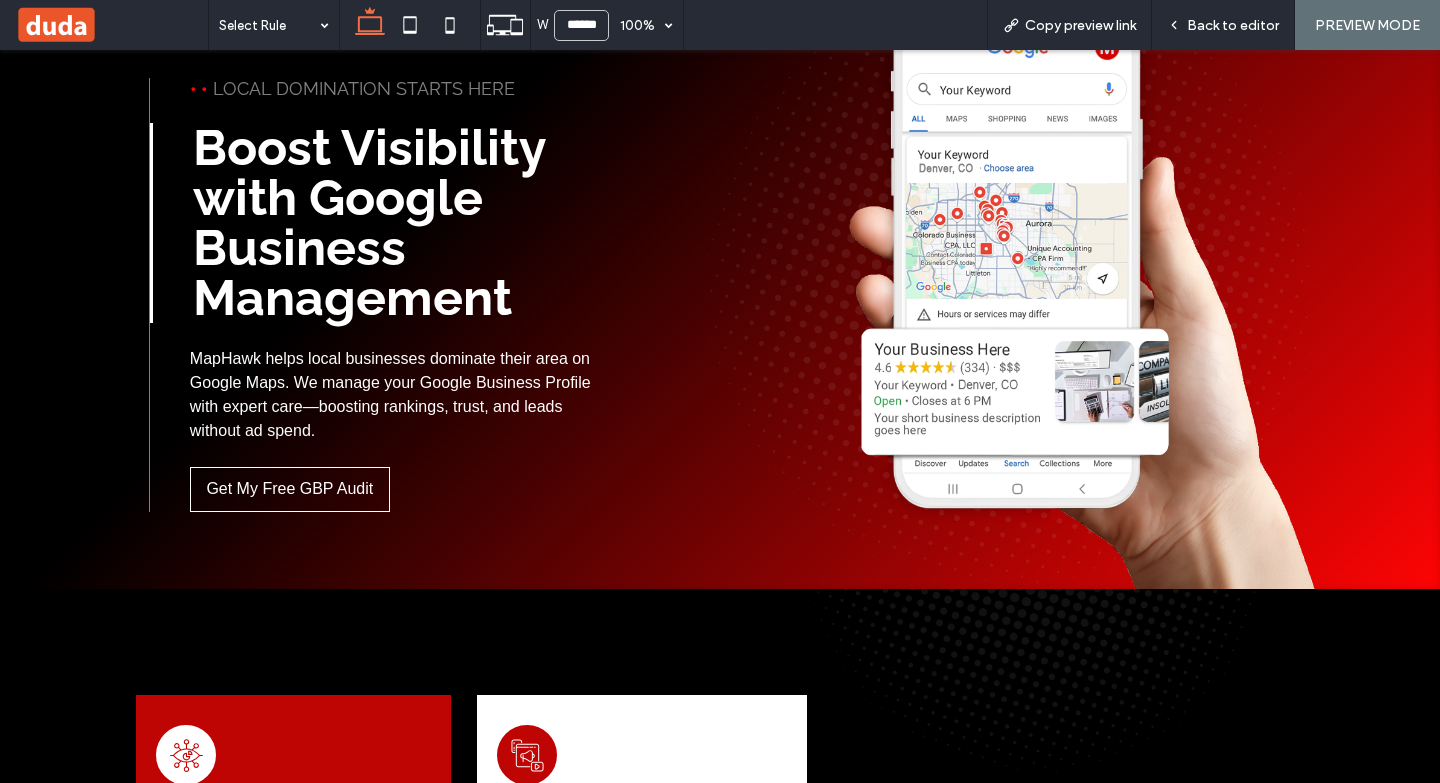 scroll, scrollTop: 0, scrollLeft: 0, axis: both 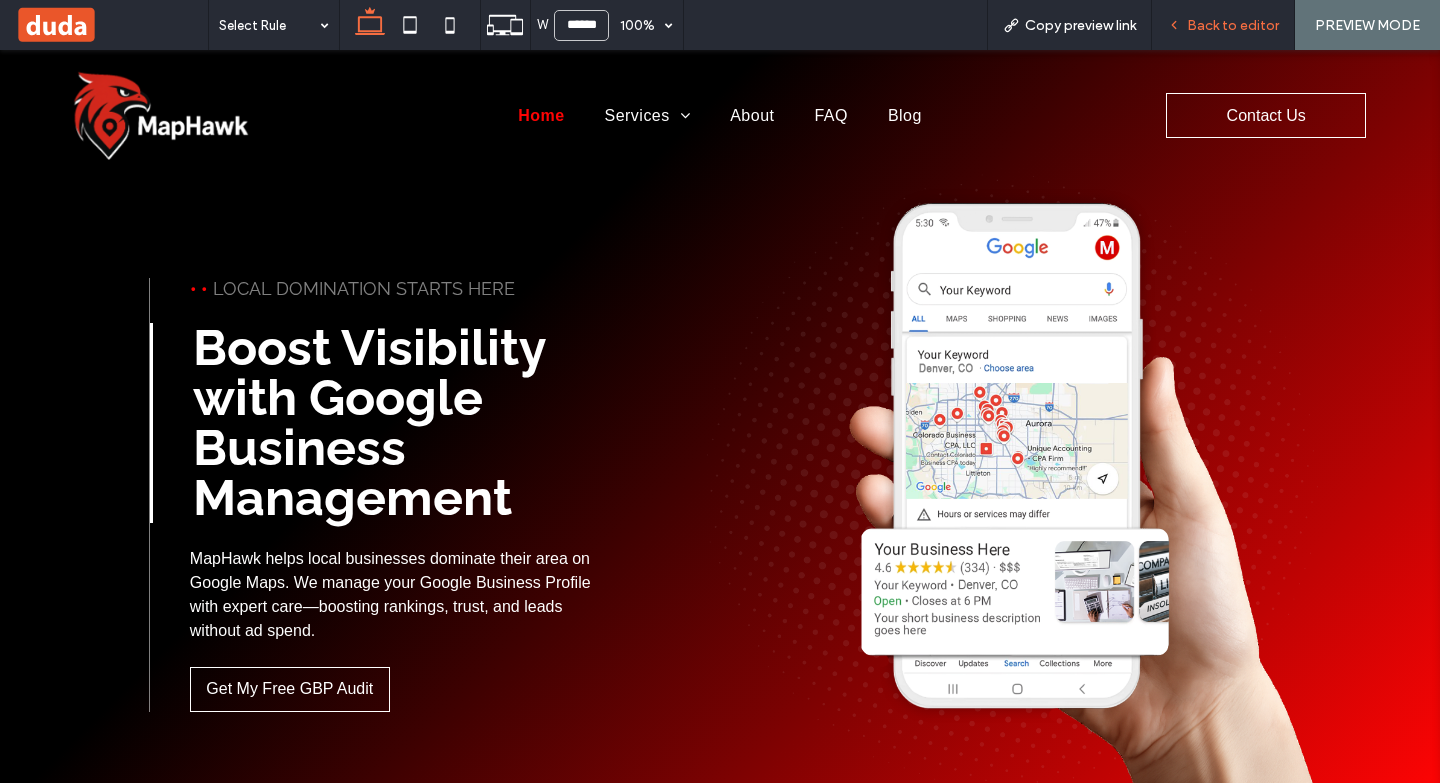 click on "Back to editor" at bounding box center [1223, 25] 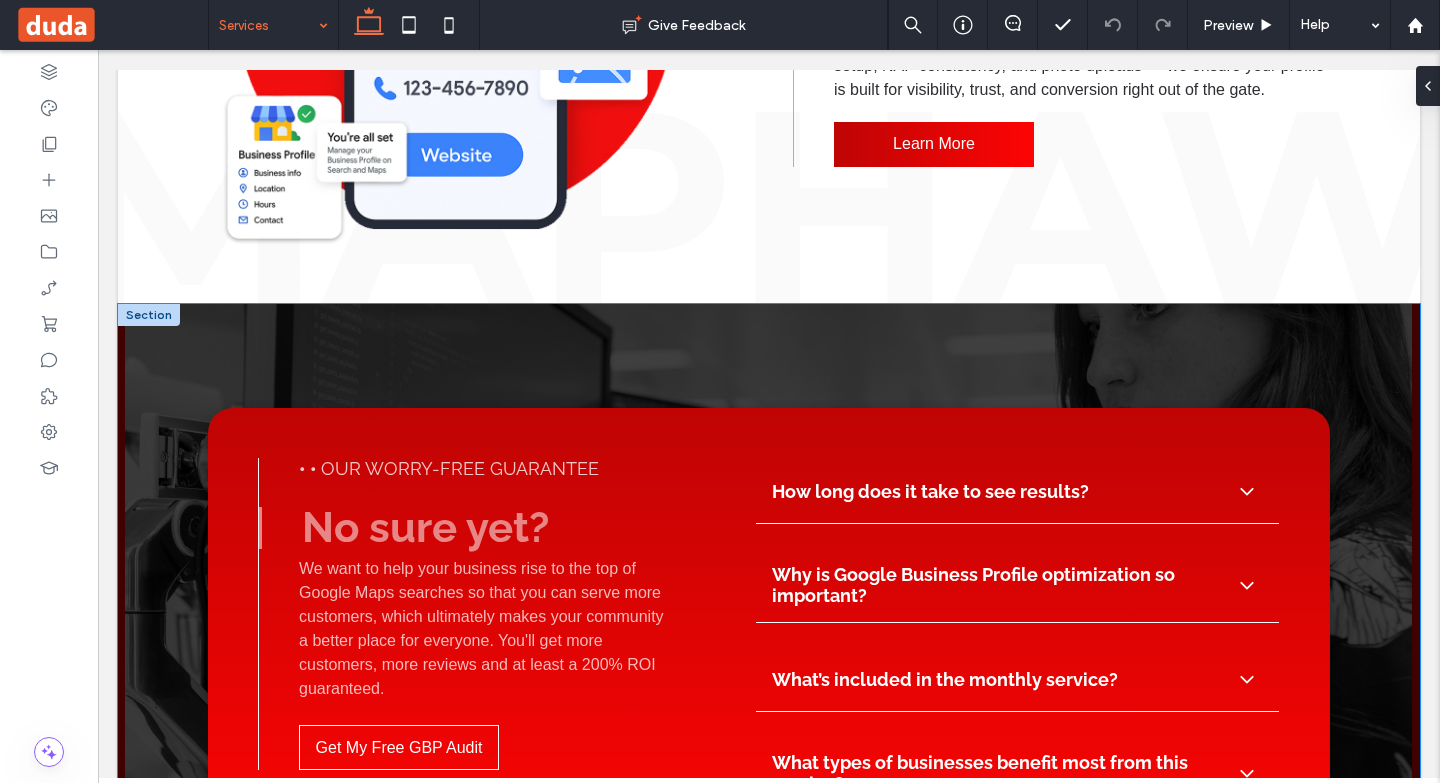 scroll, scrollTop: 3800, scrollLeft: 0, axis: vertical 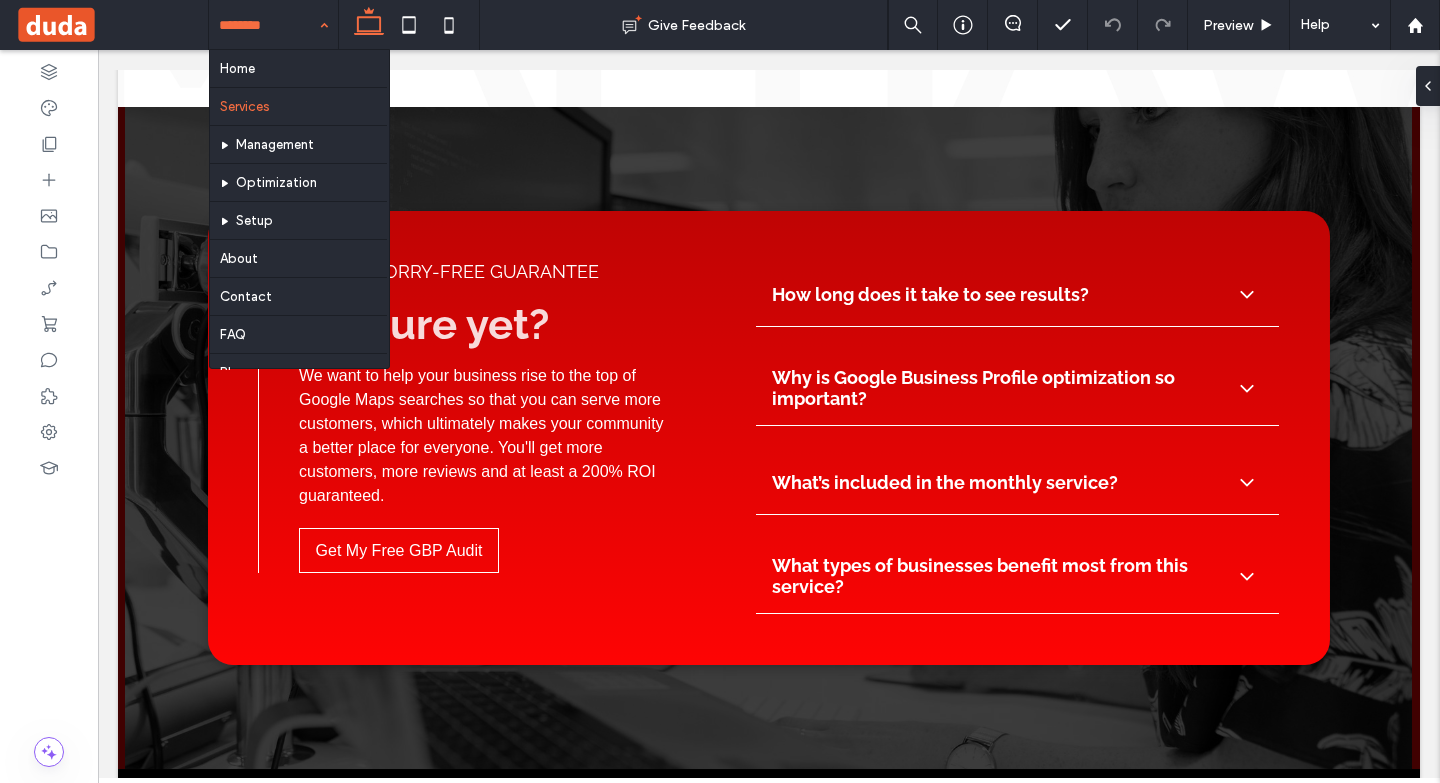 click at bounding box center [268, 25] 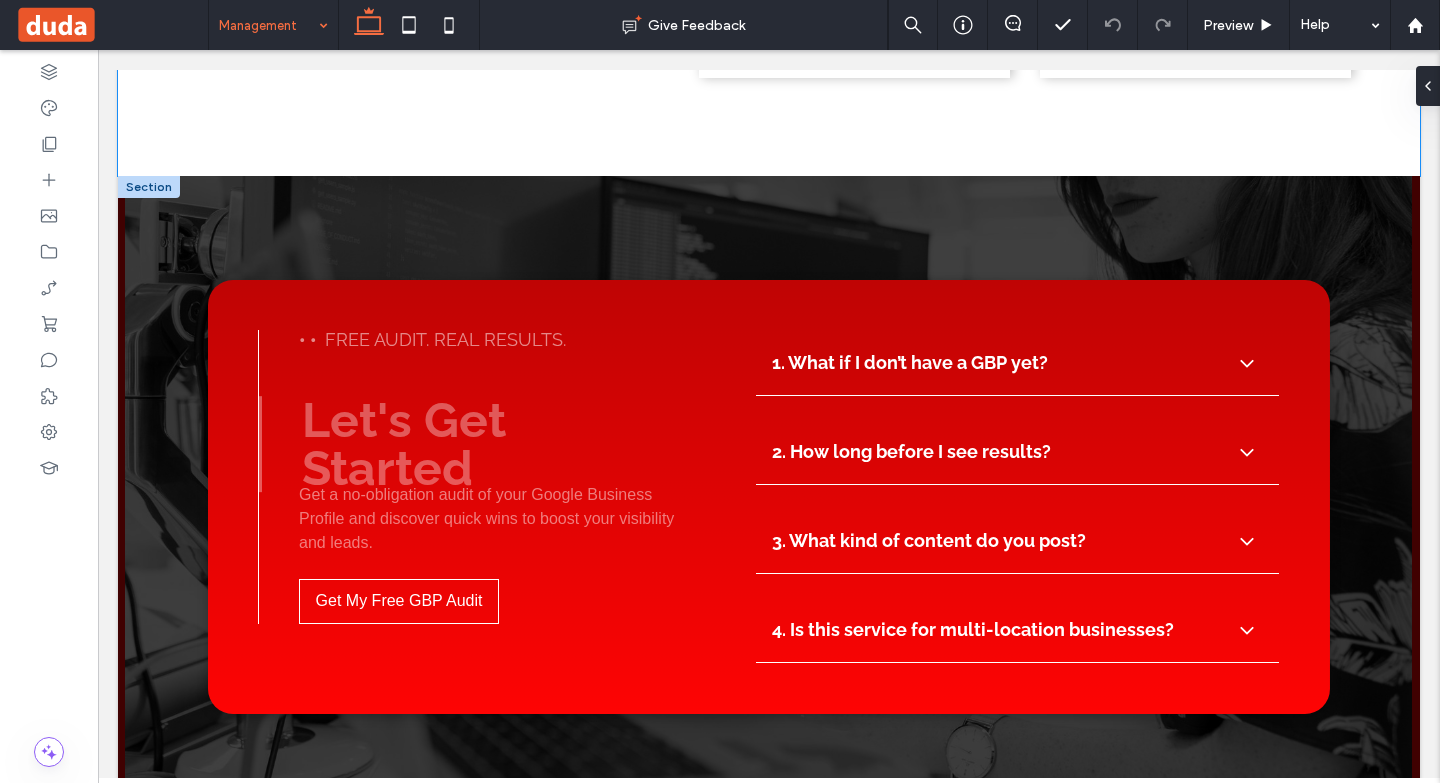 scroll, scrollTop: 3100, scrollLeft: 0, axis: vertical 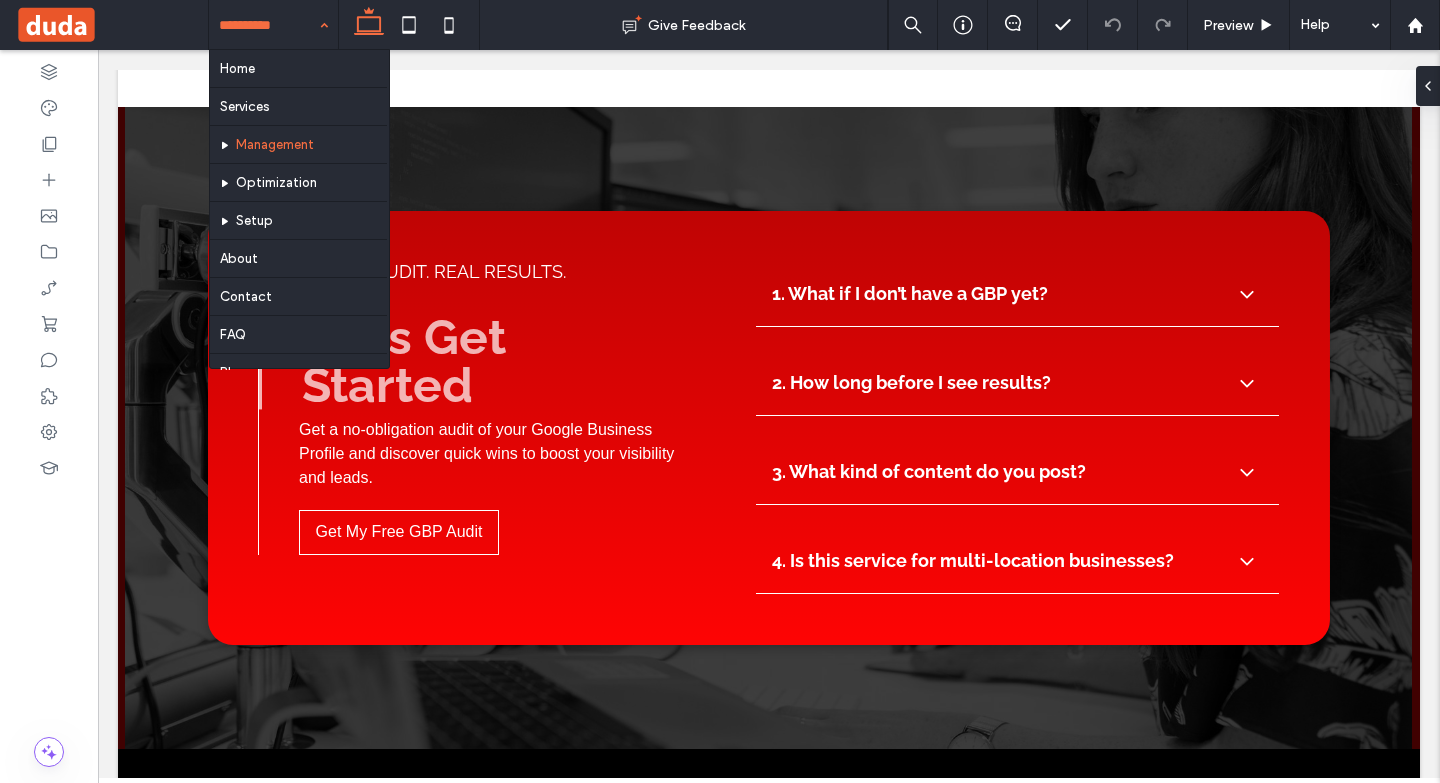 click at bounding box center (268, 25) 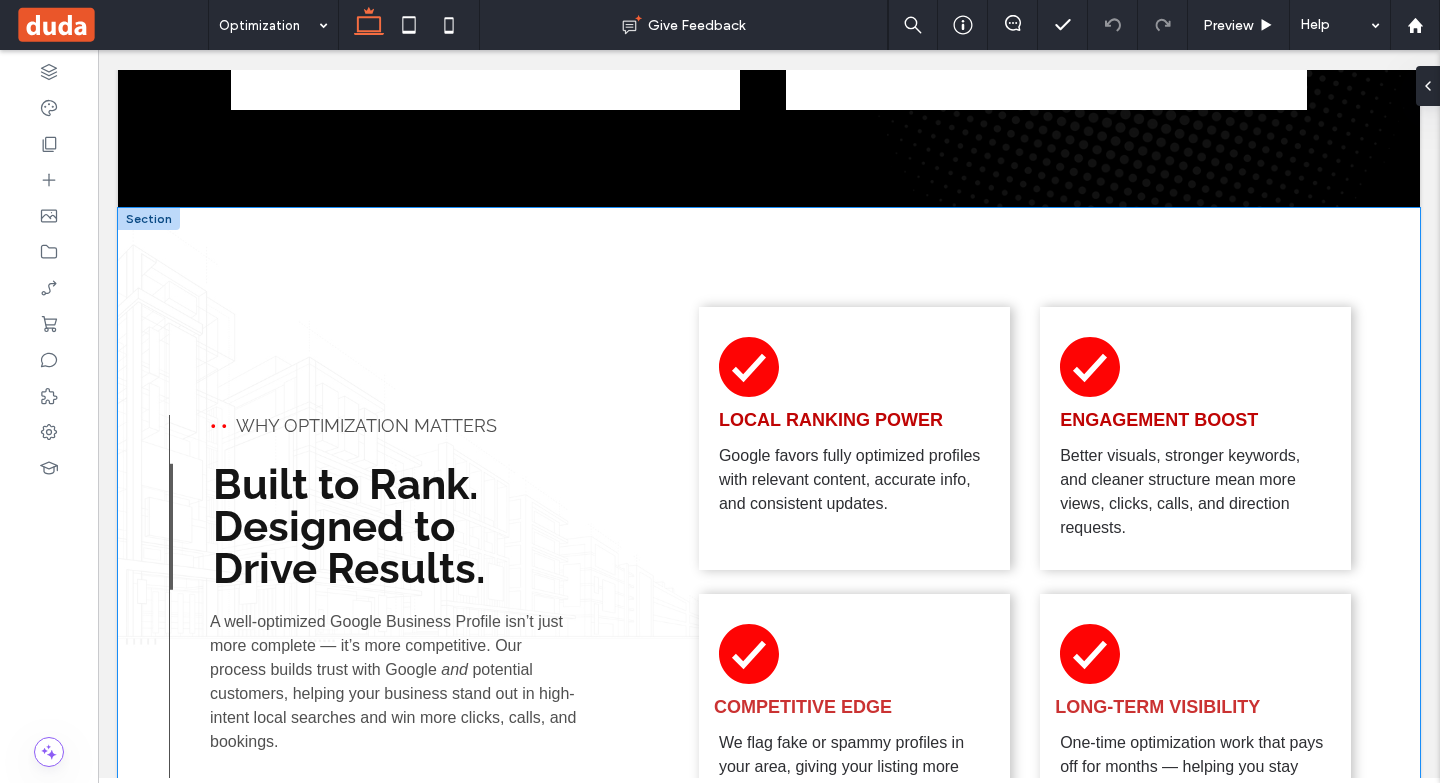scroll, scrollTop: 2000, scrollLeft: 0, axis: vertical 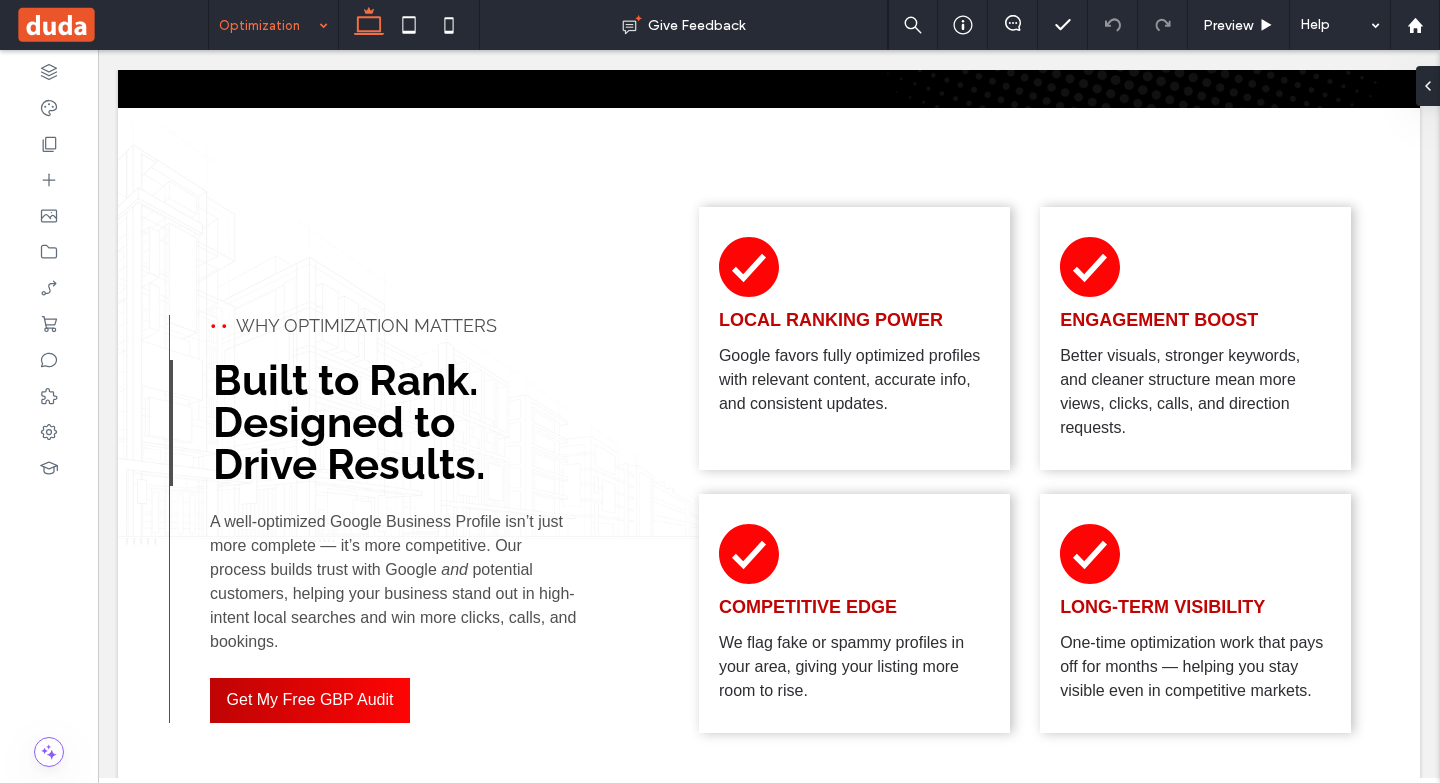 click at bounding box center [268, 25] 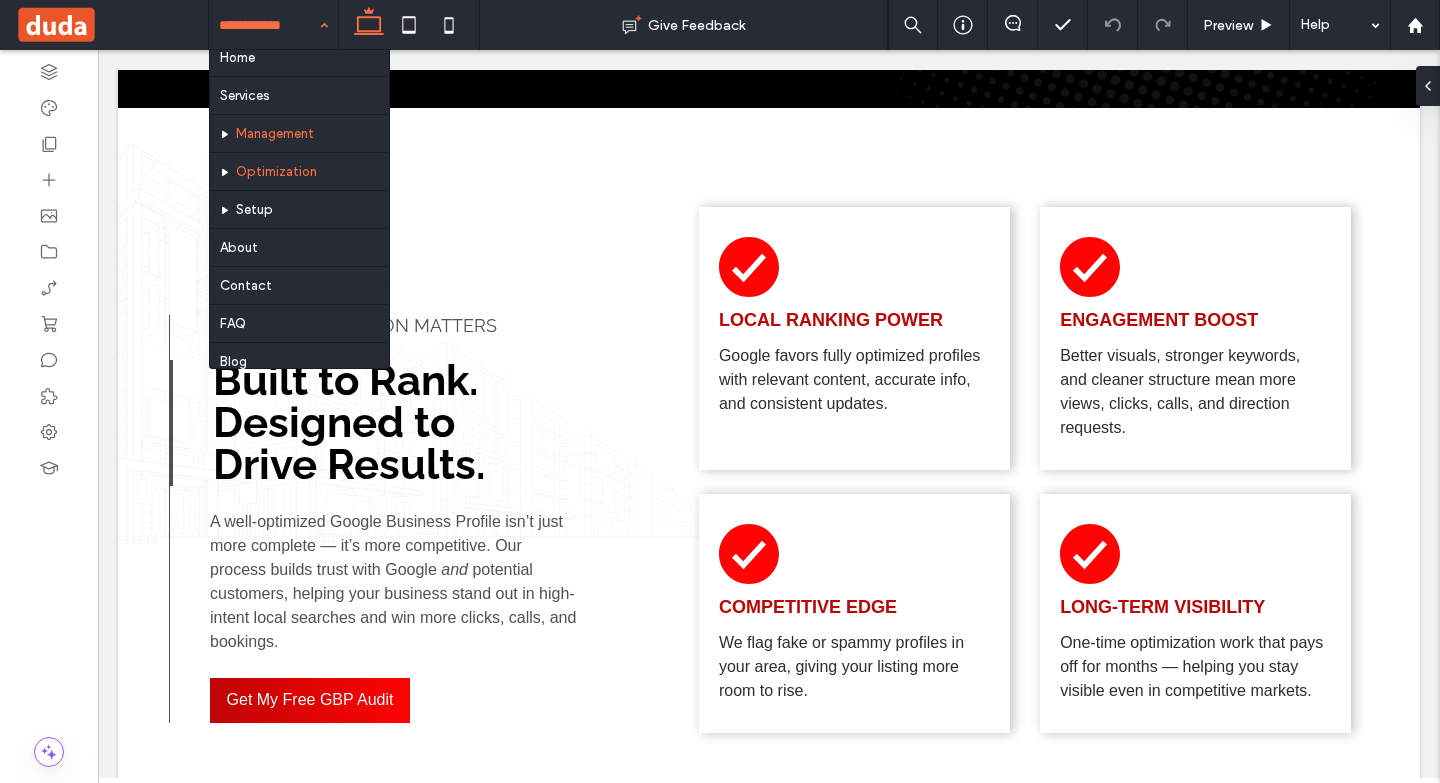 scroll, scrollTop: 21, scrollLeft: 0, axis: vertical 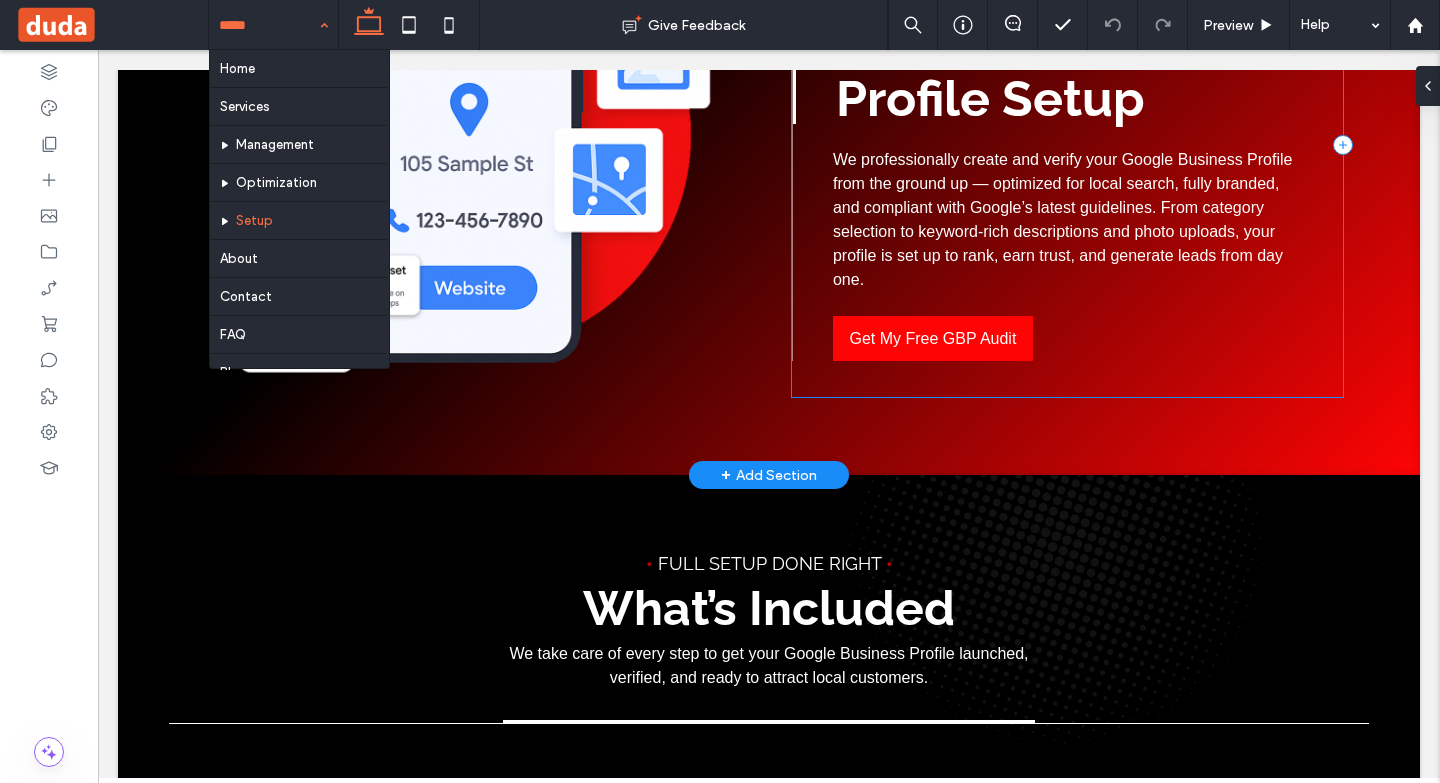 click on "Get My Free GBP Audit" at bounding box center (933, 338) 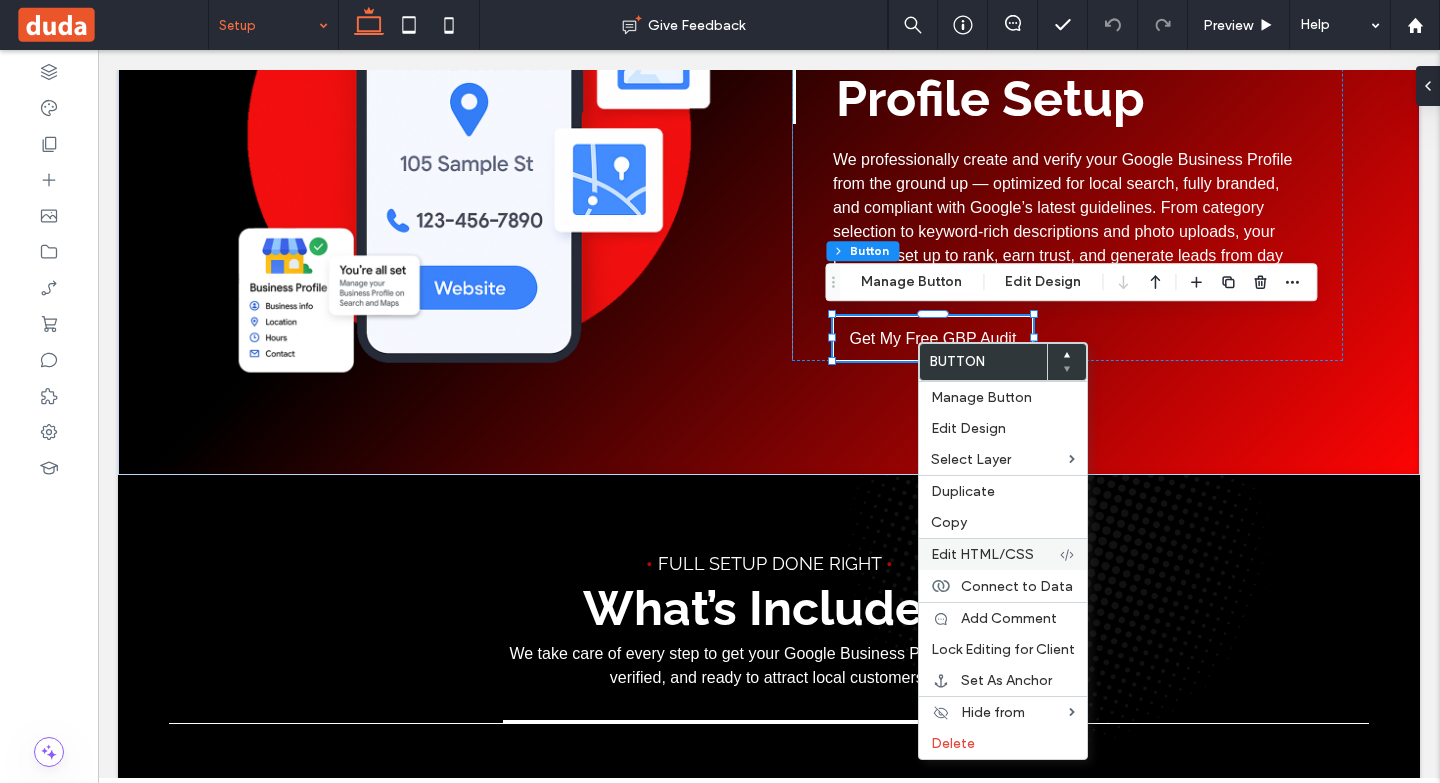 click on "Edit HTML/CSS" at bounding box center (1003, 554) 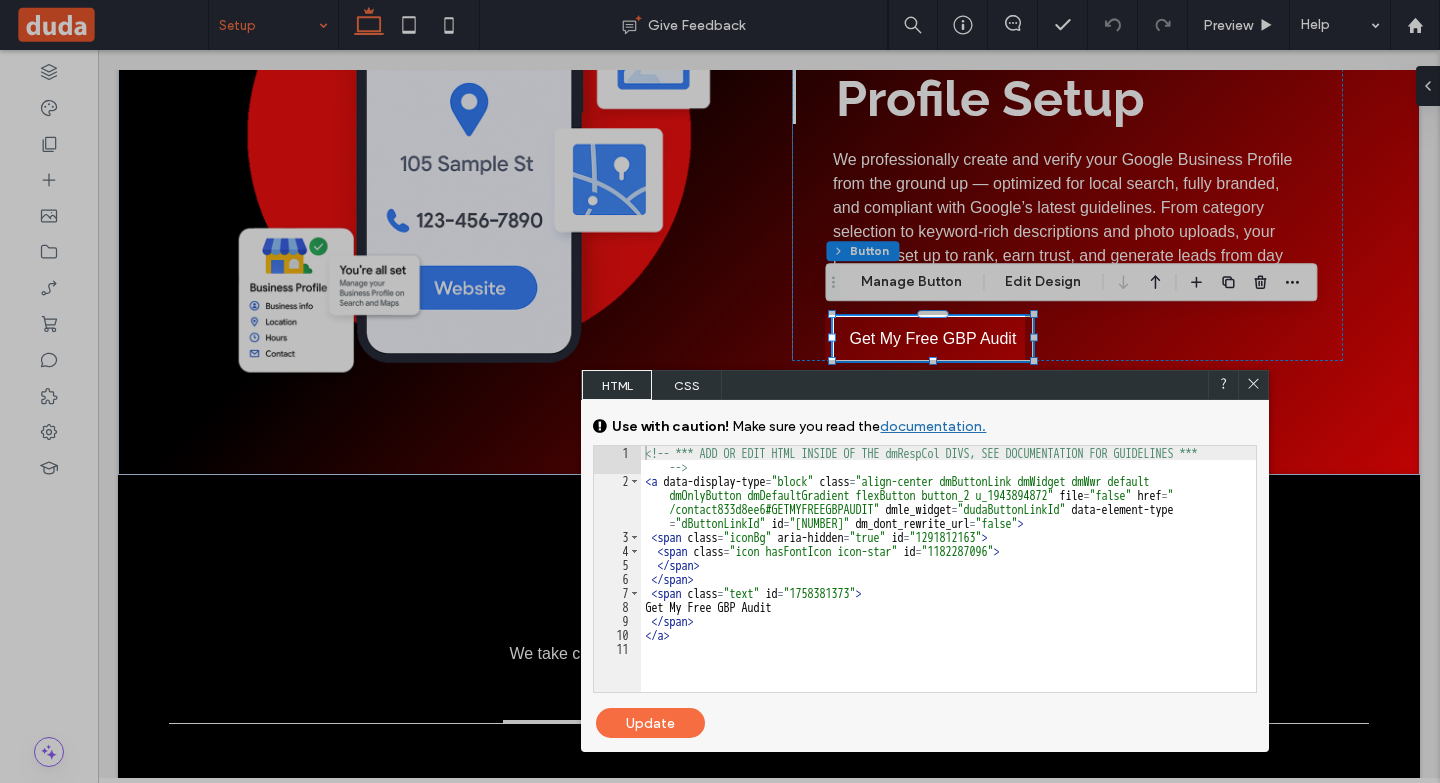 click on "<!-- *** ADD OR EDIT HTML INSIDE OF THE dmRespCol DIVS, SEE DOCUMENTATION FOR GUIDELINES ***       --> < a   data-display-type = "block"   class = "align-center dmButtonLink dmWidget dmWwr default       dmOnlyButton dmDefaultGradient flexButton button_2 u_1943894872"   file = "false"   href = "      /contact833d8ee6#GETMYFREEGBPAUDIT"   dmle_widget = "dudaButtonLinkId"   data-element-type      = "dButtonLinkId"   id = "1943894872"   dm_dont_rewrite_url = "false" >   < span   class = "iconBg"   aria-hidden = "true"   id = "1291812163" >    < span   class = "icon hasFontIcon icon-star"   id = "1182287096" >    </ span >   </ span >   < span   class = "text"   id = "1758381373" >   Get My Free GBP Audit   </ span > </ a >" at bounding box center (948, 590) 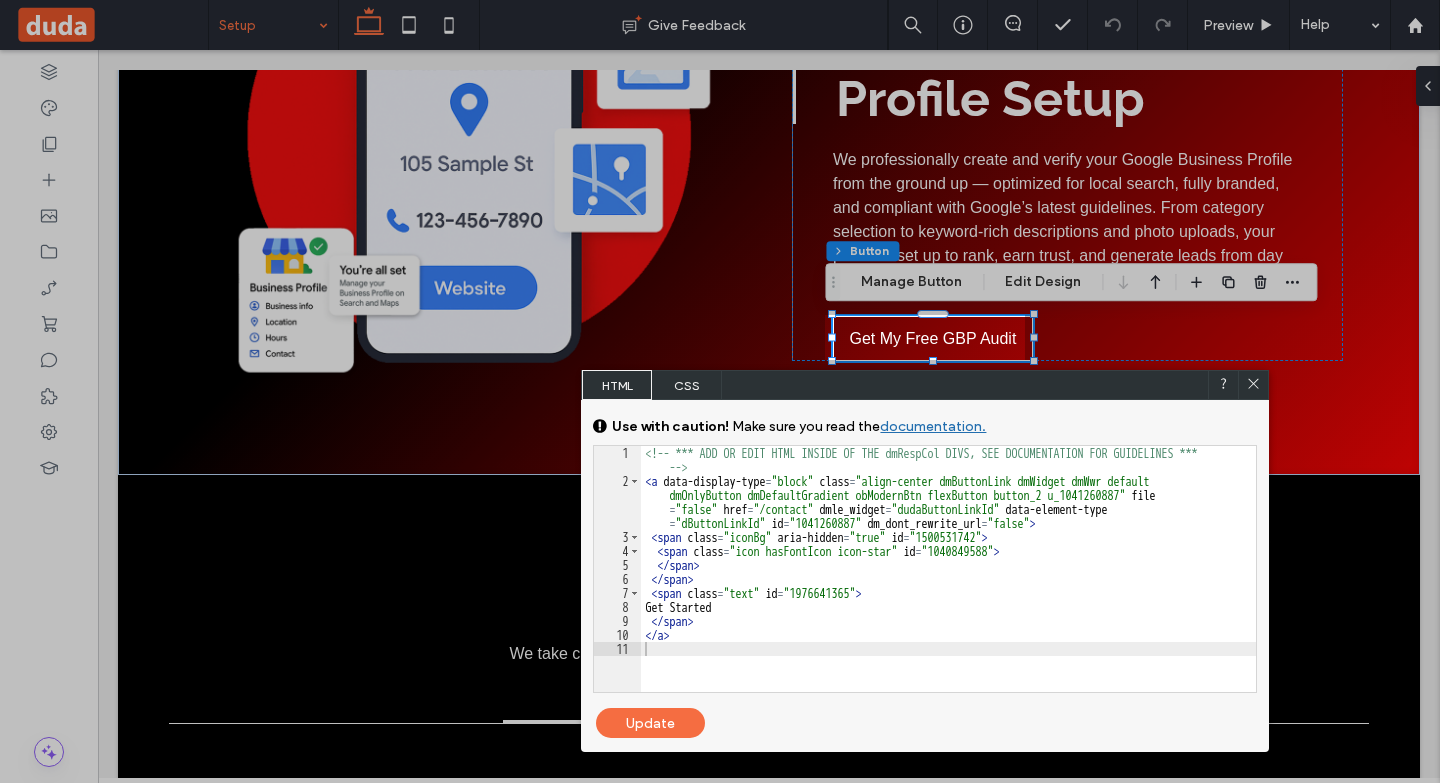 click on "Update" at bounding box center [650, 723] 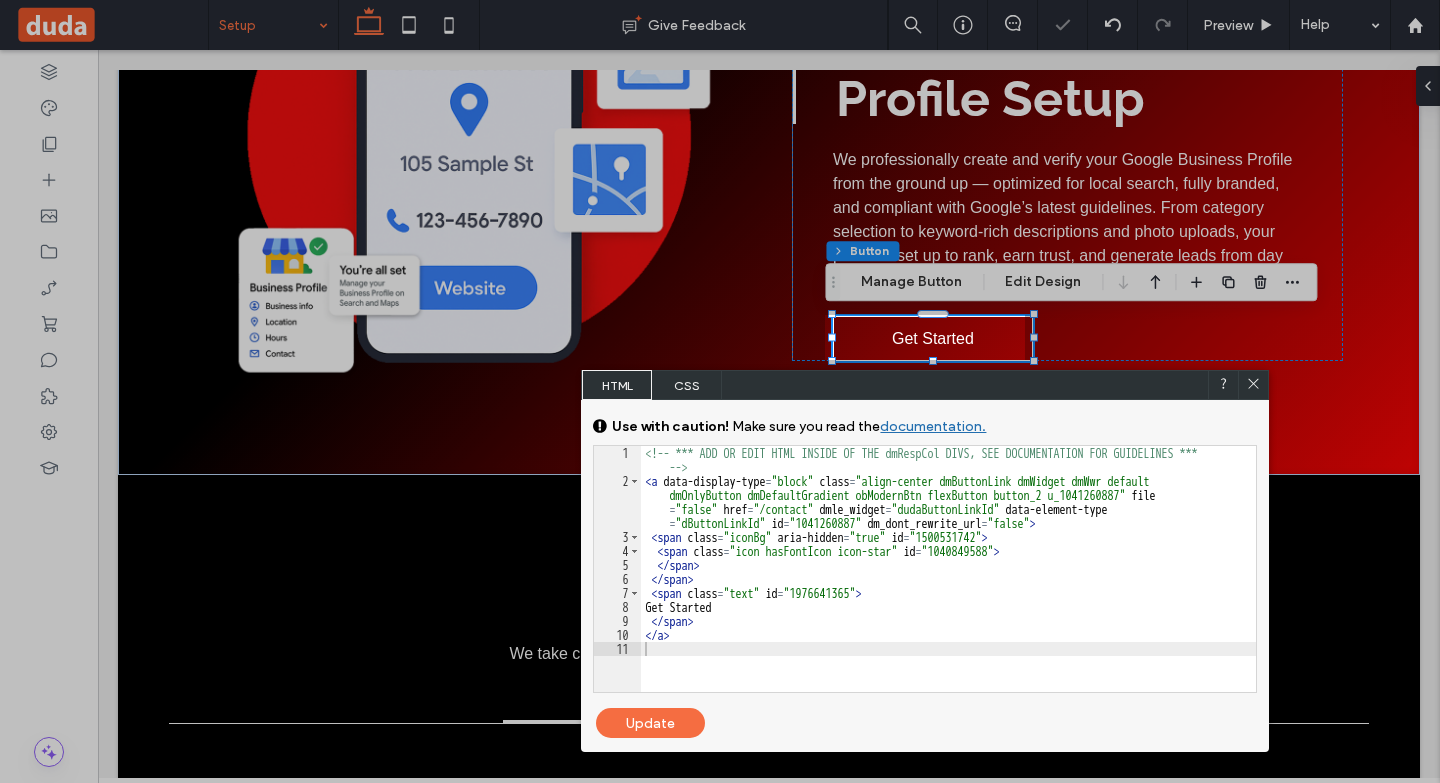 click 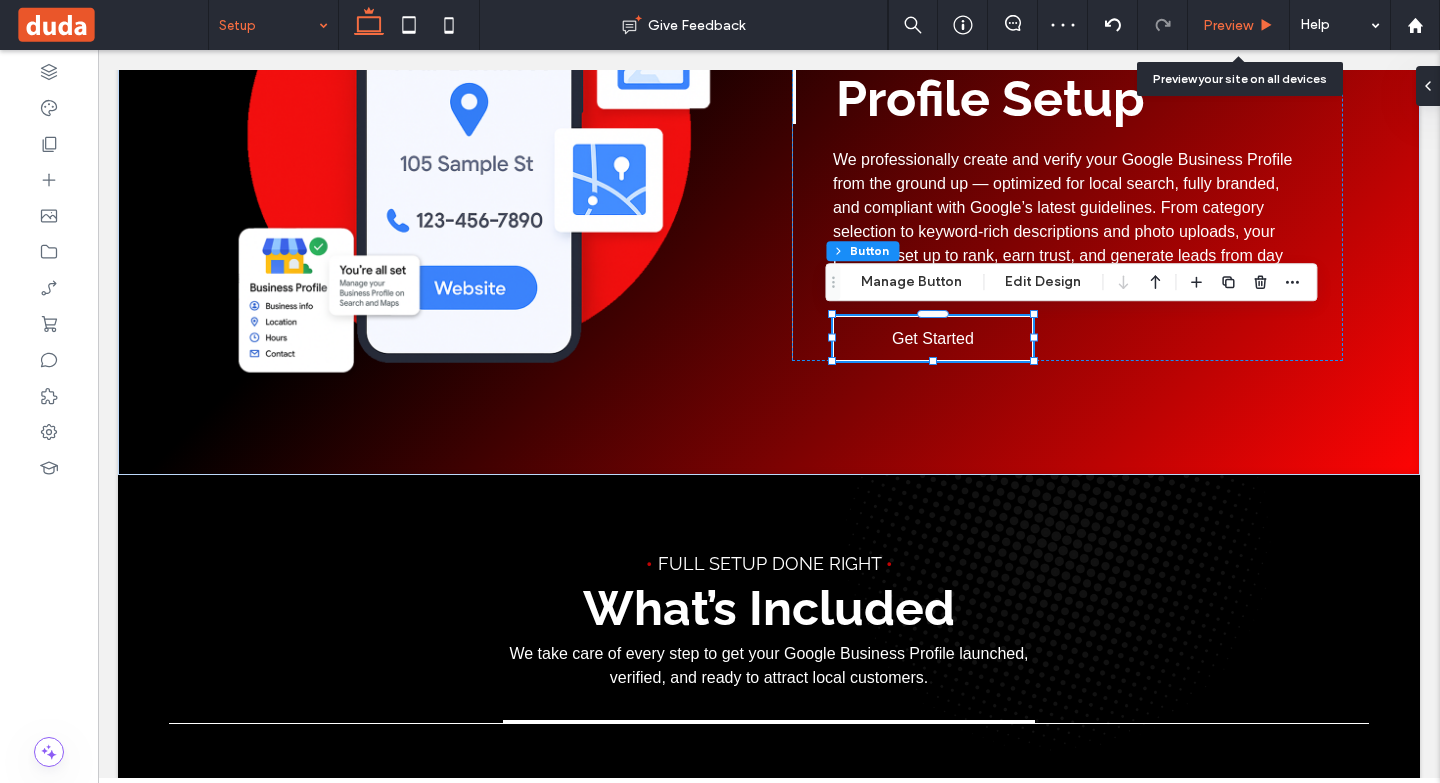 click on "Preview" at bounding box center (1228, 25) 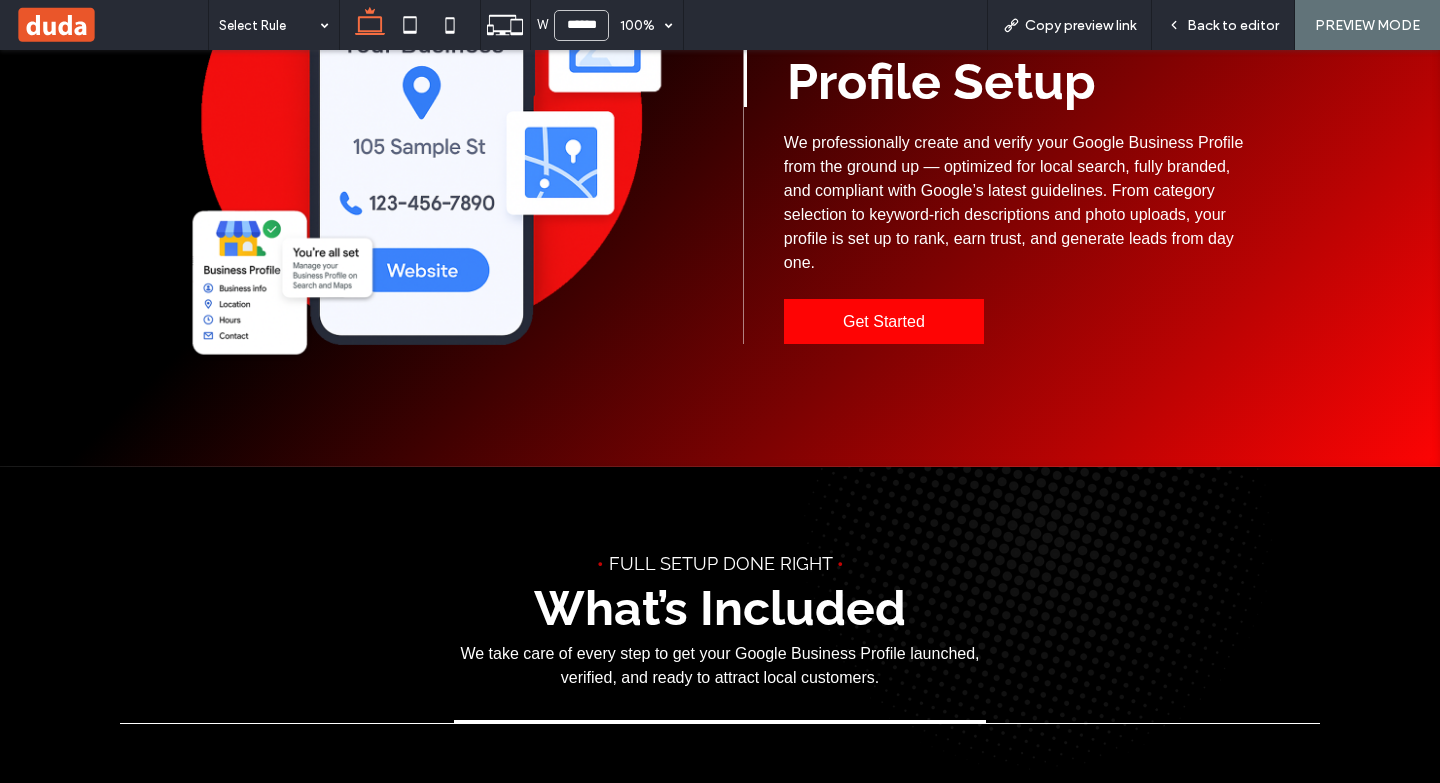 scroll, scrollTop: 706, scrollLeft: 0, axis: vertical 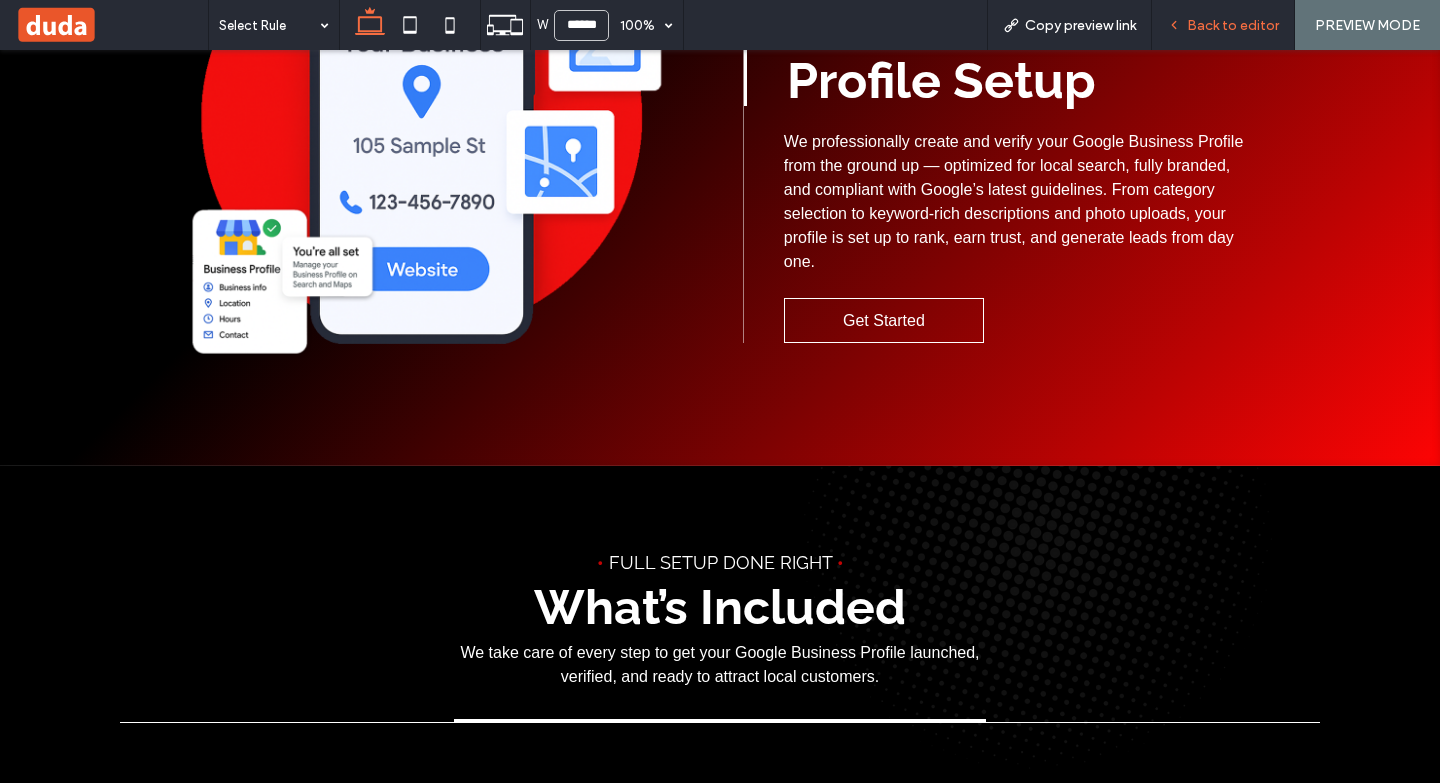 click on "Back to editor" at bounding box center [1233, 25] 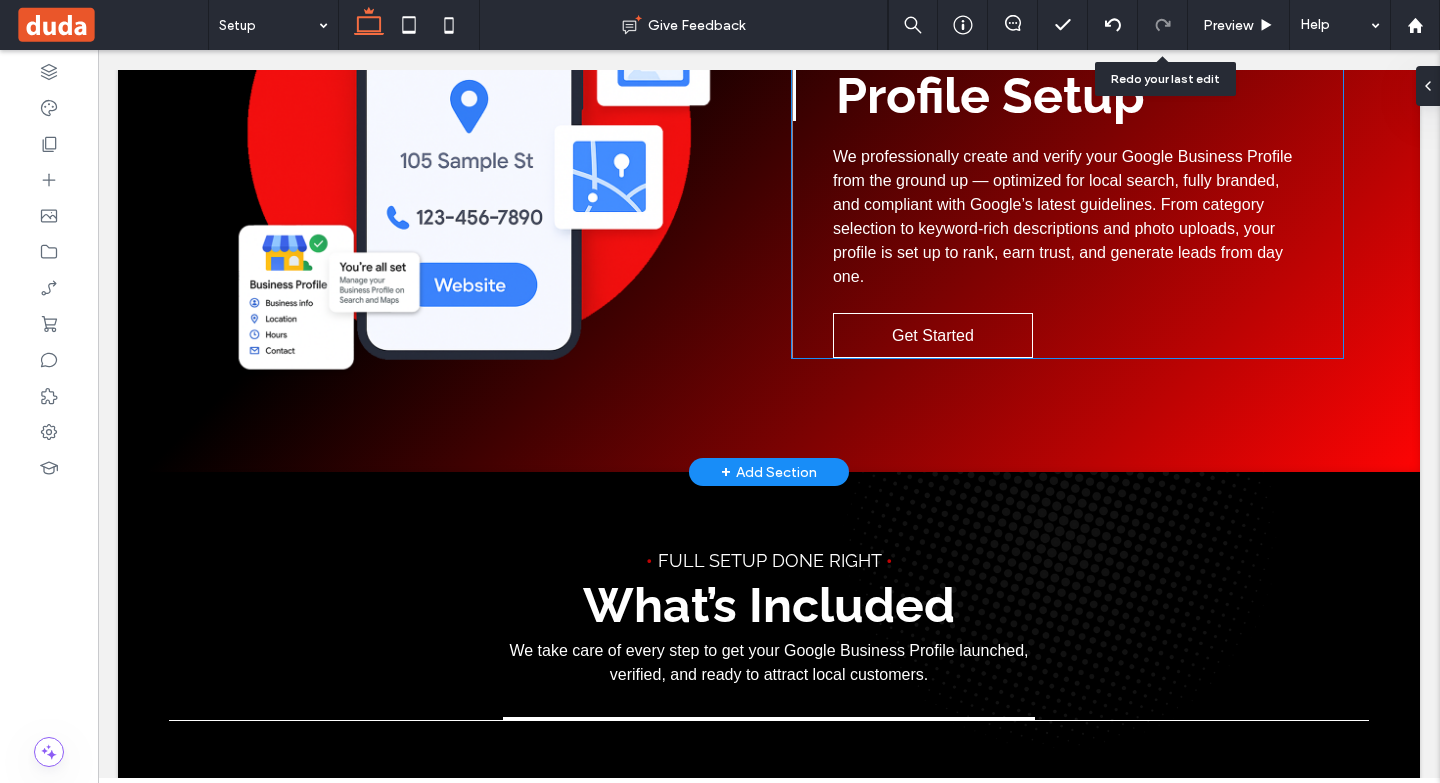 scroll, scrollTop: 700, scrollLeft: 0, axis: vertical 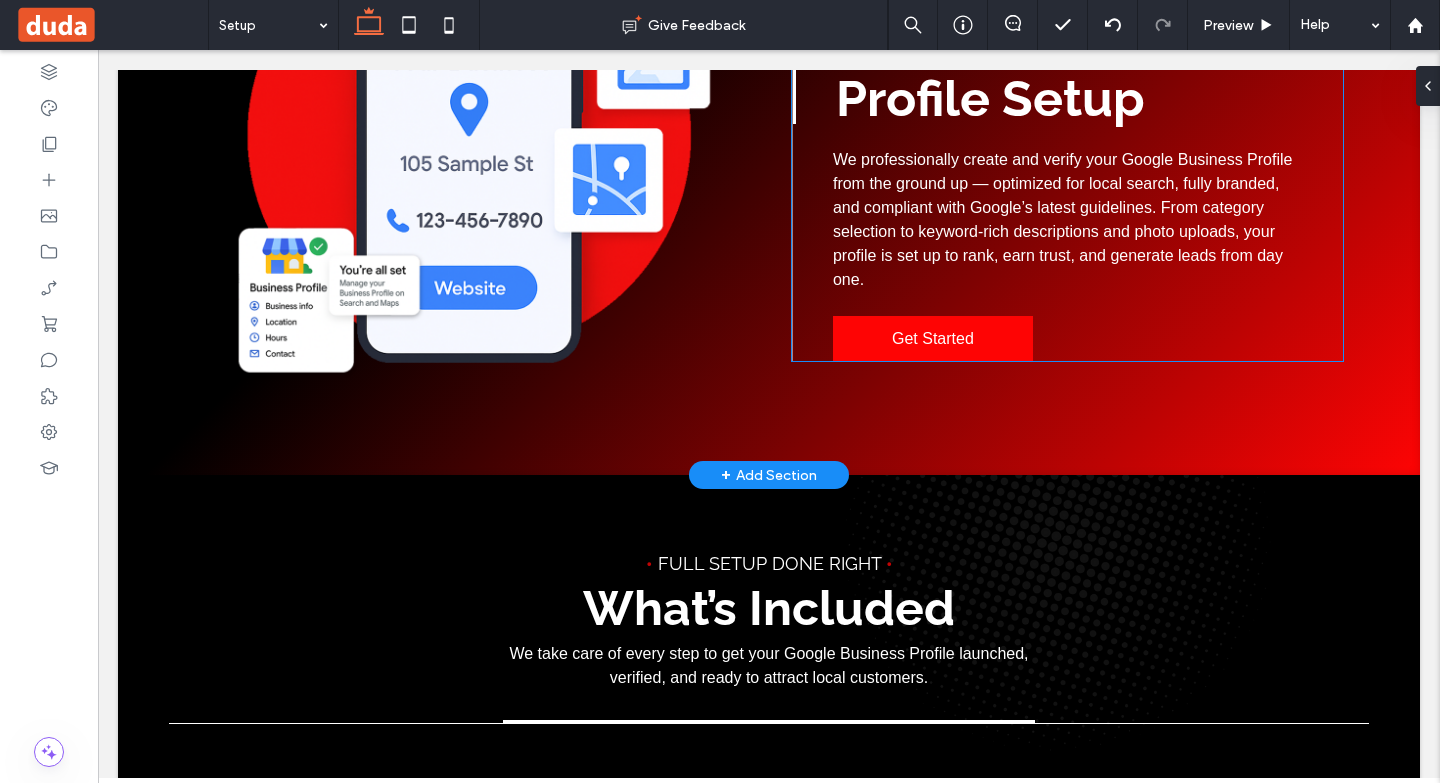 click on "Get Started" at bounding box center (933, 339) 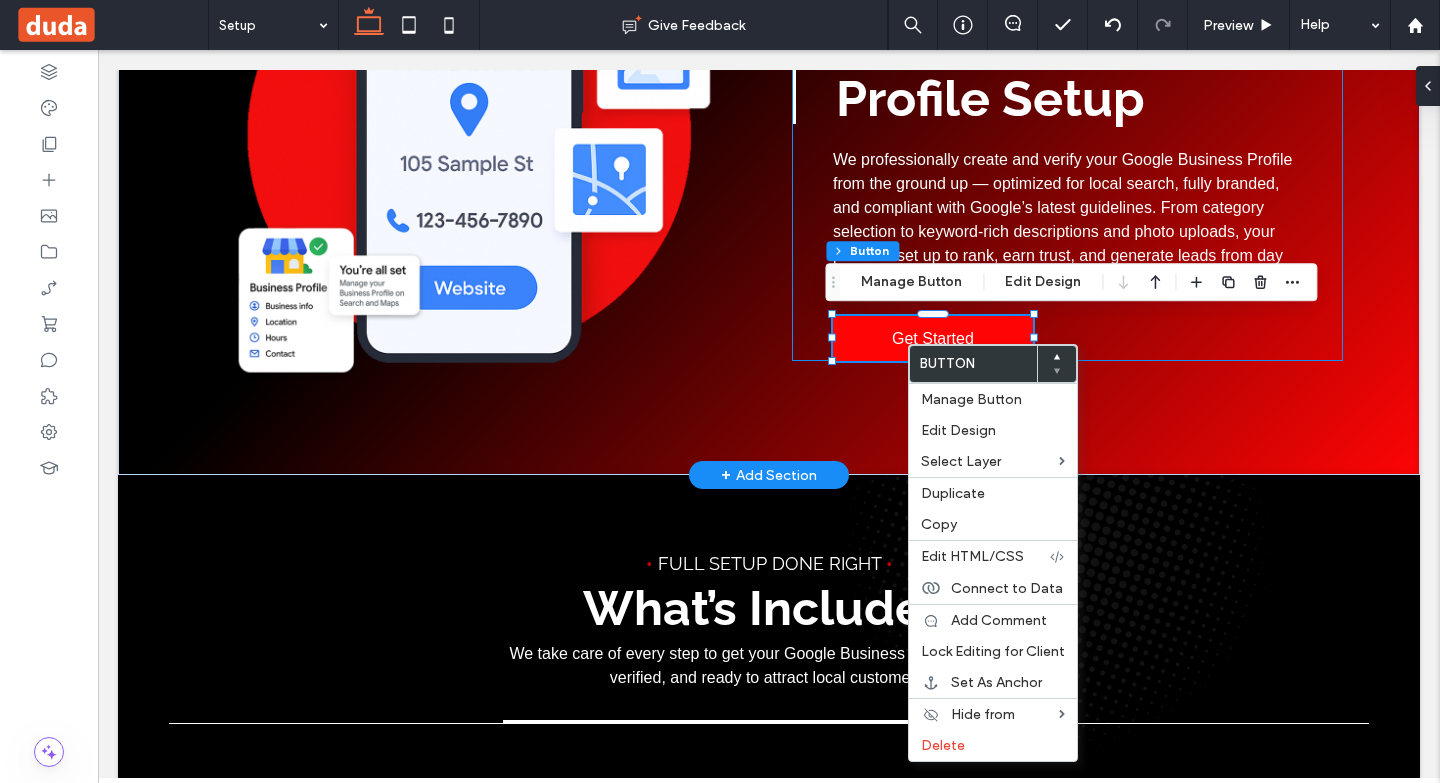 type on "**" 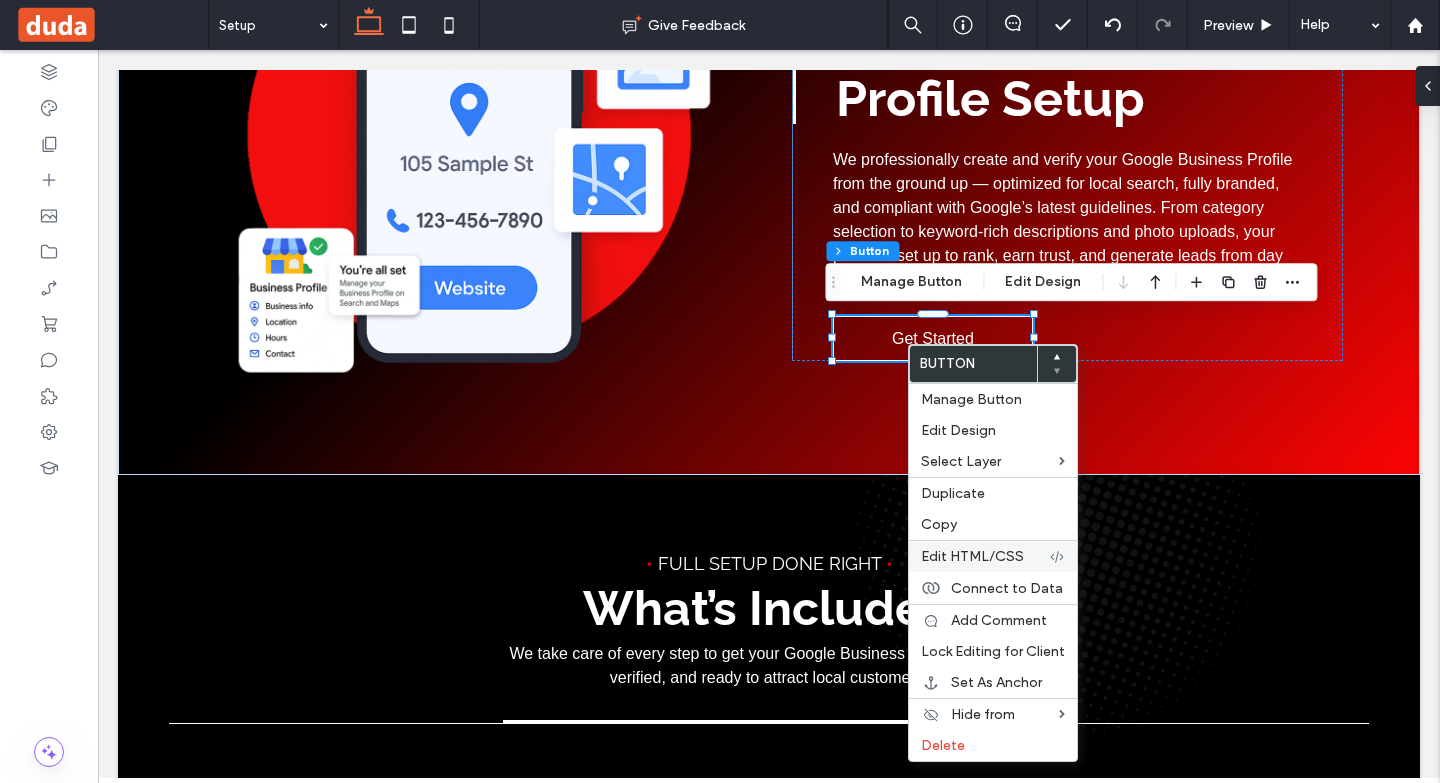 click on "Edit HTML/CSS" at bounding box center [972, 556] 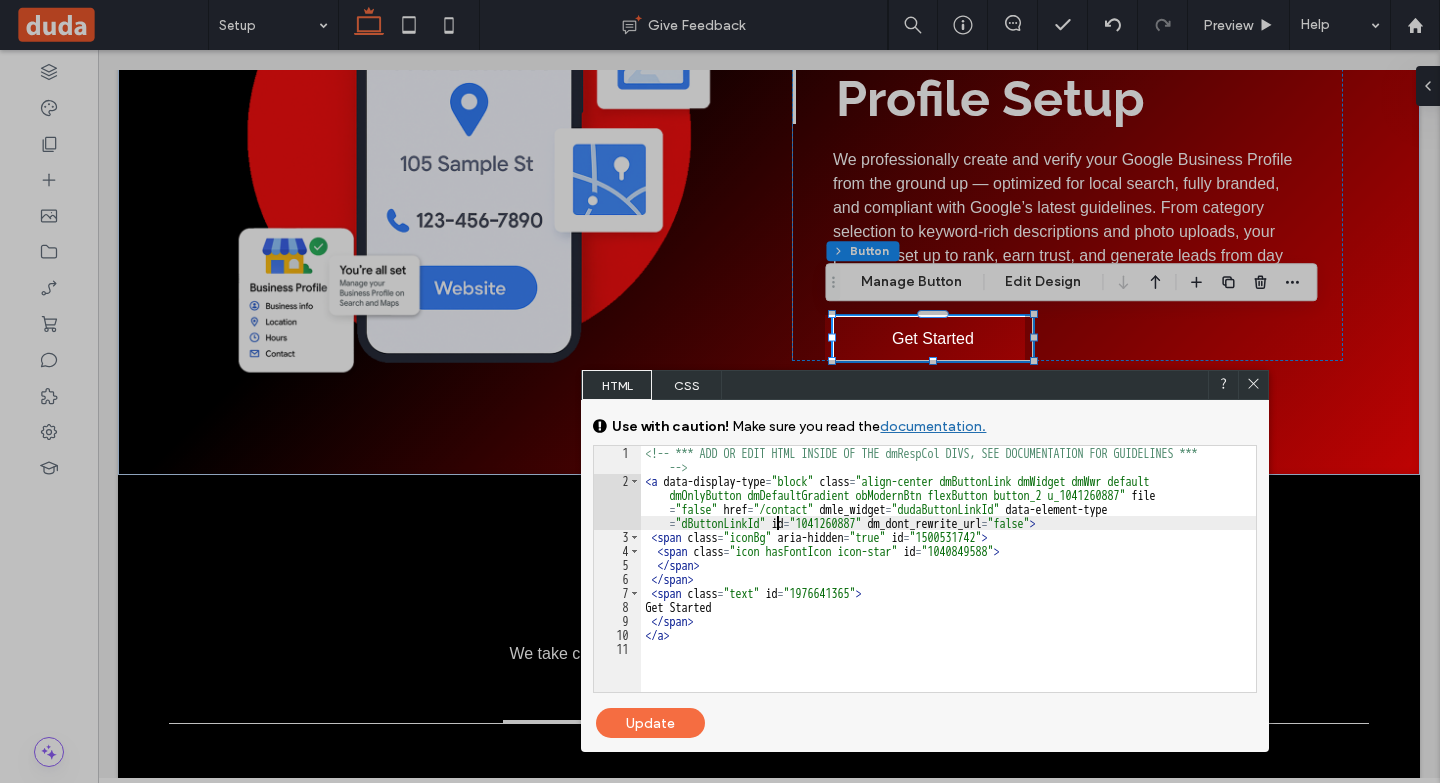 click on "<!-- *** ADD OR EDIT HTML INSIDE OF THE dmRespCol DIVS, SEE DOCUMENTATION FOR GUIDELINES ***   -->< a   data-display-type = "block"   class = "align-center dmButtonLink dmWidget dmWwr default   dmOnlyButton dmDefaultGradient obModernBtn flexButton button_2 u_1041260887"   file  = "false"   href = "/contact"   dmle_widget = "dudaButtonLinkId"   data-element-type  = "dButtonLinkId"   id = "1041260887"   dm_dont_rewrite_url = "false" >   < span   class = "iconBg"   aria-hidden = "true"   id = "1500531742" >    < span   class = "icon hasFontIcon icon-star"   id = "1040849588" >    </ span >   </ span >   < span   class = "text"   id = "1976641365" >   Get Started   </ span ></ a >" at bounding box center (948, 590) 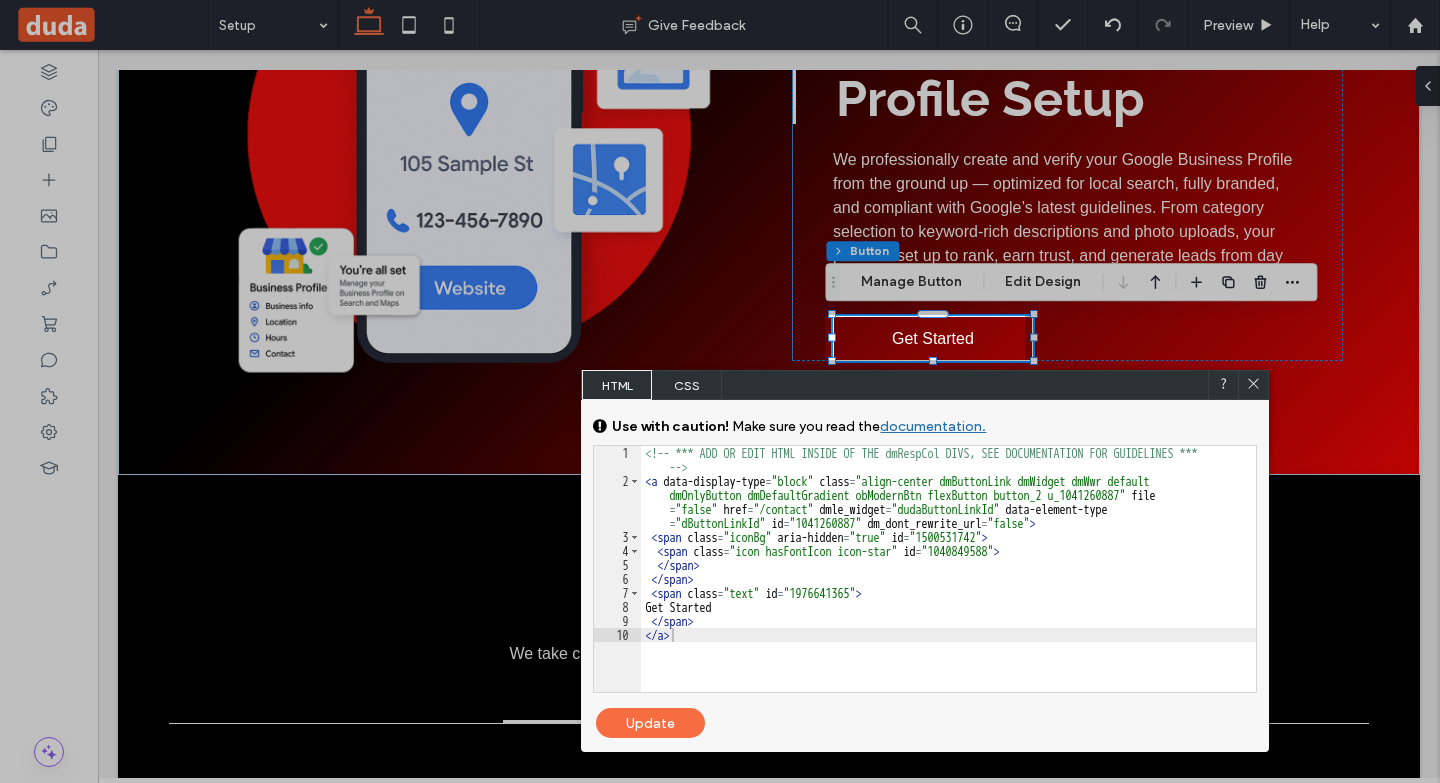 click on "Update" at bounding box center (650, 723) 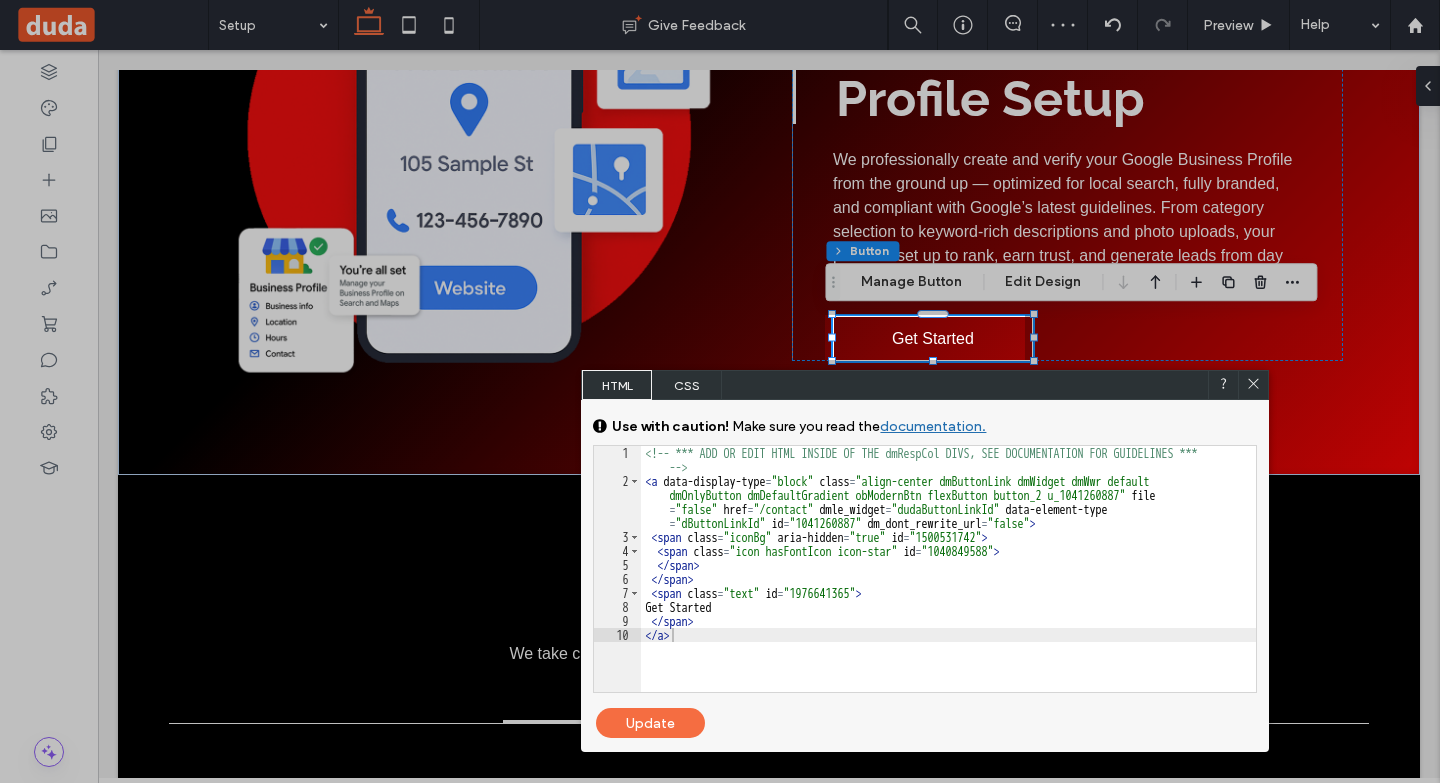 click on "CSS" at bounding box center (687, 385) 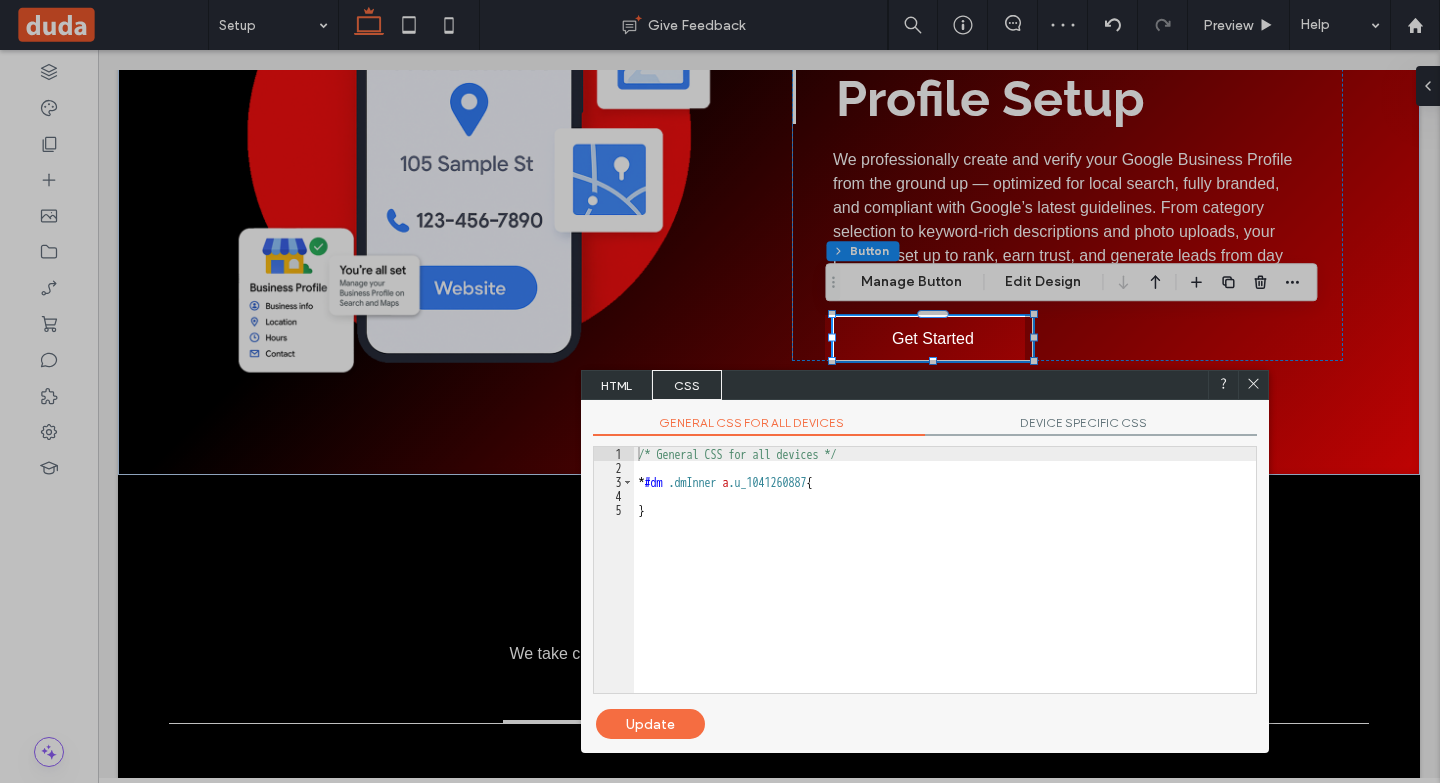 click on "DEVICE SPECIFIC CSS" at bounding box center [1091, 425] 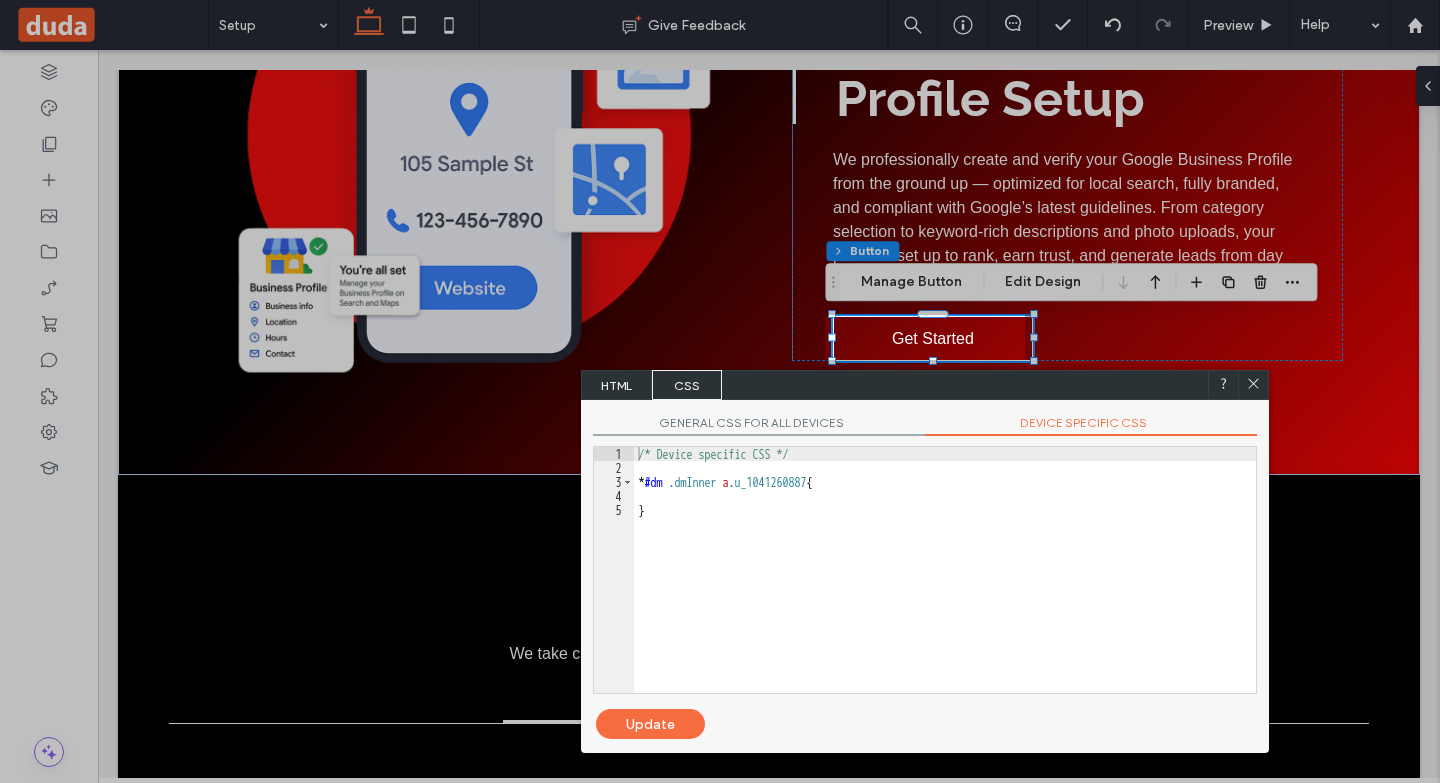 click on "HTML" at bounding box center [617, 385] 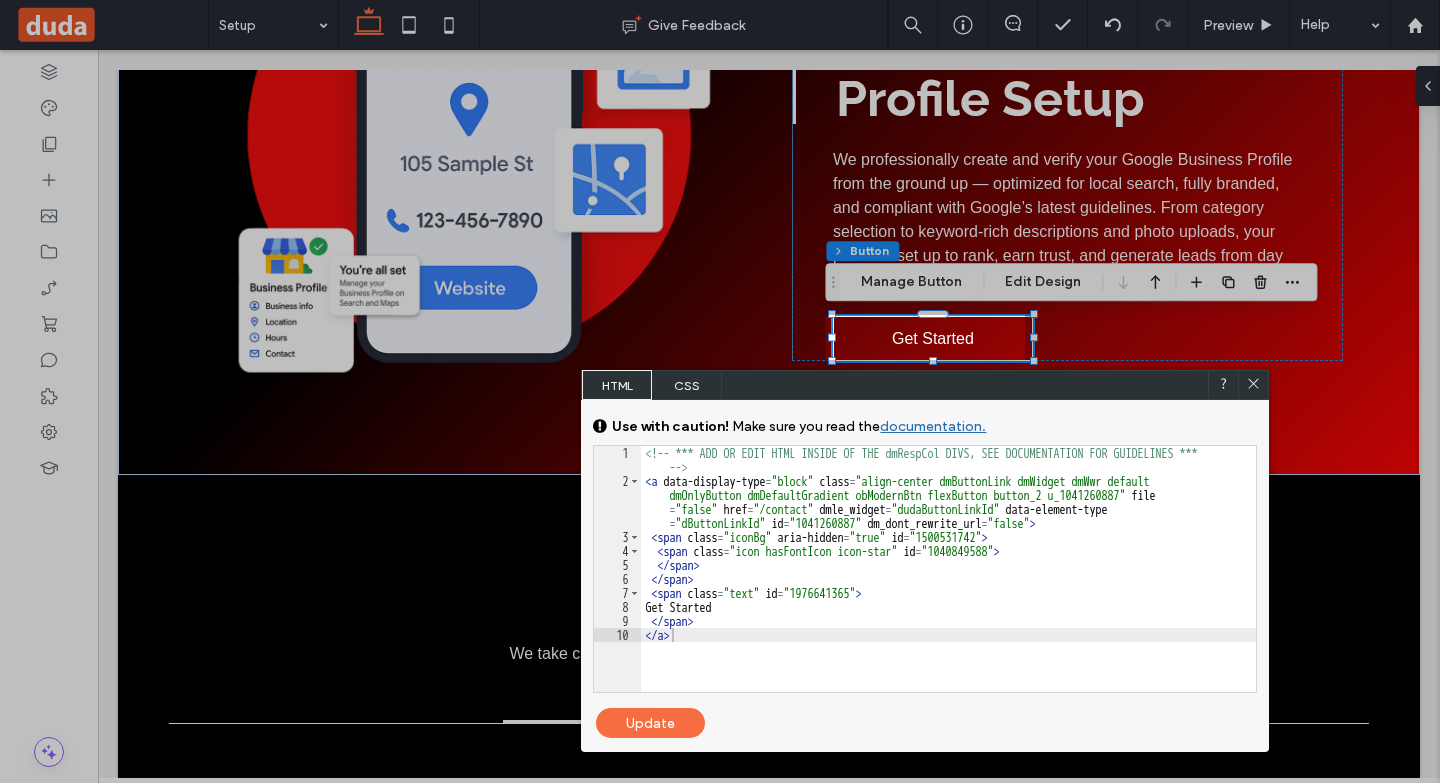 click 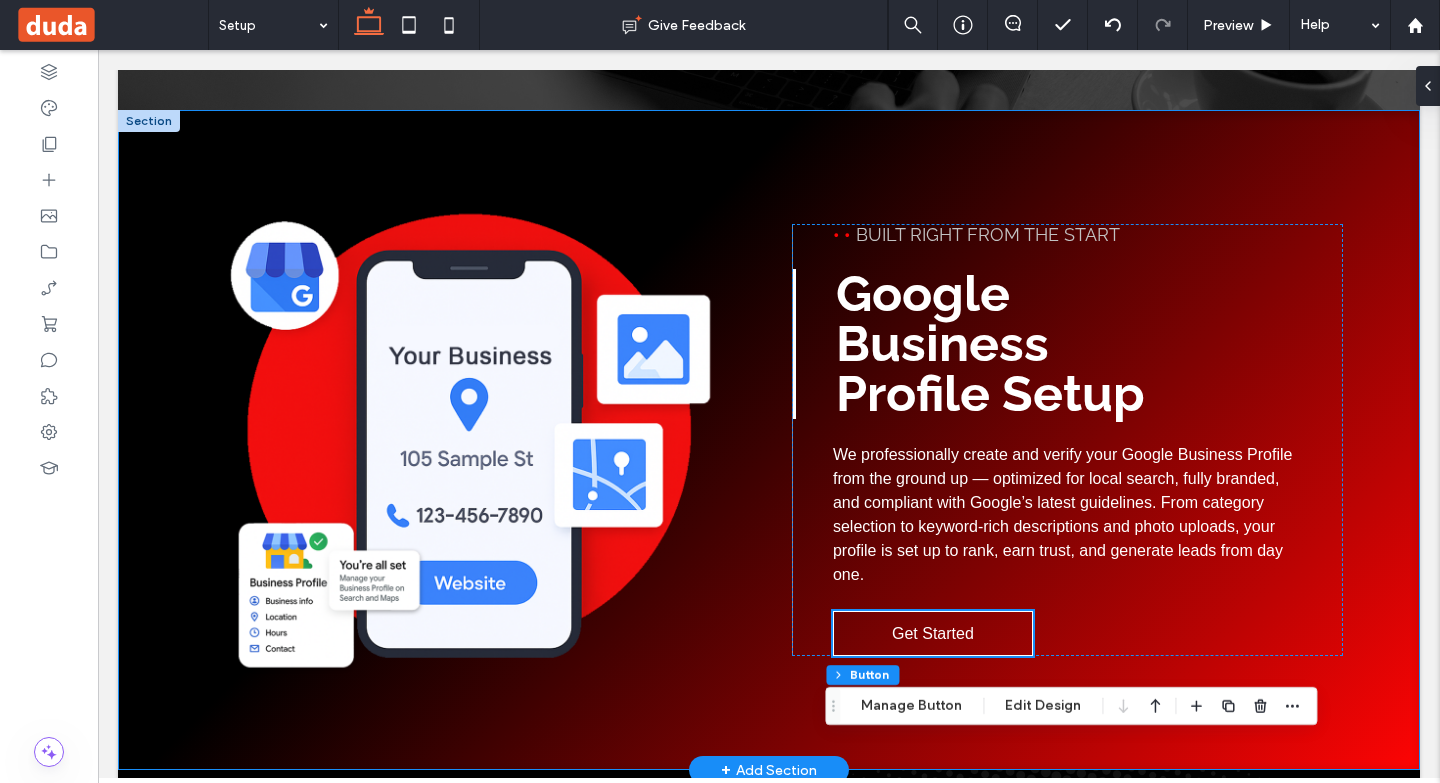 scroll, scrollTop: 200, scrollLeft: 0, axis: vertical 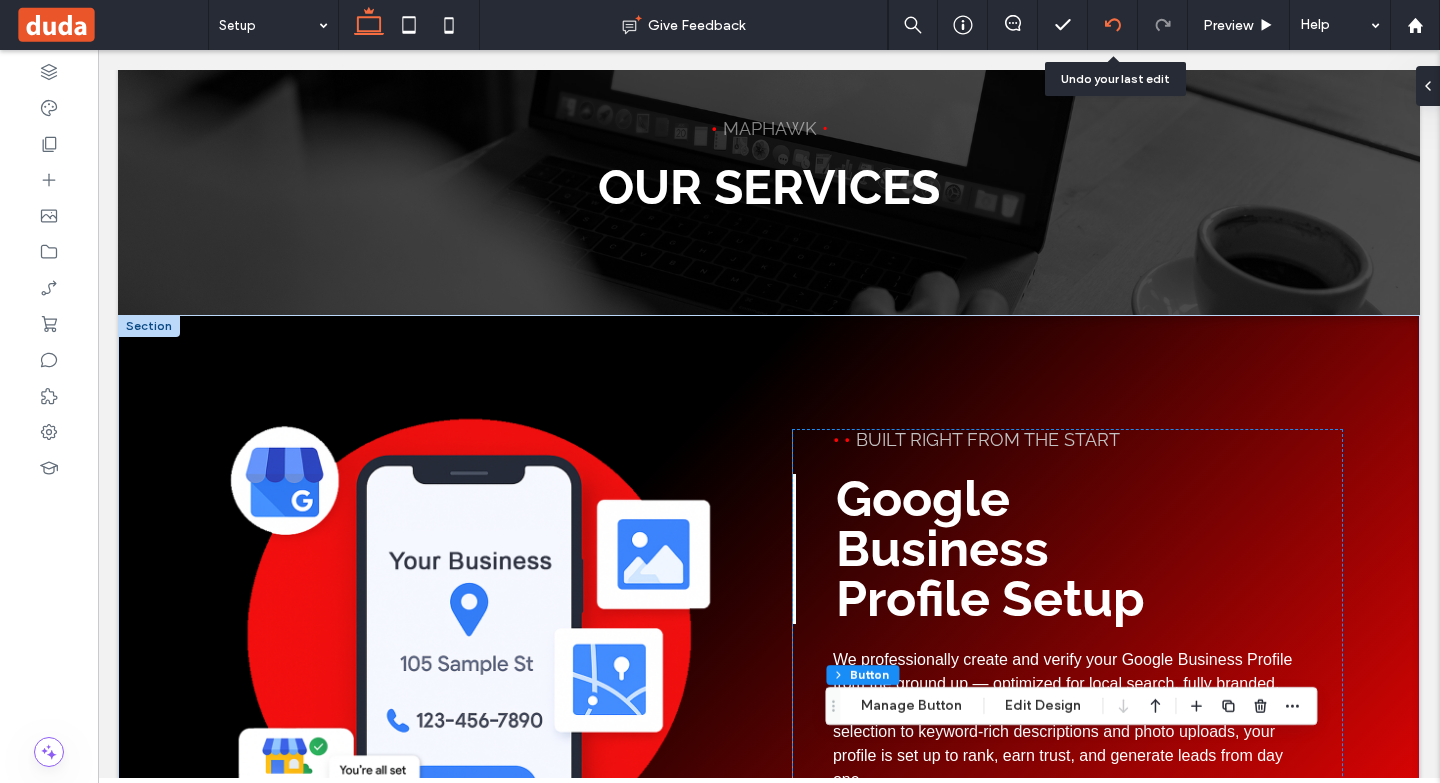 click at bounding box center [1112, 25] 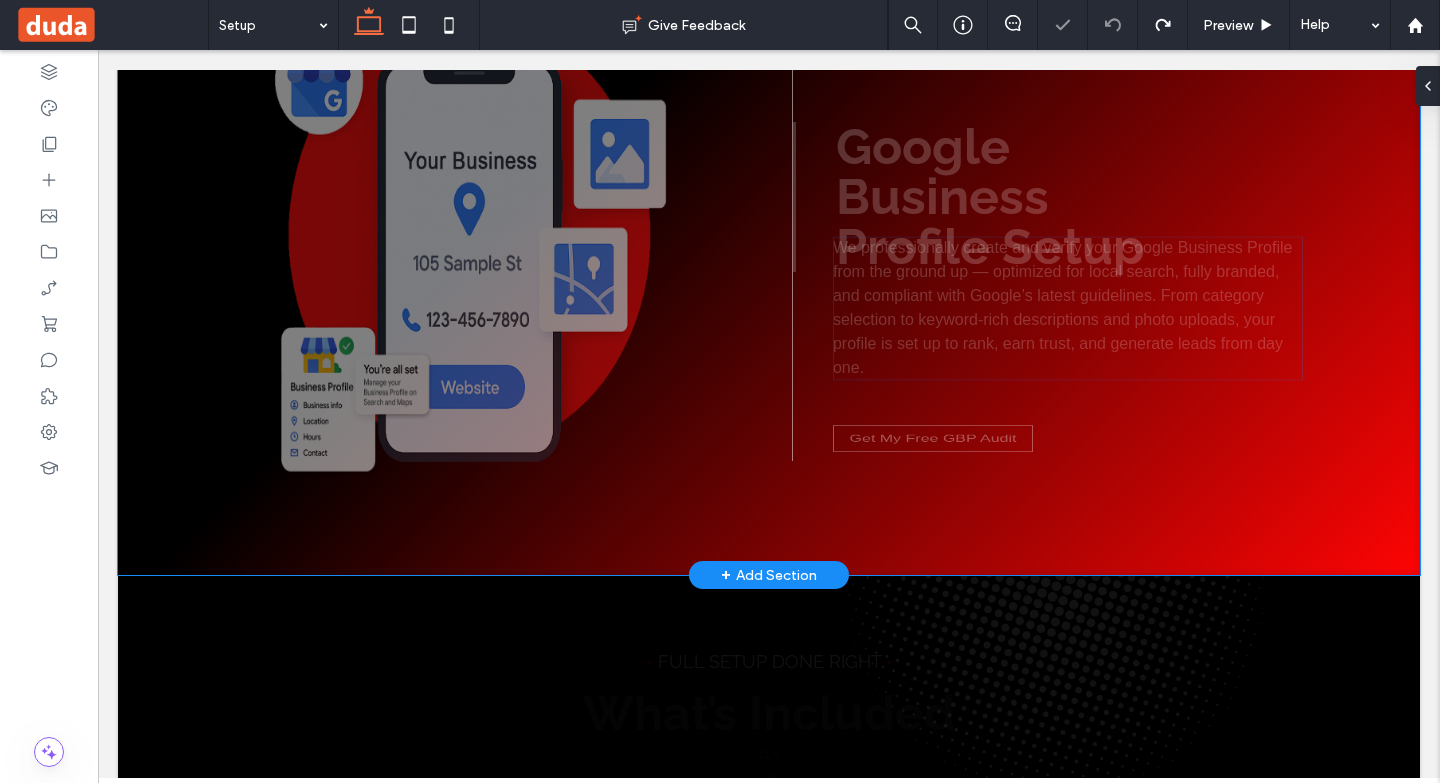 scroll, scrollTop: 600, scrollLeft: 0, axis: vertical 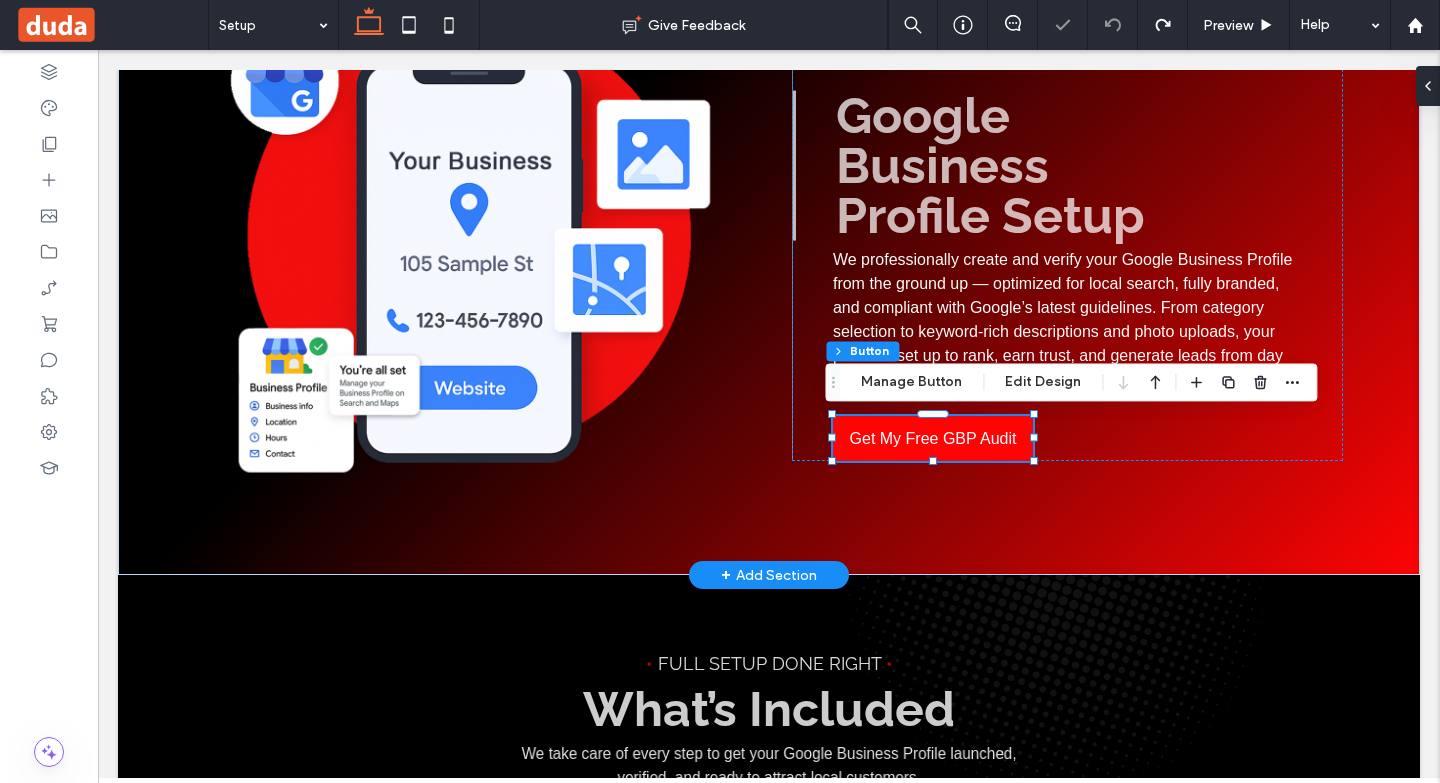 type on "**" 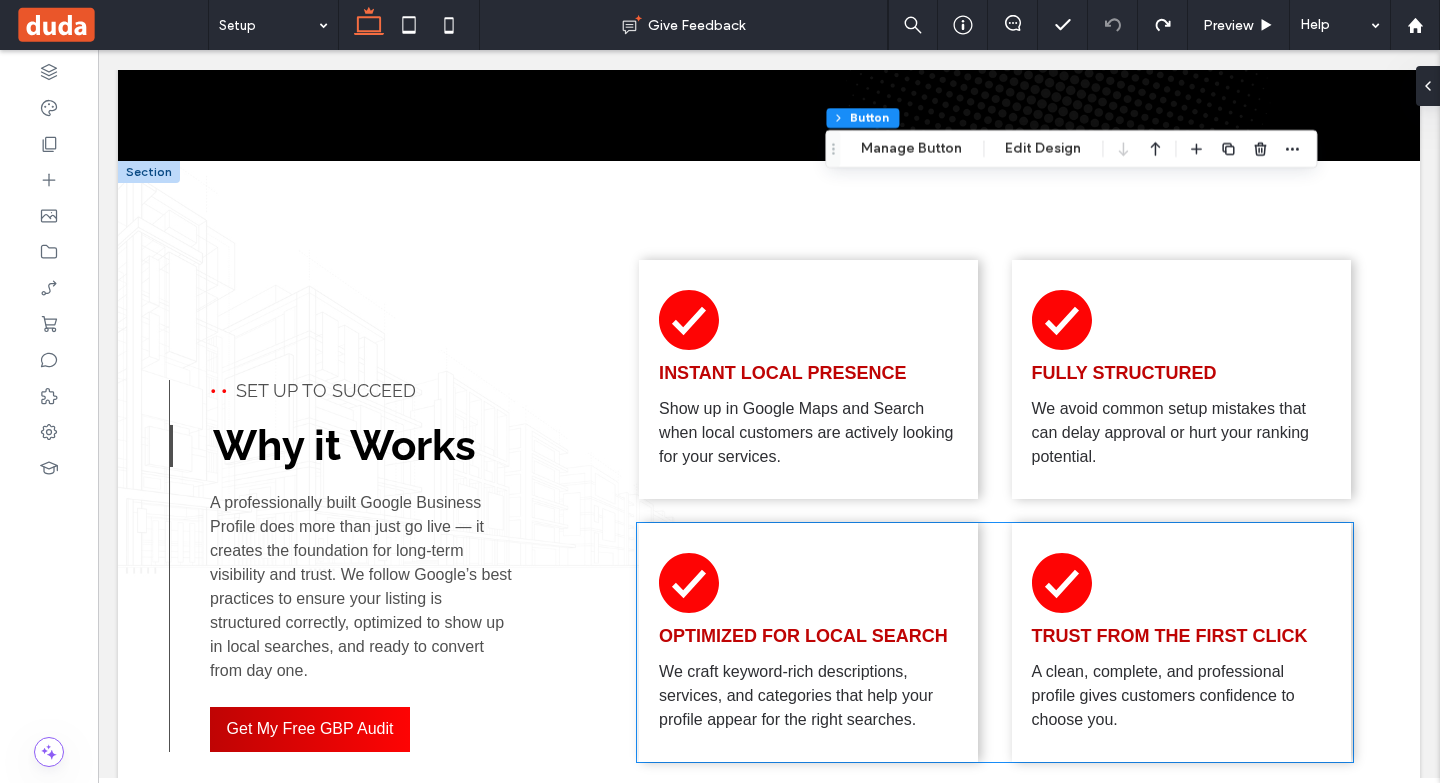 scroll, scrollTop: 1900, scrollLeft: 0, axis: vertical 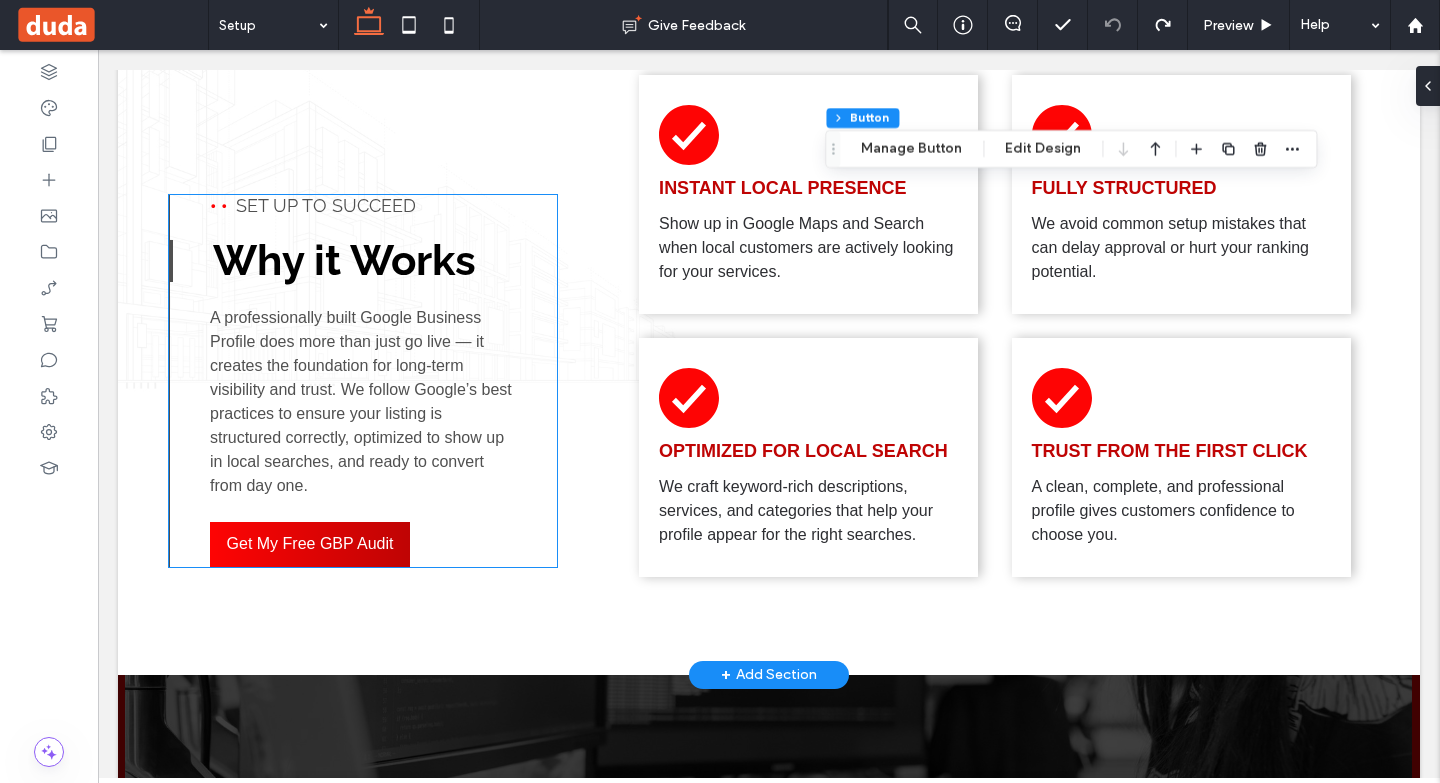 click on "Get My Free GBP Audit" at bounding box center (310, 544) 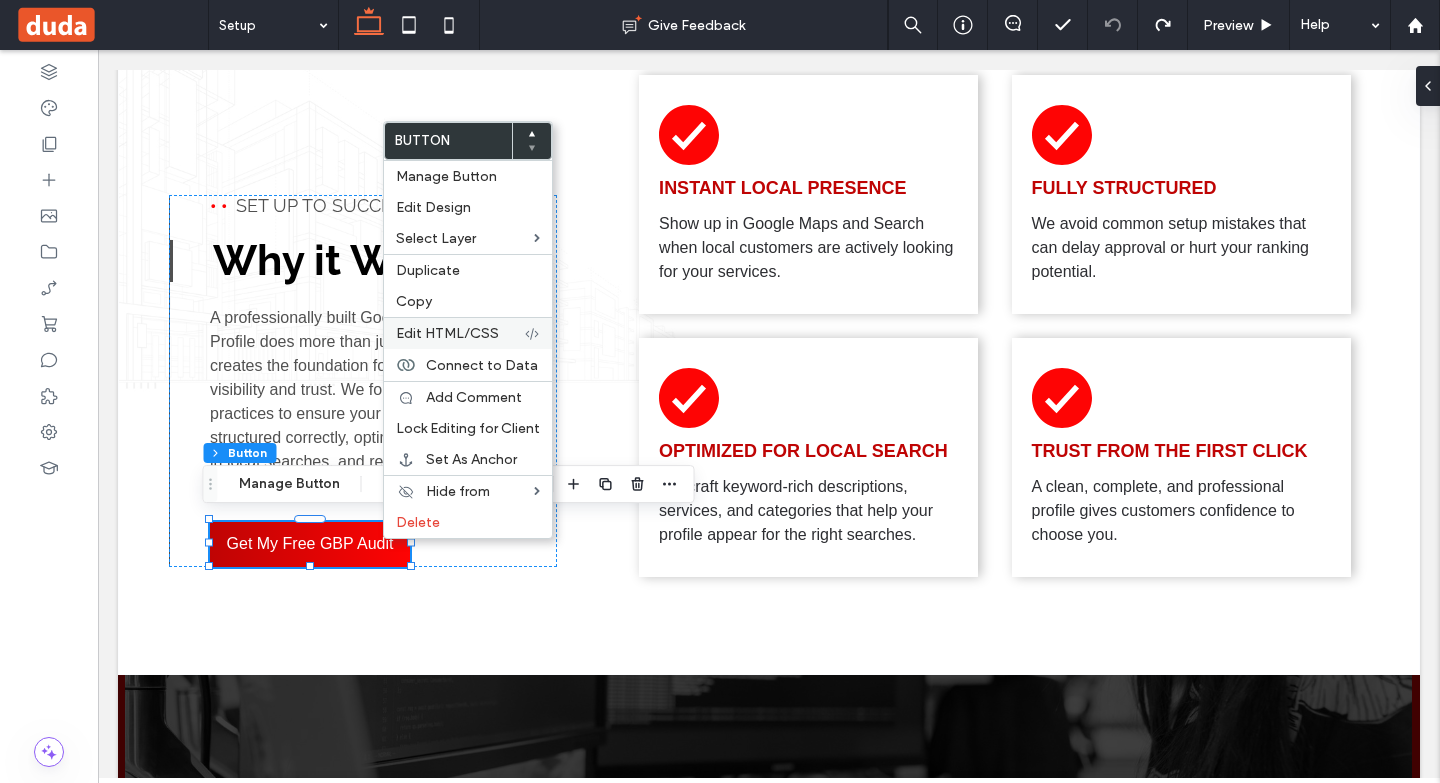 click on "Edit HTML/CSS" at bounding box center [447, 333] 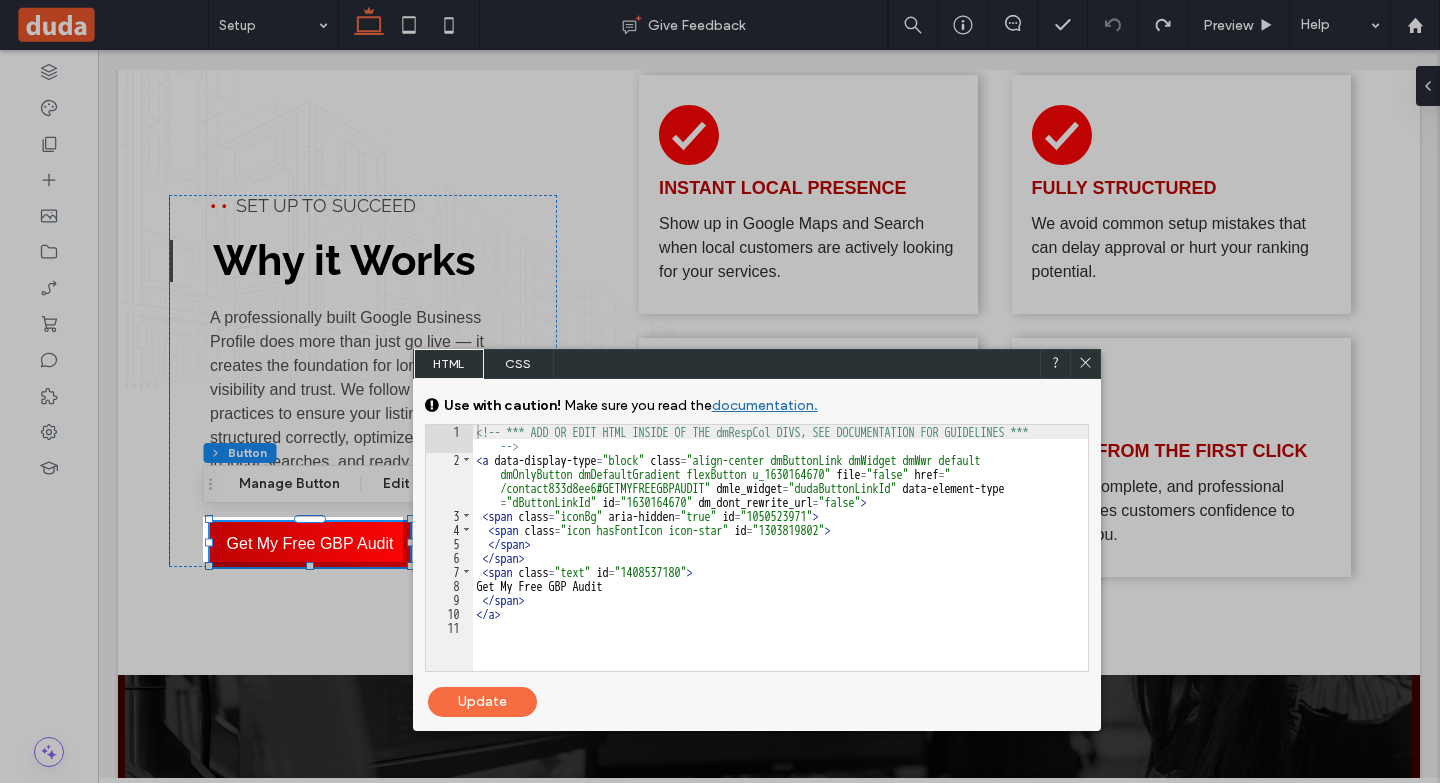 click on "<!-- *** ADD OR EDIT HTML INSIDE OF THE dmRespCol DIVS, SEE DOCUMENTATION FOR GUIDELINES ***       --> < a   data-display-type = "block"   class = "align-center dmButtonLink dmWidget dmWwr default       dmOnlyButton dmDefaultGradient flexButton u_1630164670"   file = "false"   href = "      /contact833d8ee6#GETMYFREEGBPAUDIT"   dmle_widget = "dudaButtonLinkId"   data-element-type      = "dButtonLinkId"   id = "1630164670"   dm_dont_rewrite_url = "false" >   < span   class = "iconBg"   aria-hidden = "true"   id = "1050523971" >    < span   class = "icon hasFontIcon icon-star"   id = "1303819802" >    </ span >   </ span >   < span   class = "text"   id = "1408537180" >   Get My Free GBP Audit   </ span > </ a >" at bounding box center [780, 569] 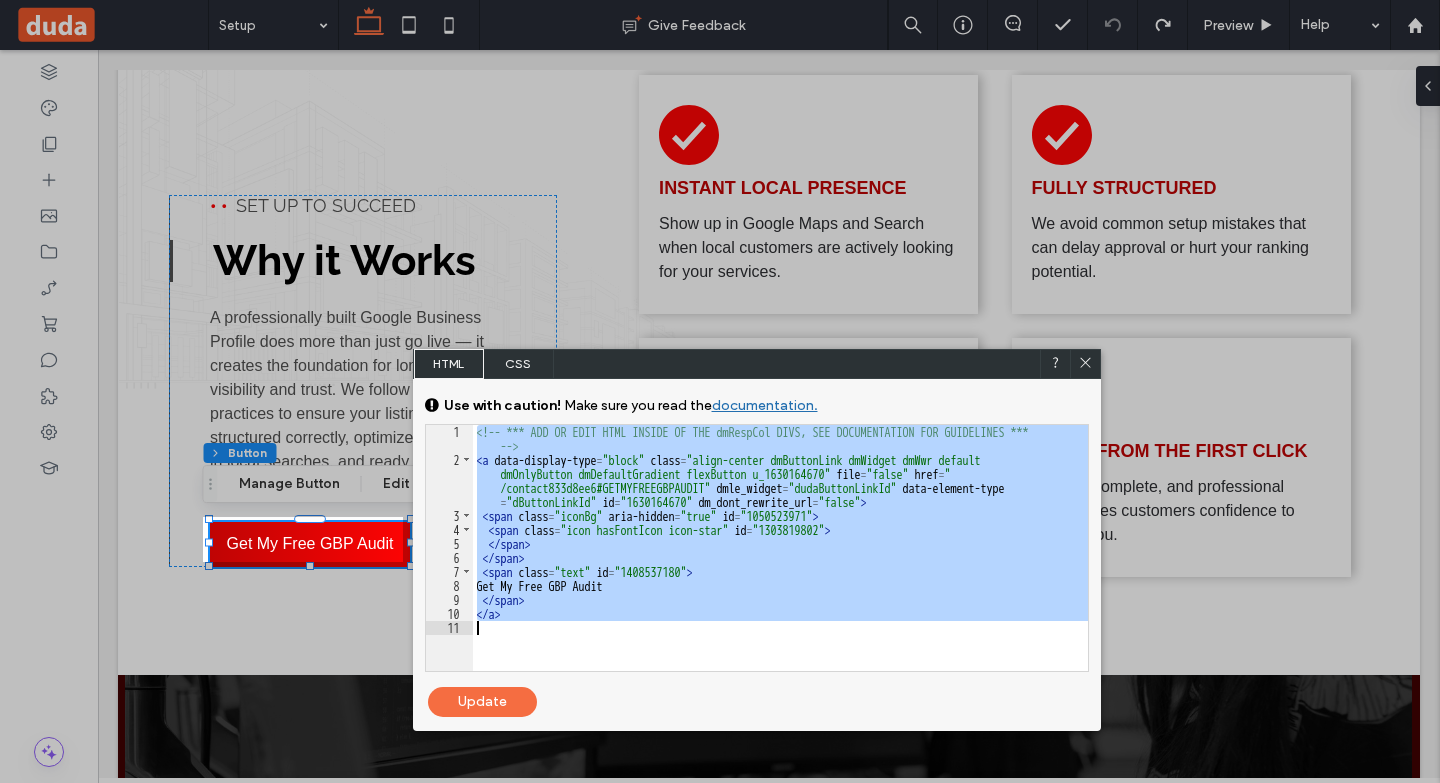 scroll, scrollTop: 146, scrollLeft: 0, axis: vertical 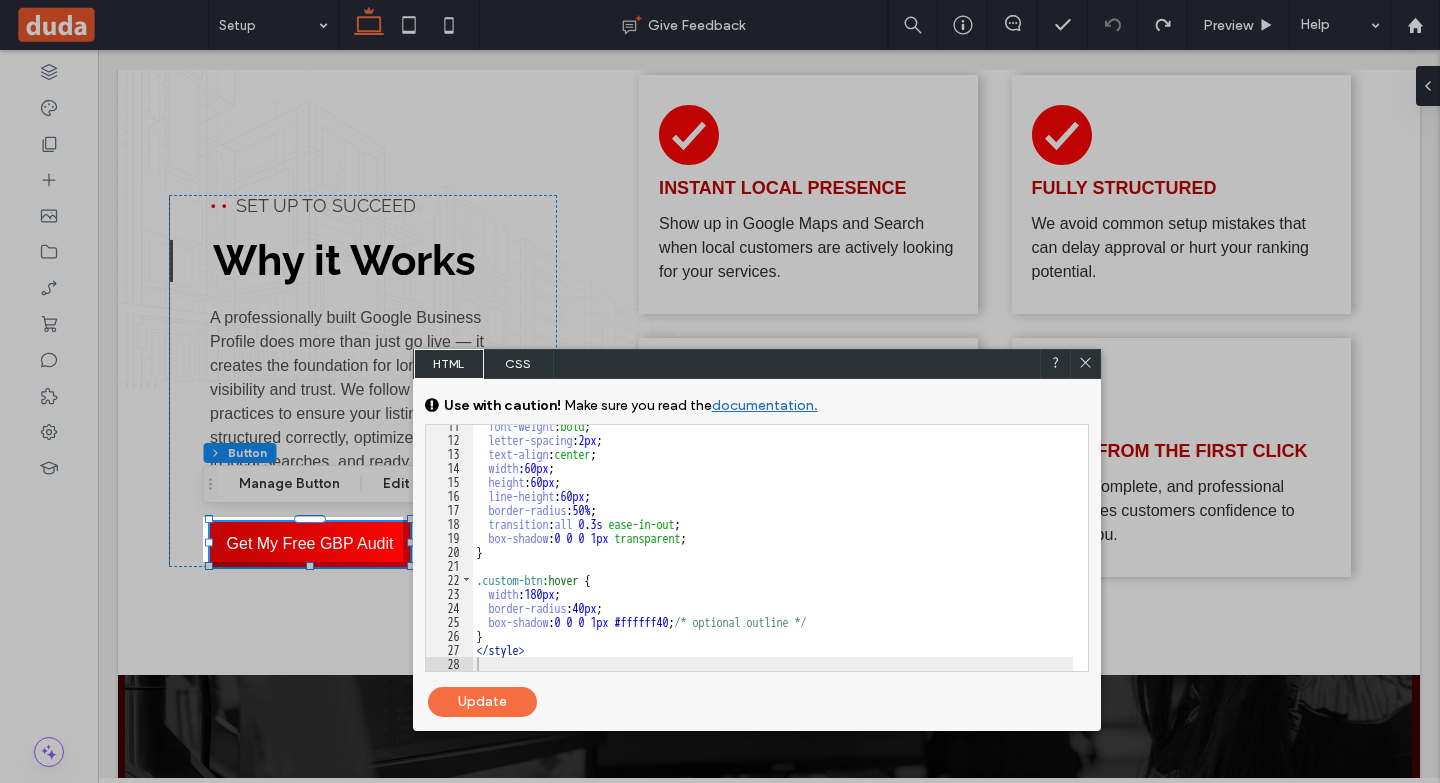 click on "Update" at bounding box center [482, 702] 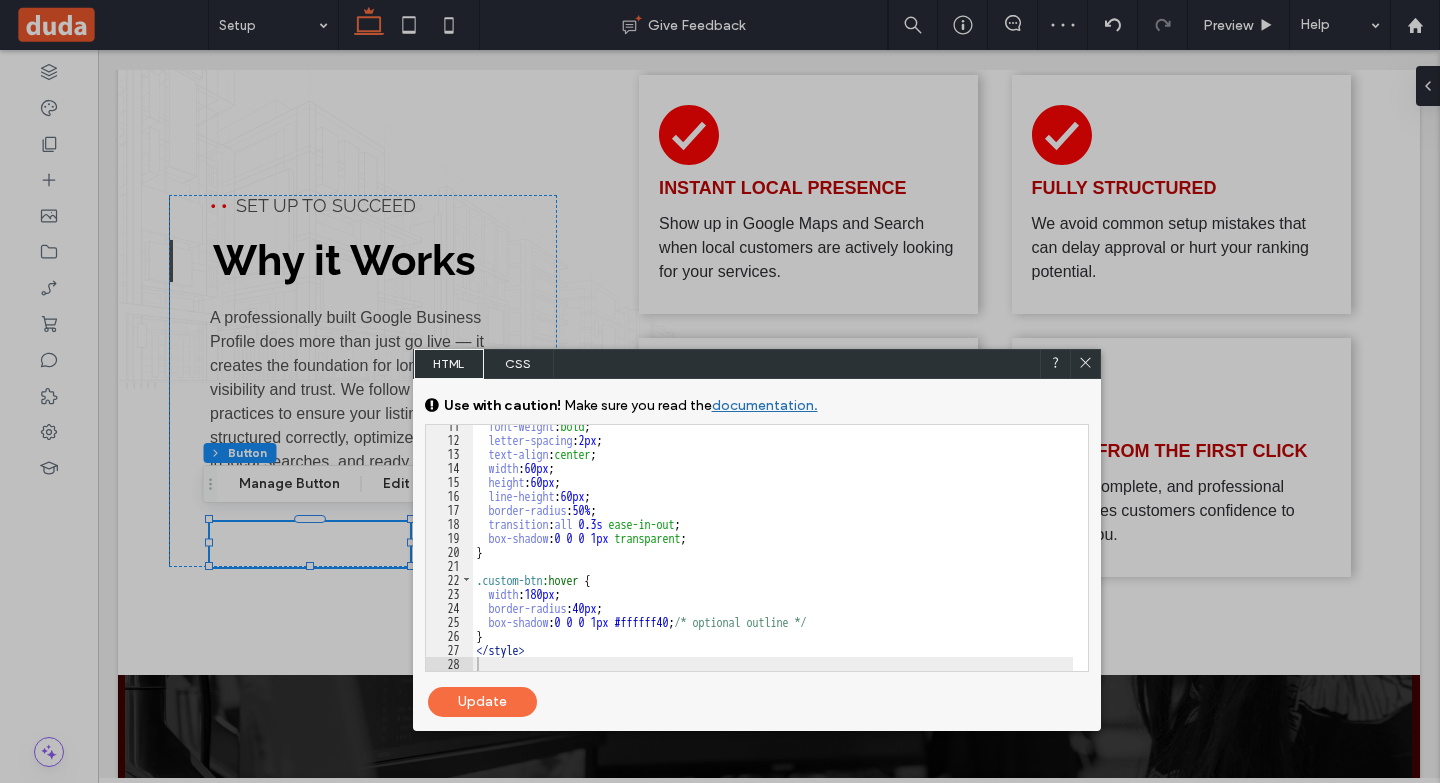 drag, startPoint x: 1083, startPoint y: 364, endPoint x: 983, endPoint y: 314, distance: 111.8034 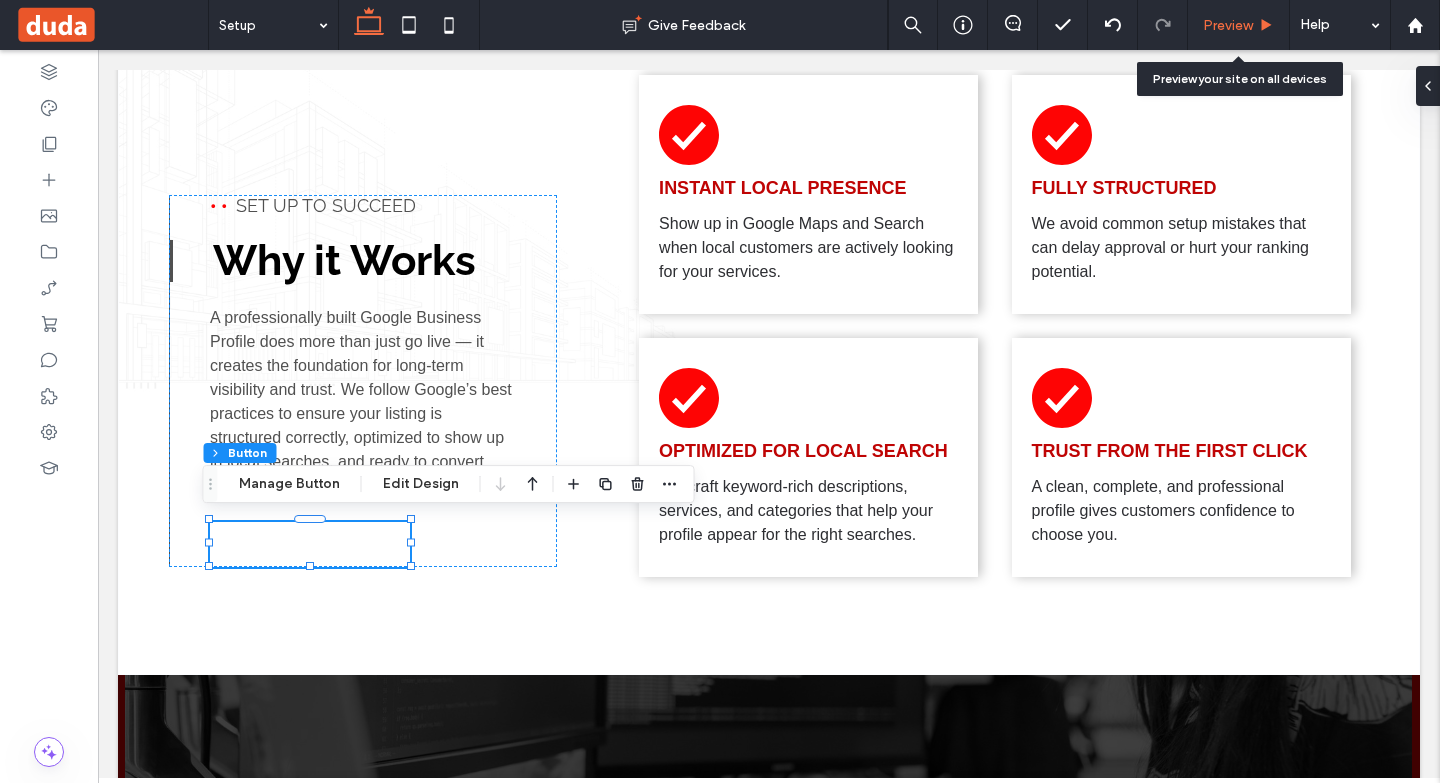 click on "Preview" at bounding box center (1228, 25) 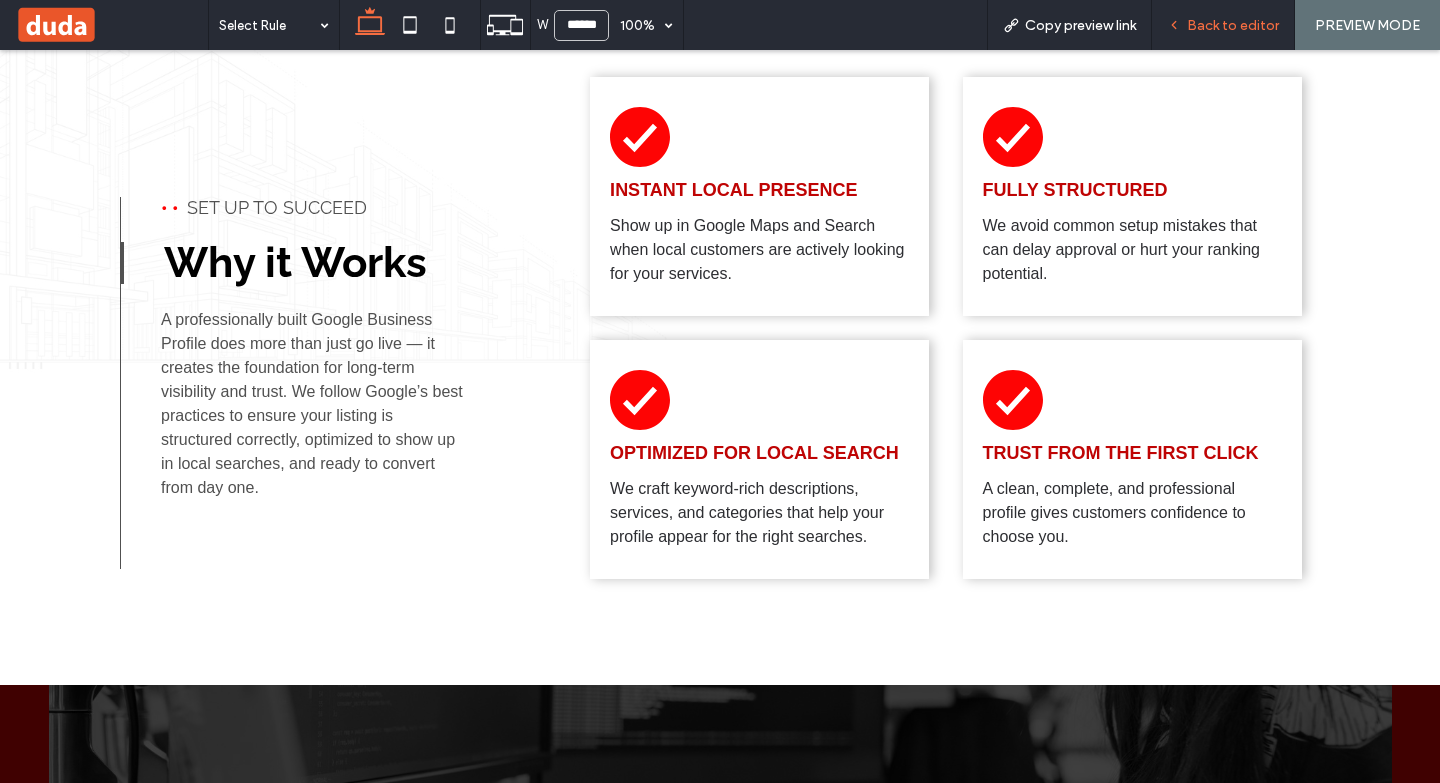 scroll, scrollTop: 1924, scrollLeft: 0, axis: vertical 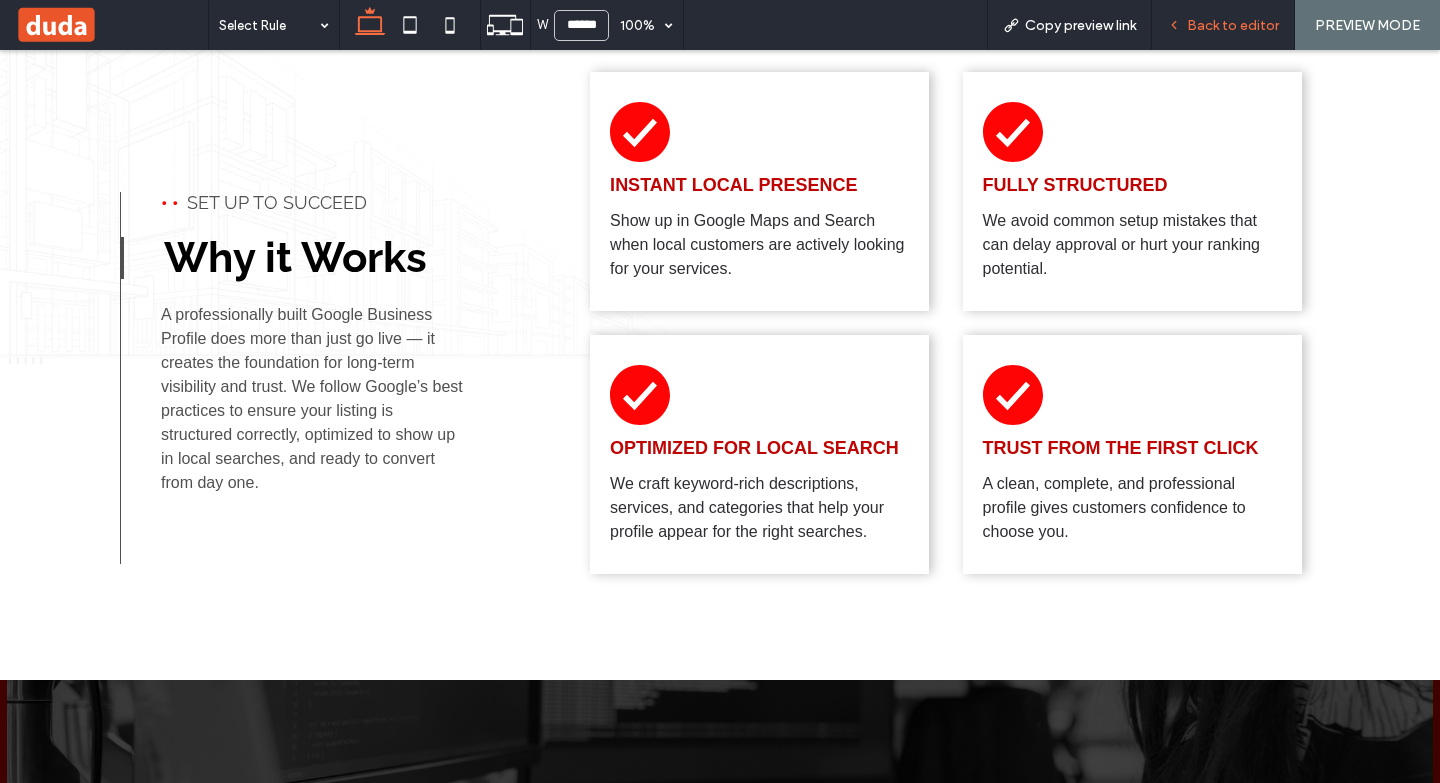drag, startPoint x: 1192, startPoint y: 28, endPoint x: 1102, endPoint y: 7, distance: 92.417534 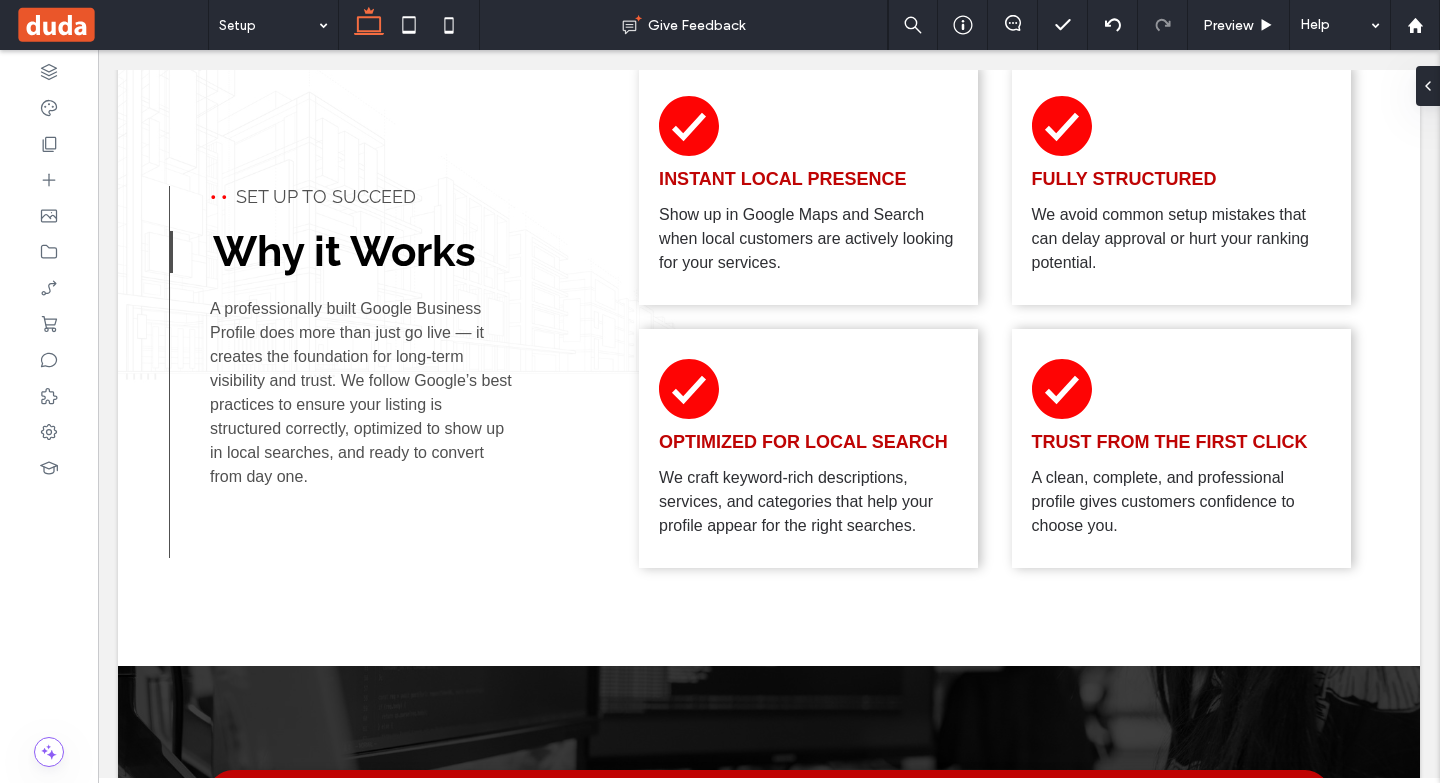 scroll, scrollTop: 1901, scrollLeft: 0, axis: vertical 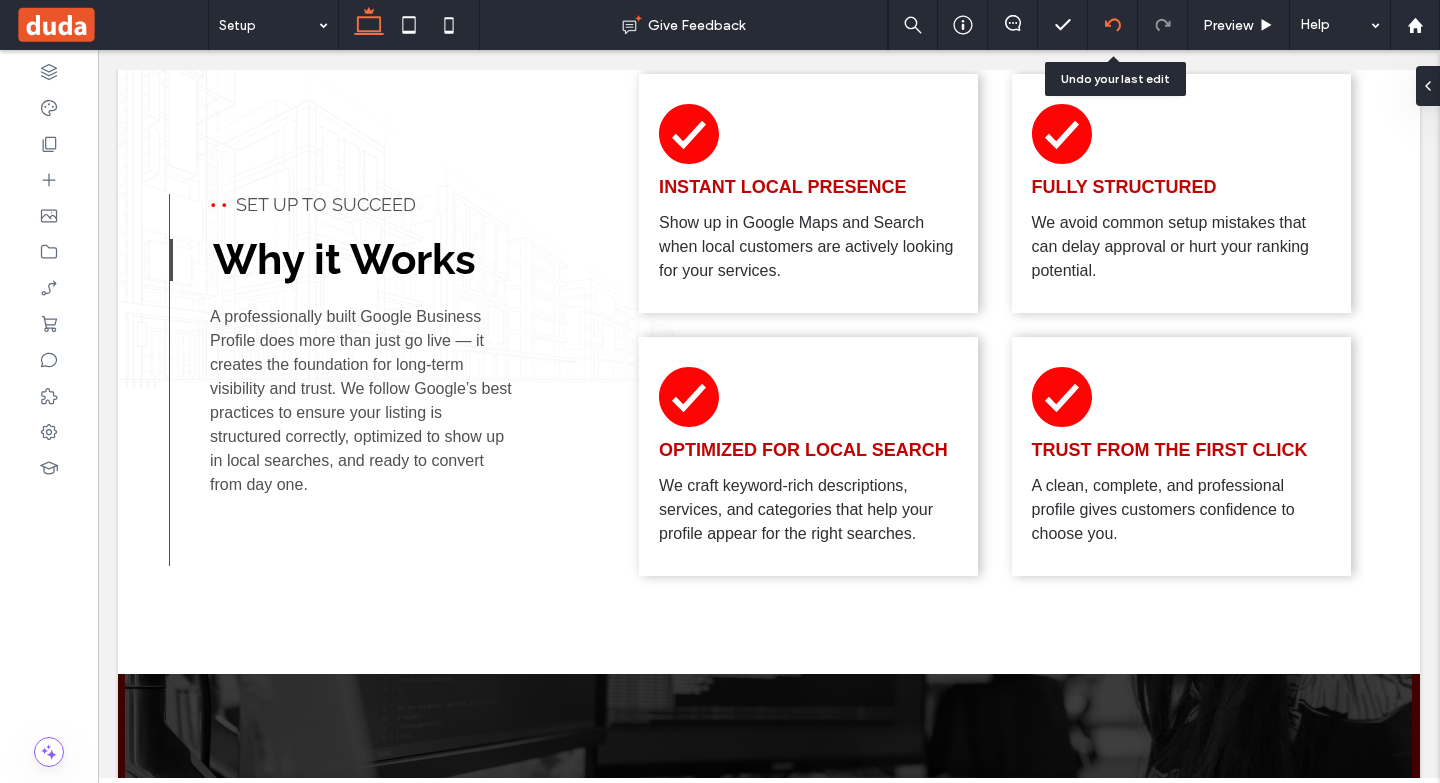 click at bounding box center [1113, 25] 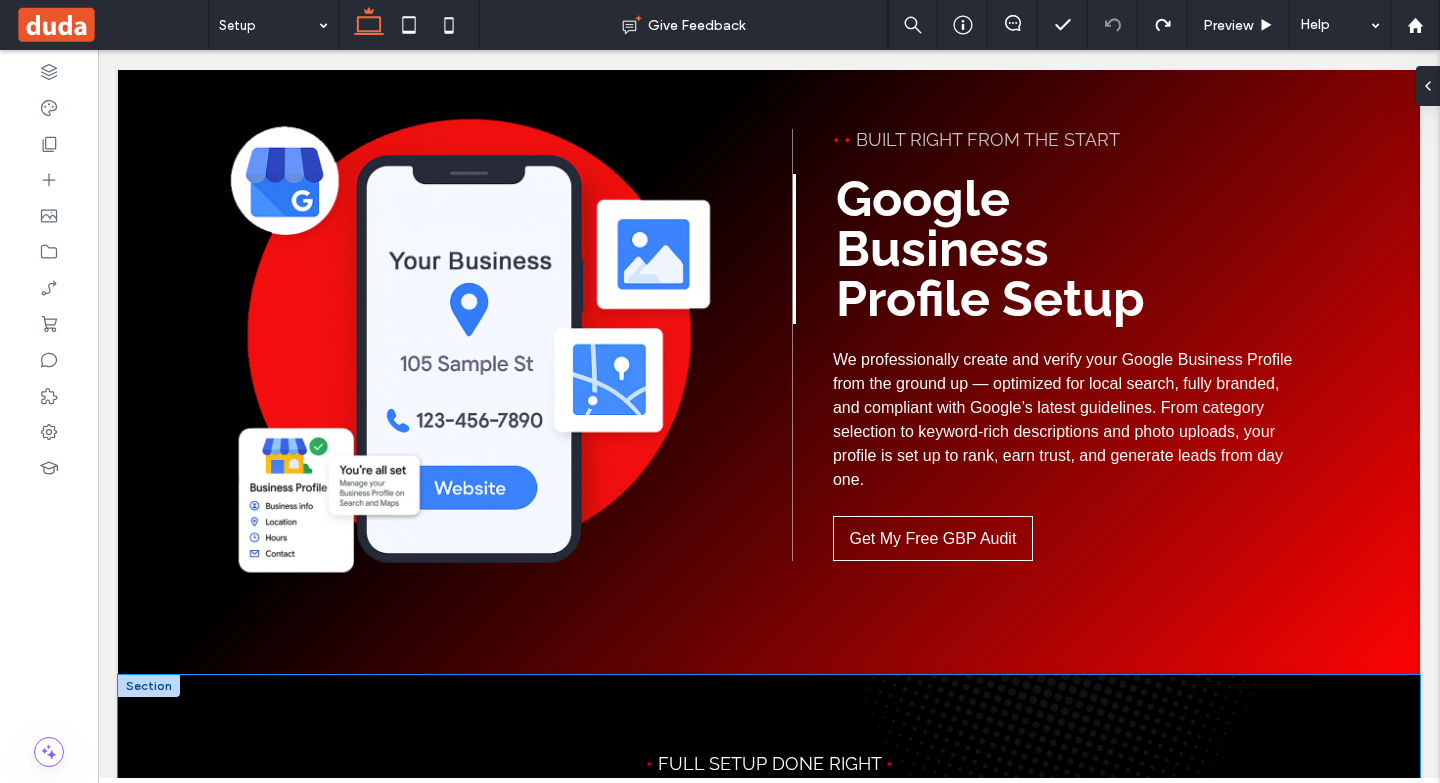 scroll, scrollTop: 0, scrollLeft: 0, axis: both 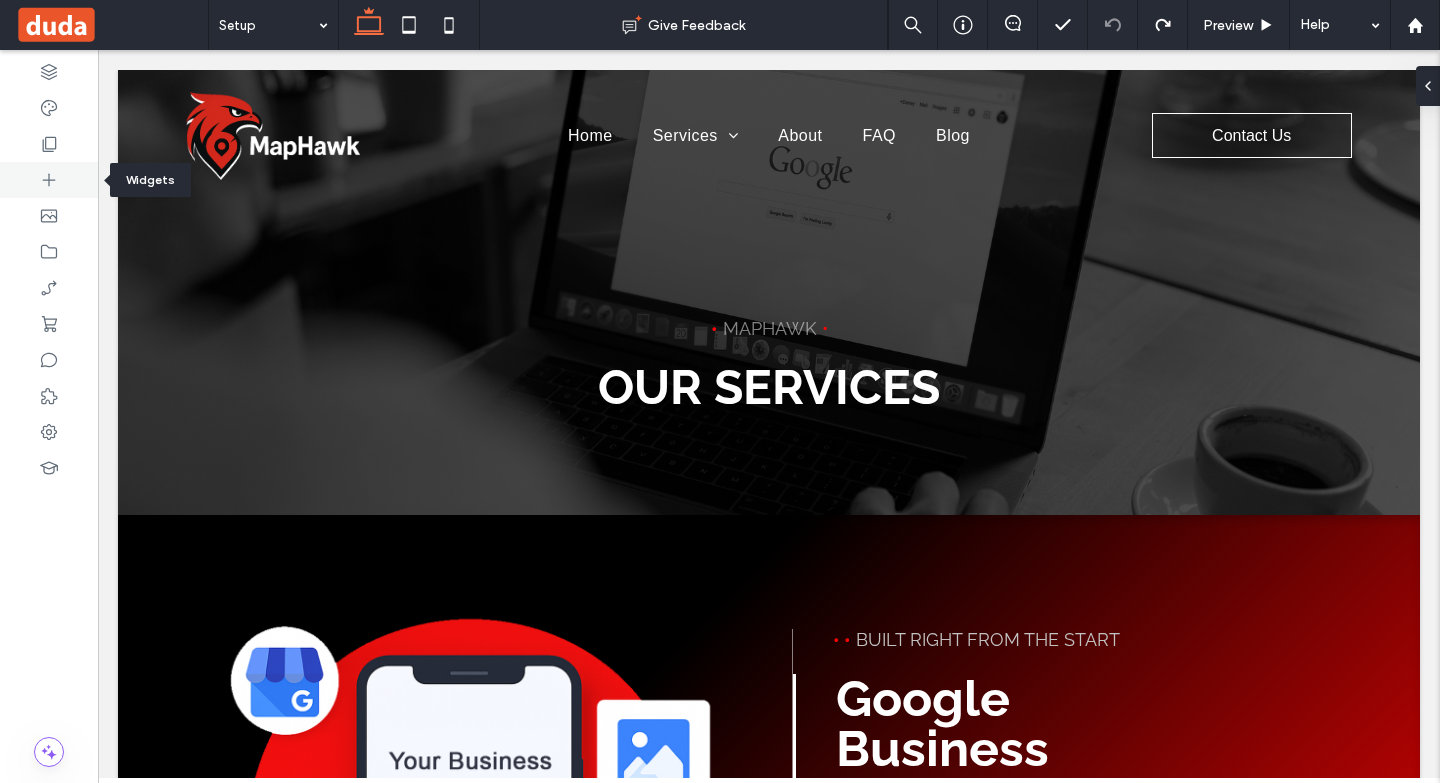 click at bounding box center (49, 180) 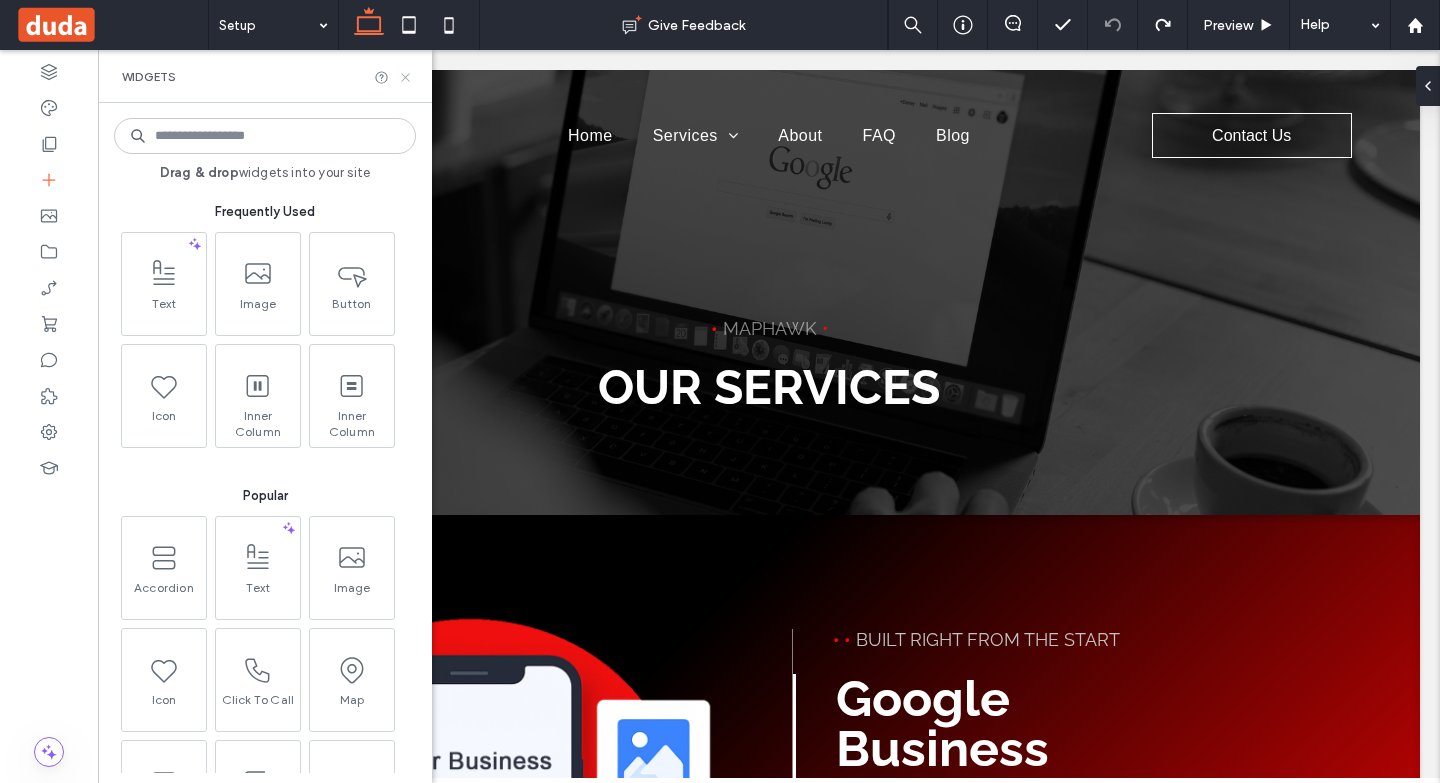 click 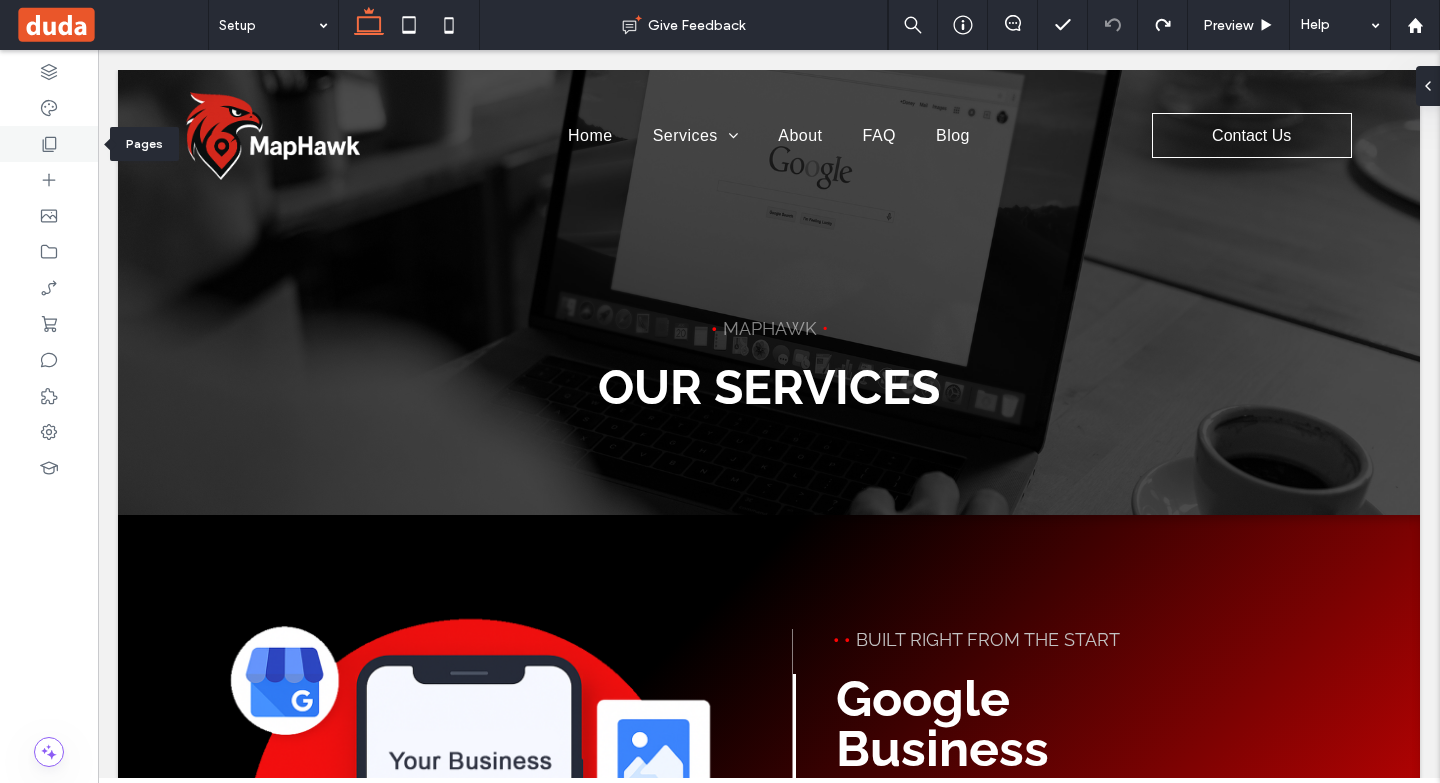 click at bounding box center (49, 144) 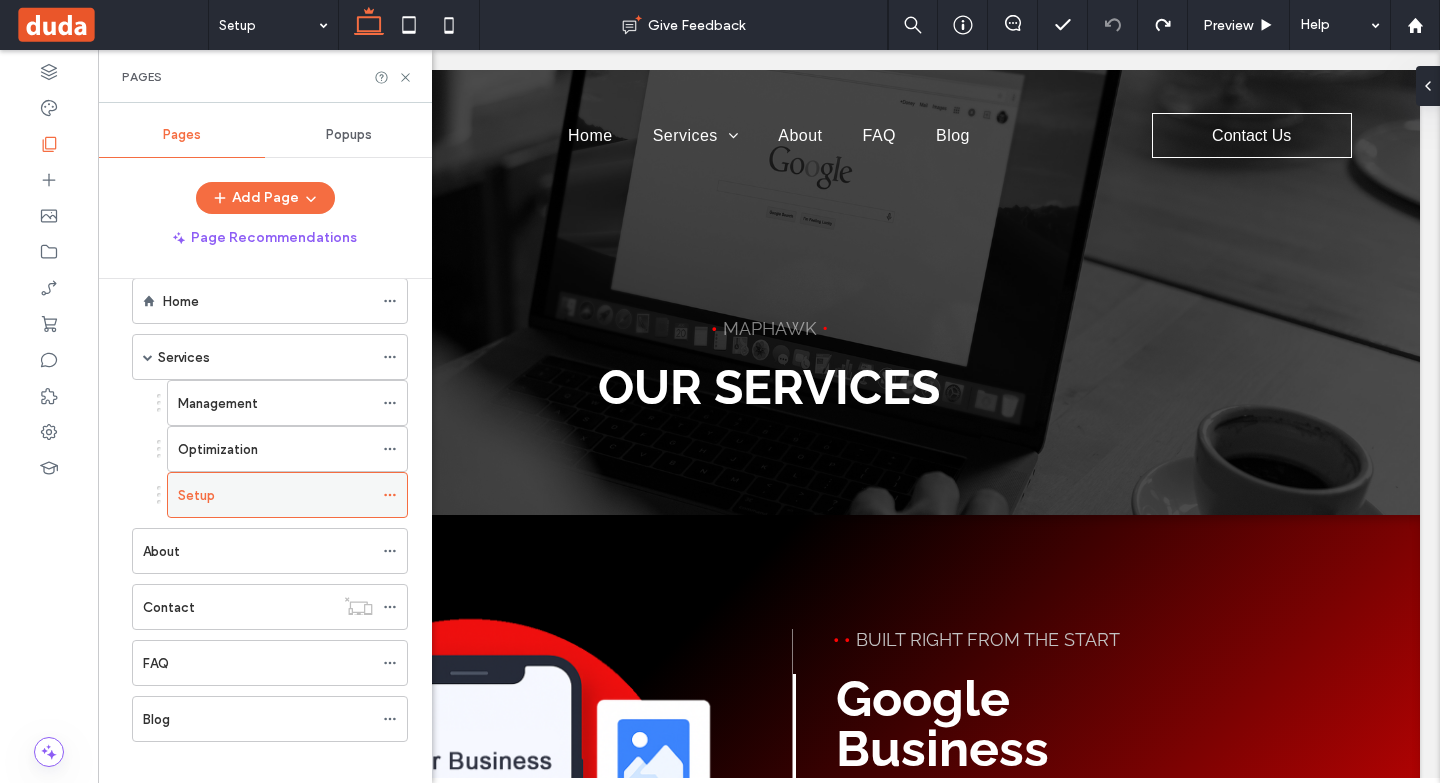 scroll, scrollTop: 54, scrollLeft: 0, axis: vertical 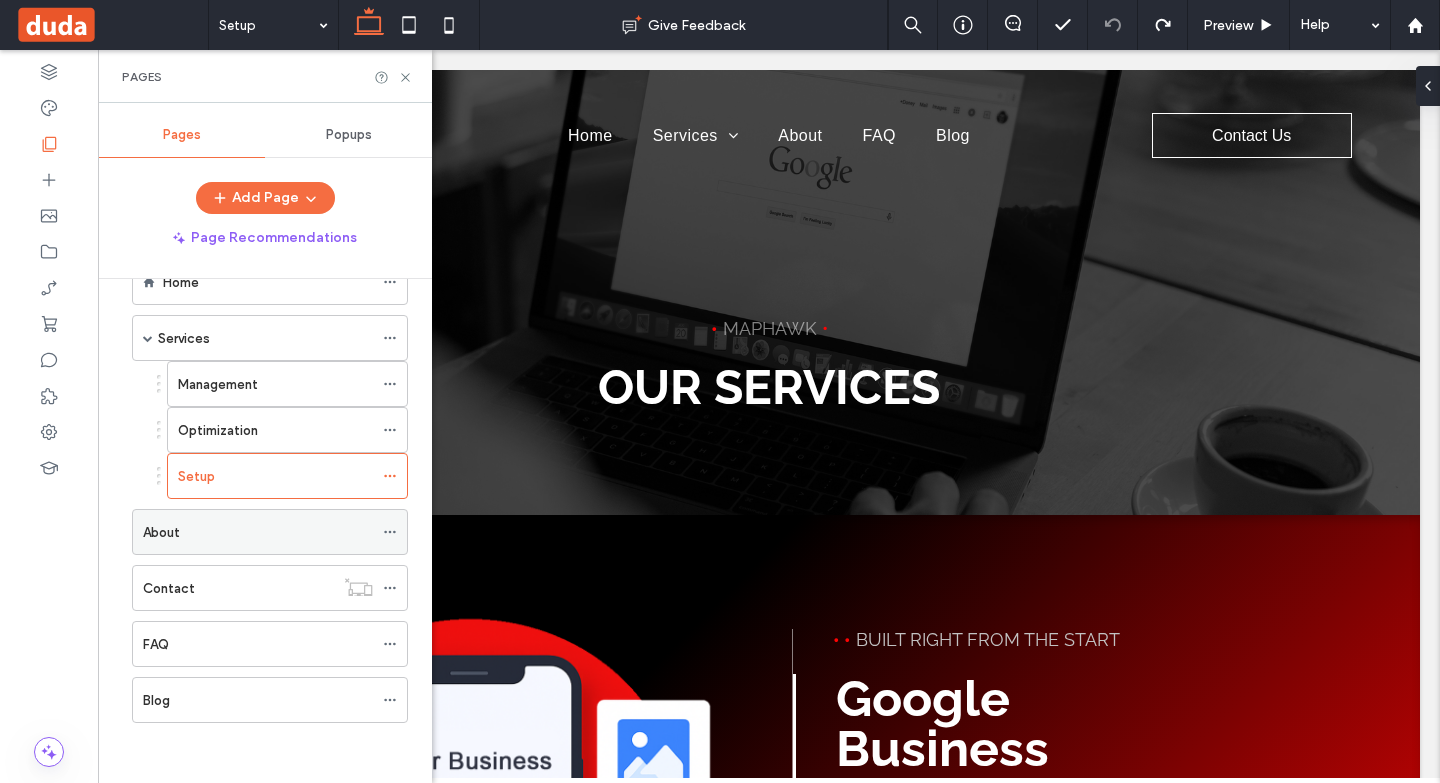 click 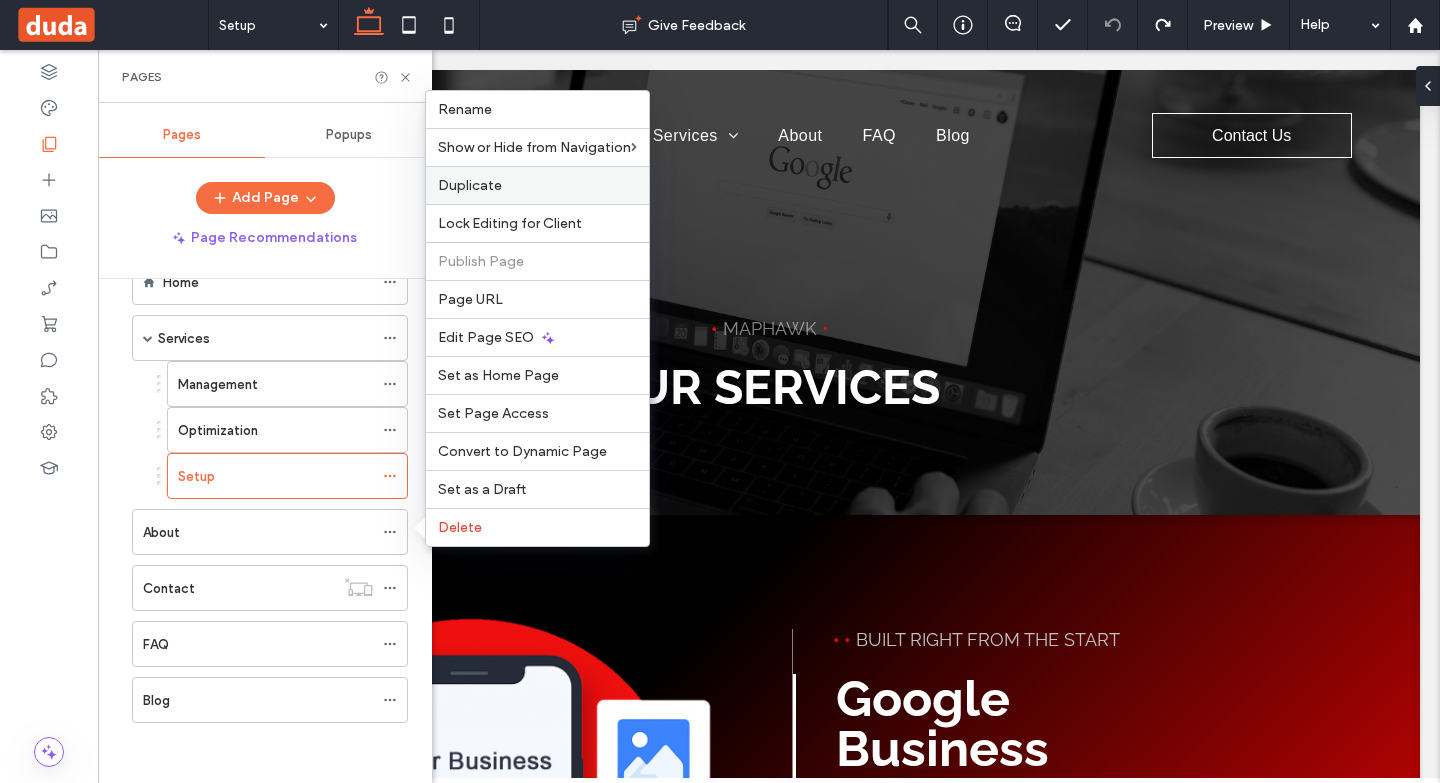 click on "Duplicate" at bounding box center [537, 185] 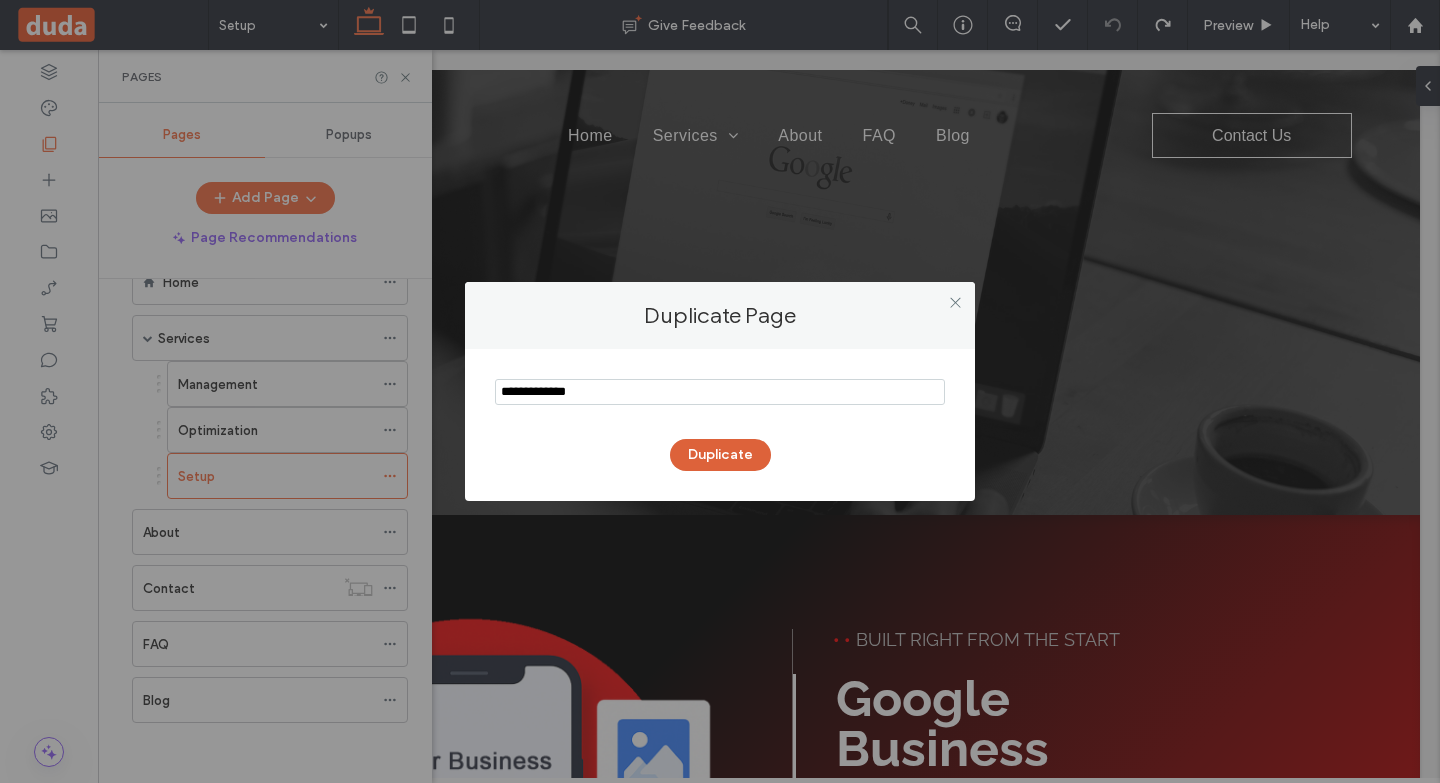 click on "Duplicate" at bounding box center (720, 455) 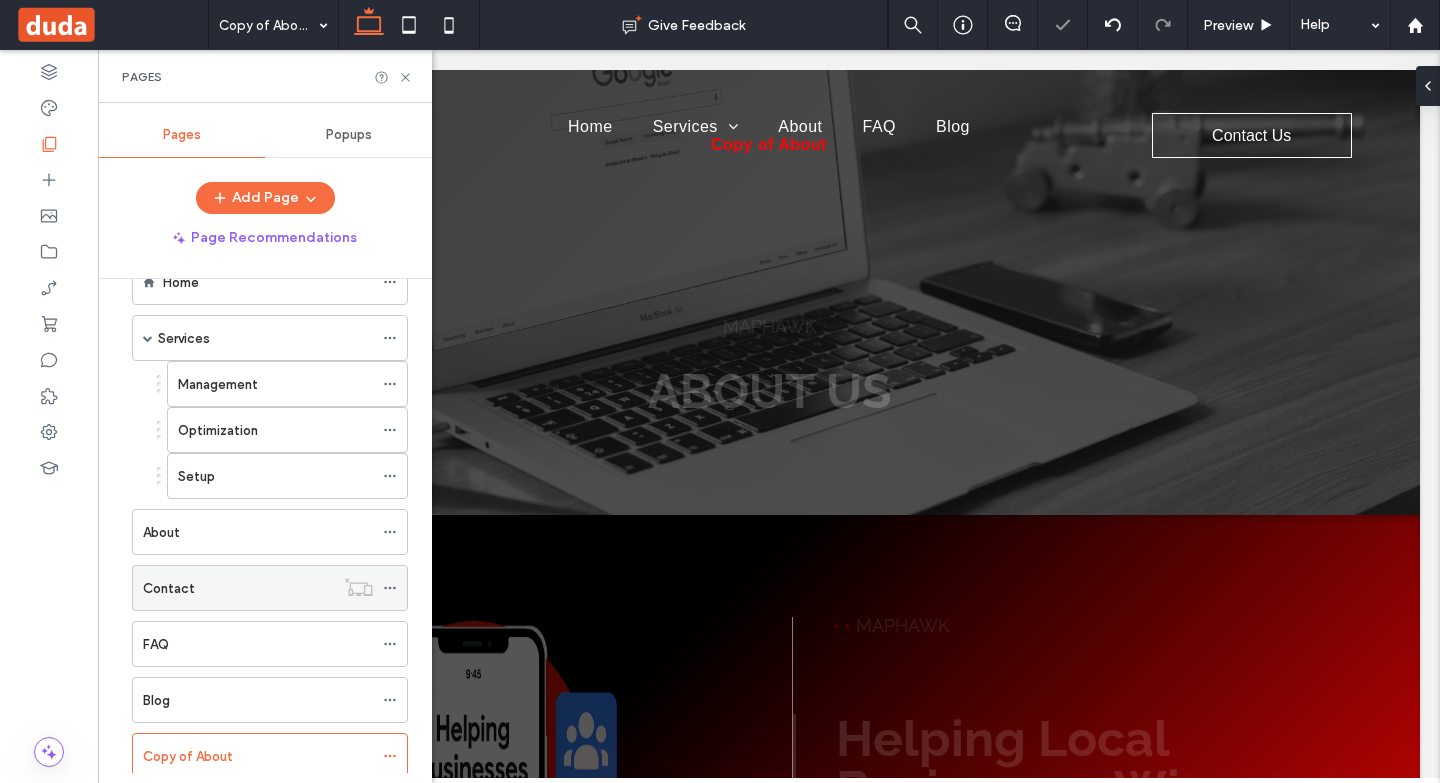 scroll, scrollTop: 0, scrollLeft: 0, axis: both 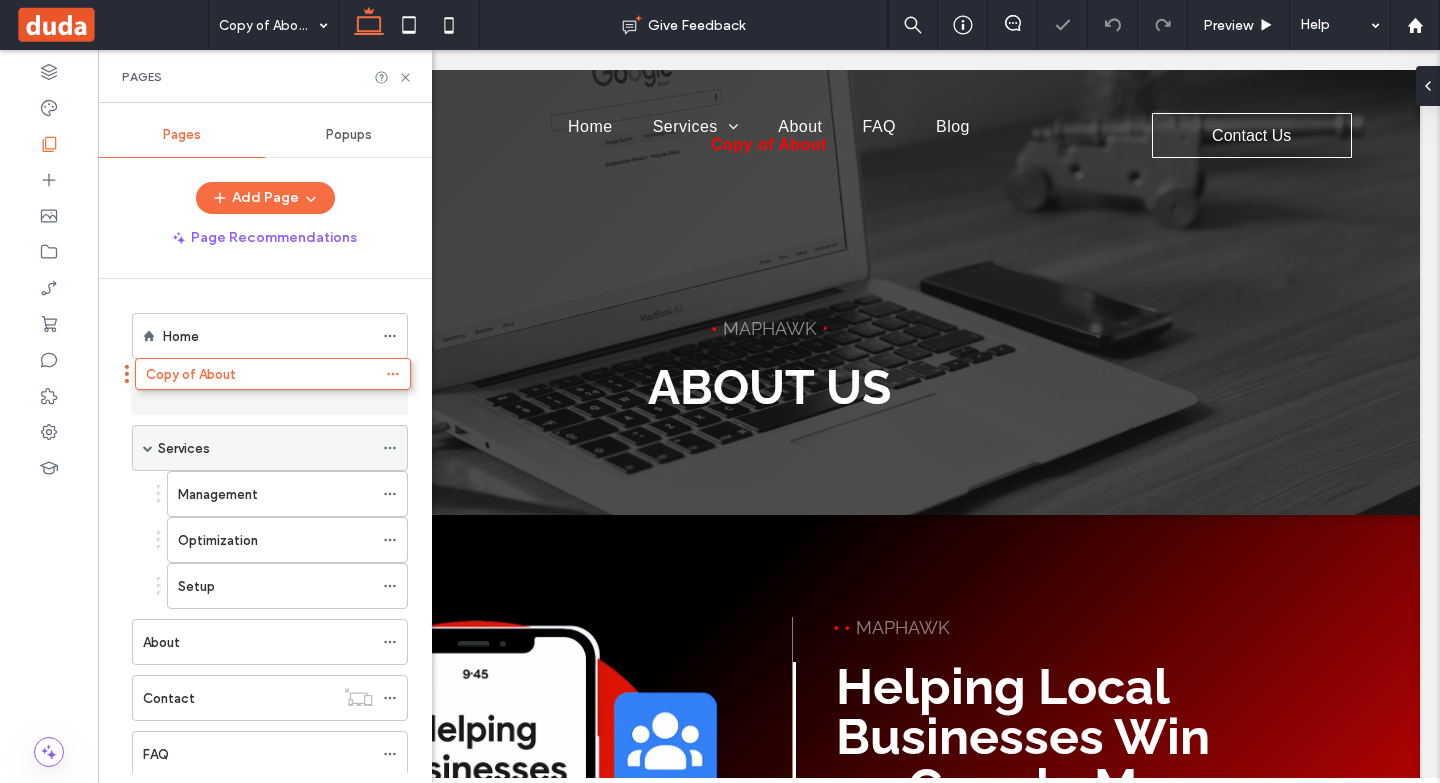 drag, startPoint x: 261, startPoint y: 764, endPoint x: 267, endPoint y: 401, distance: 363.0496 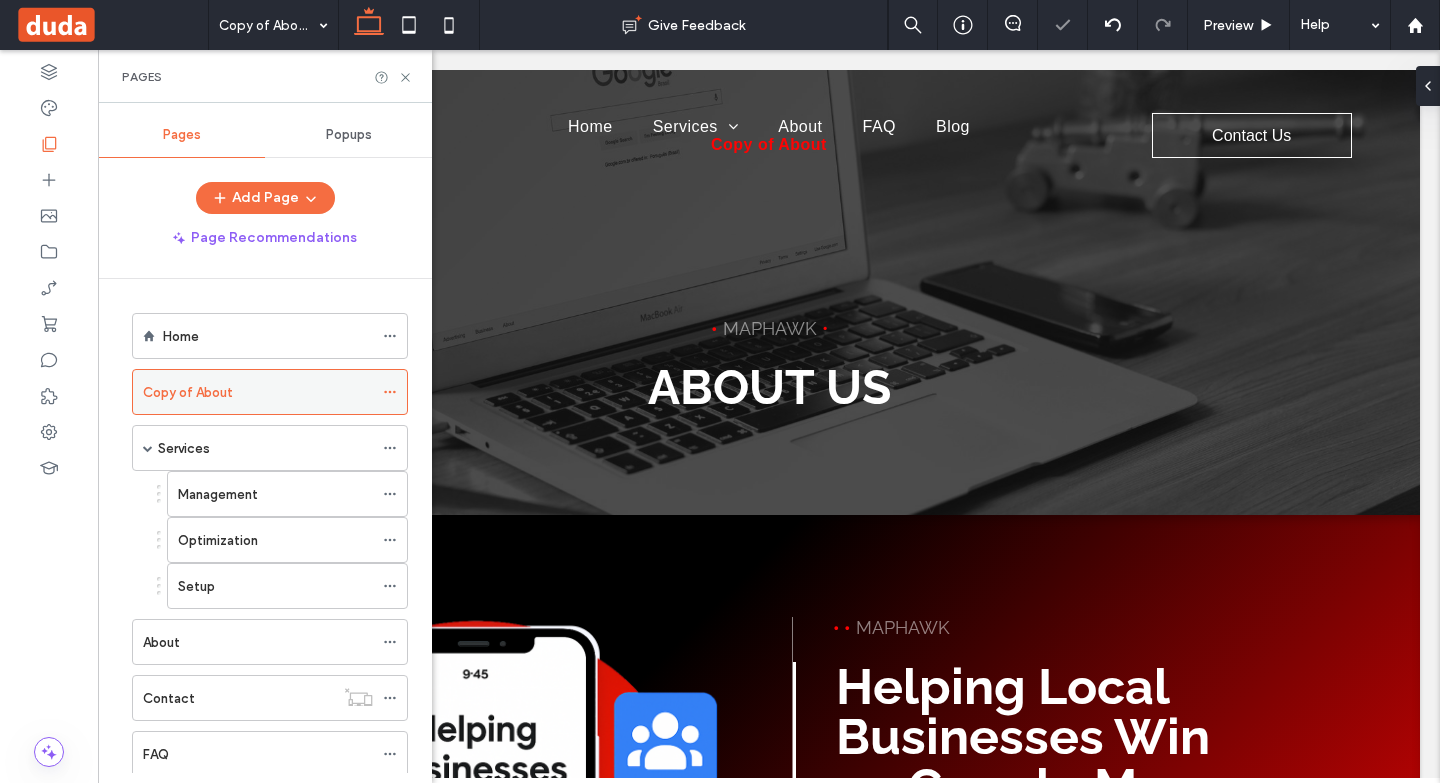 click on "Copy of About" at bounding box center (258, 392) 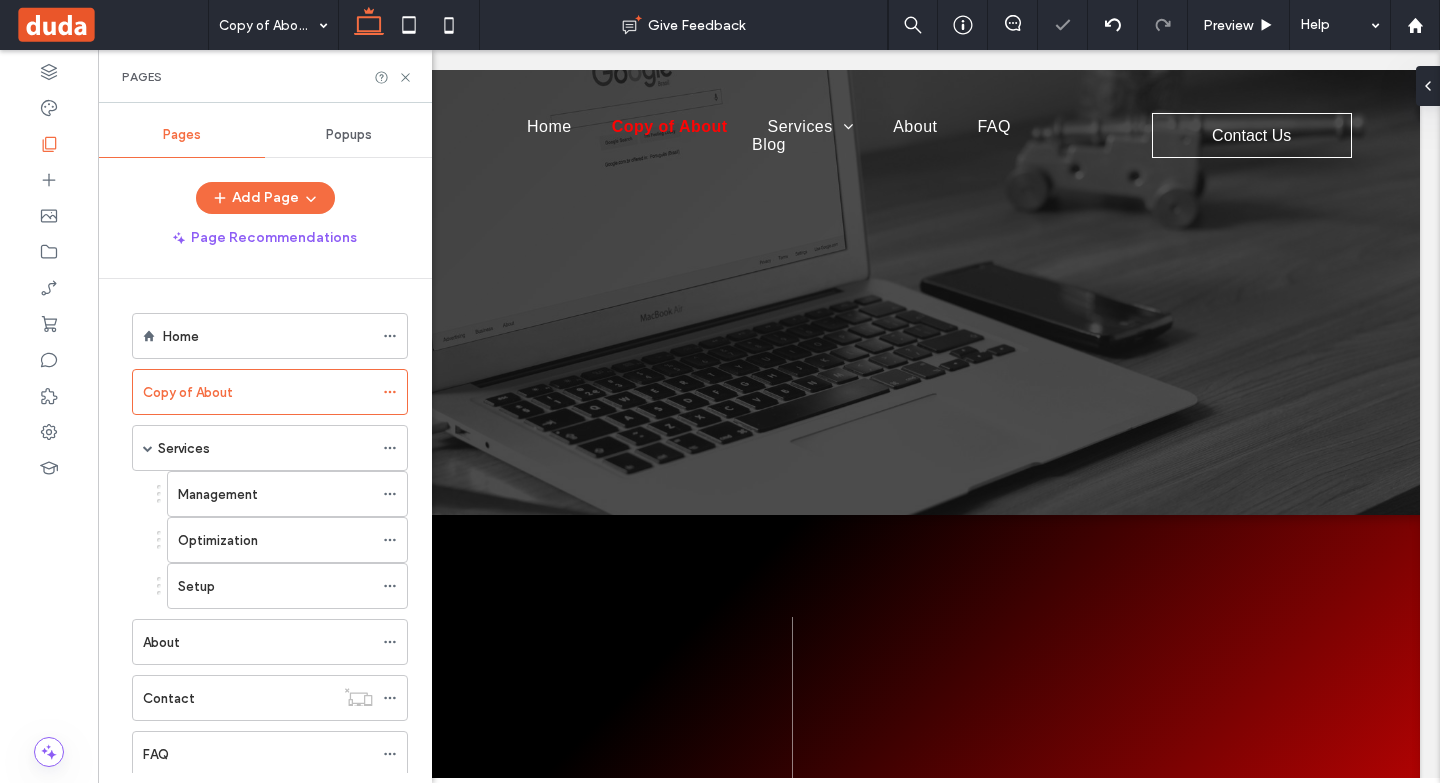 scroll, scrollTop: 0, scrollLeft: 0, axis: both 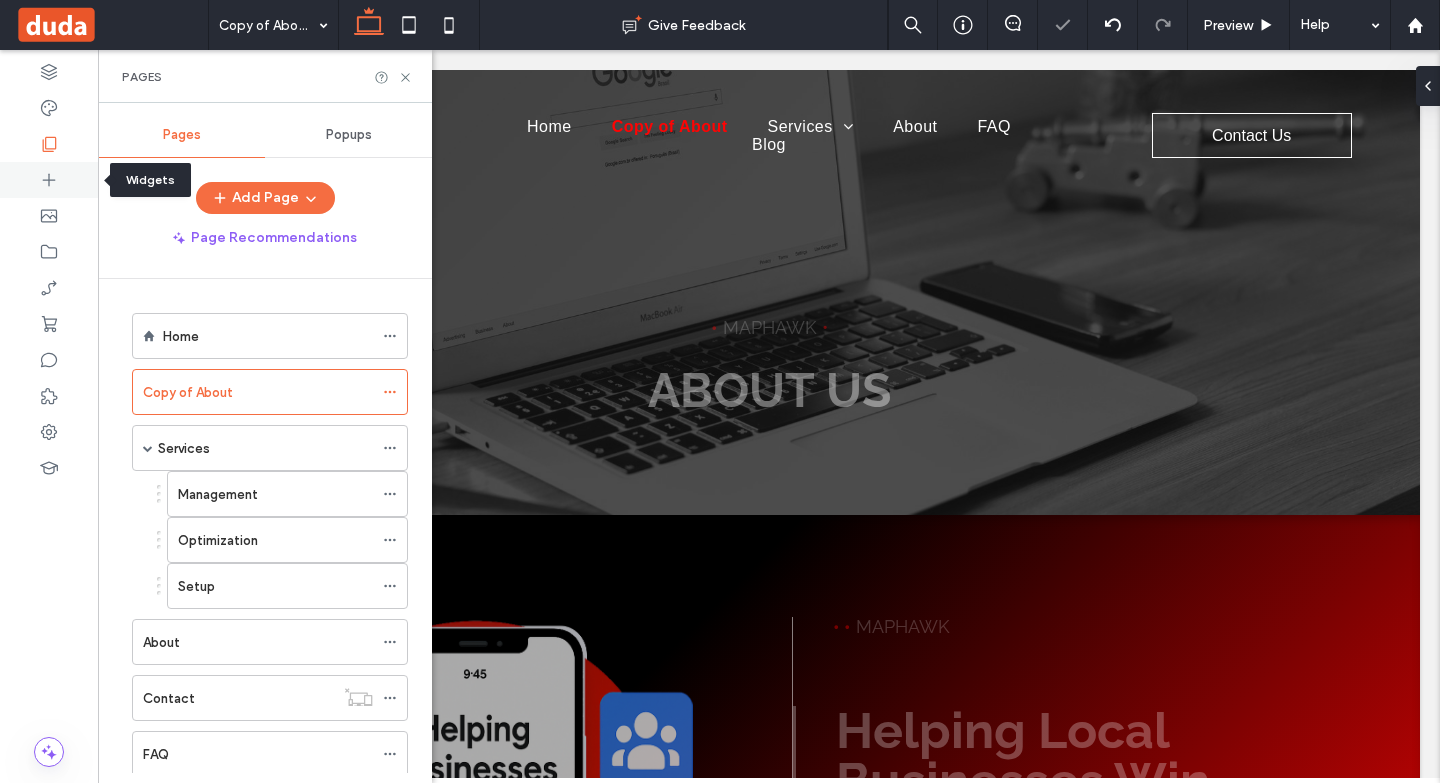 click 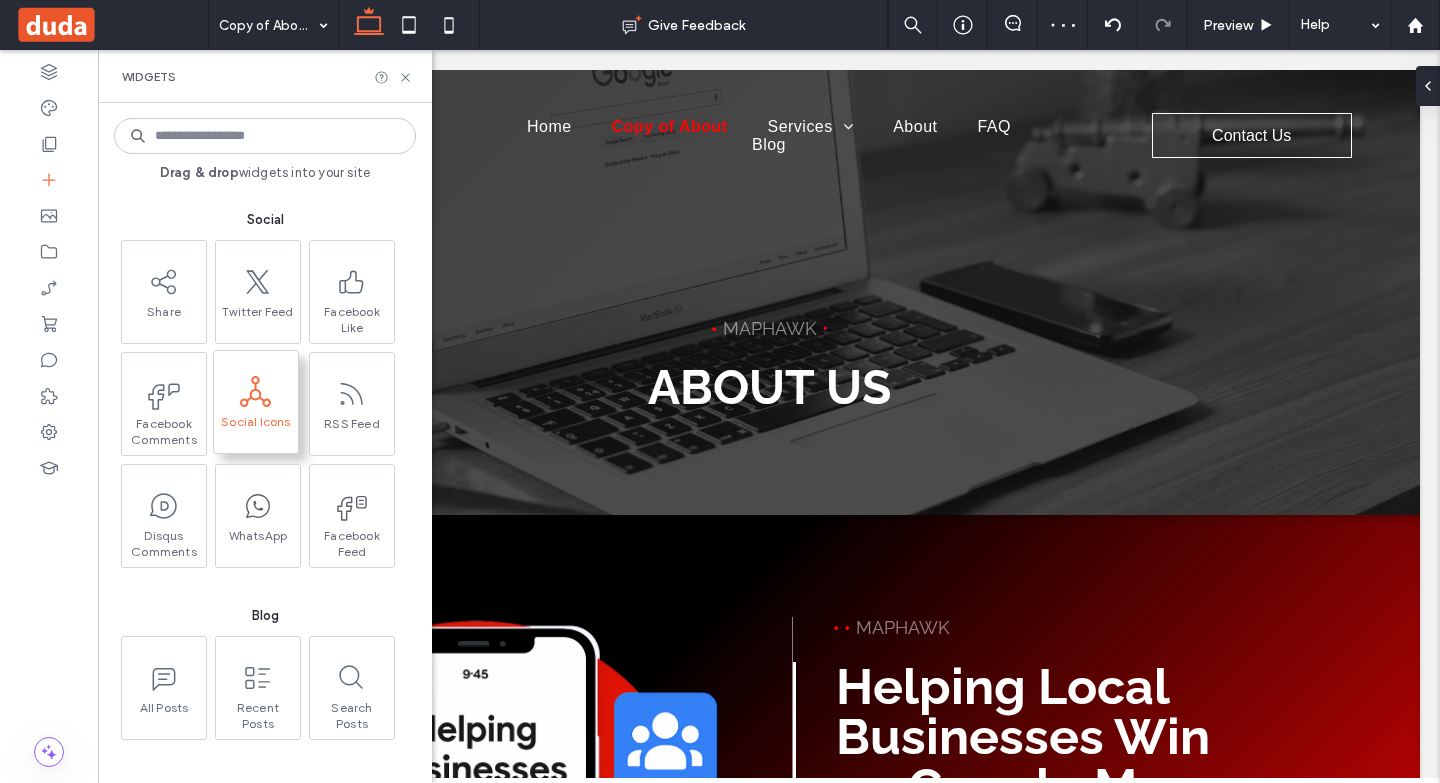 scroll, scrollTop: 3066, scrollLeft: 0, axis: vertical 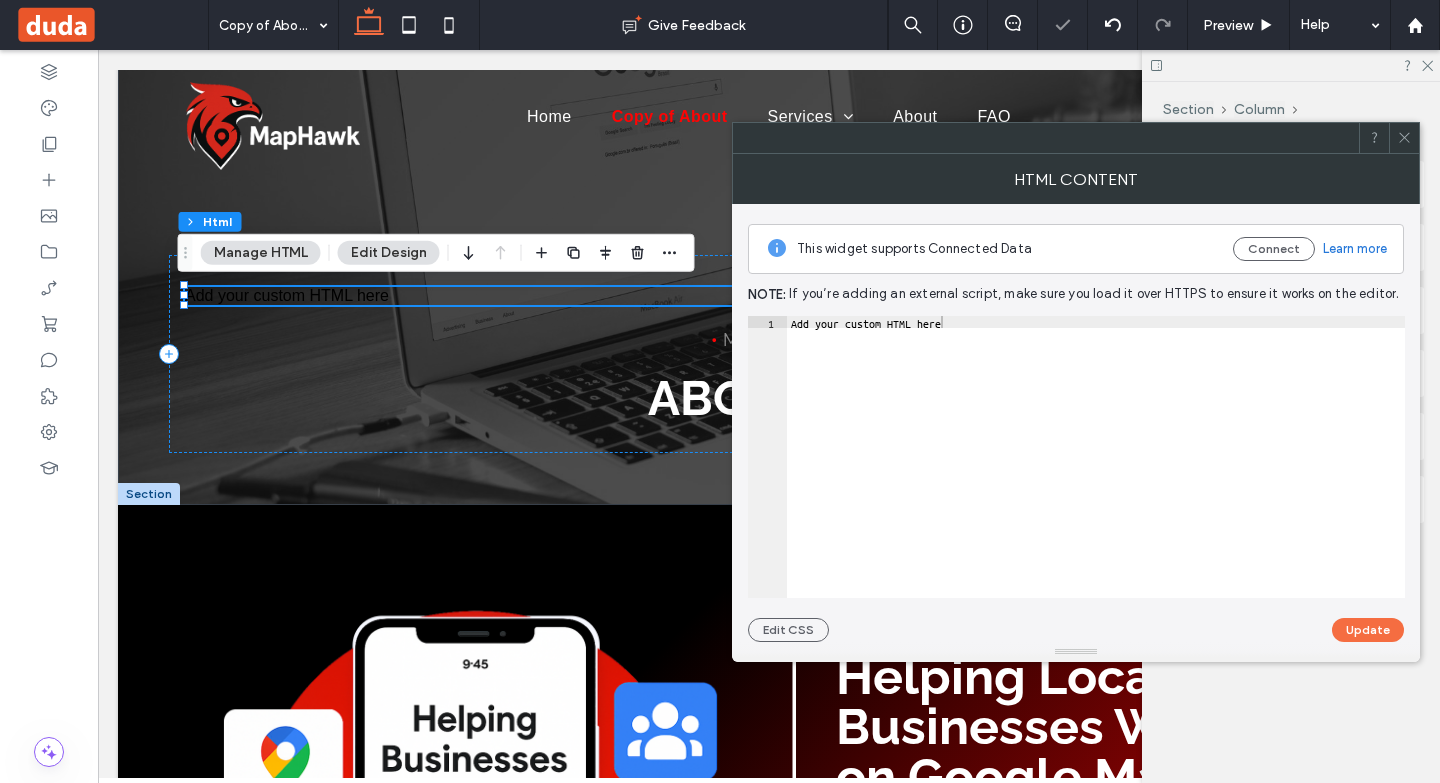 click on "Add your custom HTML here" at bounding box center [1096, 469] 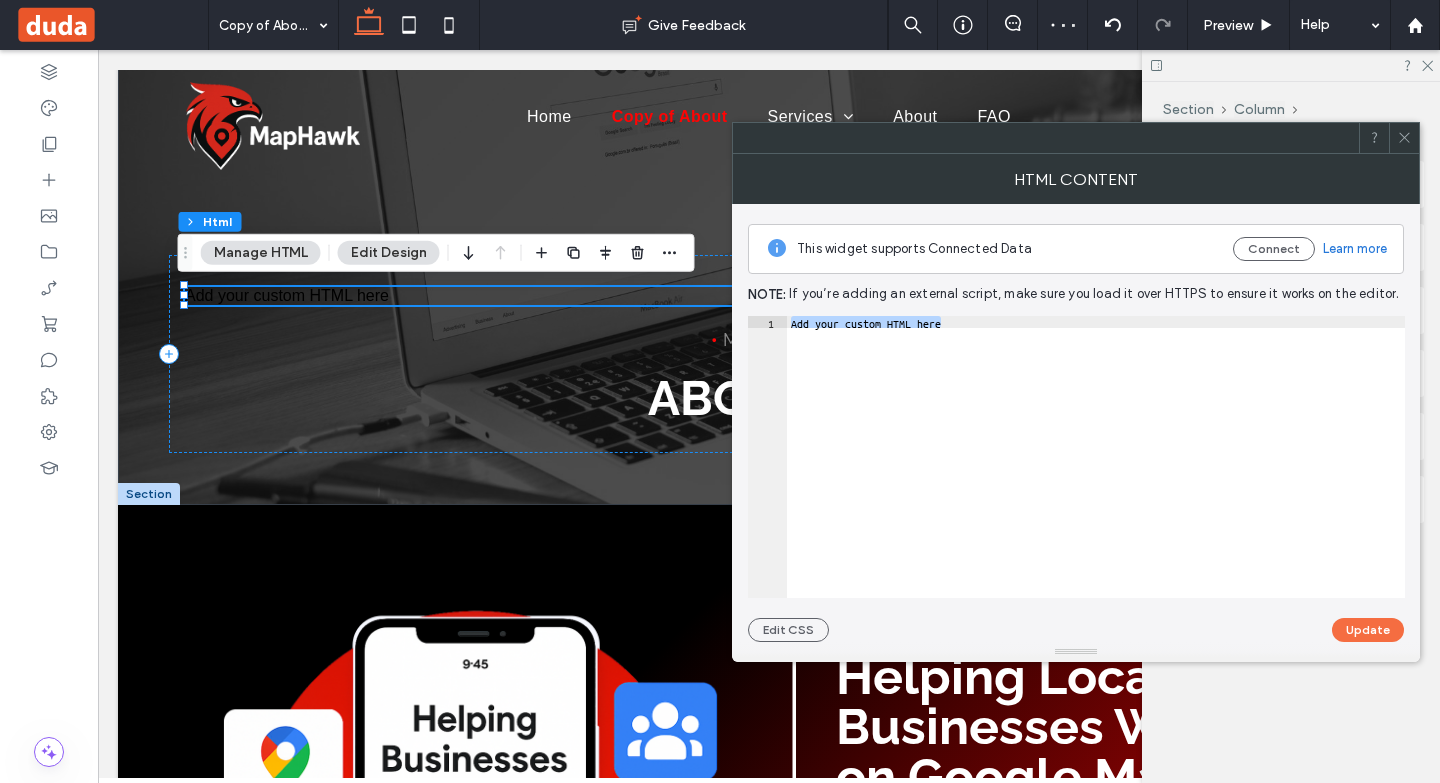 scroll, scrollTop: 54, scrollLeft: 0, axis: vertical 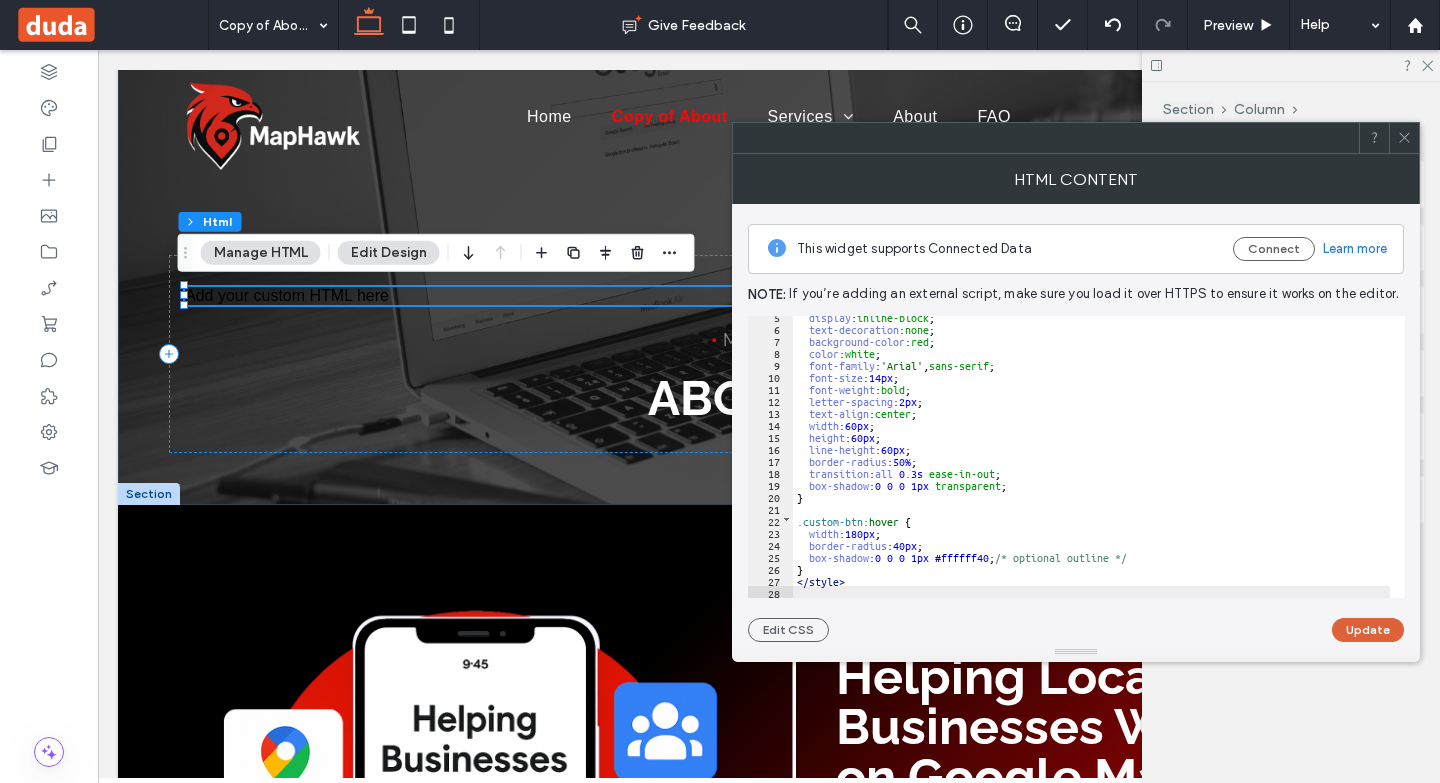 click on "Update" at bounding box center [1368, 630] 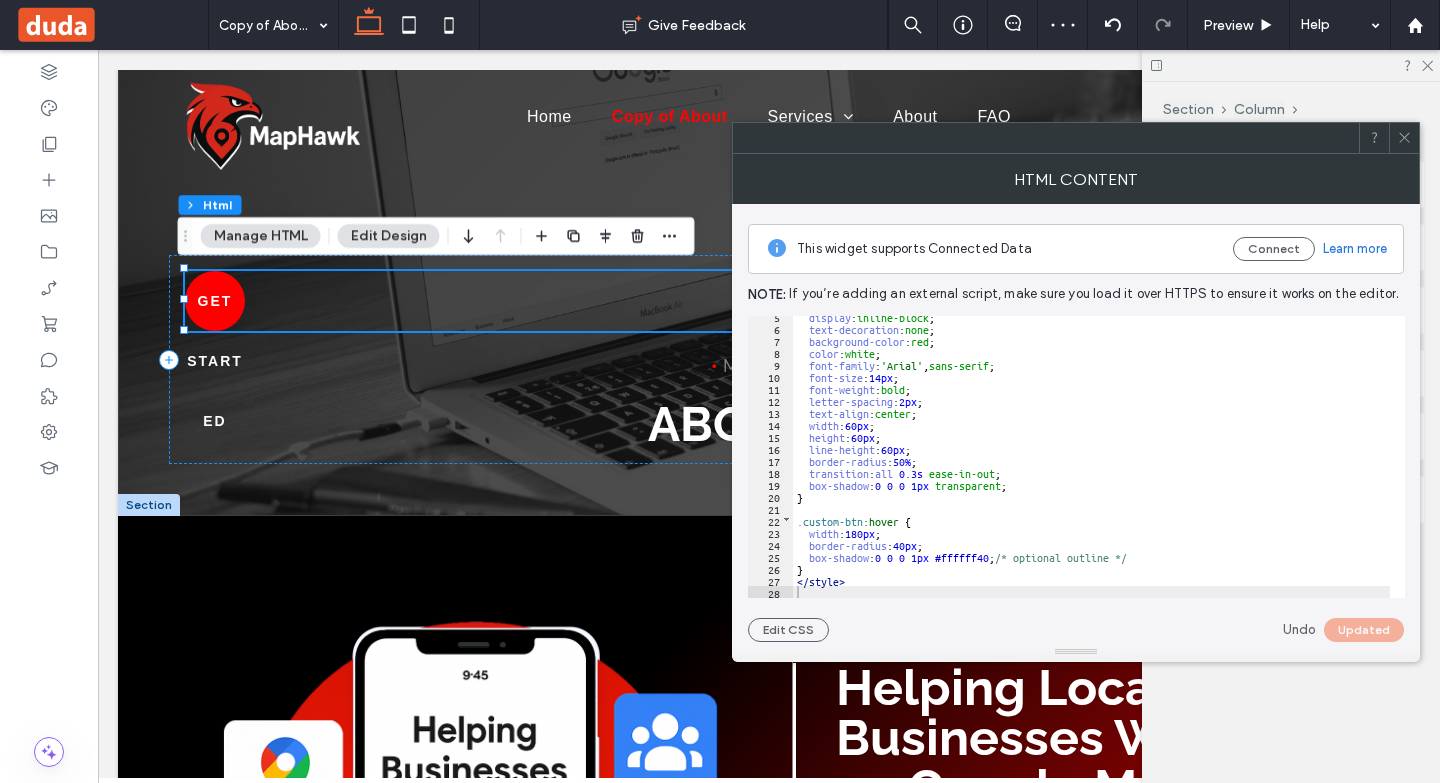 click 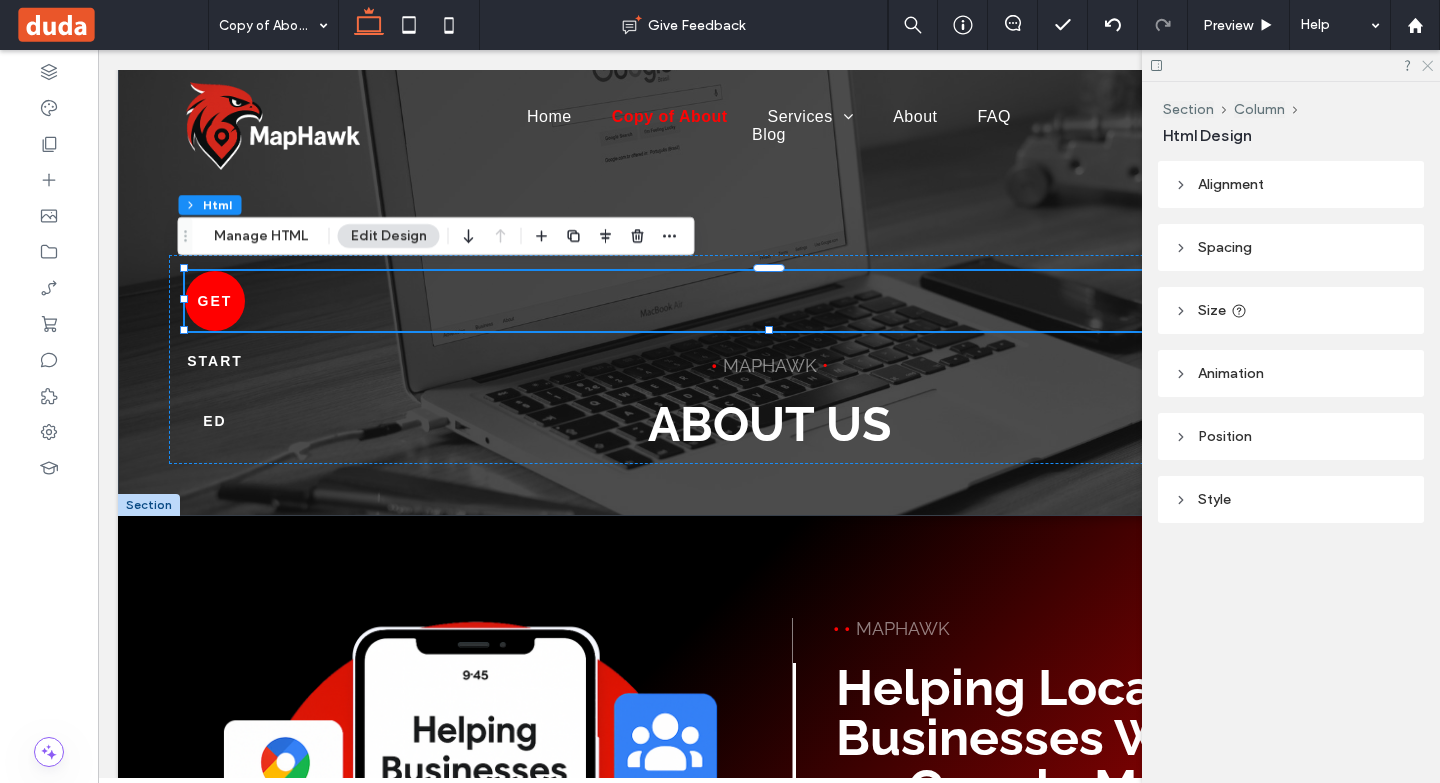 click 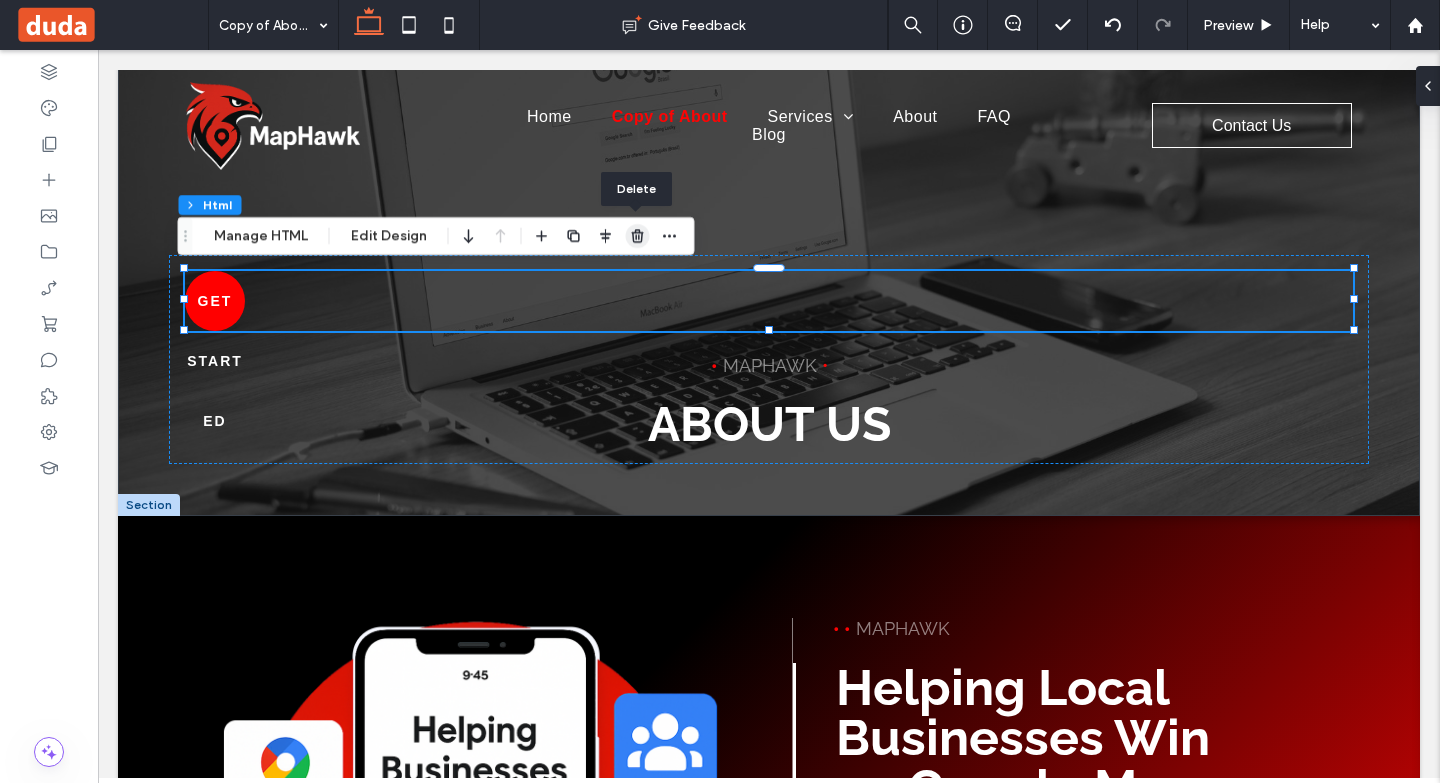 click 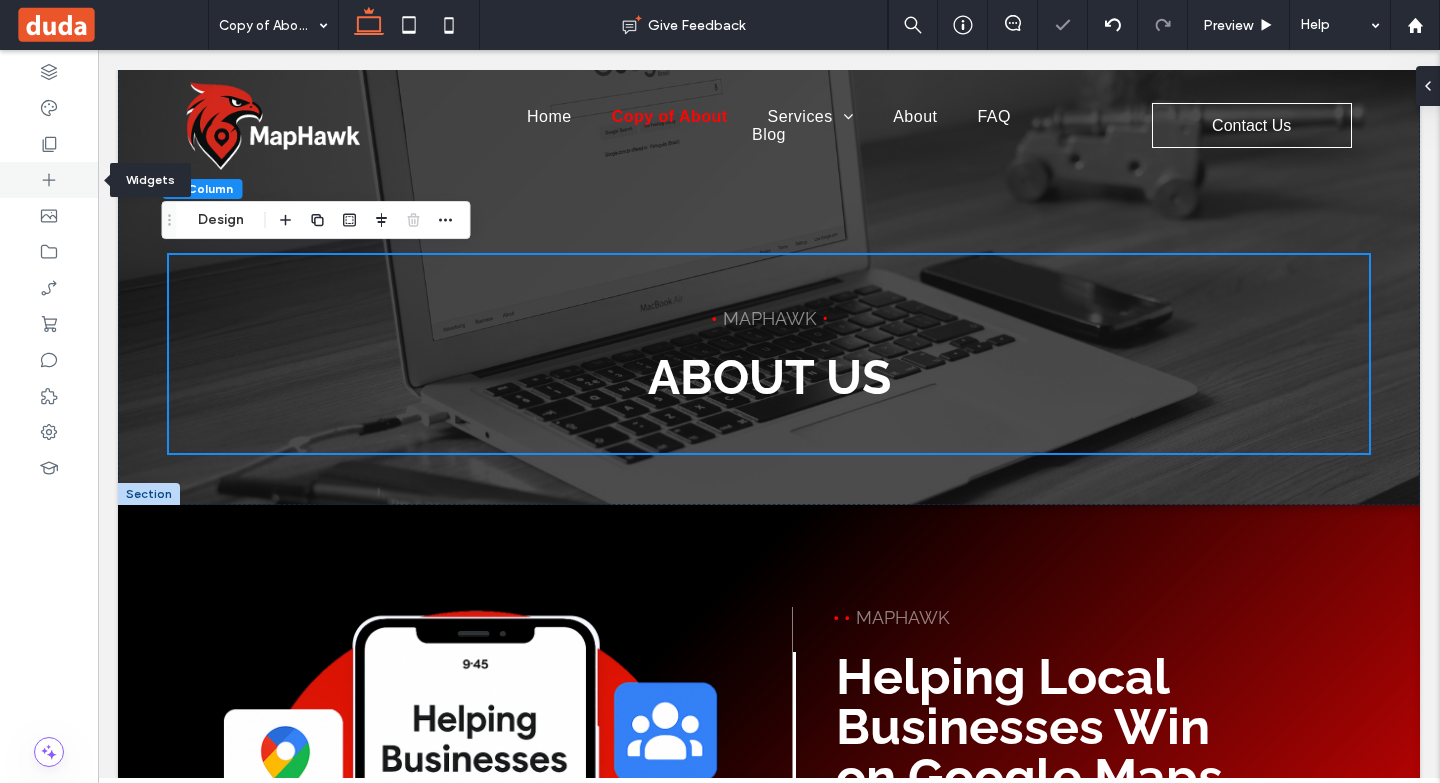click 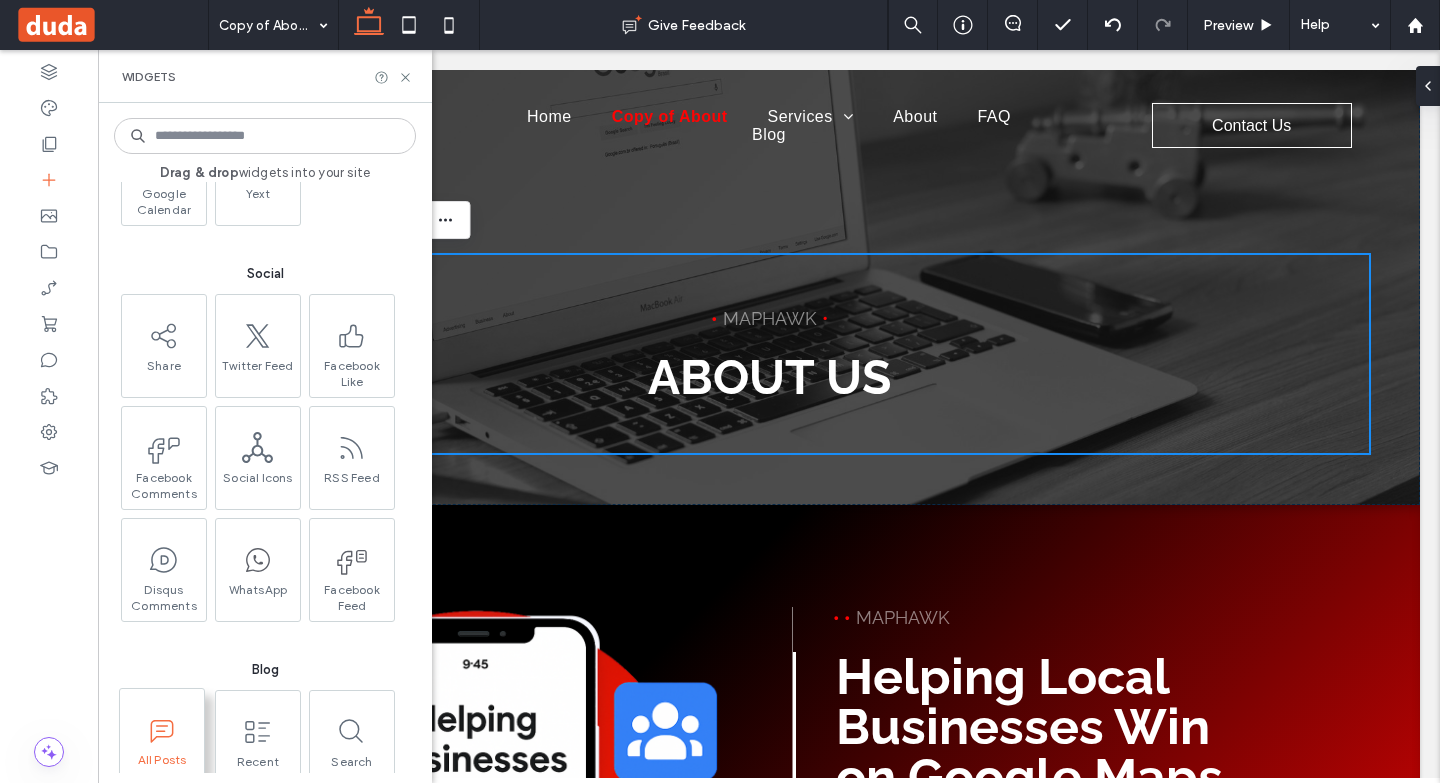 scroll, scrollTop: 3066, scrollLeft: 0, axis: vertical 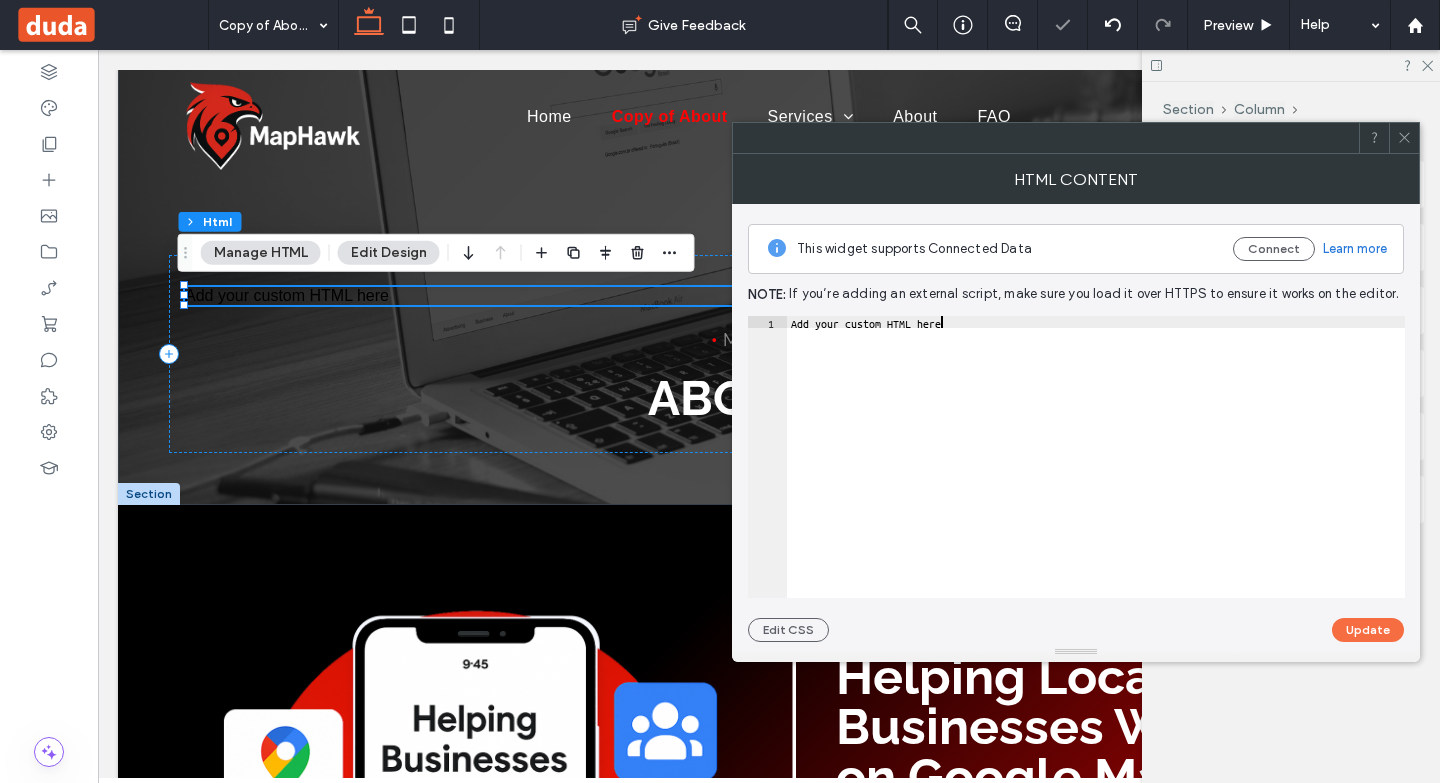 click on "Add your custom HTML here" at bounding box center (1096, 469) 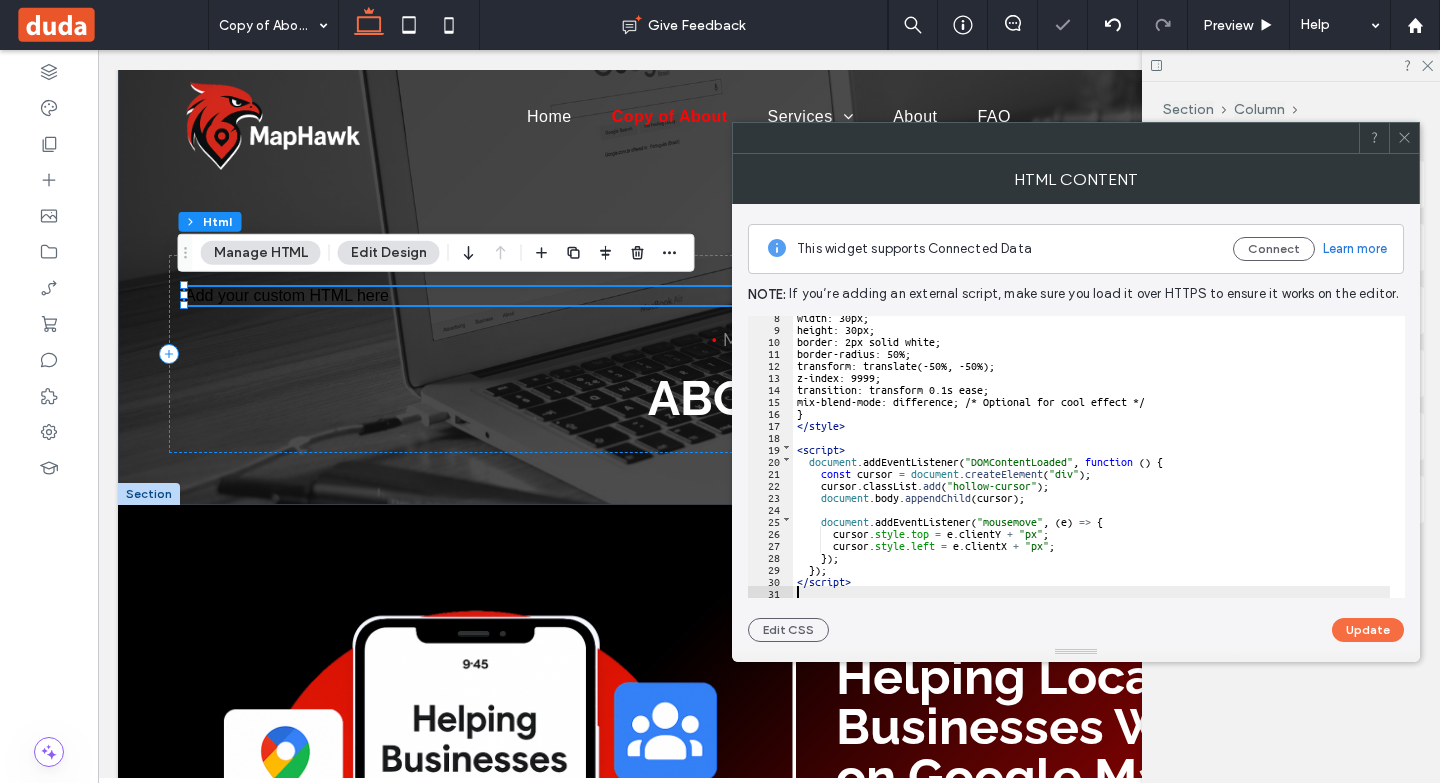 scroll, scrollTop: 90, scrollLeft: 0, axis: vertical 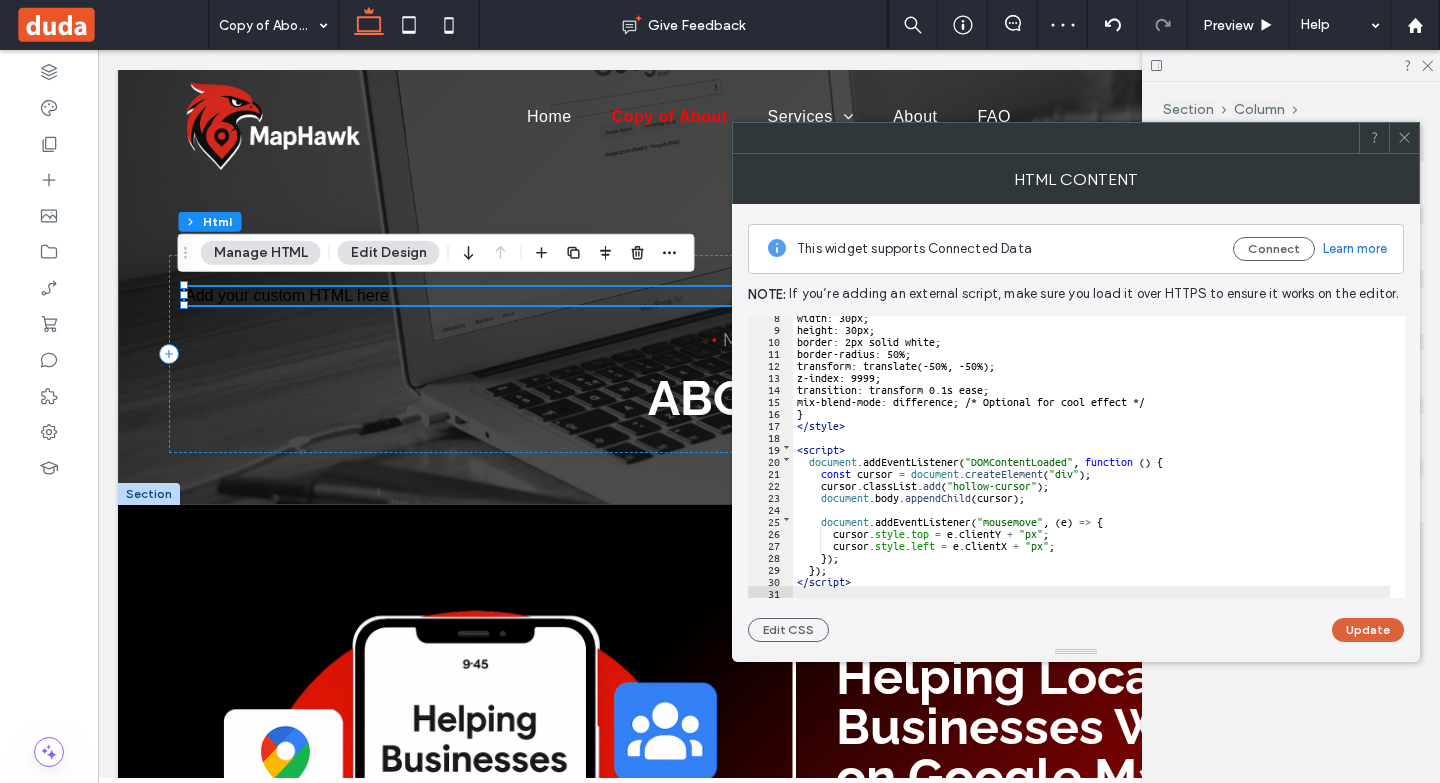 click on "Update" at bounding box center (1368, 630) 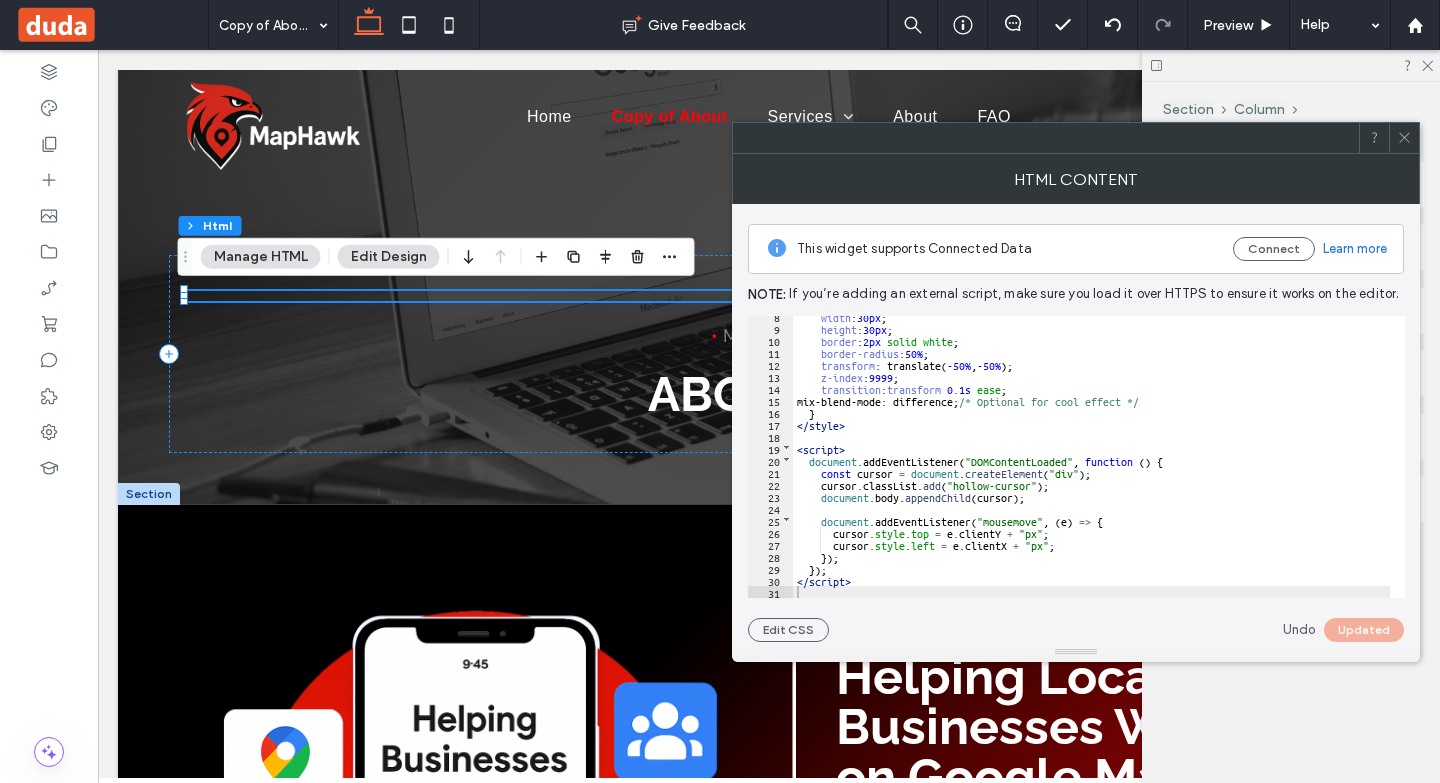 click 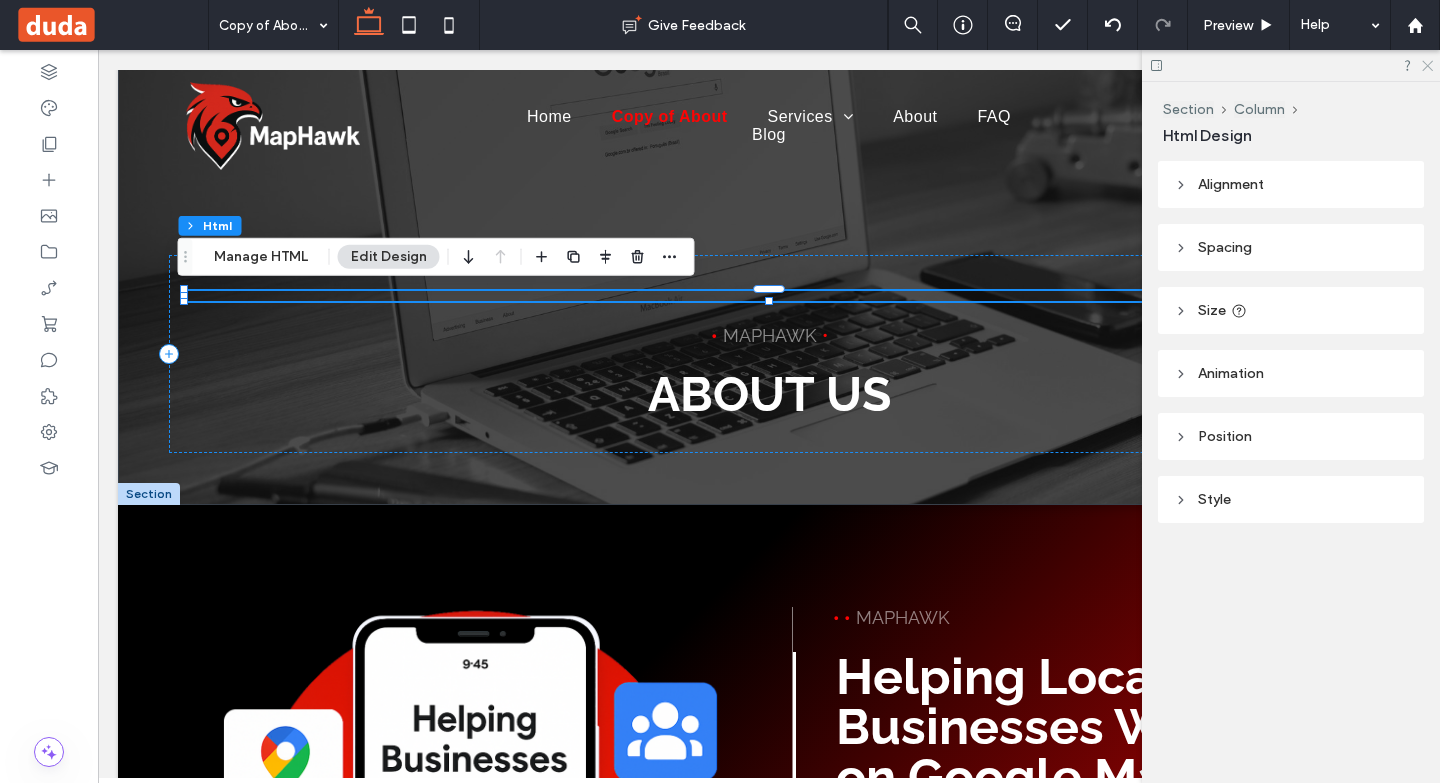 click 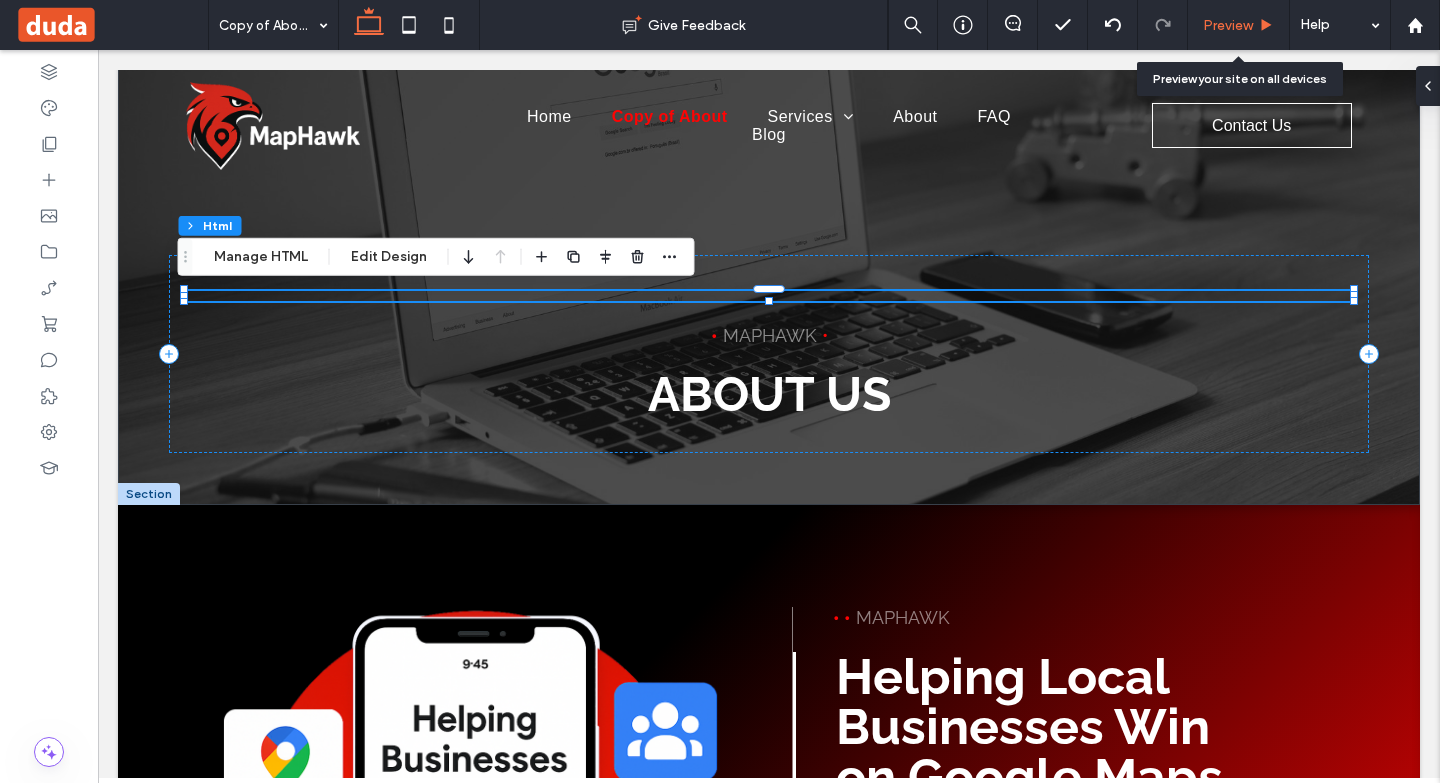 click on "Preview" at bounding box center (1228, 25) 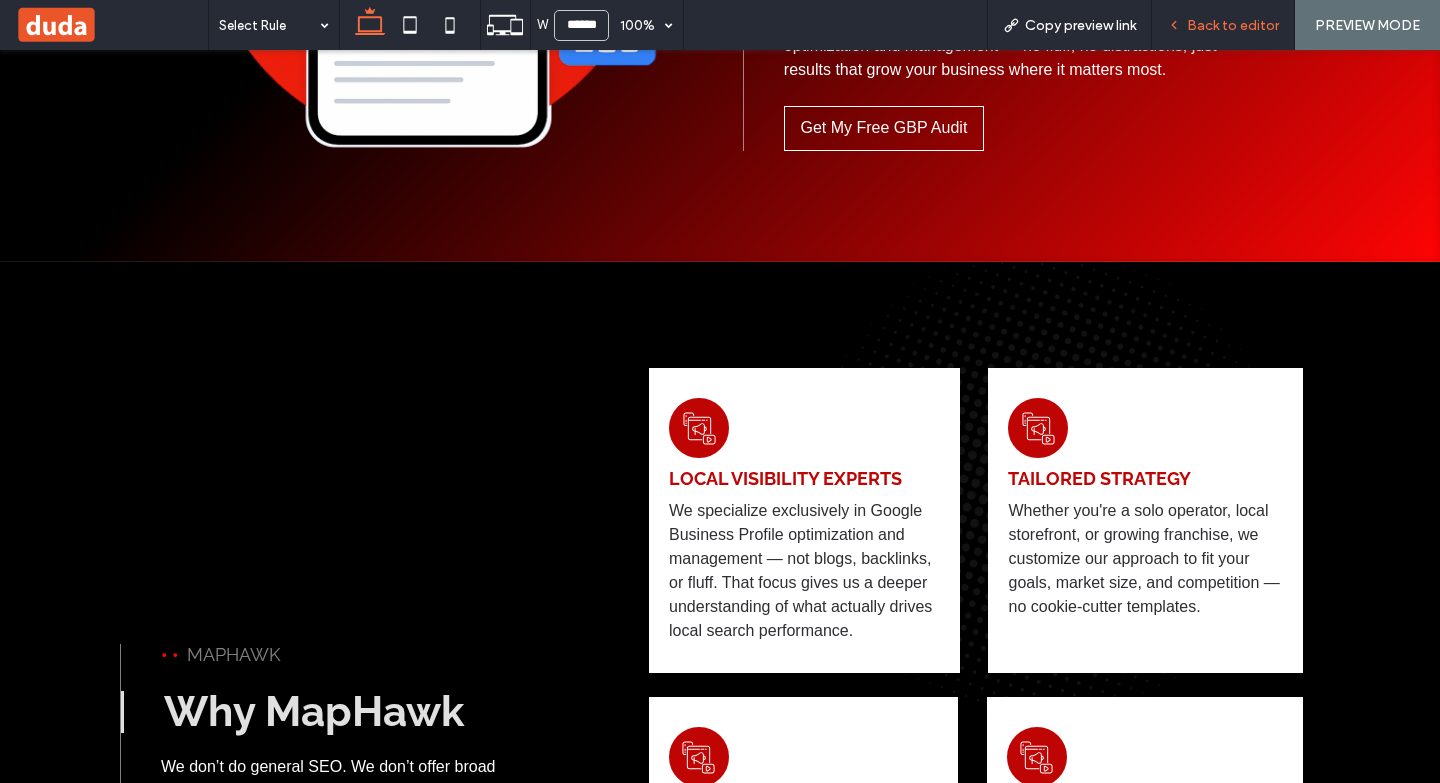 click on "Back to editor" at bounding box center [1233, 25] 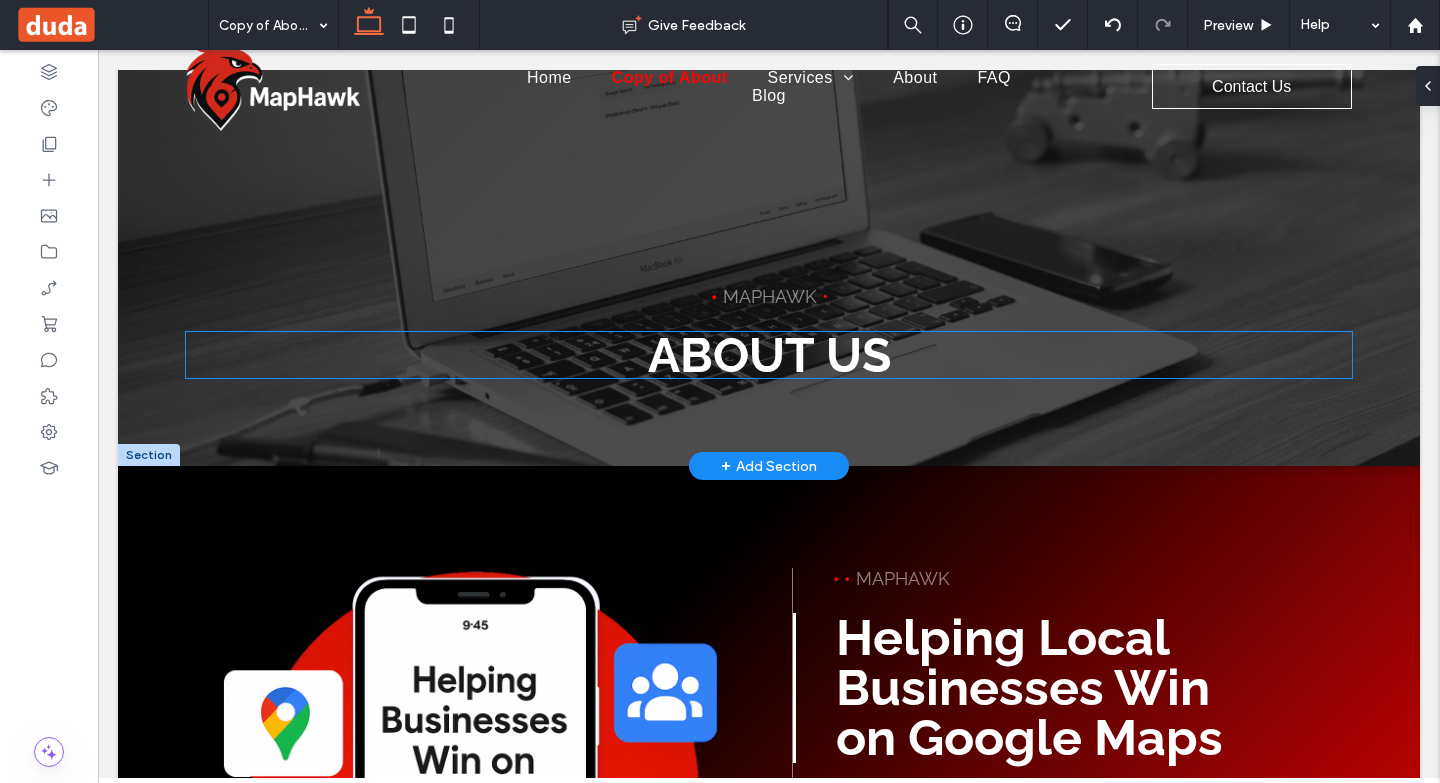 scroll, scrollTop: 0, scrollLeft: 0, axis: both 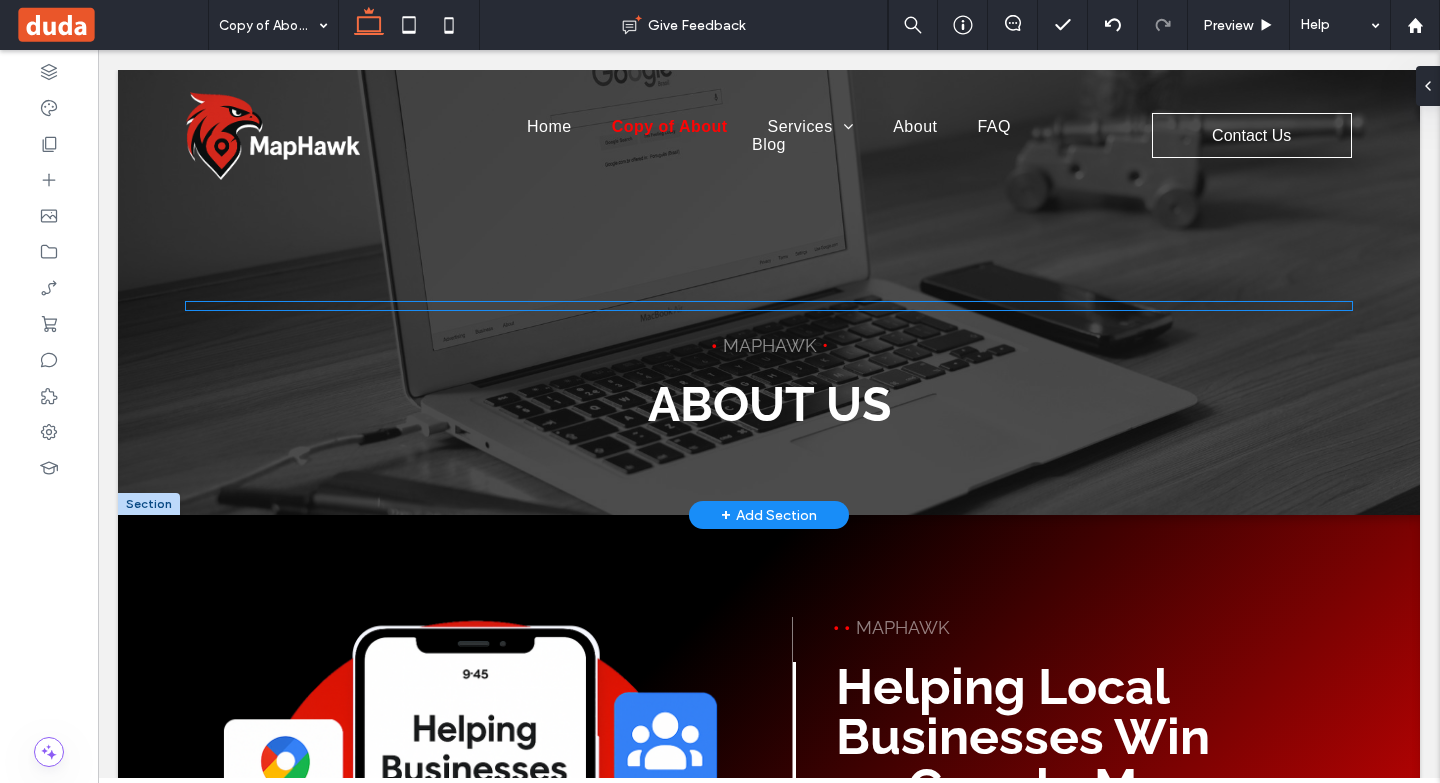 click at bounding box center [769, 306] 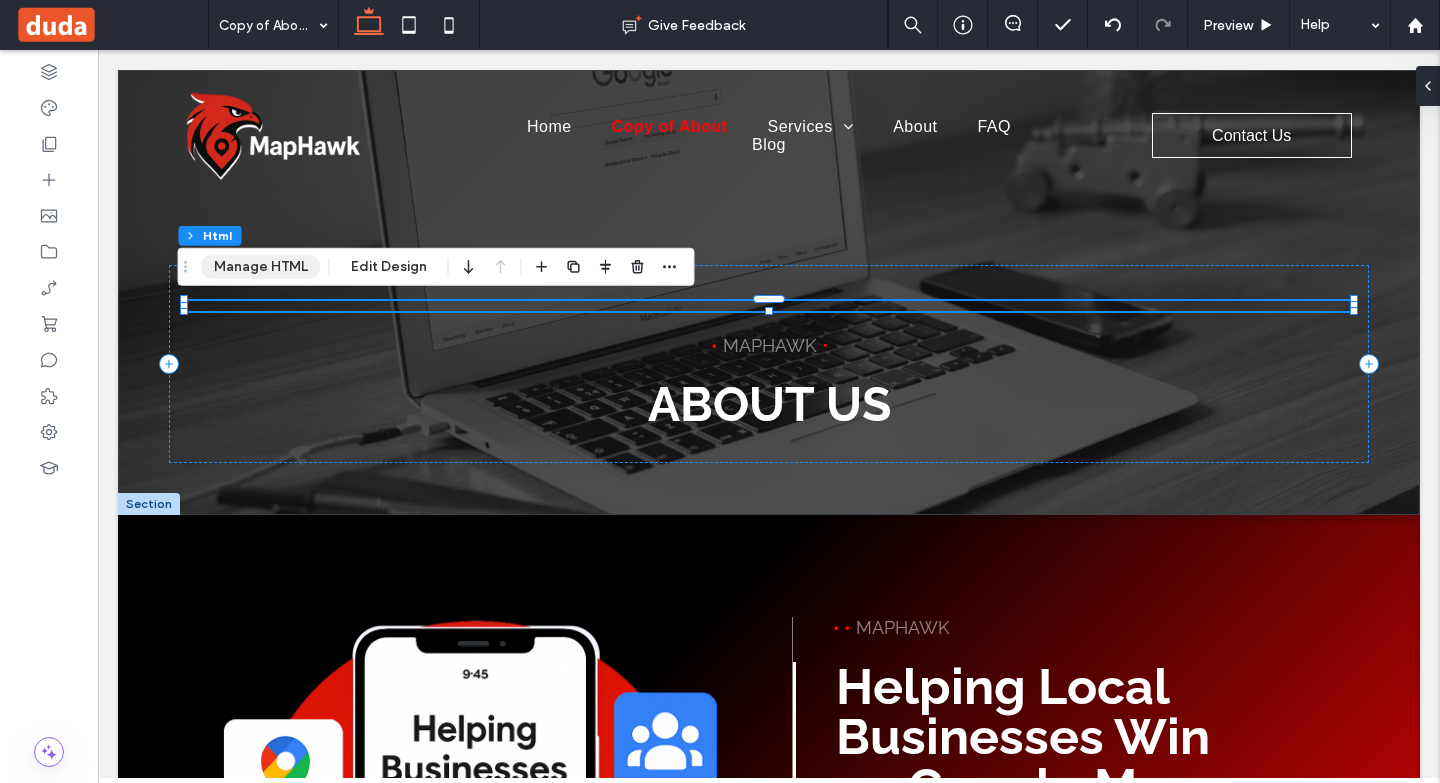 click on "Manage HTML" at bounding box center [261, 267] 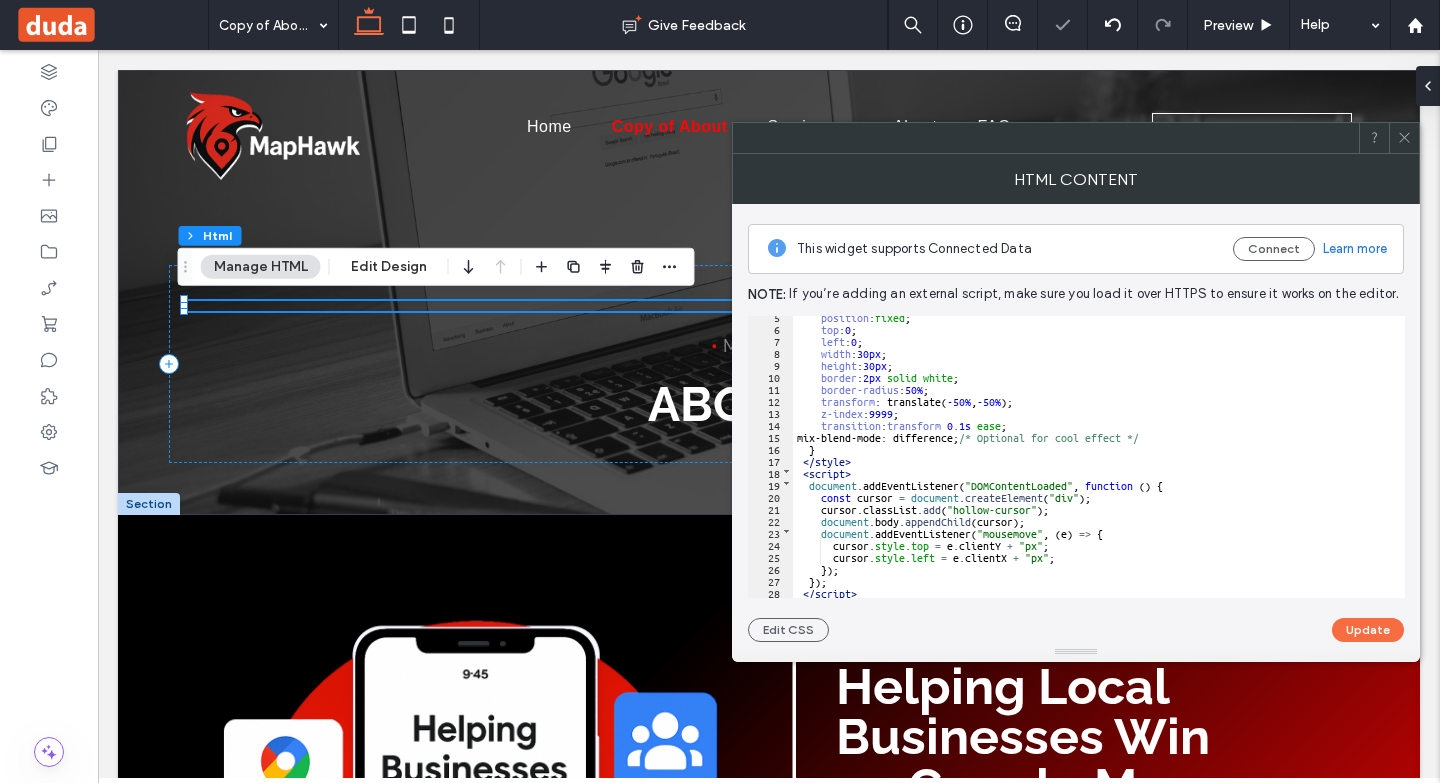 scroll, scrollTop: 54, scrollLeft: 0, axis: vertical 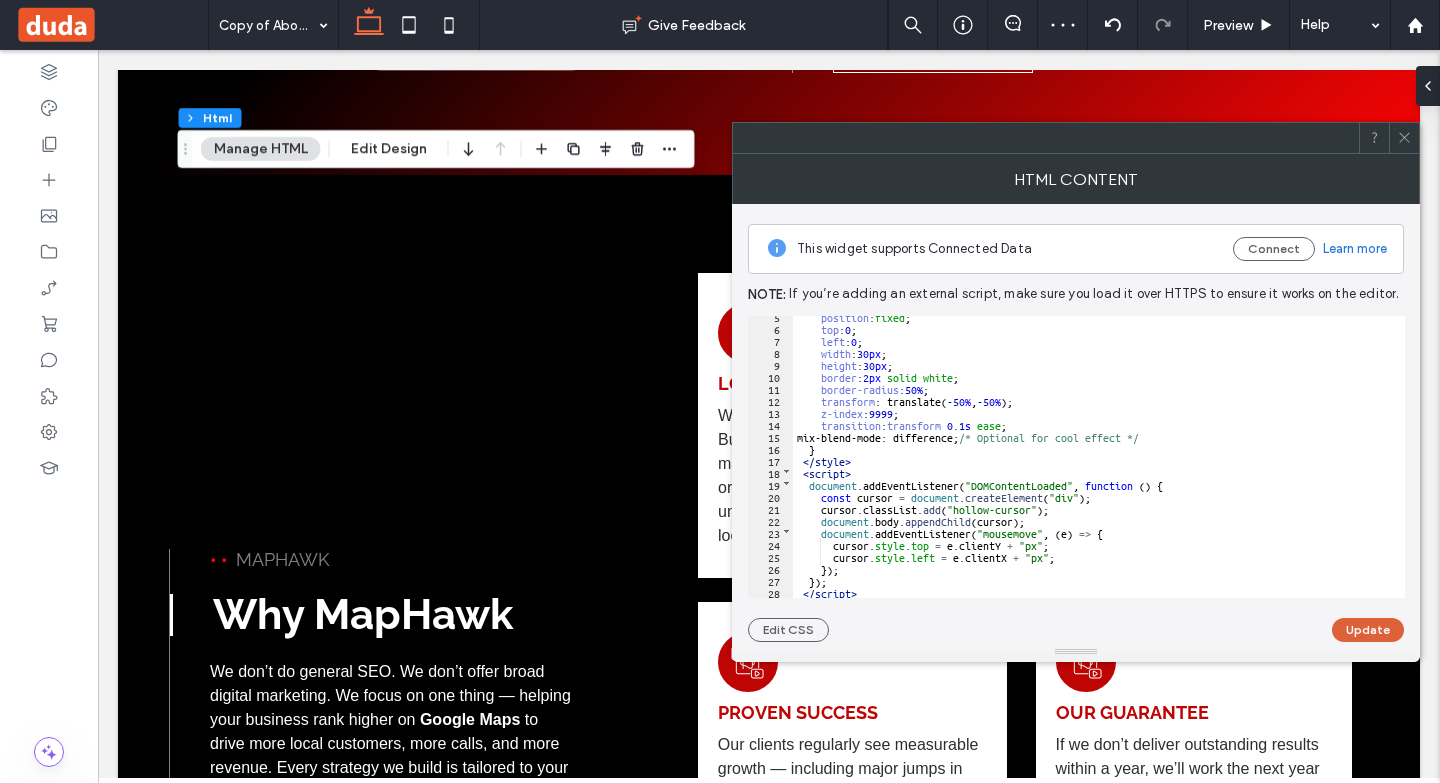 click on "Update" at bounding box center [1368, 630] 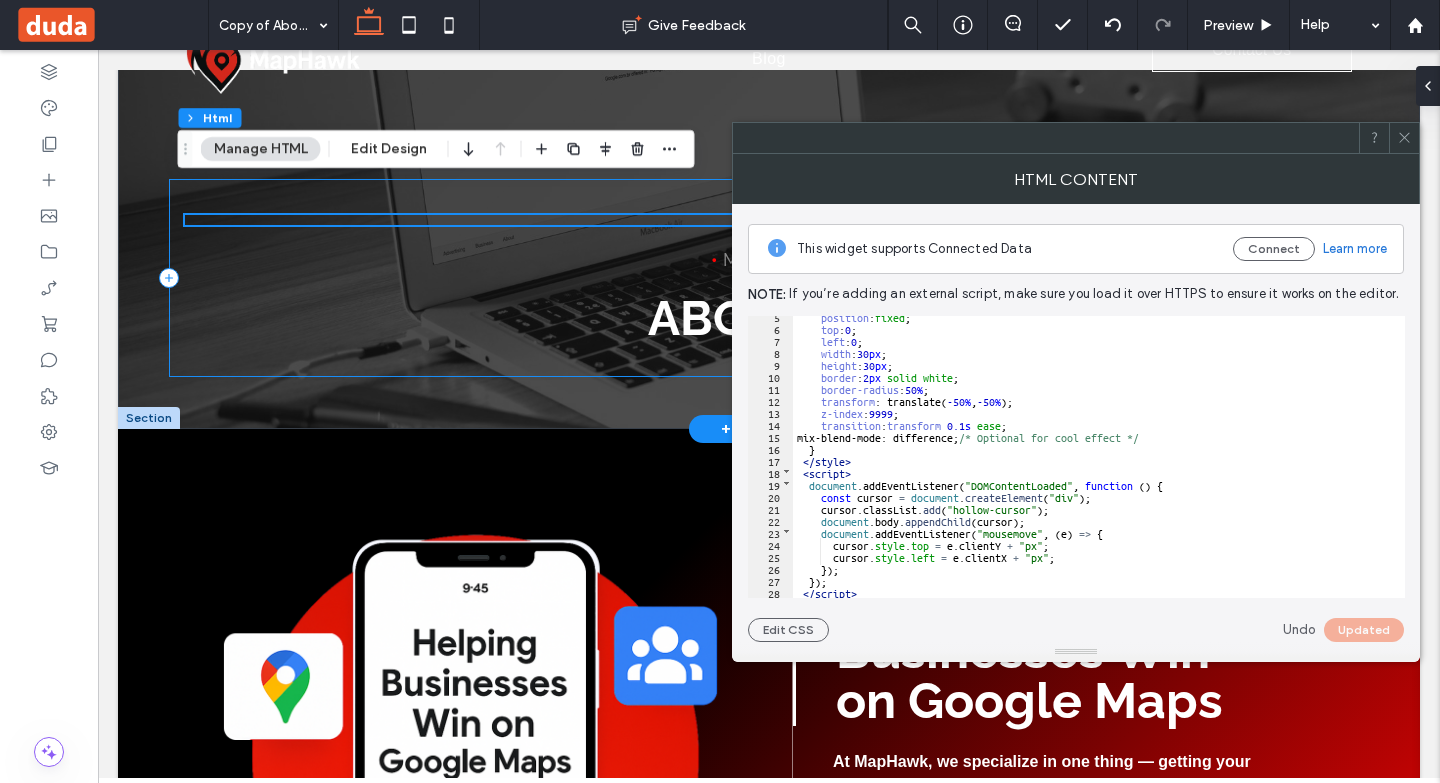 scroll, scrollTop: 0, scrollLeft: 0, axis: both 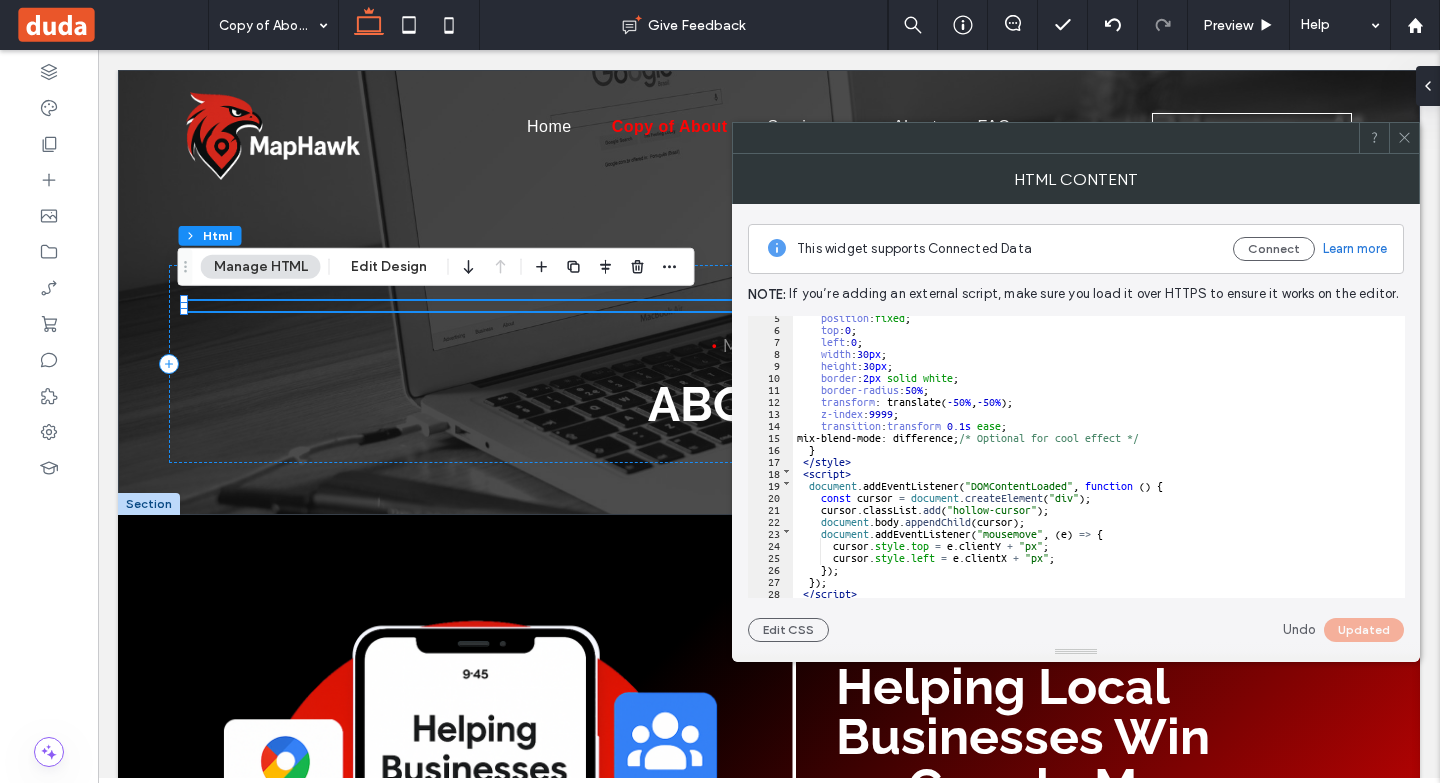 click 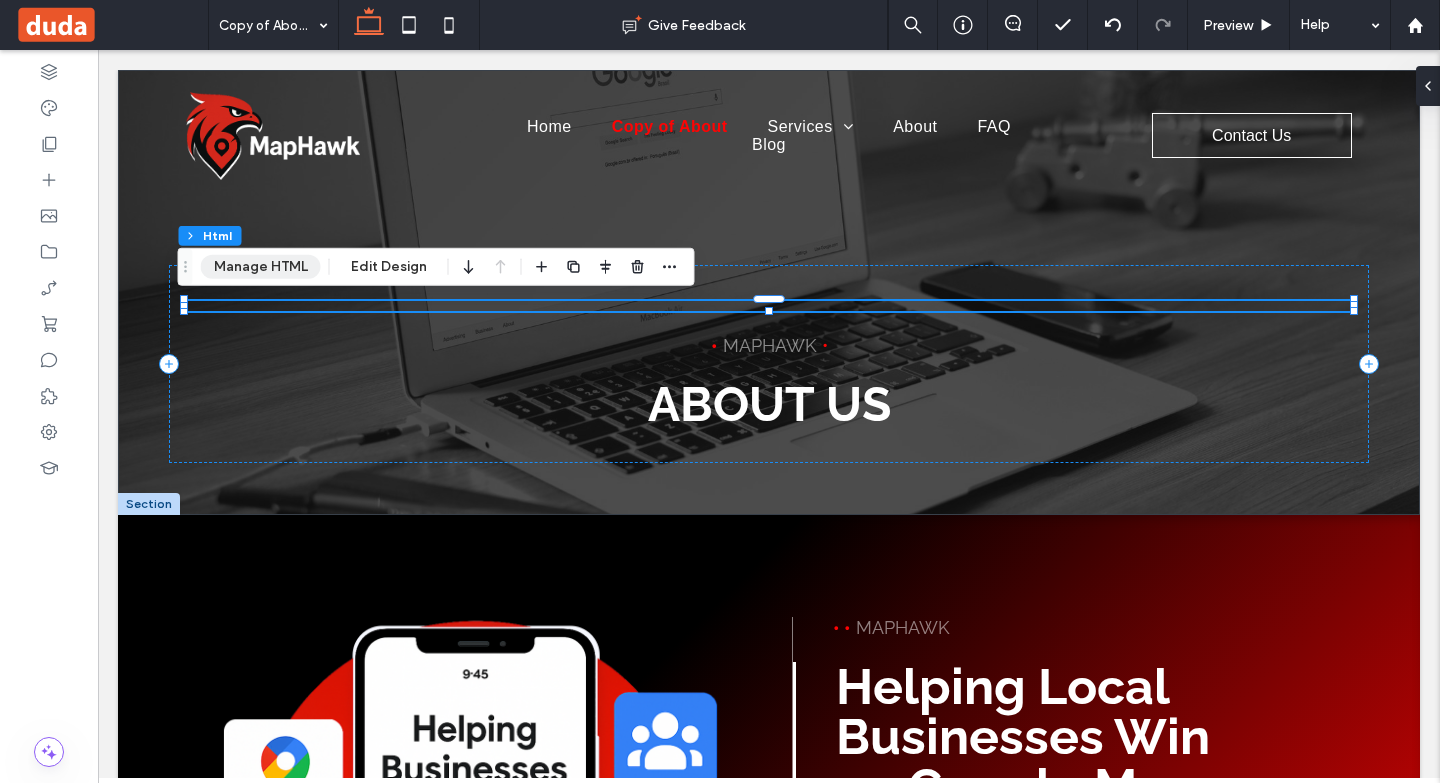 click on "Manage HTML" at bounding box center [261, 267] 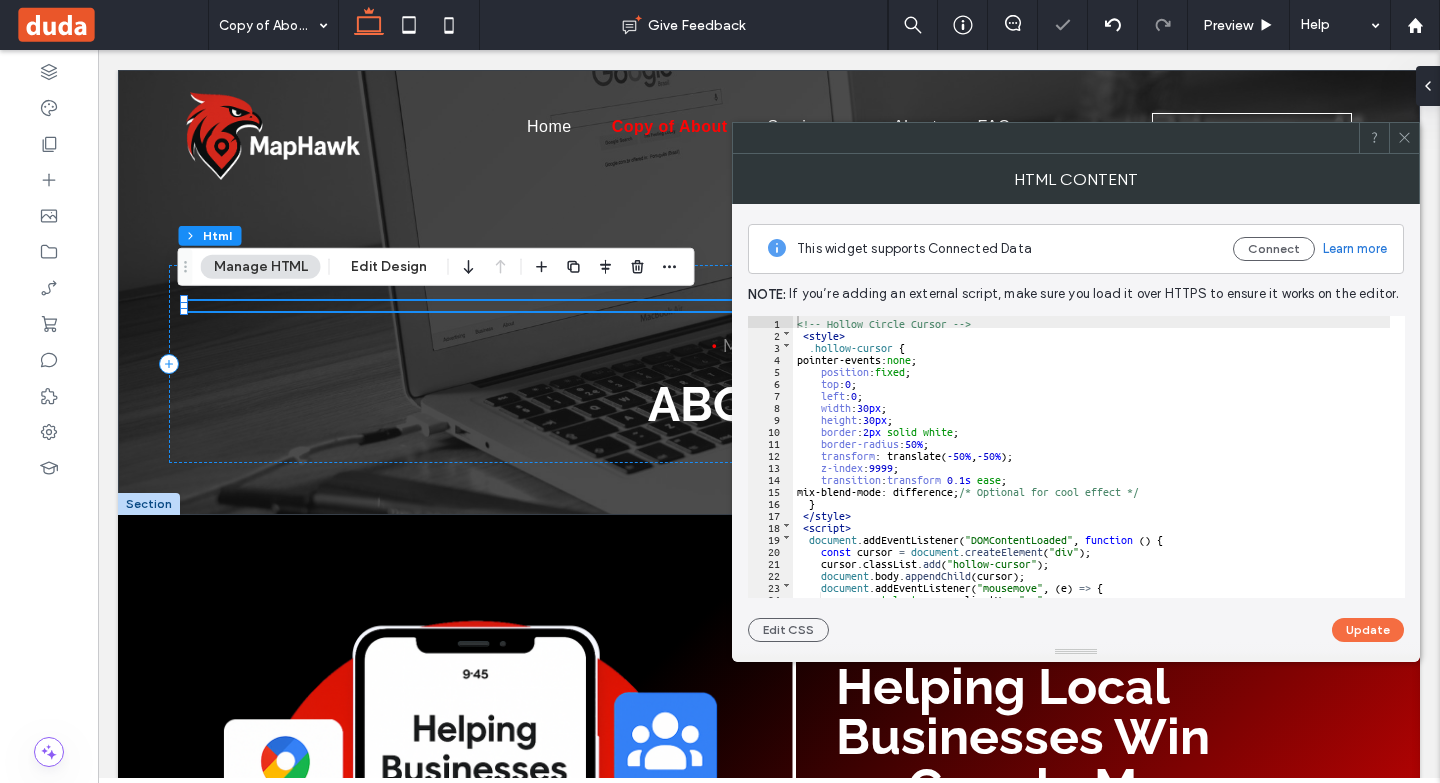 type 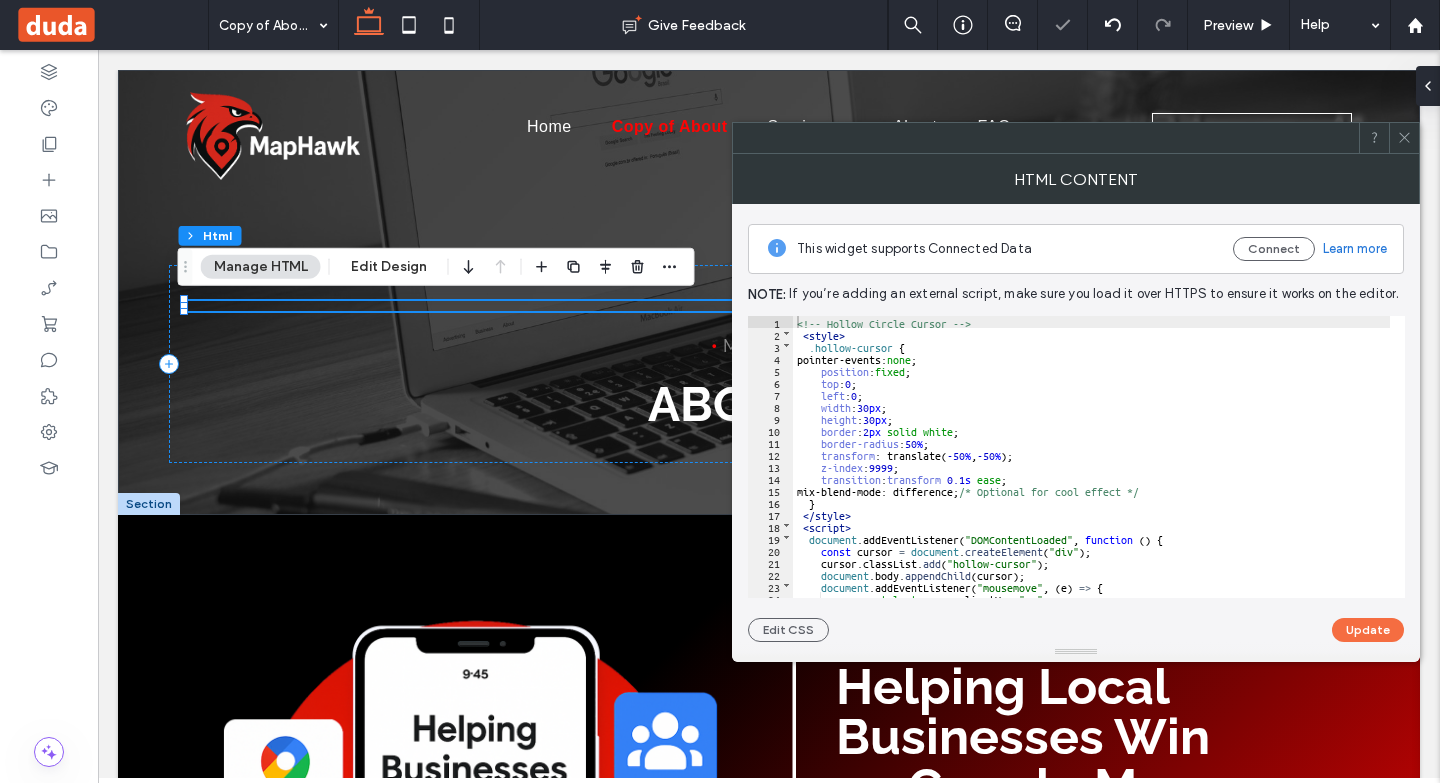 click on "<!-- Hollow Circle Cursor -->   <style >    .hollow-cursor   {     pointer-events:  none ;      position :  fixed ;      top :  0 ;      left :  0 ;      width :  30 px ;      height :  30 px ;      border :  2 px   solid   white ;      border-radius :  50 % ;      transform : translate( -50 % ,  -50 % );      z-index :  9999 ;      transition :  transform   0.1 s   ease ;     mix-blend-mode: difference;  /* Optional for cool effect */    }   </style>   <script >    document . addEventListener ( "DOMContentLoaded" ,   function   ( )   {      const   cursor   =   document . createElement ( "div" ) ;      cursor . classList . add ( "hollow-cursor" ) ;      document . body . appendChild ( cursor ) ;      document . addEventListener ( "mousemove" ,   ( e )   =>   {         cursor . style . top   =   e . clientY   +   "px" ;         cursor . style . left   =   e . clientX   +   "px" ;" at bounding box center (1091, 469) 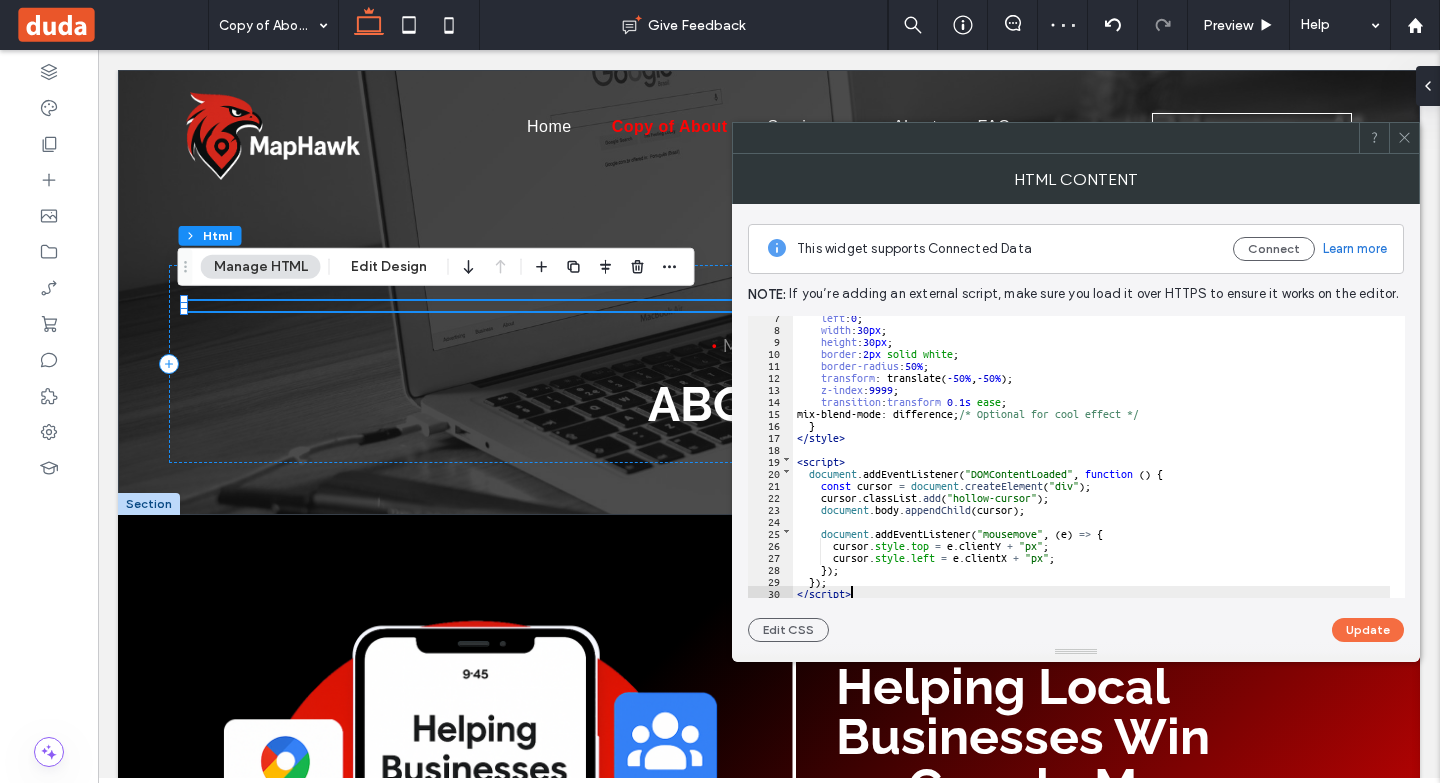 scroll, scrollTop: 78, scrollLeft: 0, axis: vertical 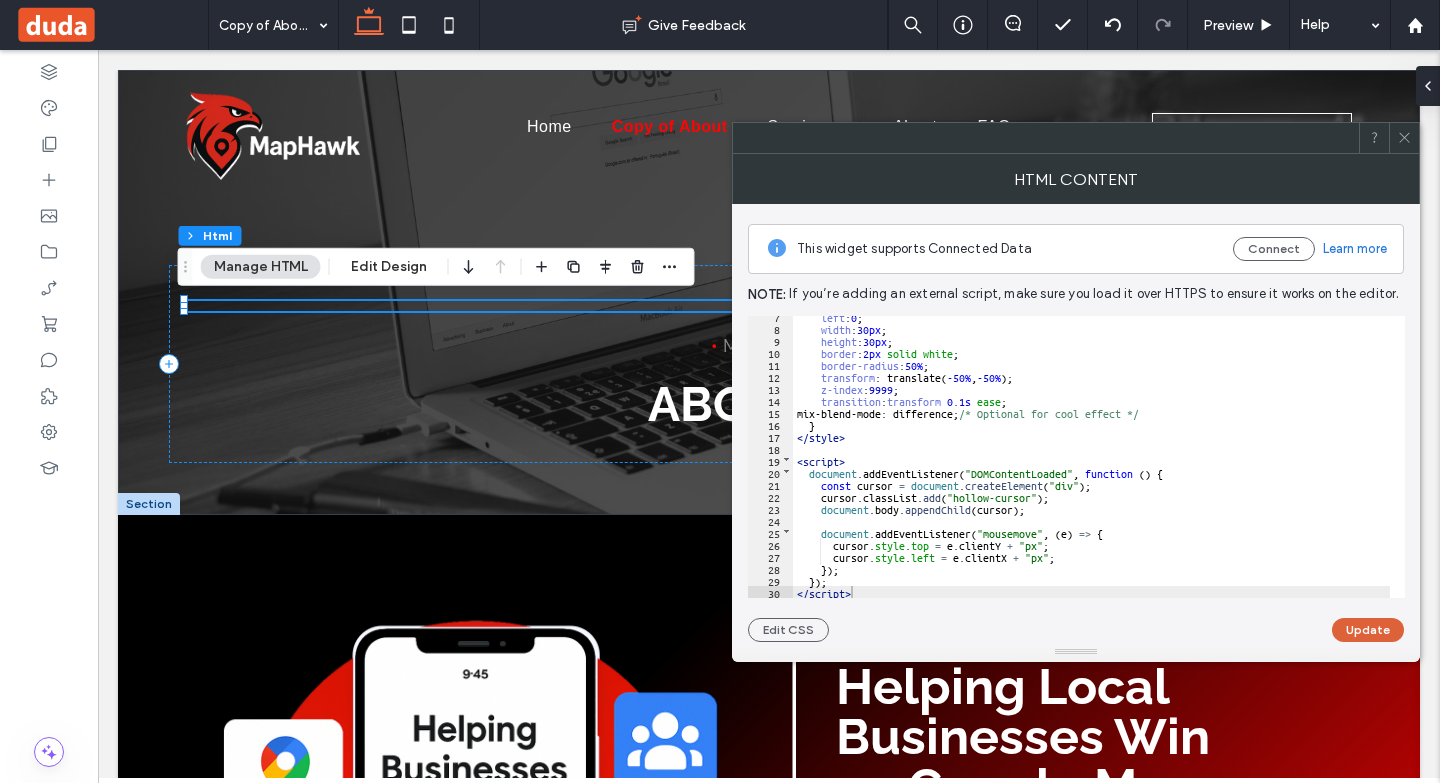 click on "Update" at bounding box center (1368, 630) 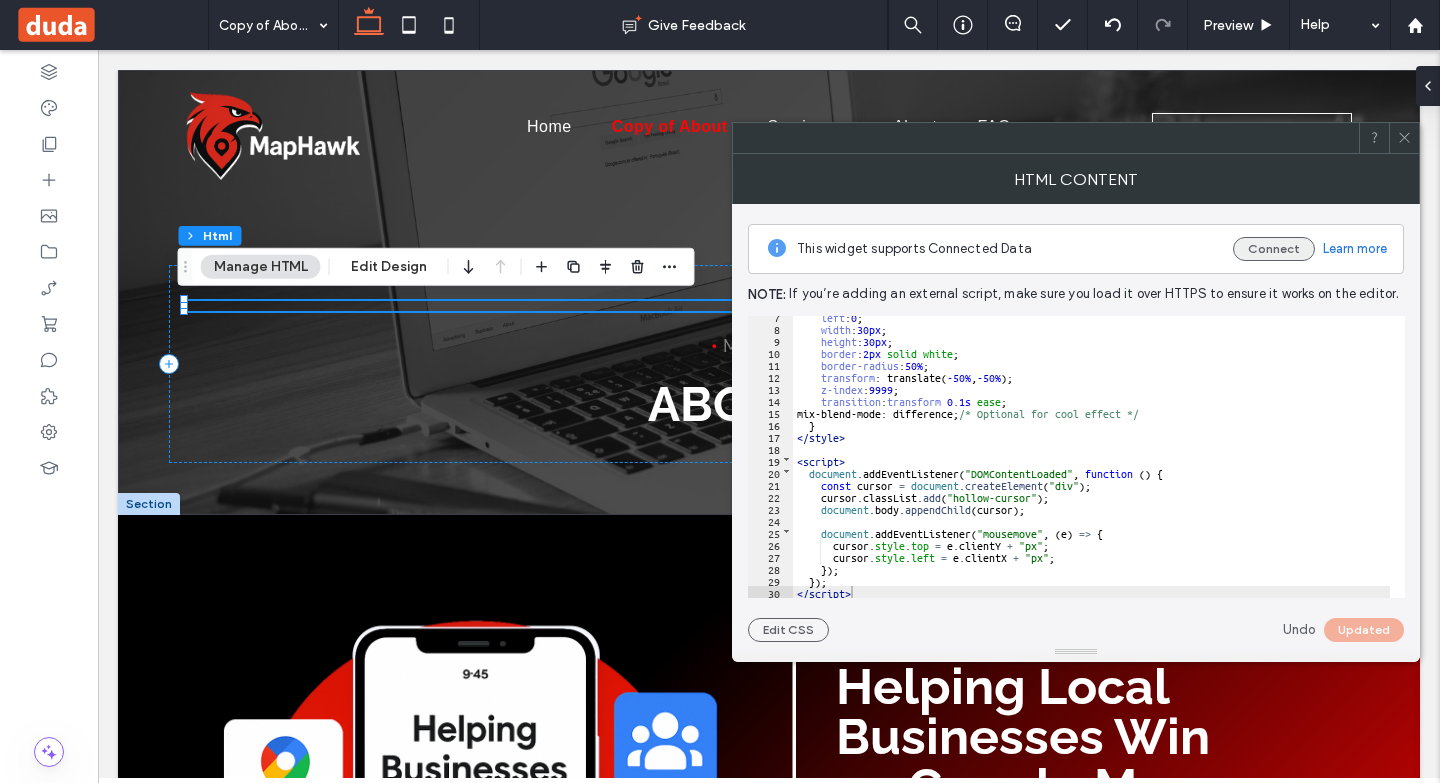 click on "Connect" at bounding box center (1274, 249) 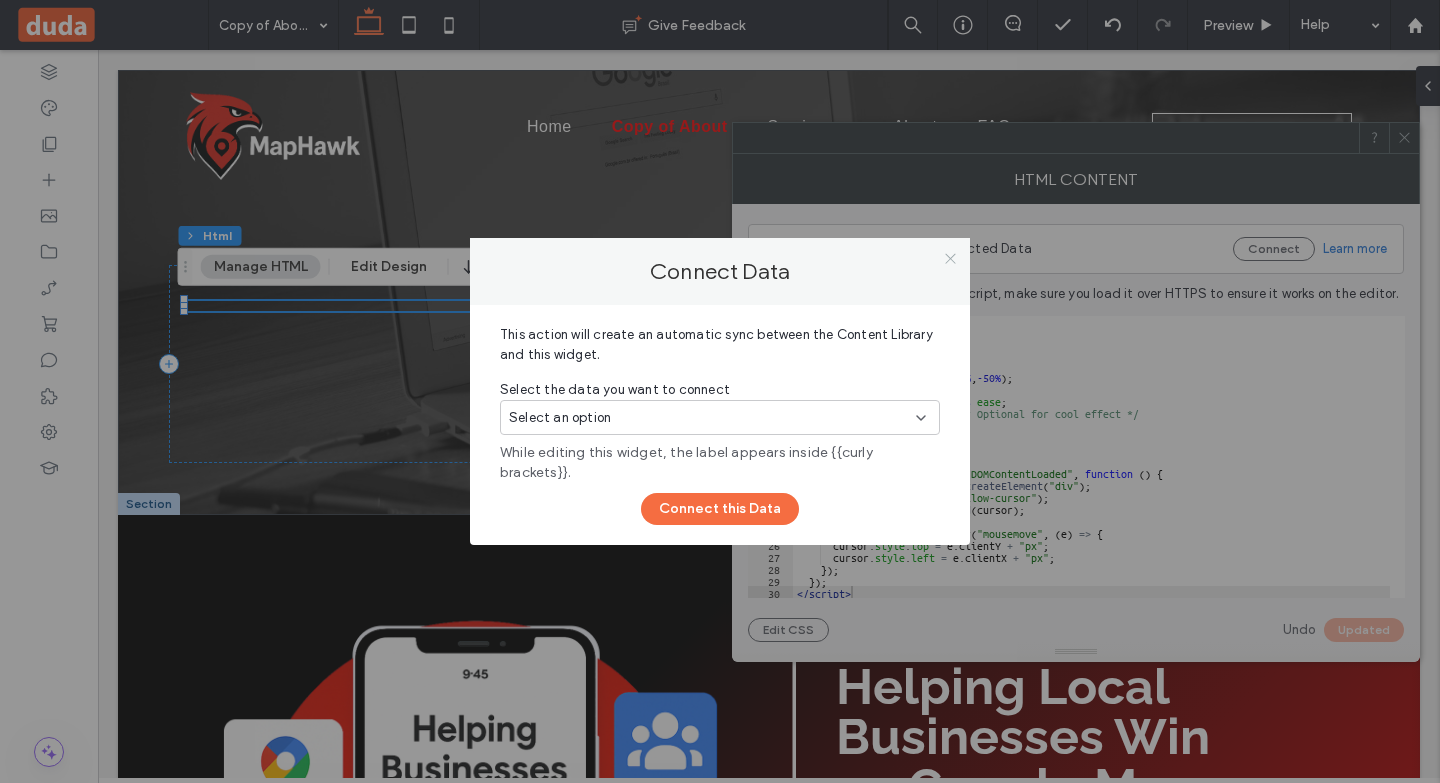 click 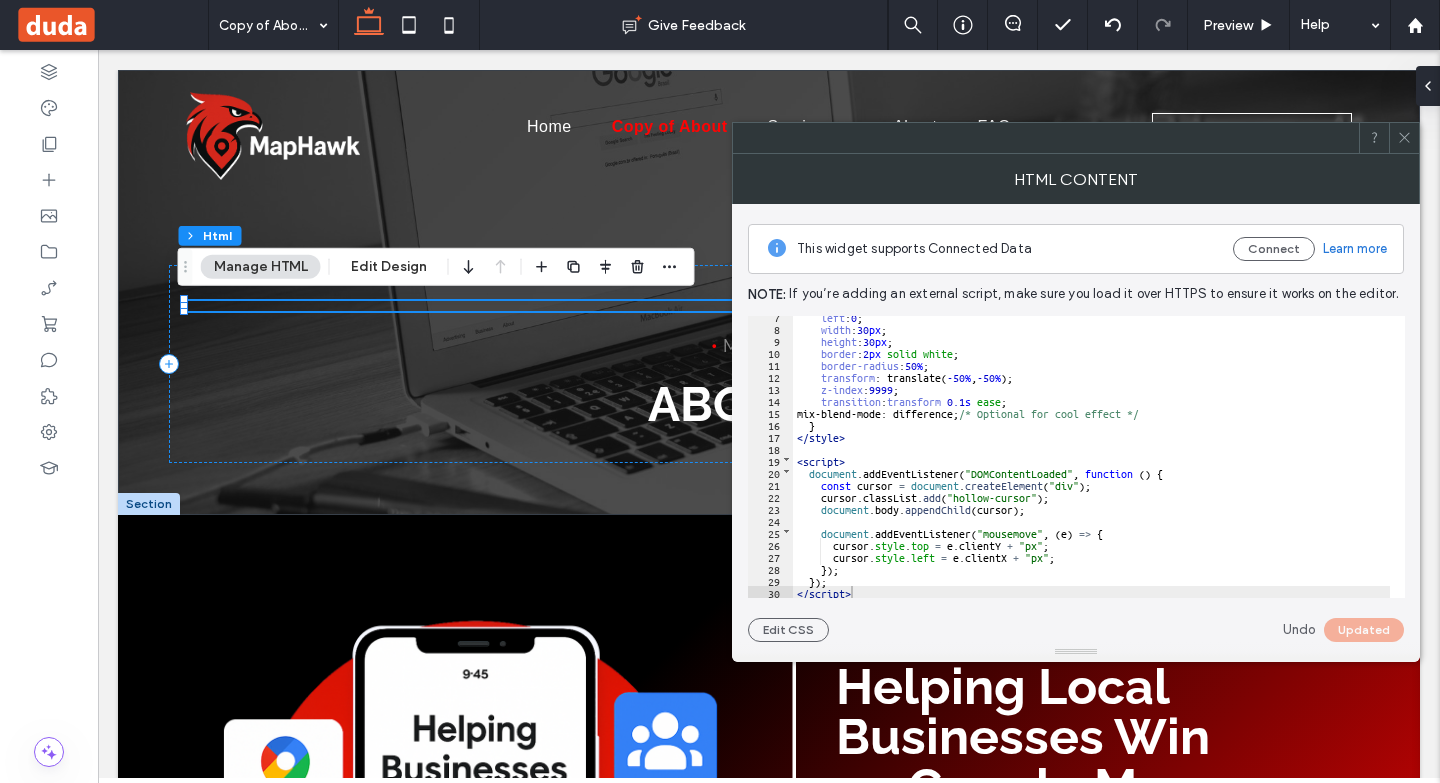 click 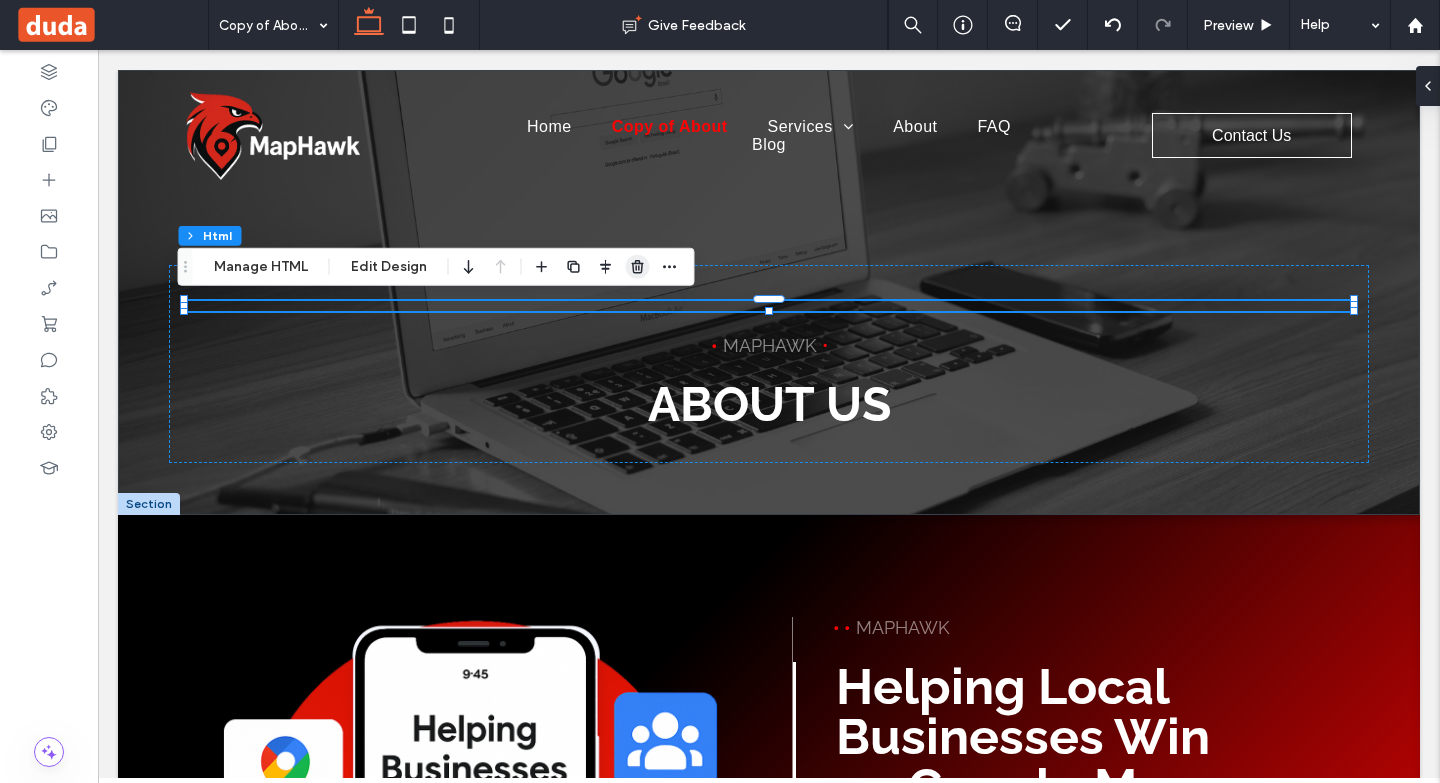 click 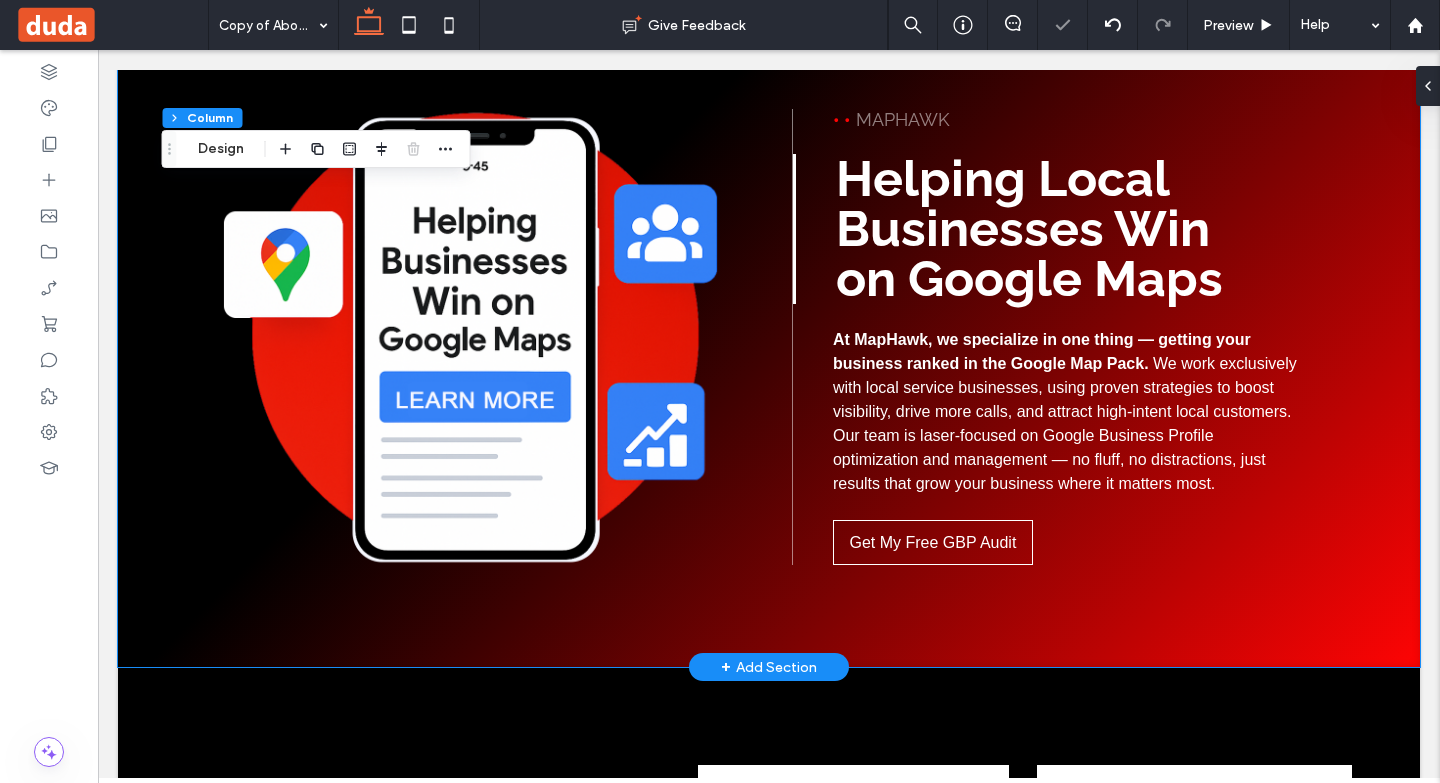 scroll, scrollTop: 700, scrollLeft: 0, axis: vertical 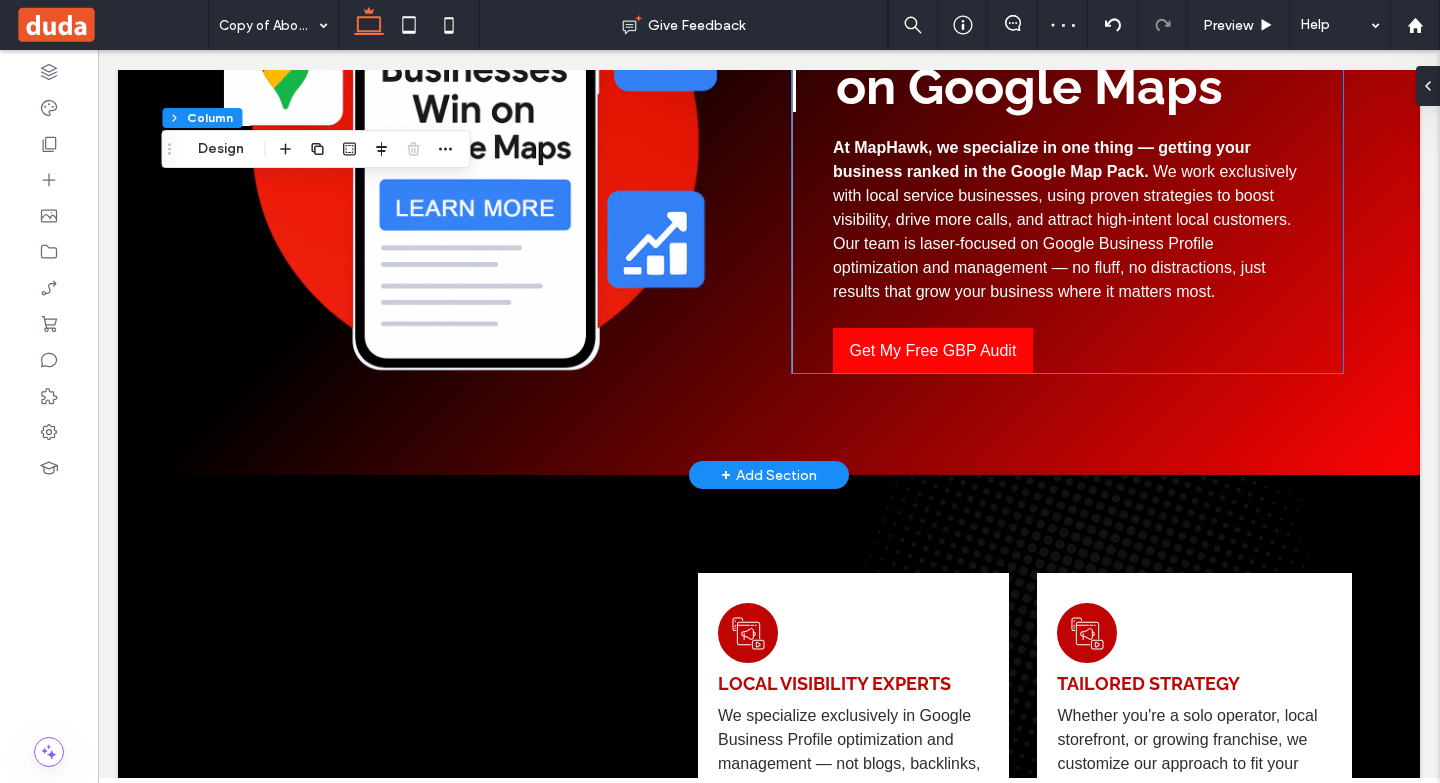 click on "Get My Free GBP Audit" at bounding box center (932, 351) 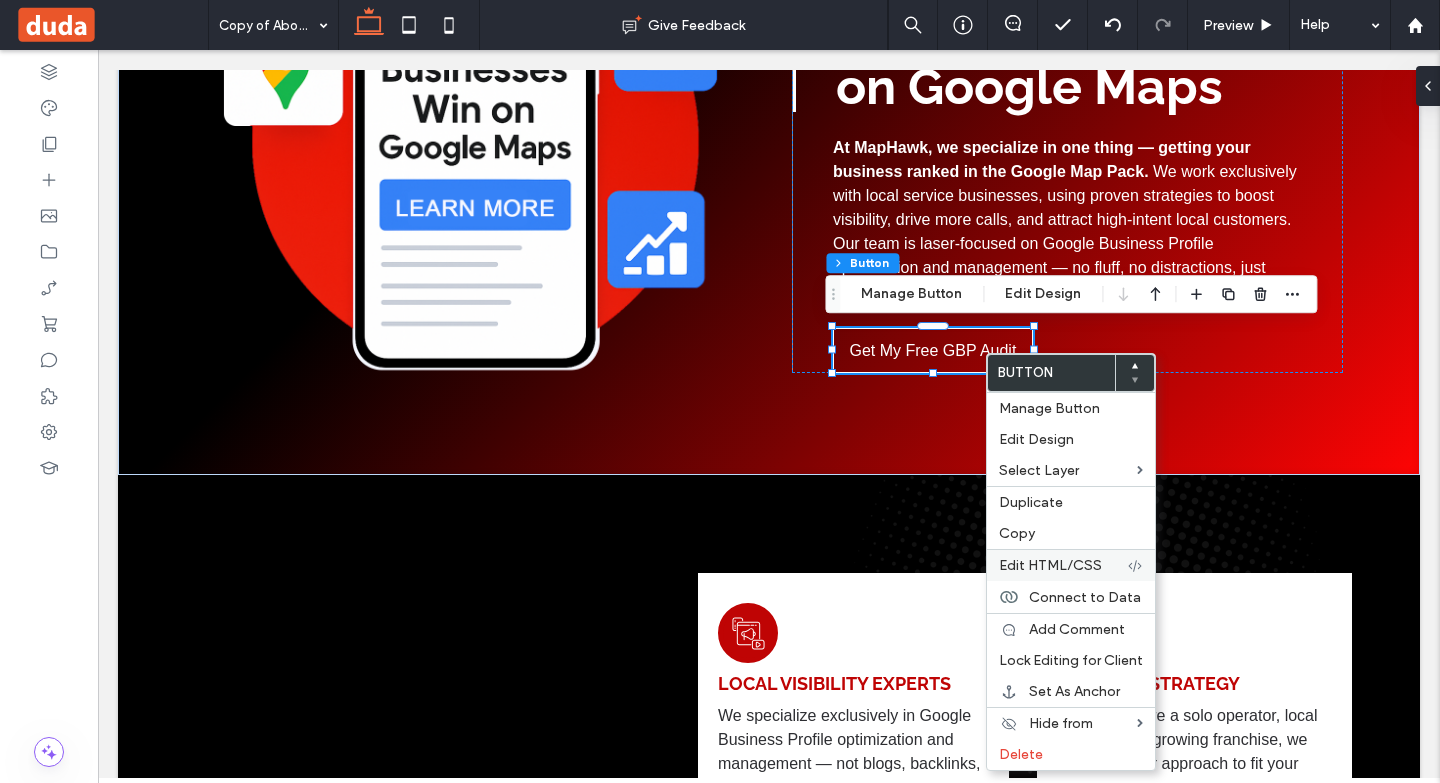 click on "Edit HTML/CSS" at bounding box center [1050, 565] 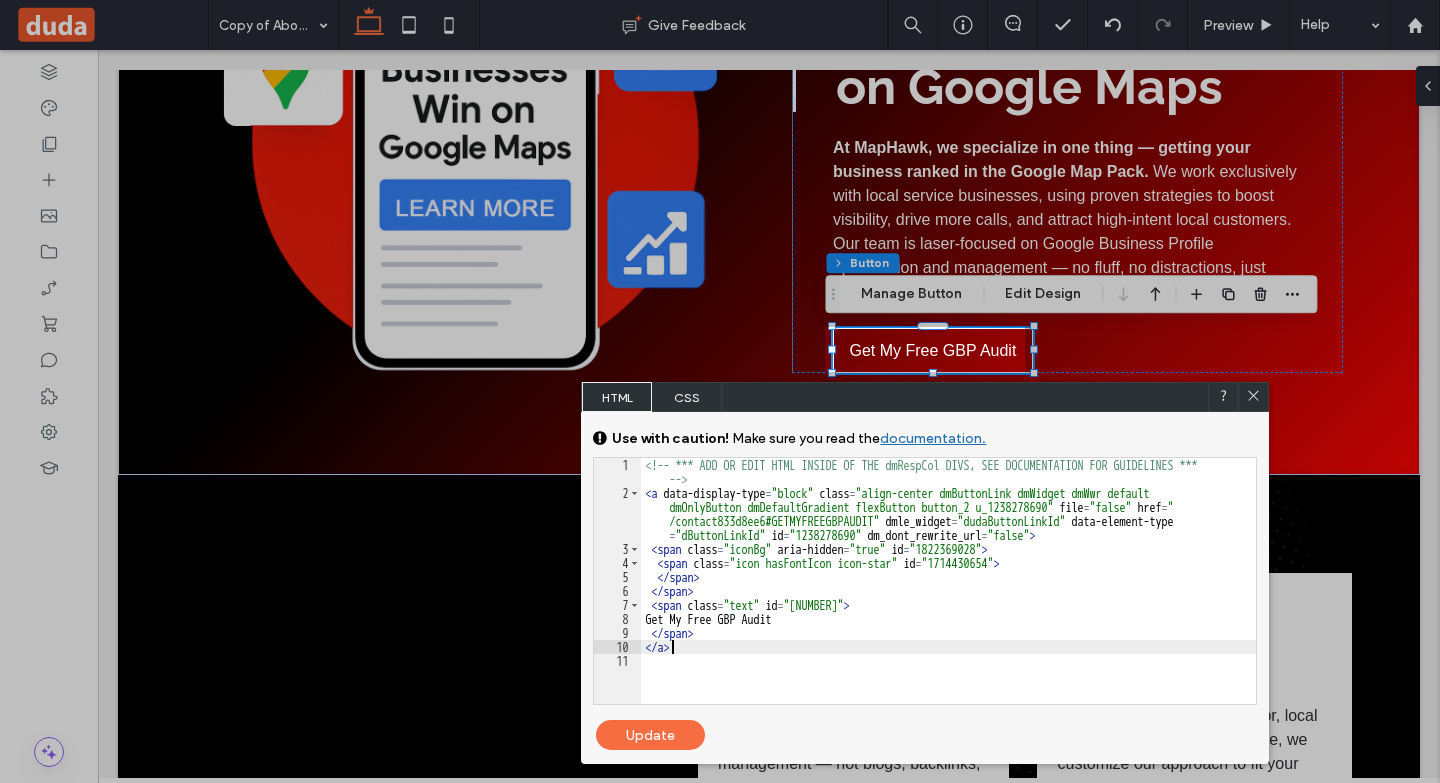 click on "<!-- *** ADD OR EDIT HTML INSIDE OF THE dmRespCol DIVS, SEE DOCUMENTATION FOR GUIDELINES ***       --> < a   data-display-type = "block"   class = "align-center dmButtonLink dmWidget dmWwr default       dmOnlyButton dmDefaultGradient flexButton button_2 u_1238278690"   file = "false"   href = "      /contact833d8ee6#GETMYFREEGBPAUDIT"   dmle_widget = "dudaButtonLinkId"   data-element-type      = "dButtonLinkId"   id = "1238278690"   dm_dont_rewrite_url = "false" >   < span   class = "iconBg"   aria-hidden = "true"   id = "1822369028" >    < span   class = "icon hasFontIcon icon-star"   id = "1714430654" >    </ span >   </ span >   < span   class = "text"   id = "1606934353" >   Get My Free GBP Audit   </ span > </ a >" at bounding box center [948, 602] 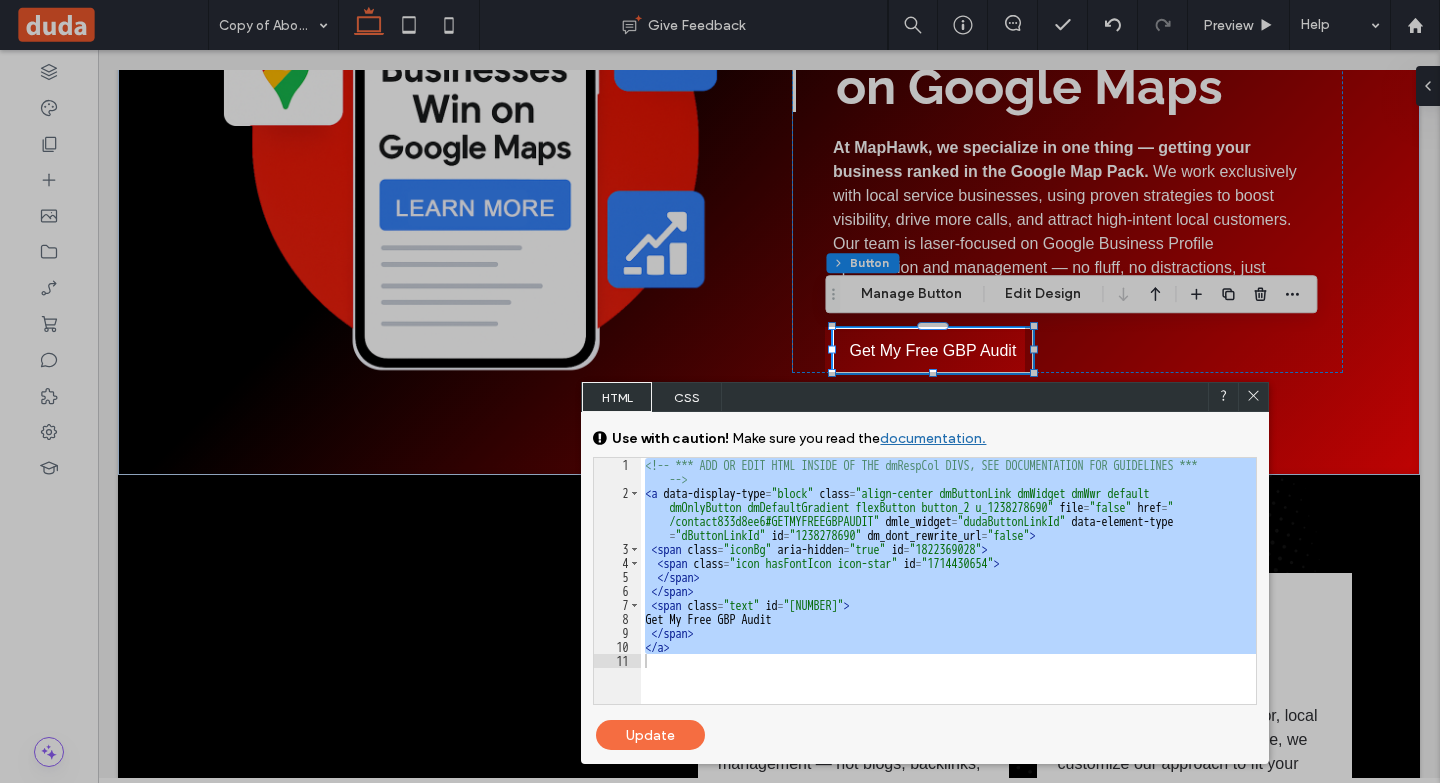 click on "<!-- *** ADD OR EDIT HTML INSIDE OF THE dmRespCol DIVS, SEE DOCUMENTATION FOR GUIDELINES ***       --> < a   data-display-type = "block"   class = "align-center dmButtonLink dmWidget dmWwr default       dmOnlyButton dmDefaultGradient flexButton button_2 u_1238278690"   file = "false"   href = "      /contact833d8ee6#GETMYFREEGBPAUDIT"   dmle_widget = "dudaButtonLinkId"   data-element-type      = "dButtonLinkId"   id = "1238278690"   dm_dont_rewrite_url = "false" >   < span   class = "iconBg"   aria-hidden = "true"   id = "1822369028" >    < span   class = "icon hasFontIcon icon-star"   id = "1714430654" >    </ span >   </ span >   < span   class = "text"   id = "1606934353" >   Get My Free GBP Audit   </ span > </ a >" at bounding box center [948, 581] 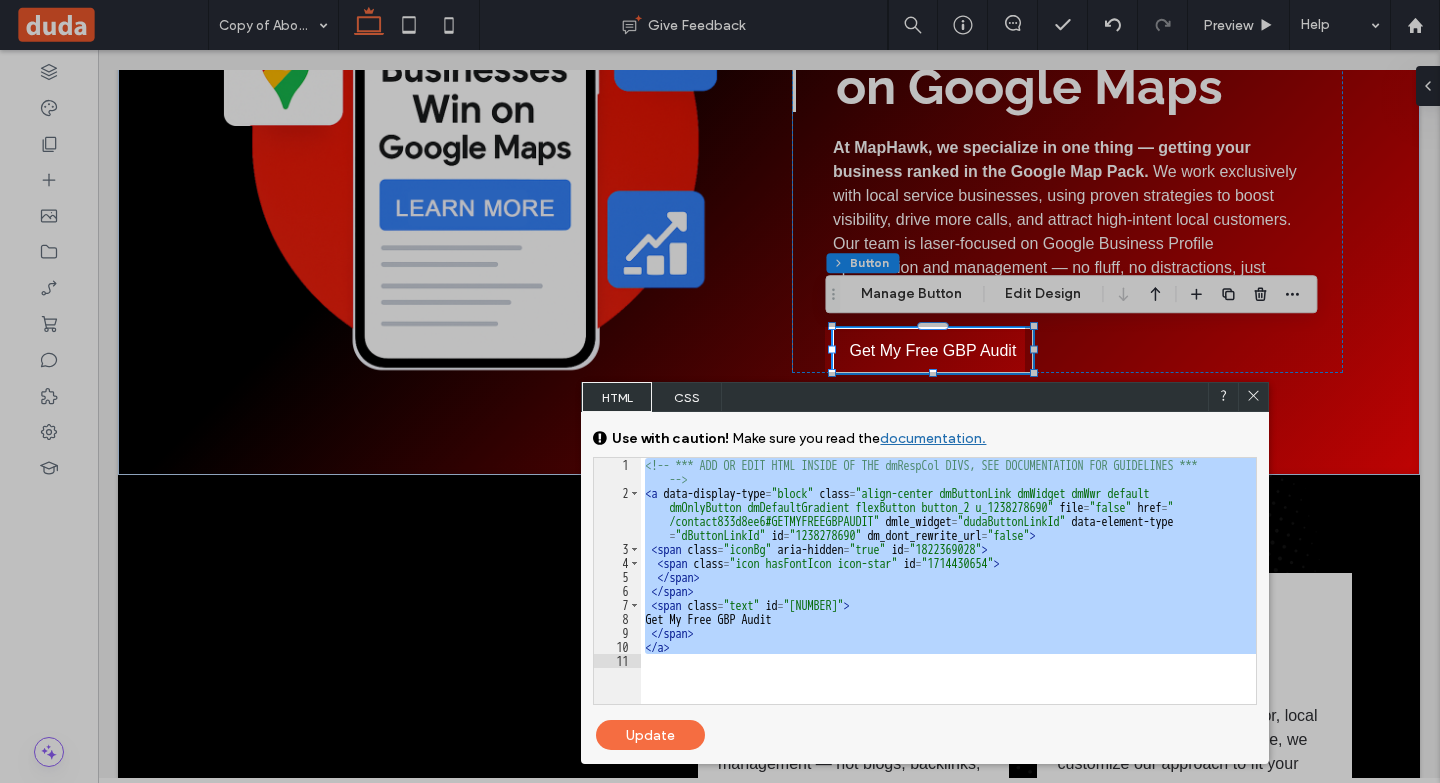 click 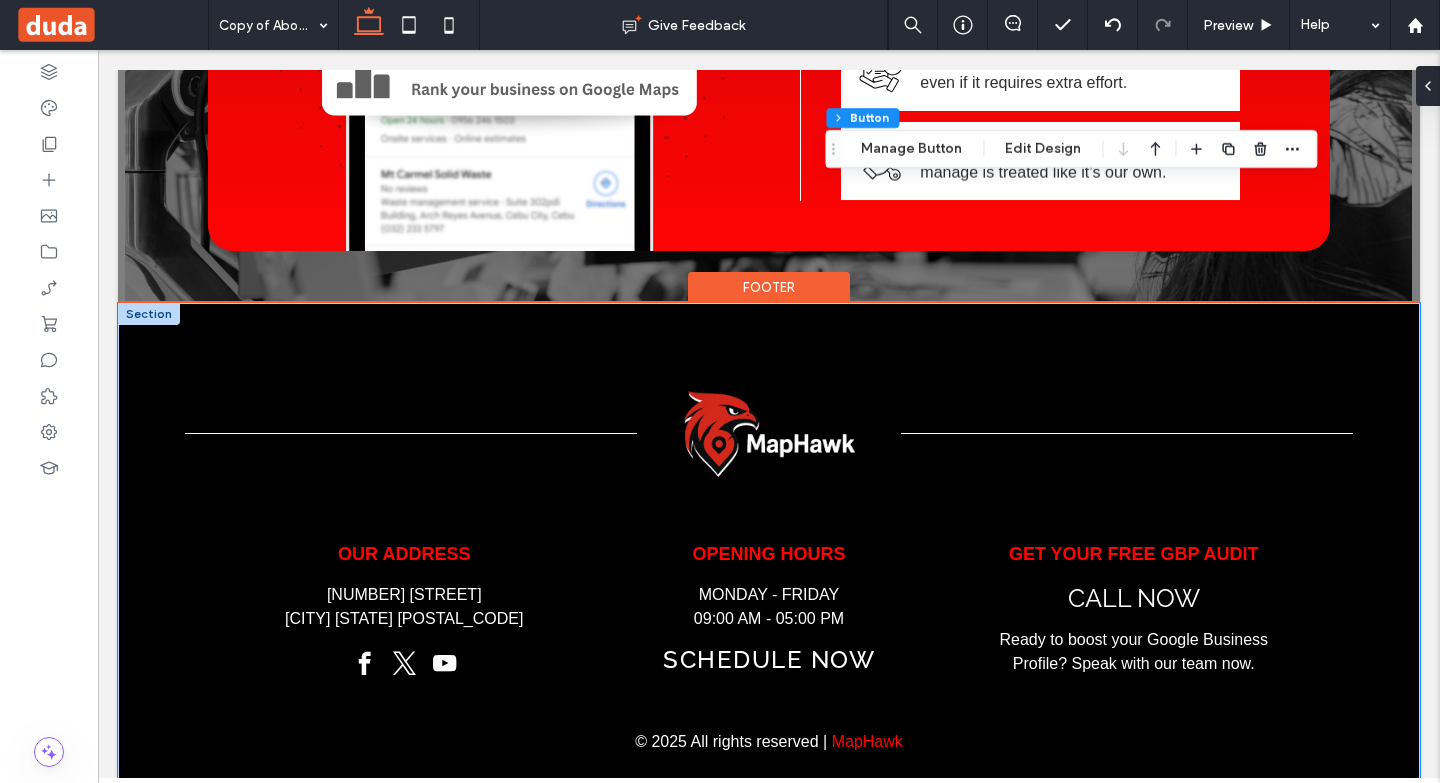 scroll, scrollTop: 2447, scrollLeft: 0, axis: vertical 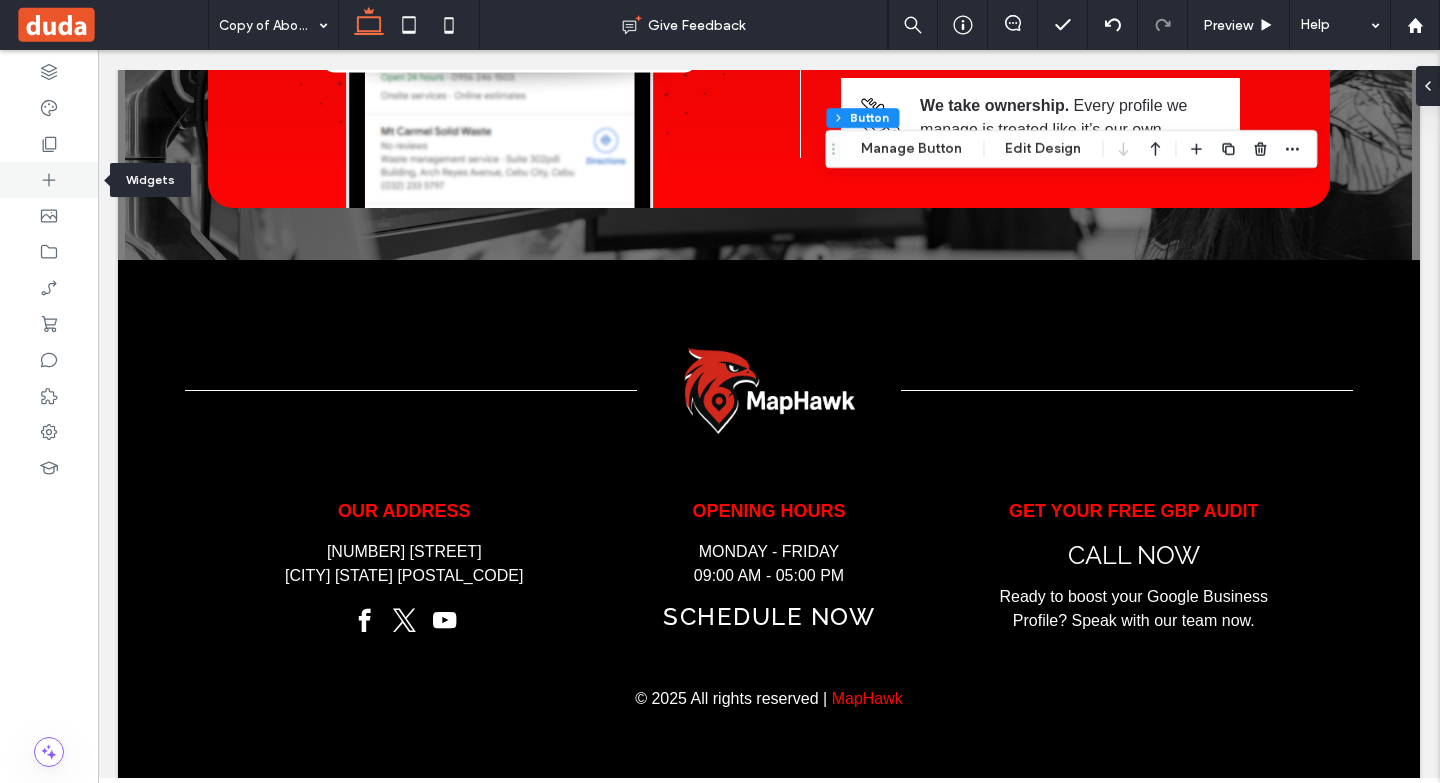 click 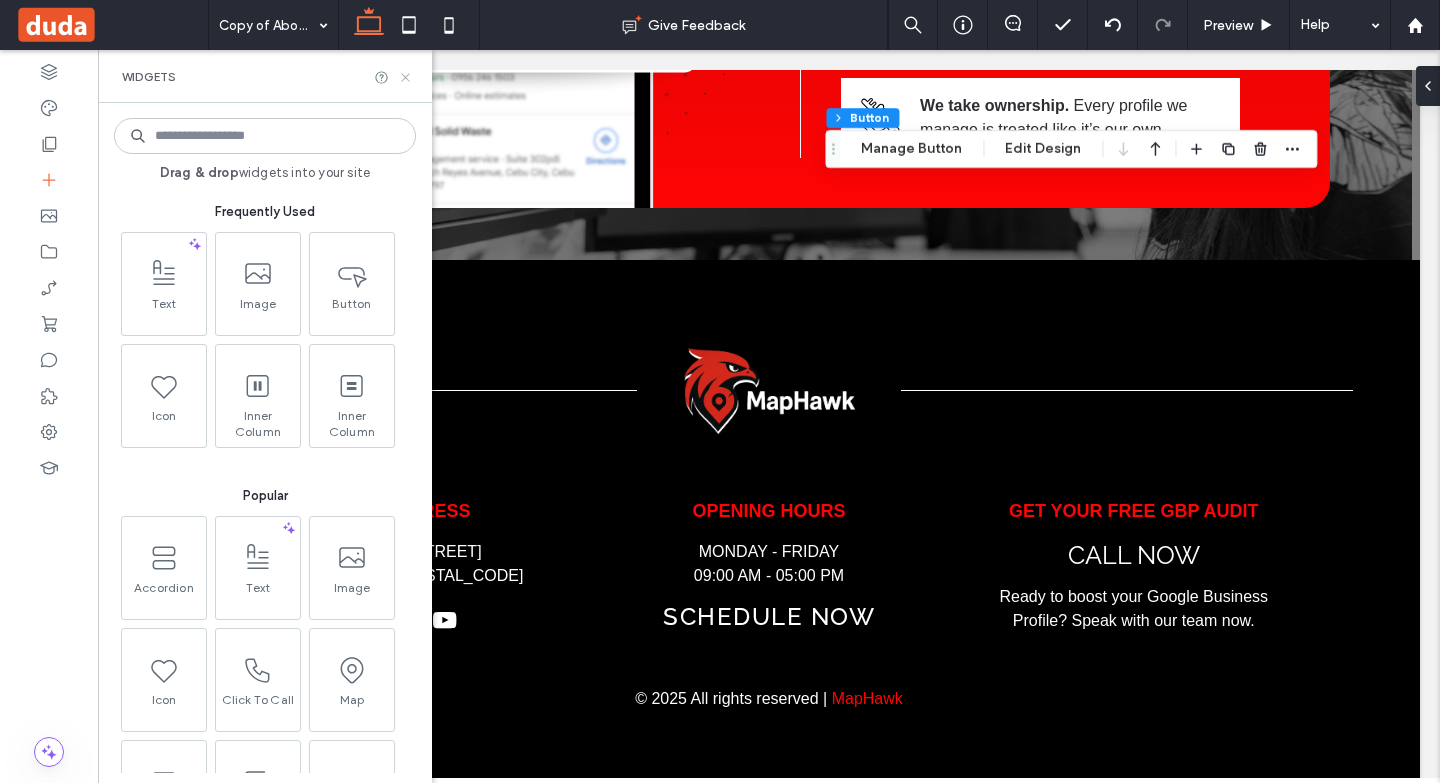 click 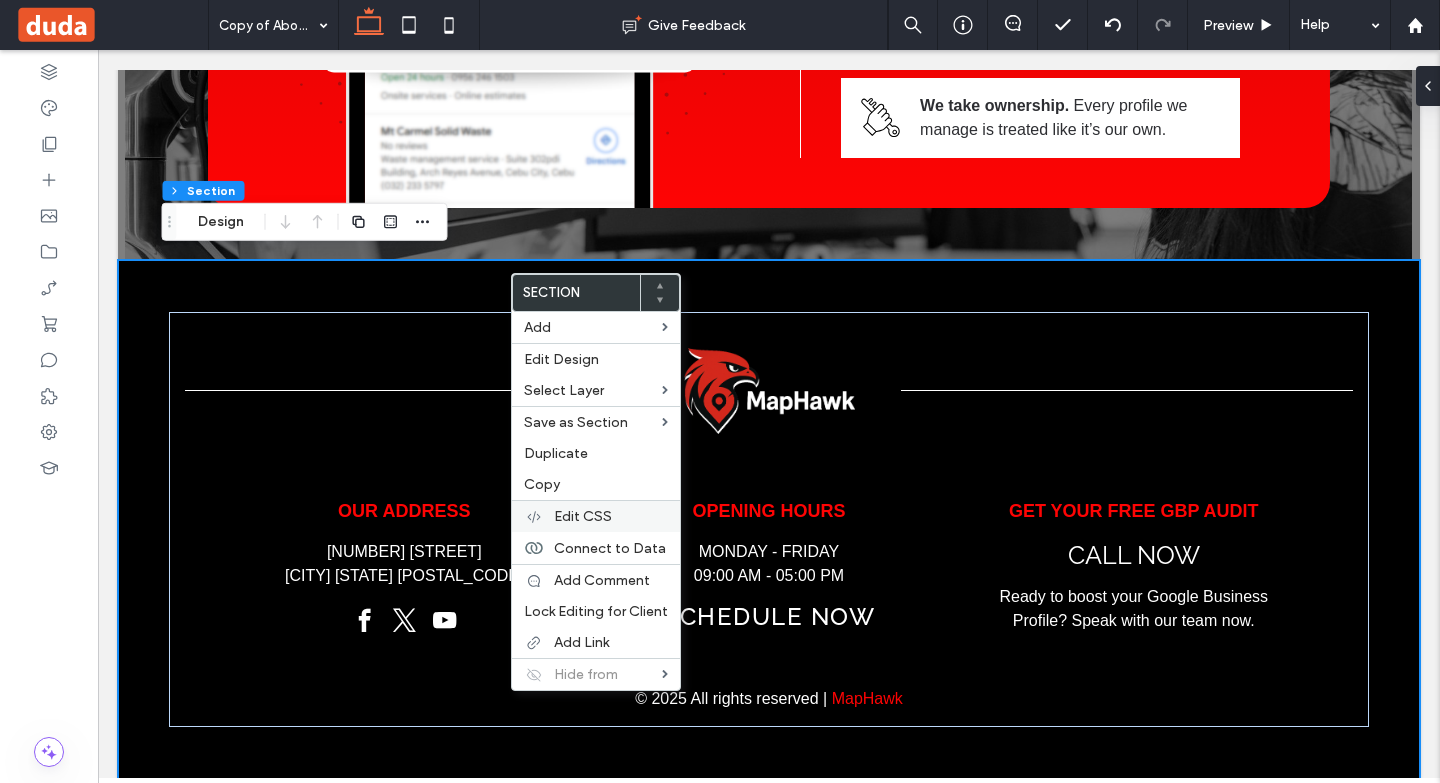 click on "Edit CSS" at bounding box center (583, 516) 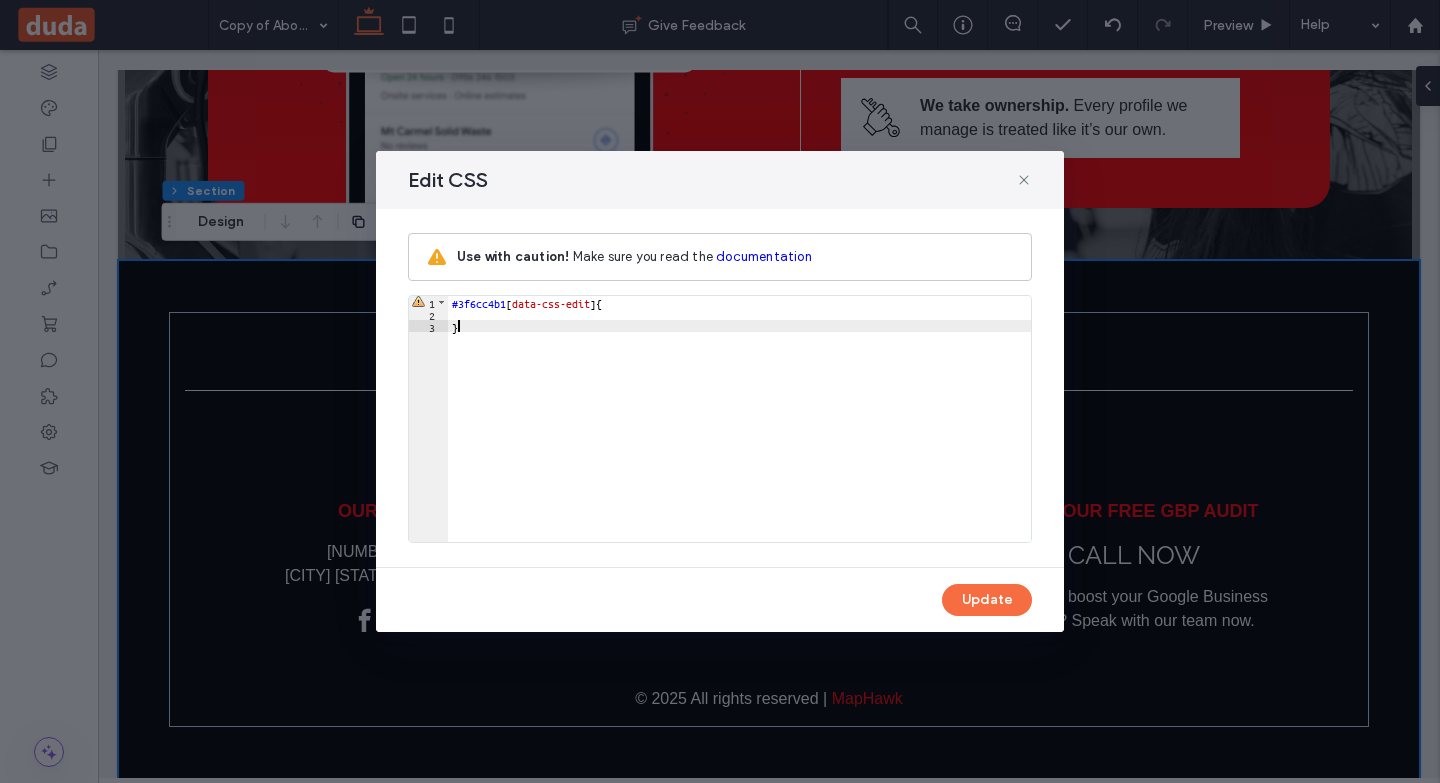 click on "#3f6cc4b1 [ data-css-edit ]  { }" at bounding box center (739, 431) 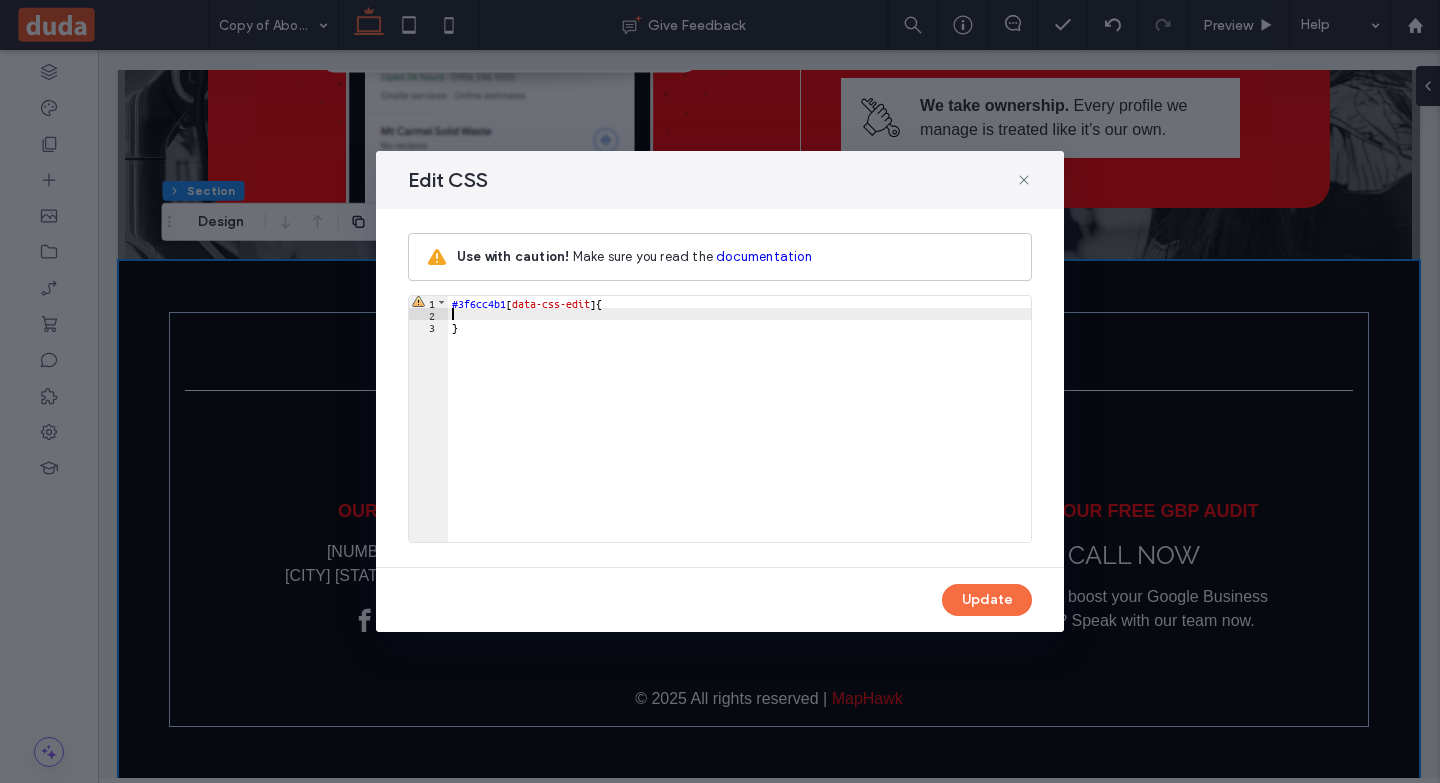 click on "#3f6cc4b1 [ data-css-edit ]  { }" at bounding box center [739, 431] 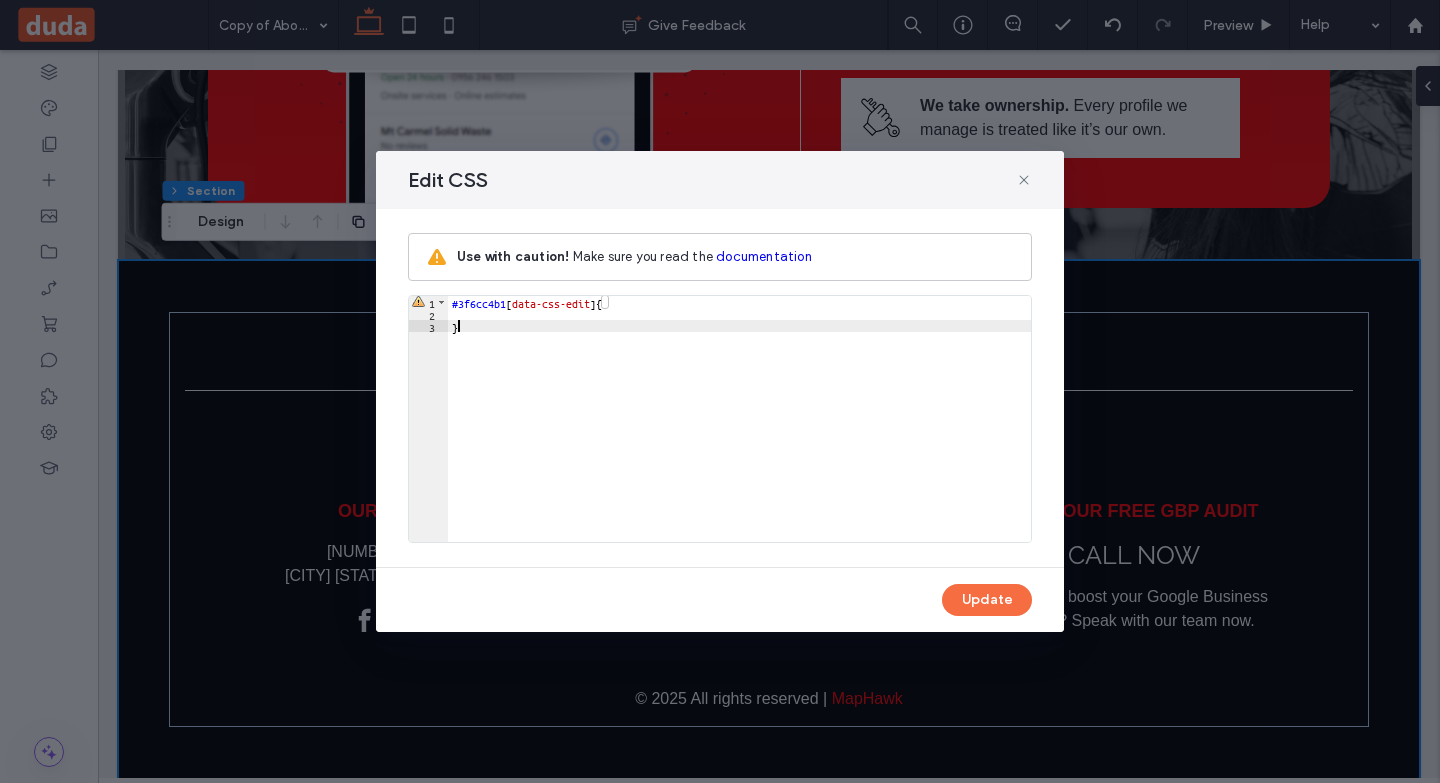 click on "#3f6cc4b1 [ data-css-edit ]  { }" at bounding box center (739, 431) 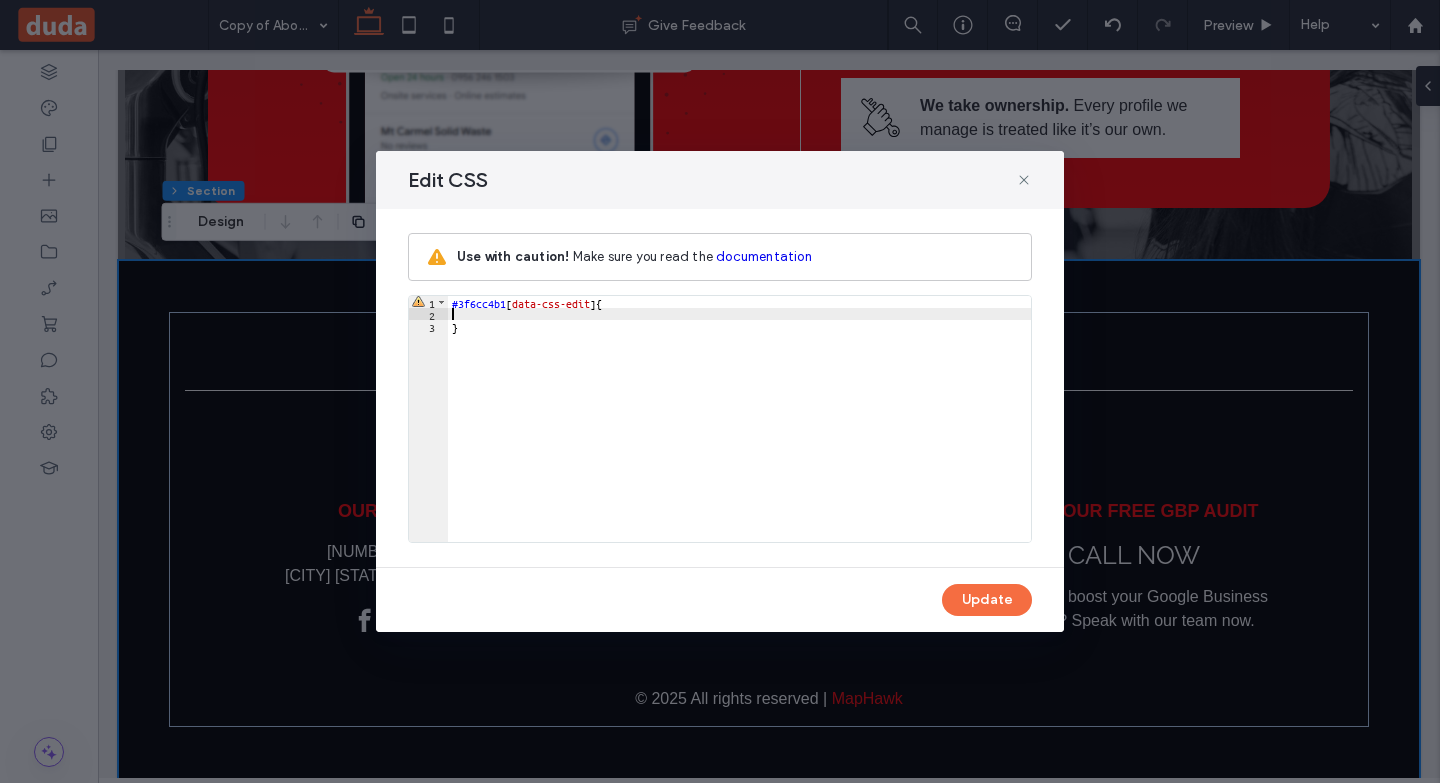 click on "#3f6cc4b1 [ data-css-edit ]  { }" at bounding box center (739, 431) 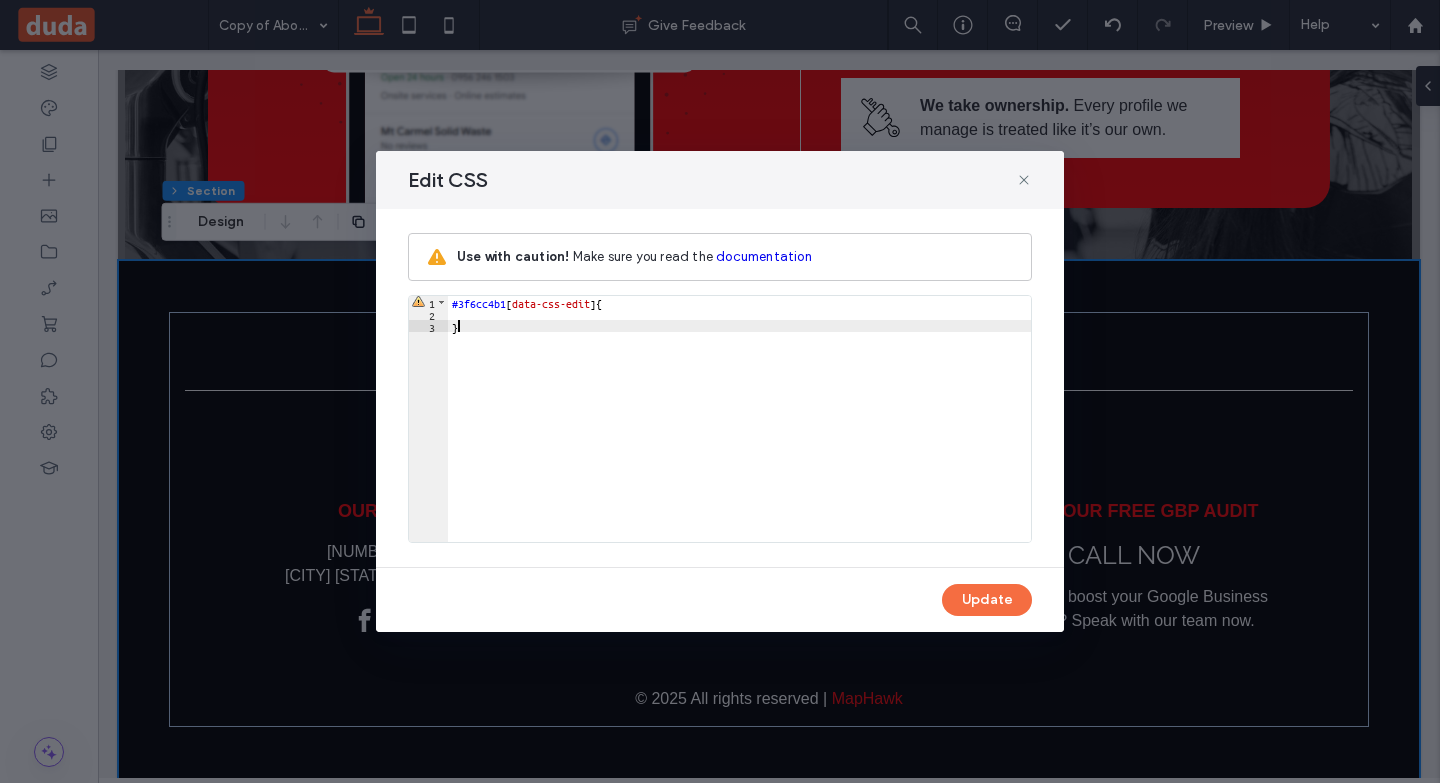 click on "#3f6cc4b1 [ data-css-edit ]  { }" at bounding box center [739, 431] 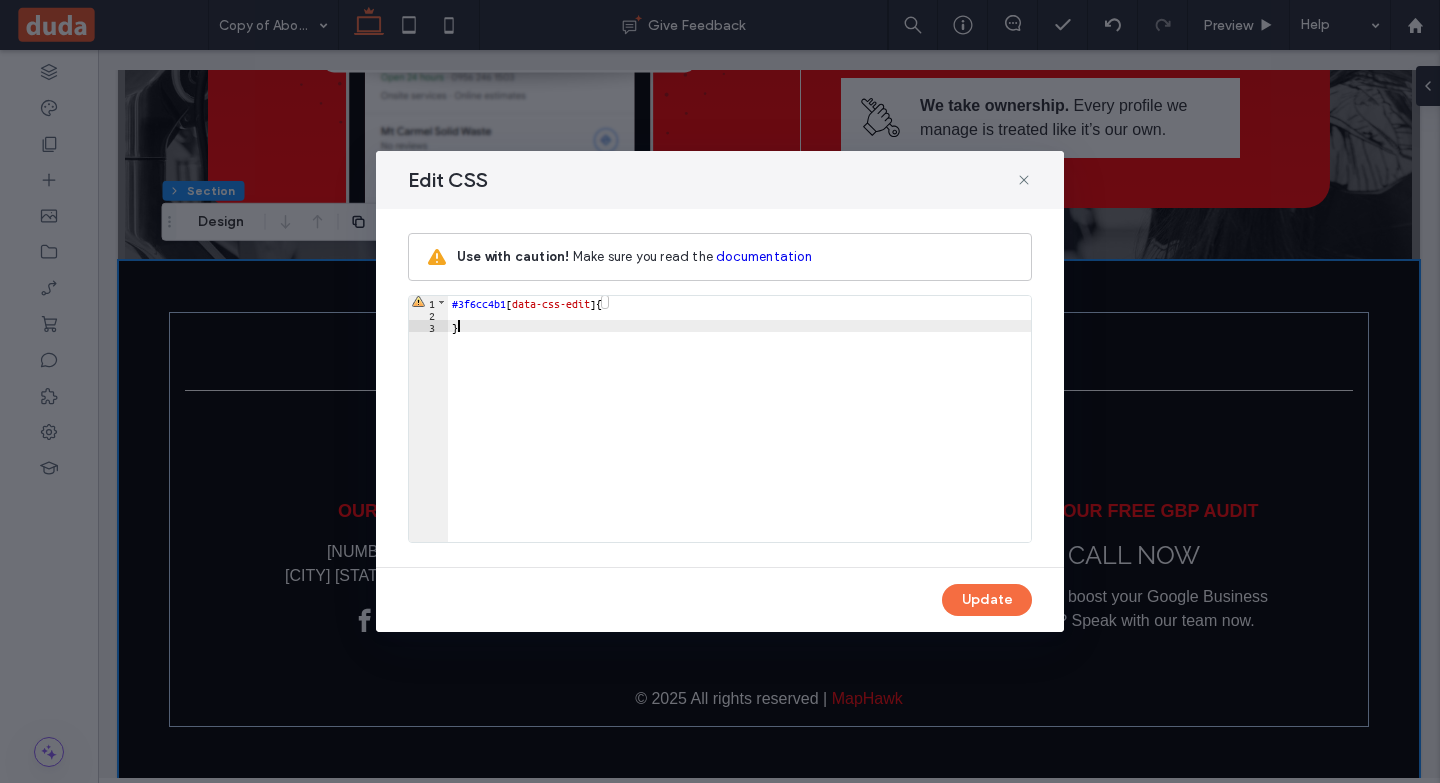 click on "#3f6cc4b1 [ data-css-edit ]  { }" at bounding box center [739, 431] 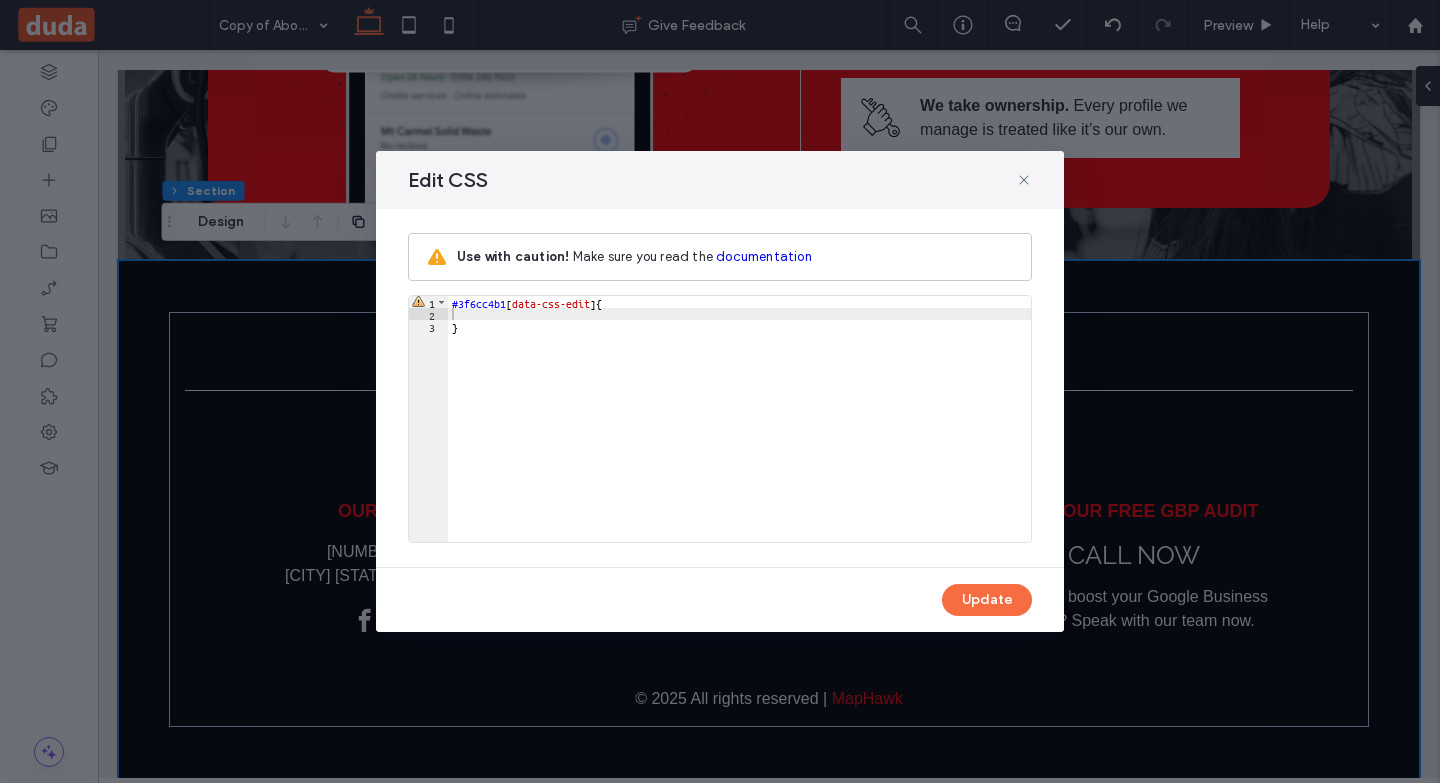 click on "#3f6cc4b1 [ data-css-edit ]  { }" at bounding box center (739, 431) 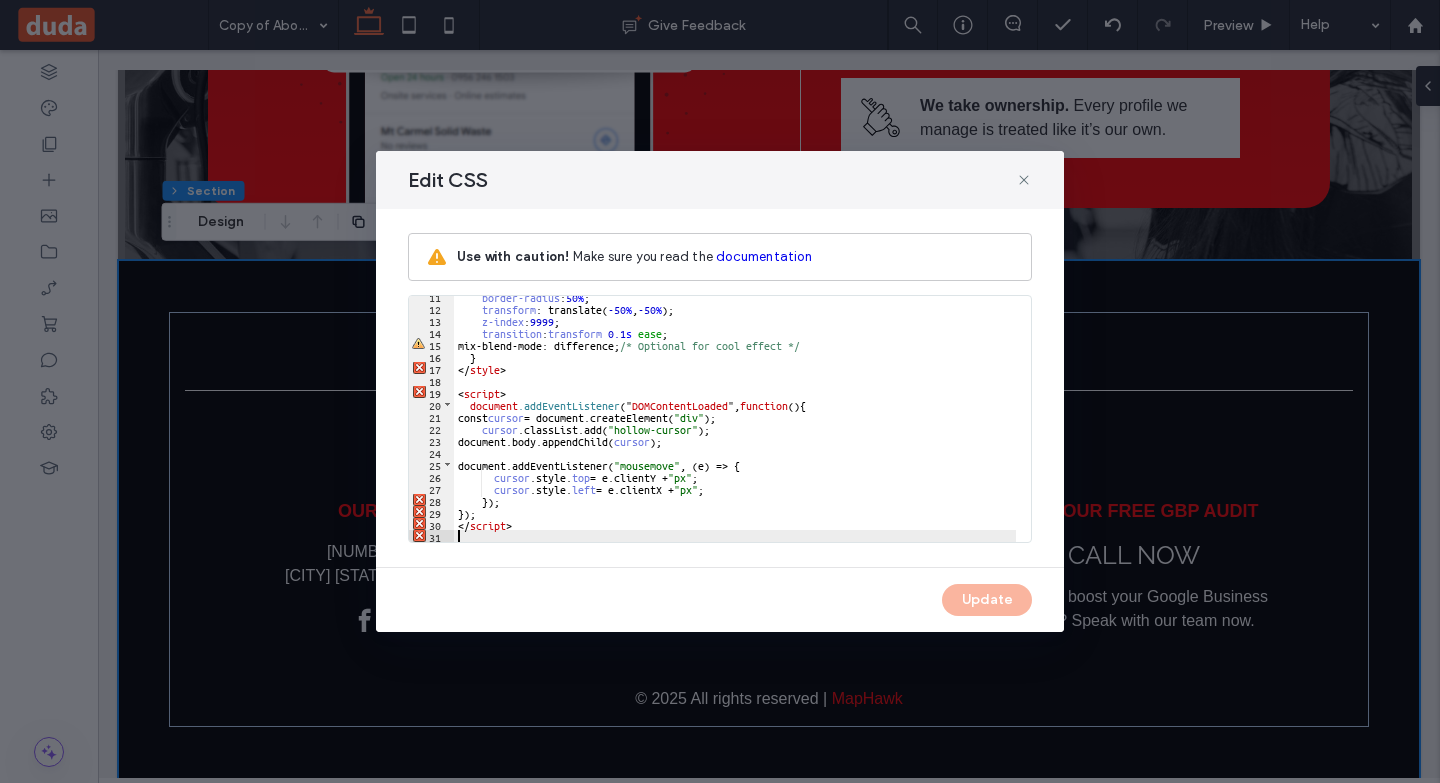 scroll, scrollTop: 126, scrollLeft: 0, axis: vertical 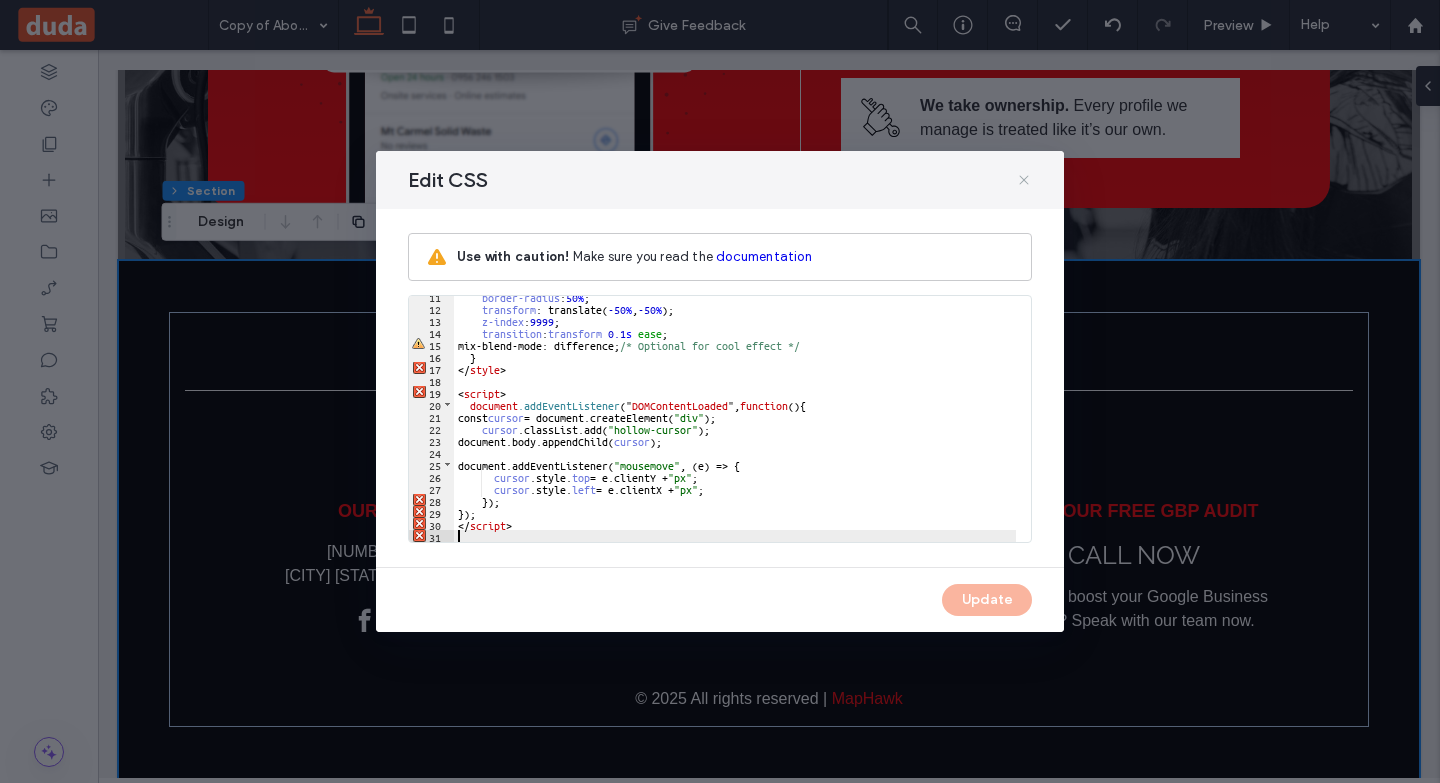 click 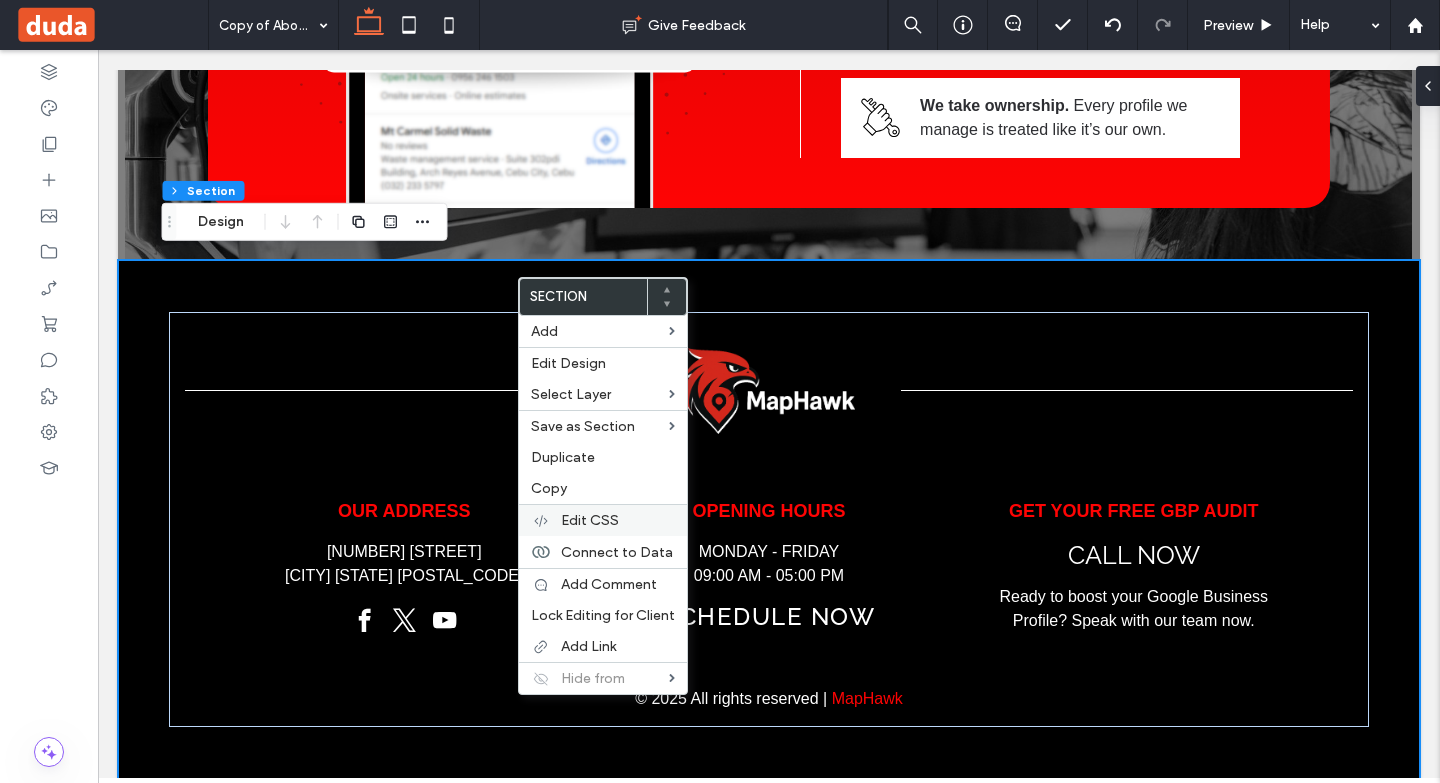 click on "Edit CSS" at bounding box center (590, 520) 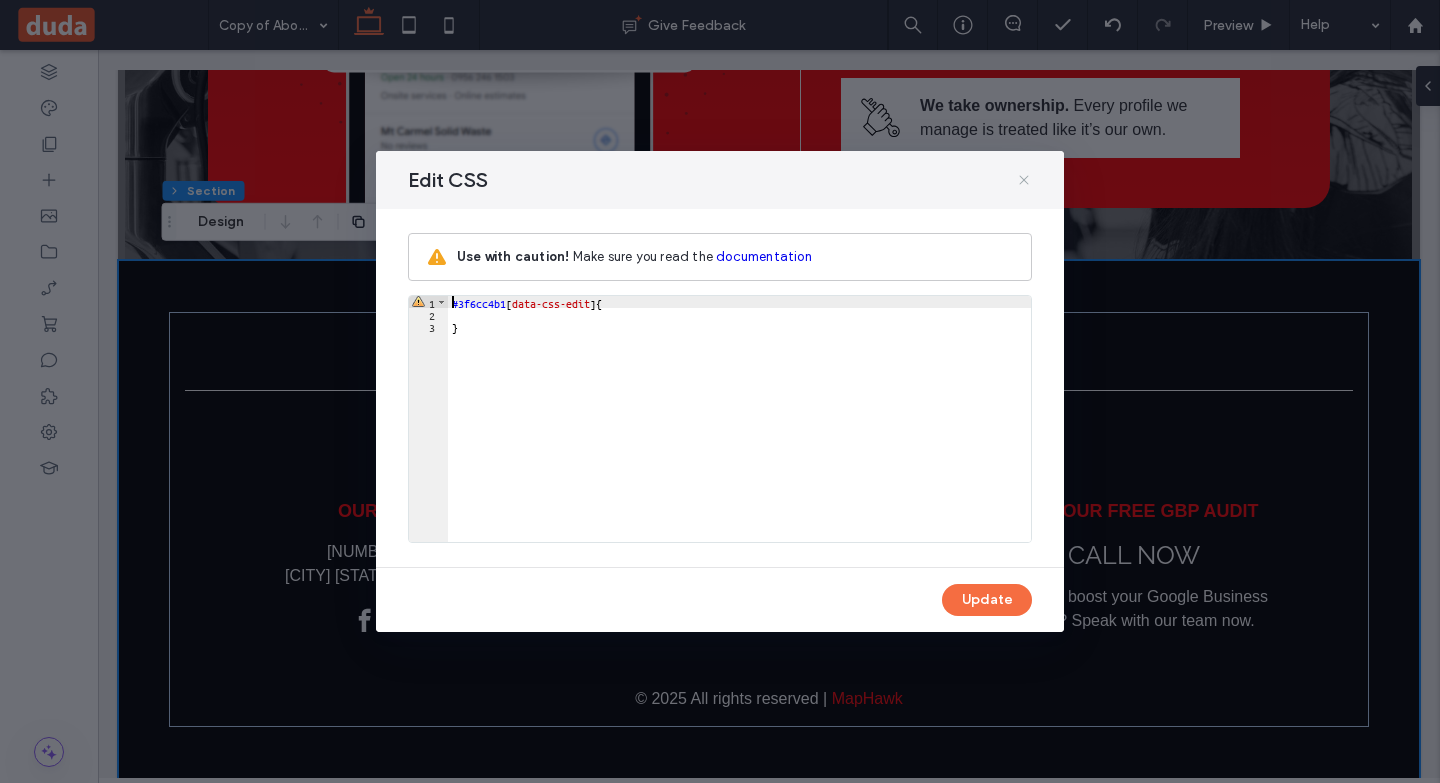 click 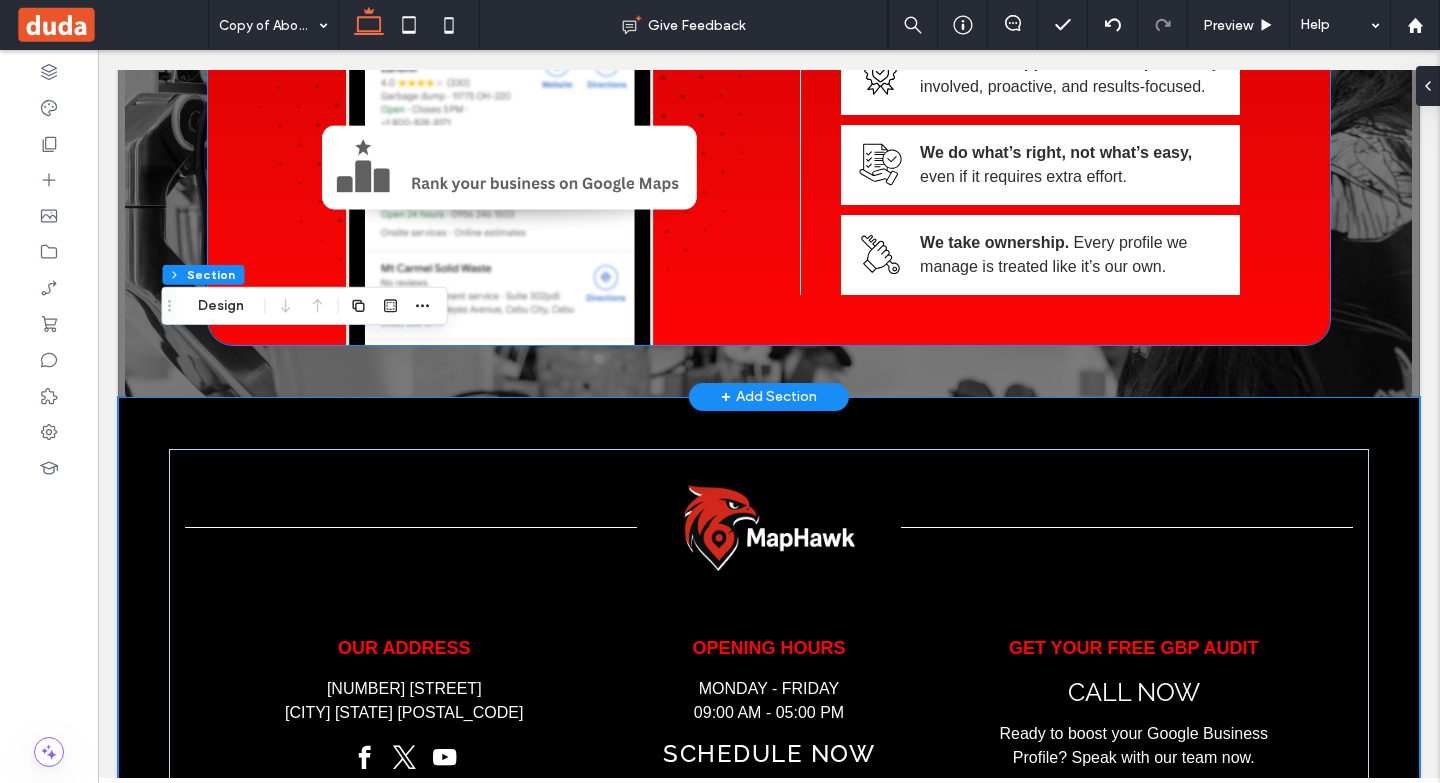 scroll, scrollTop: 2247, scrollLeft: 0, axis: vertical 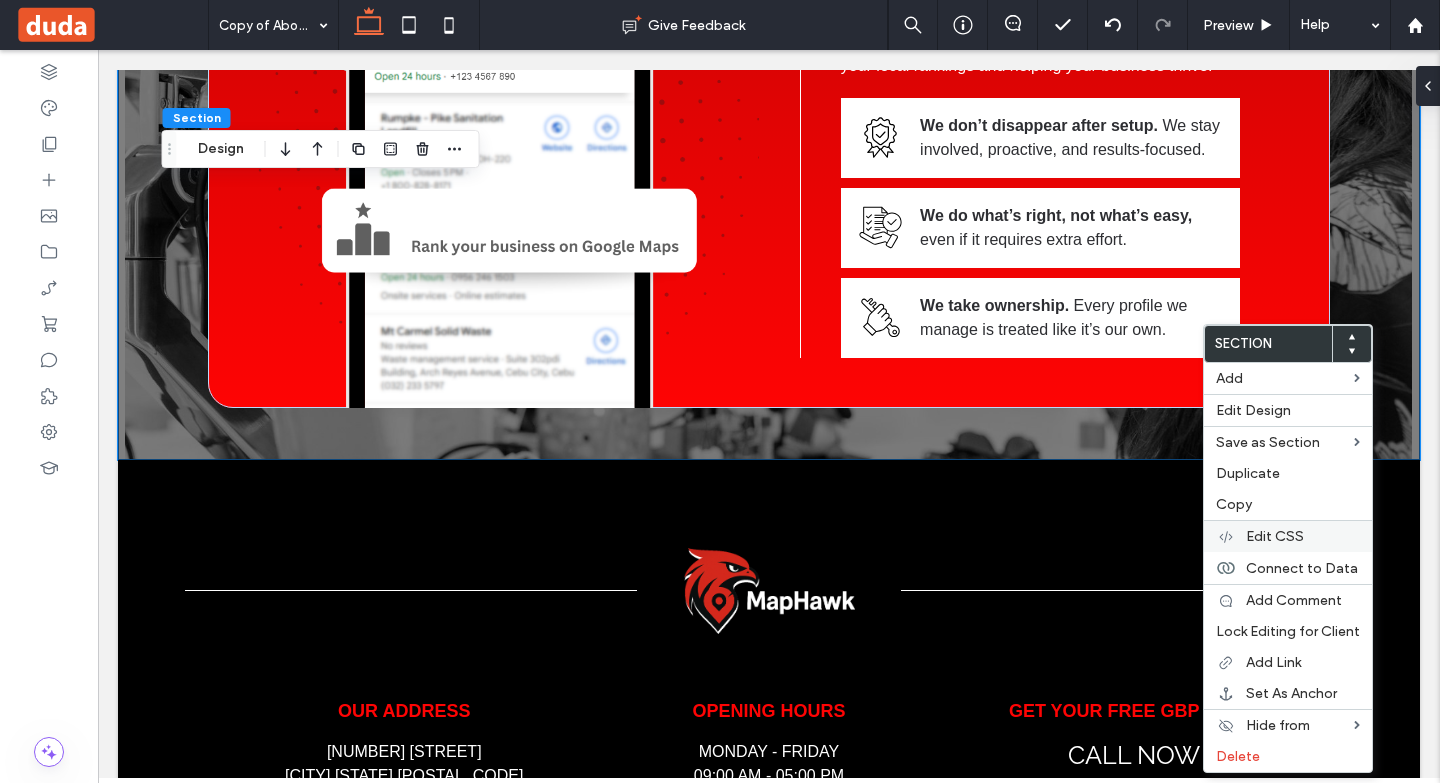 click on "Edit CSS" at bounding box center (1275, 536) 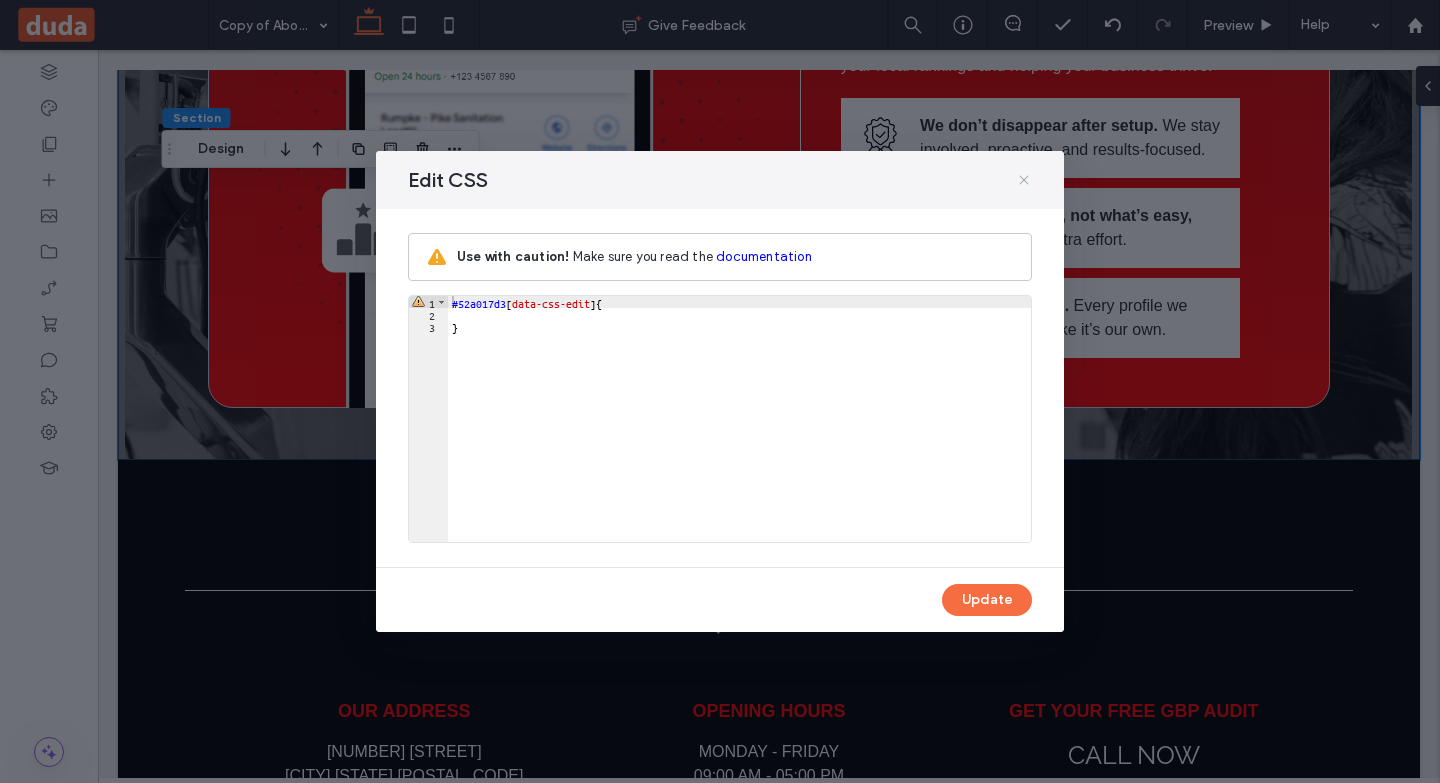 click 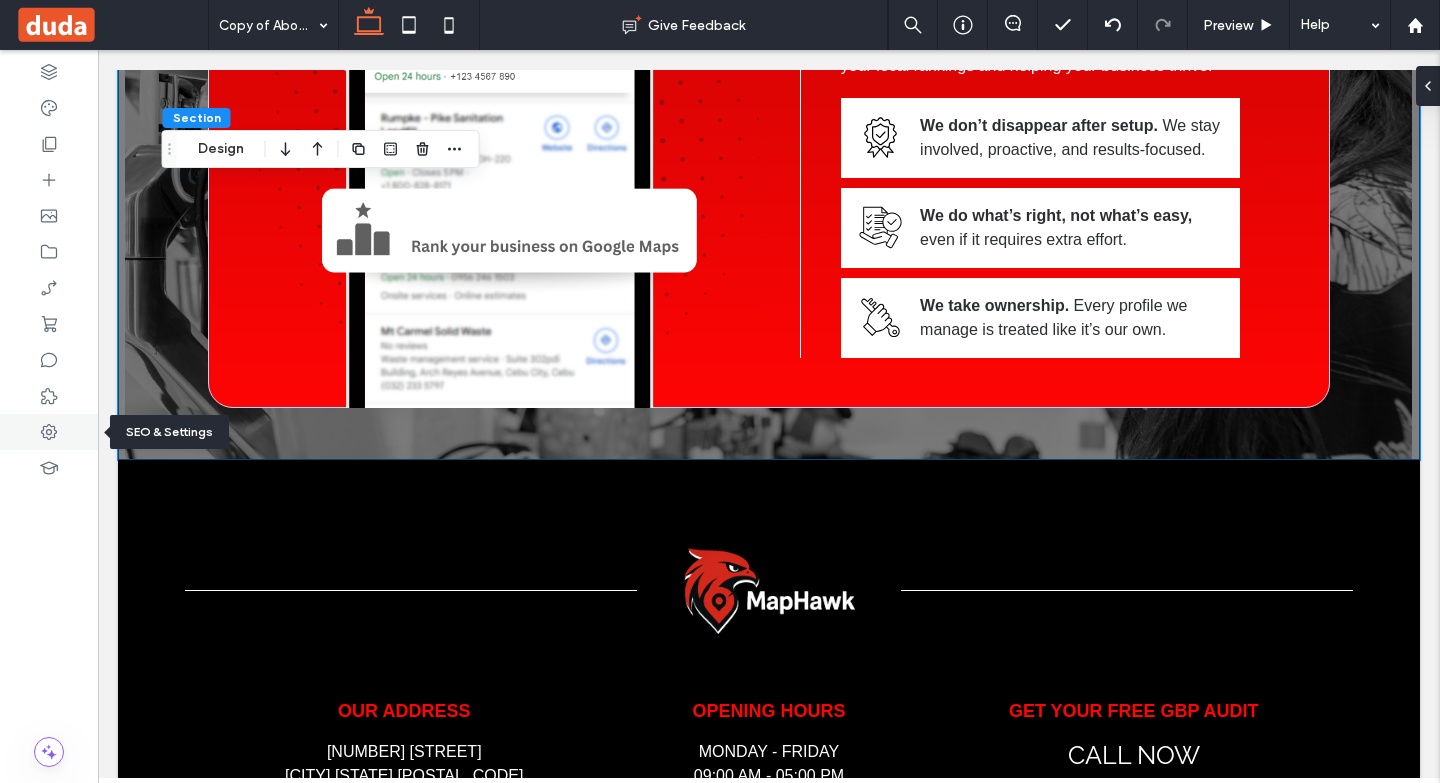 click at bounding box center (49, 432) 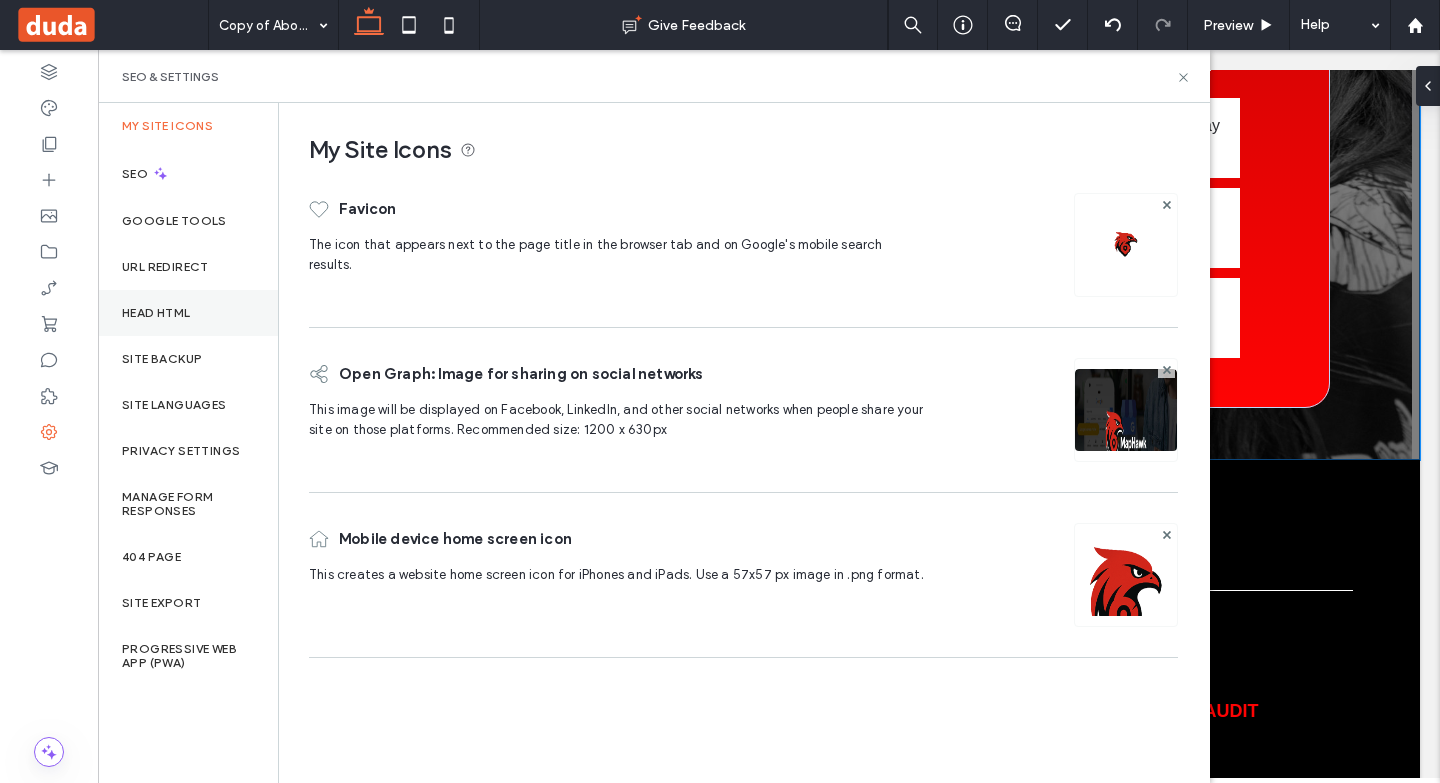 click on "Head HTML" at bounding box center [188, 313] 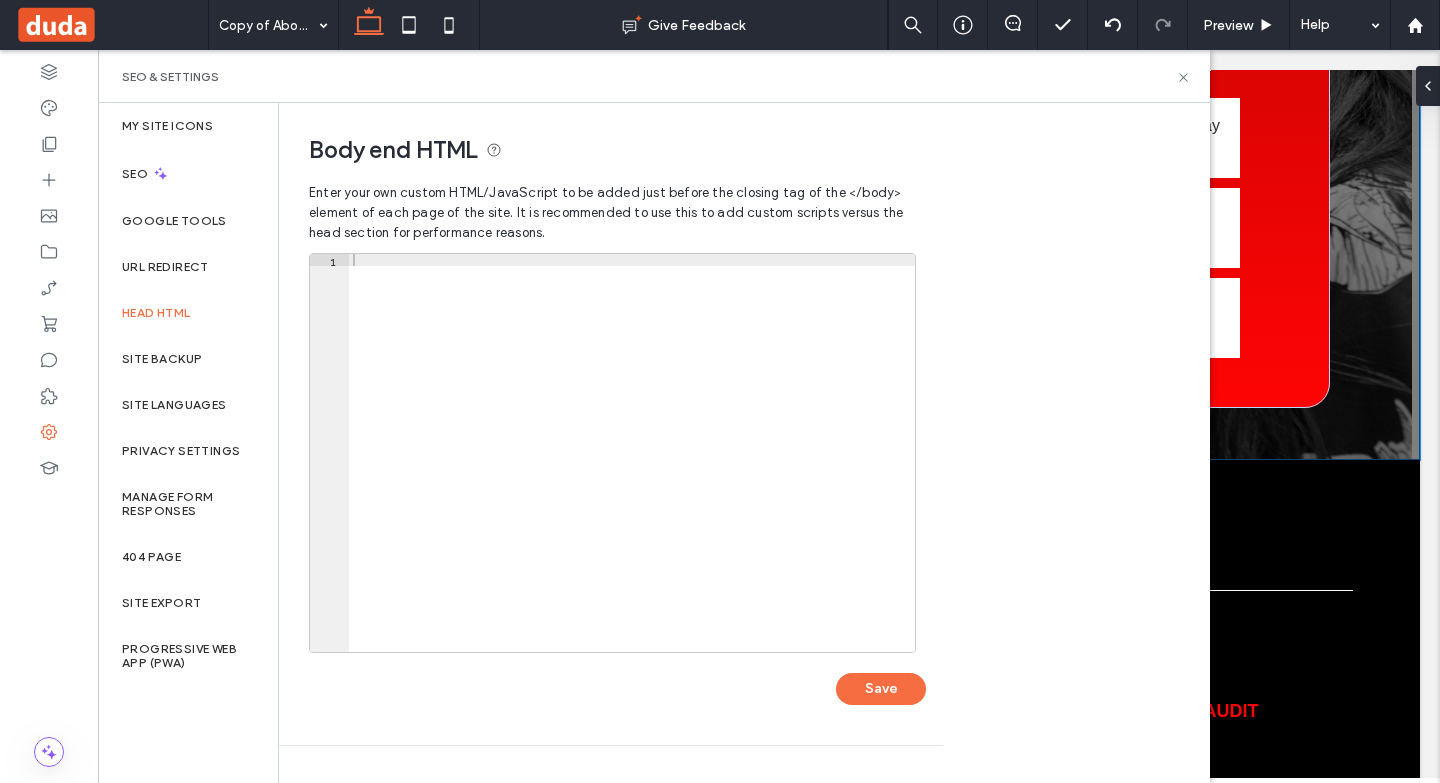 scroll, scrollTop: 587, scrollLeft: 0, axis: vertical 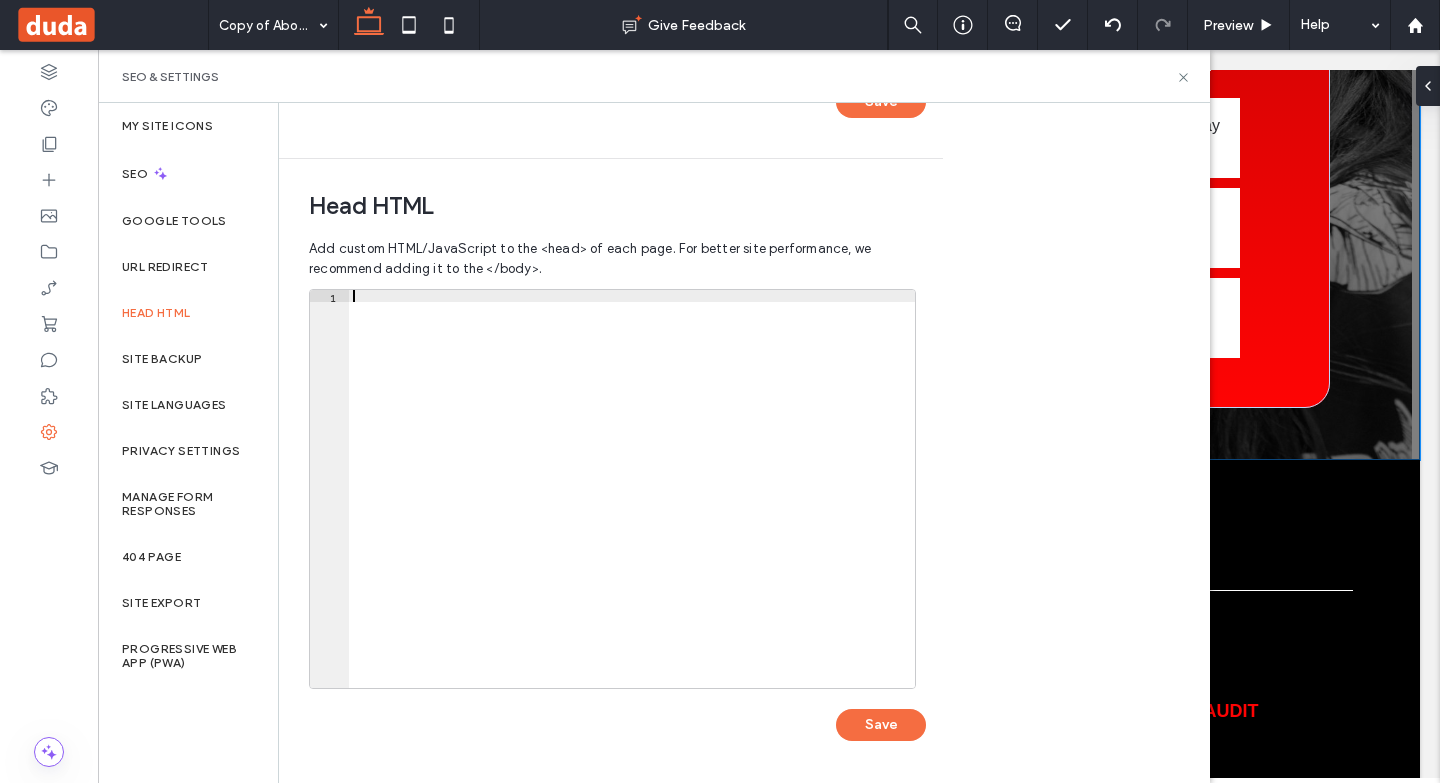 click at bounding box center (632, 501) 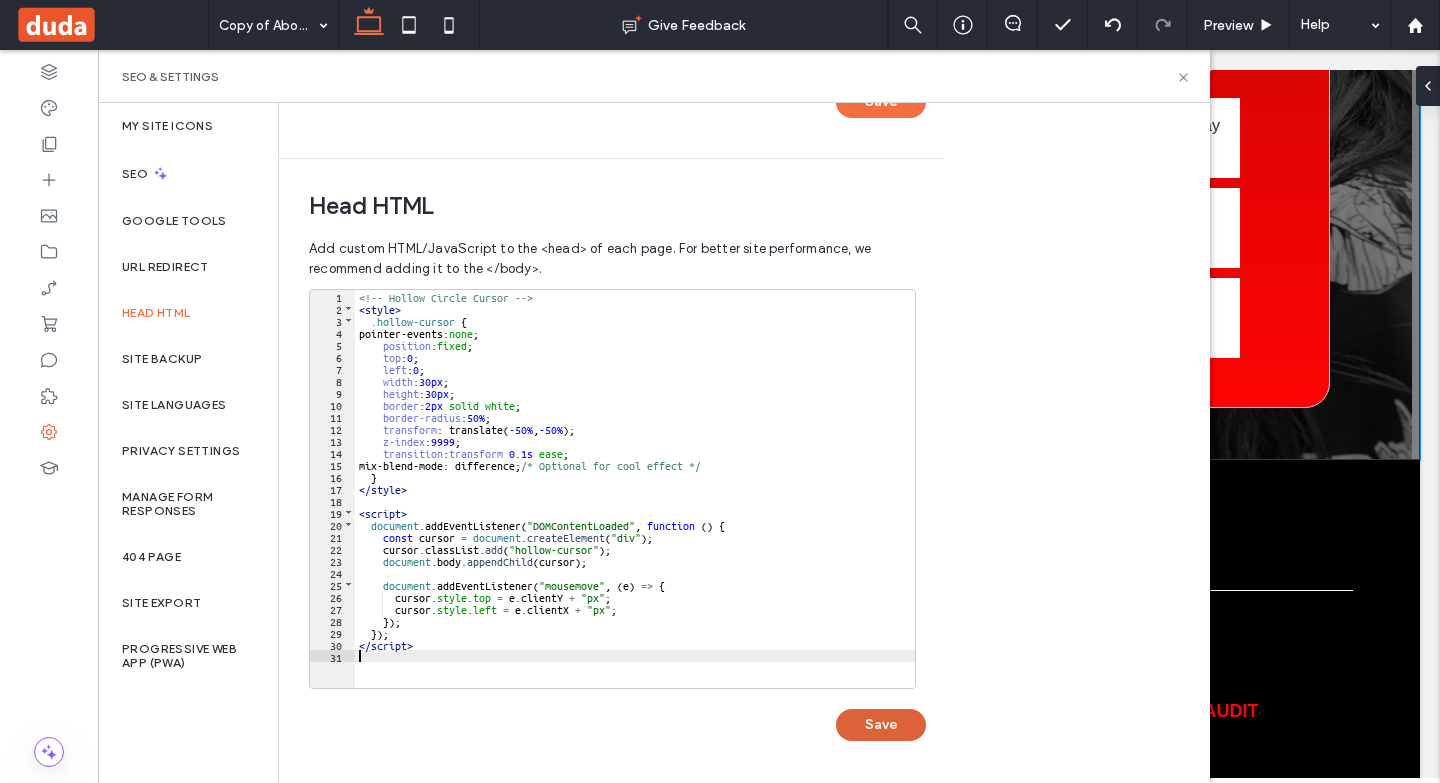 click on "Save" at bounding box center (881, 725) 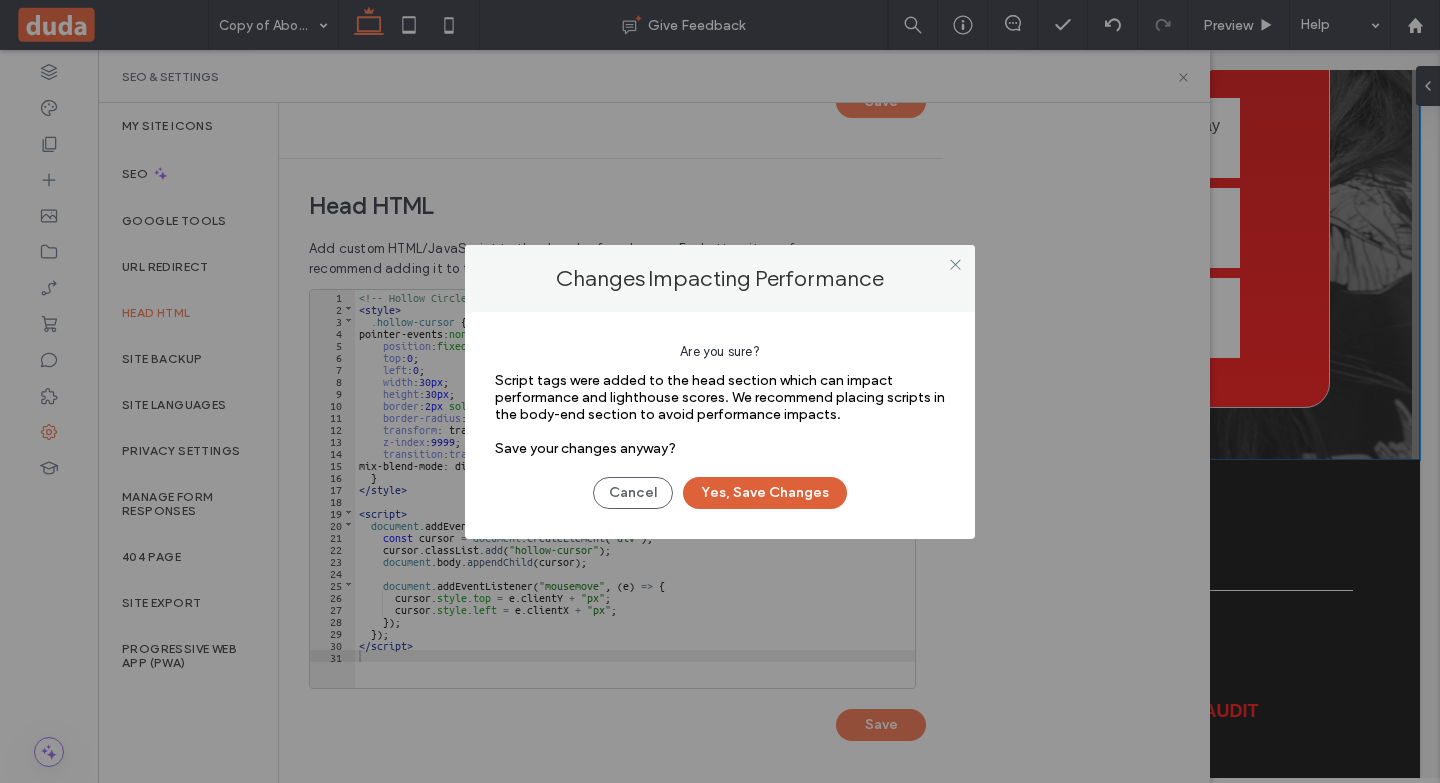 click on "Yes, Save Changes" at bounding box center (765, 493) 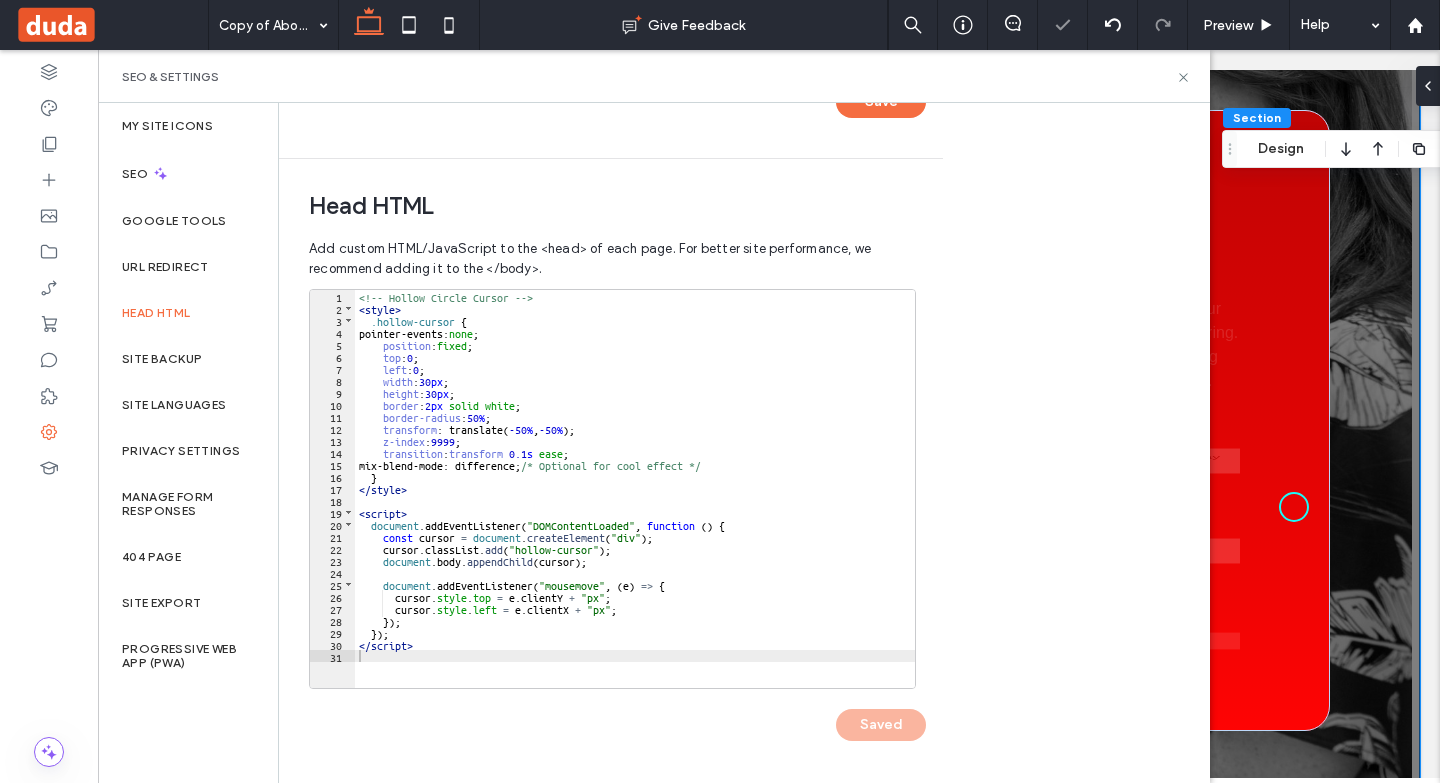 scroll, scrollTop: 1926, scrollLeft: 0, axis: vertical 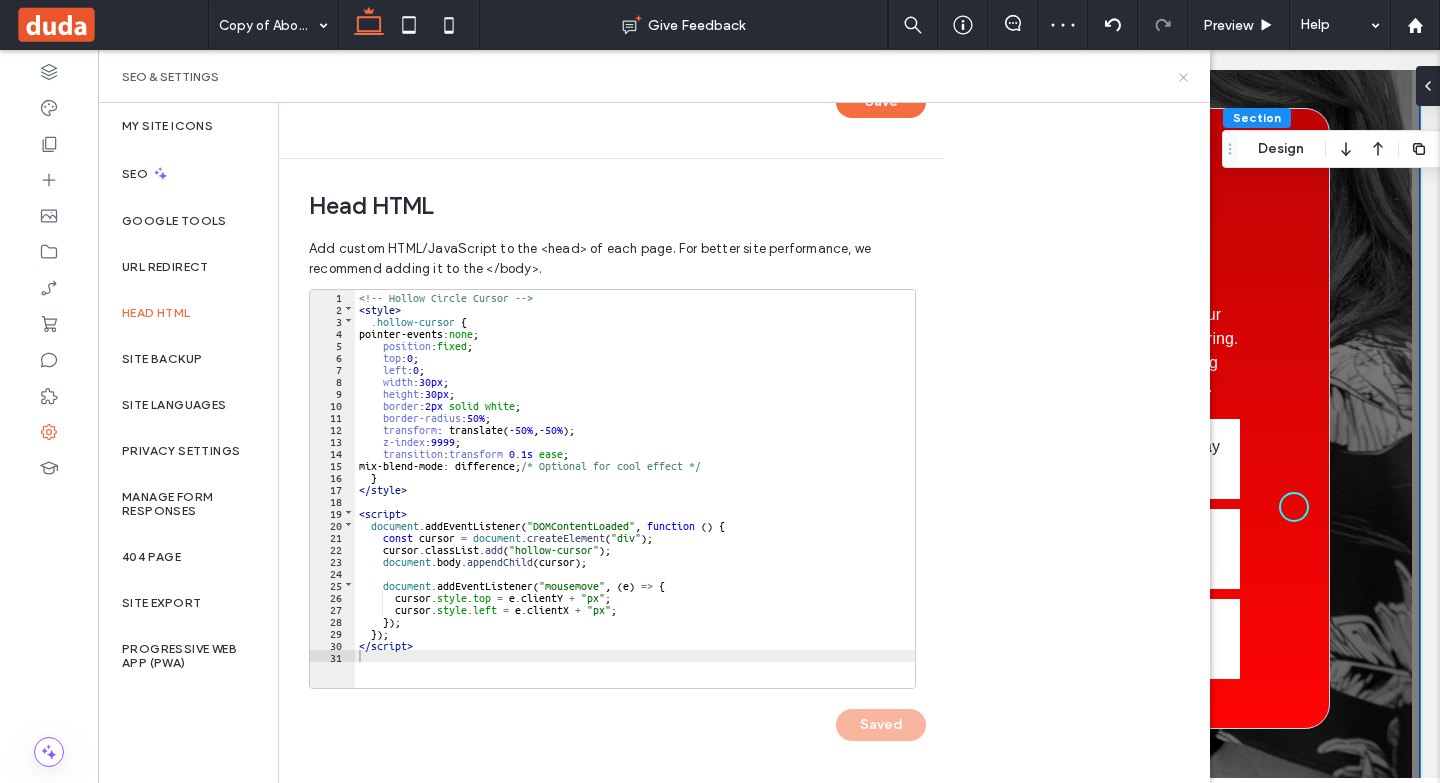 click 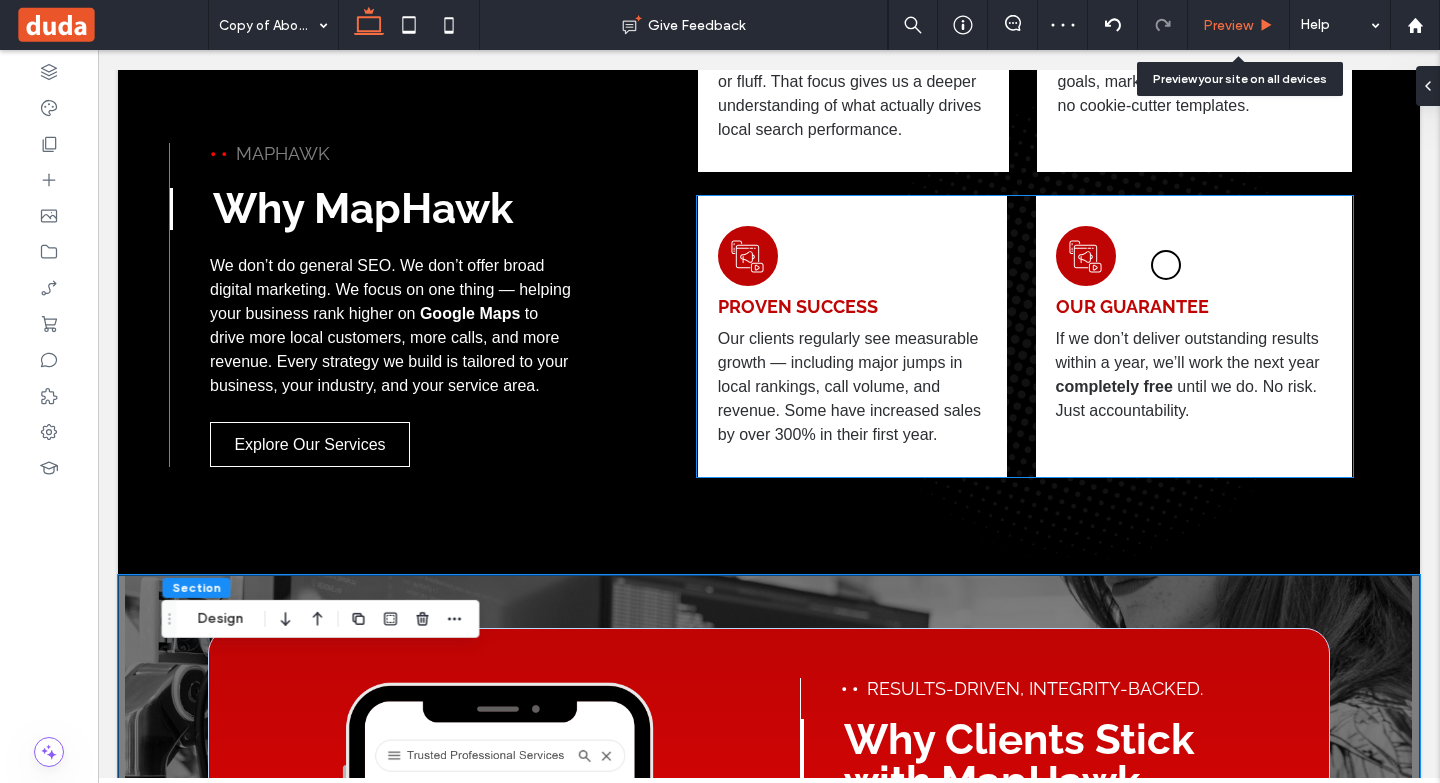 scroll, scrollTop: 1326, scrollLeft: 0, axis: vertical 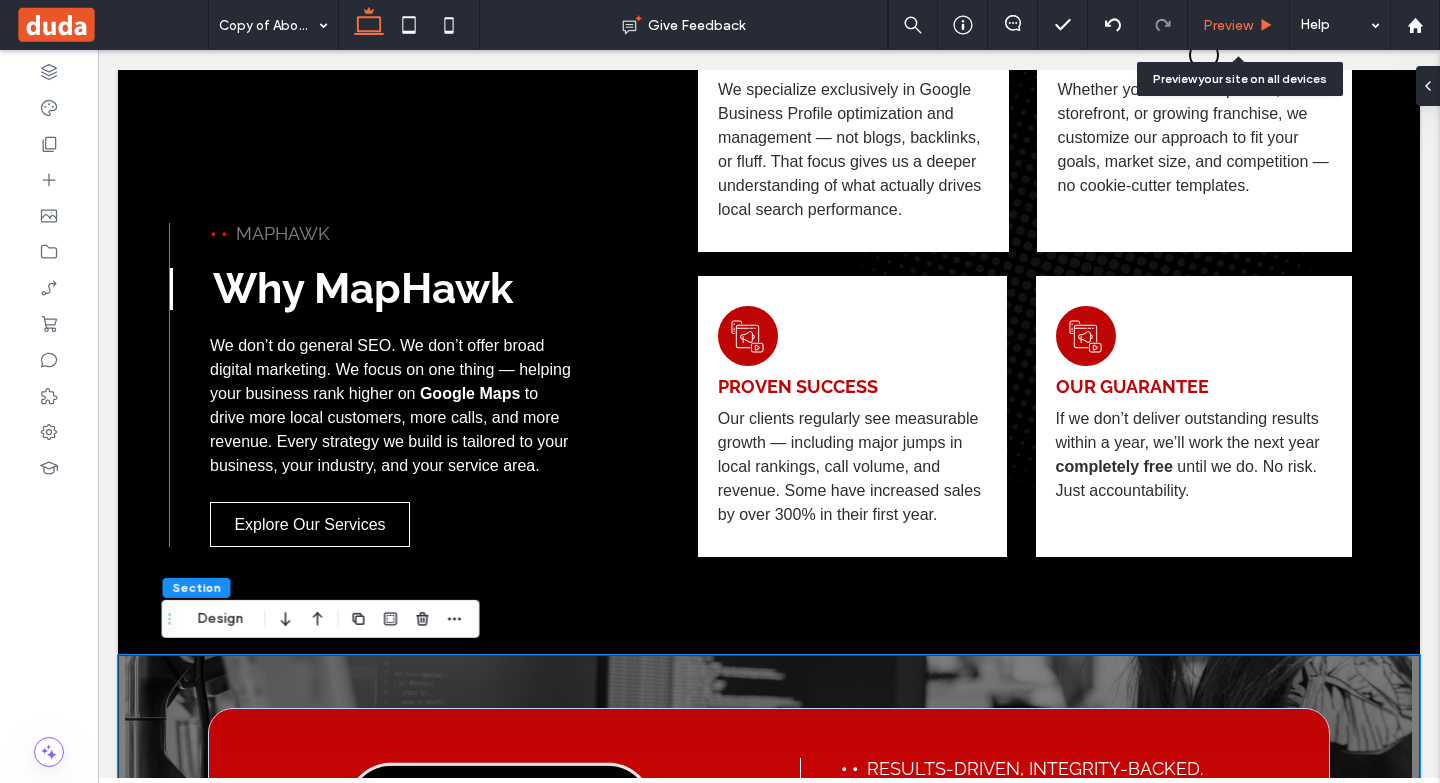 click on "Preview" at bounding box center [1228, 25] 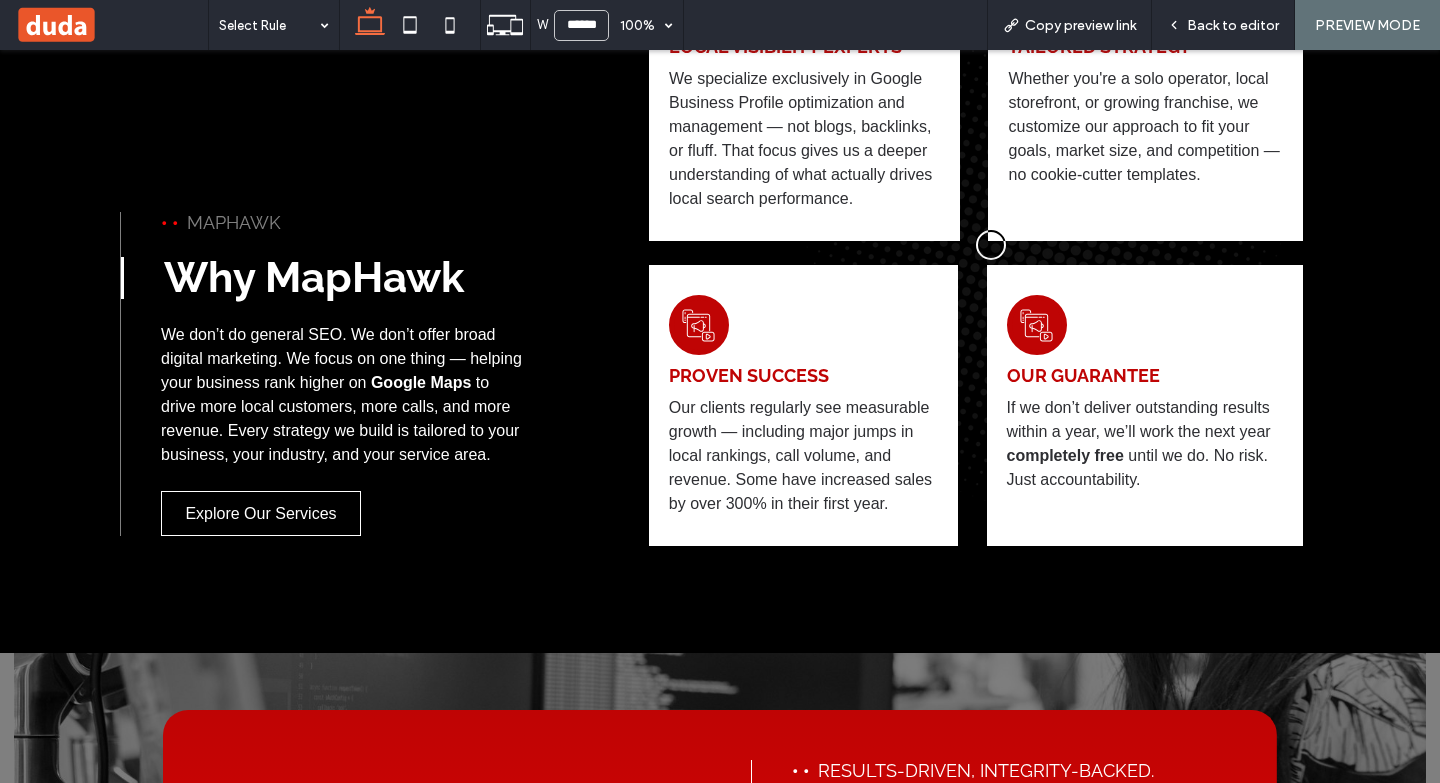 scroll, scrollTop: 1344, scrollLeft: 0, axis: vertical 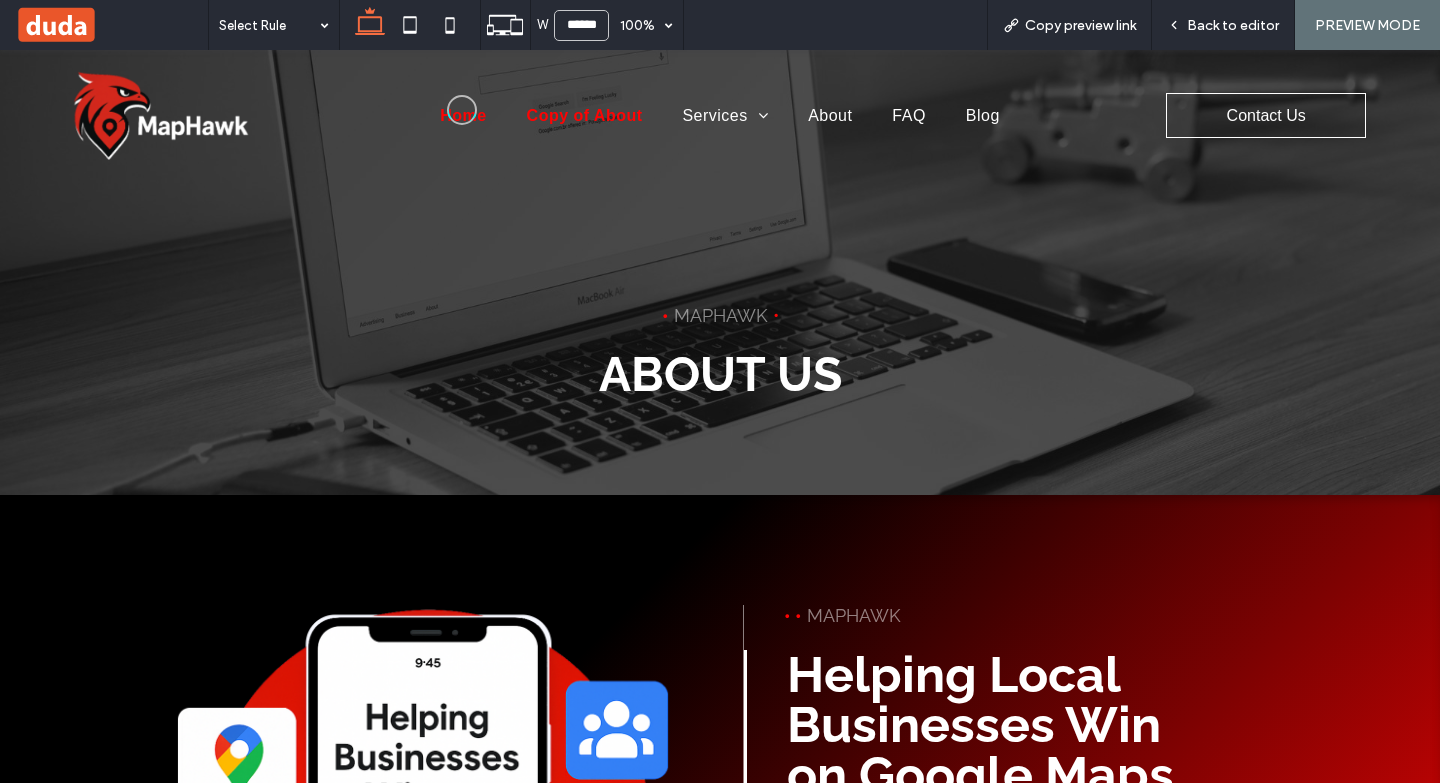 click on "Home" at bounding box center [463, 116] 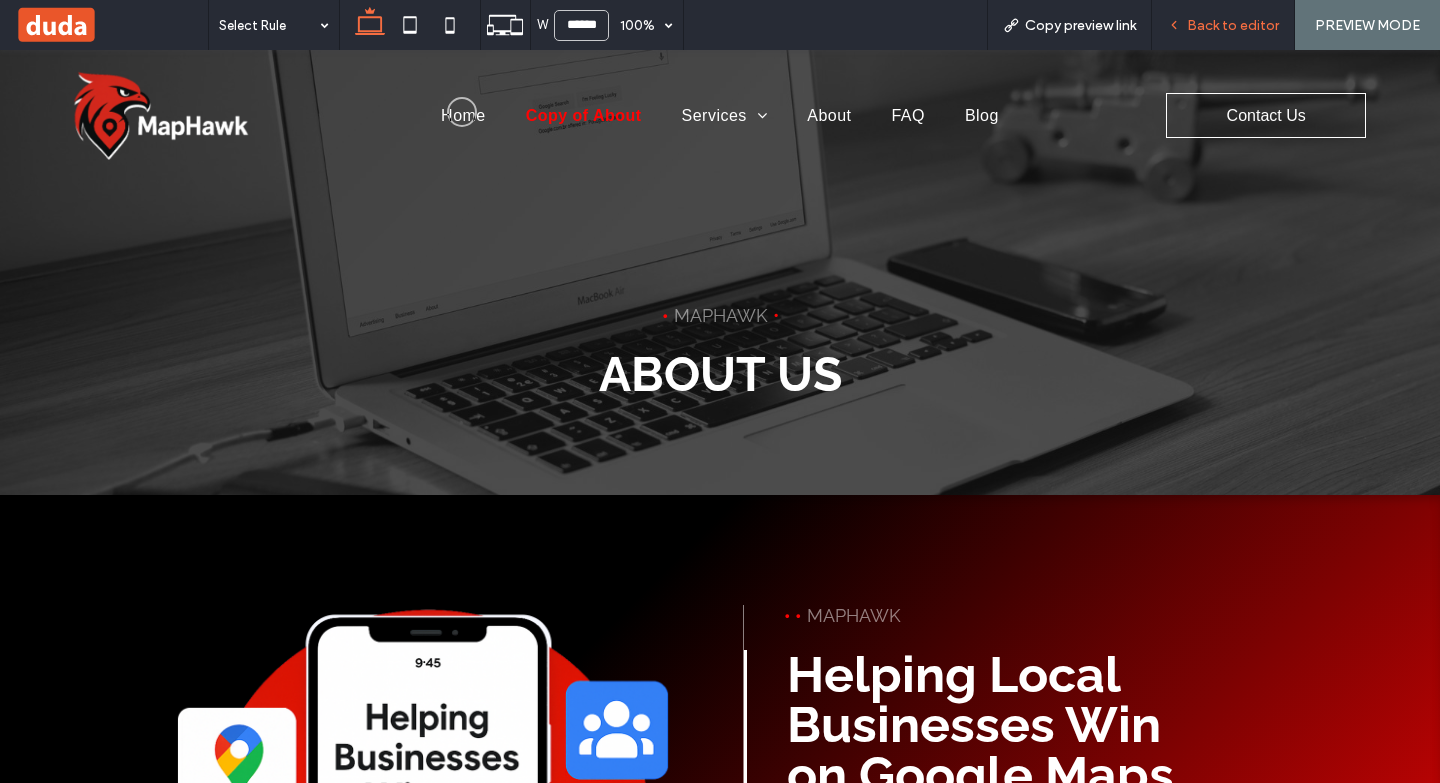 click on "Back to editor" at bounding box center [1233, 25] 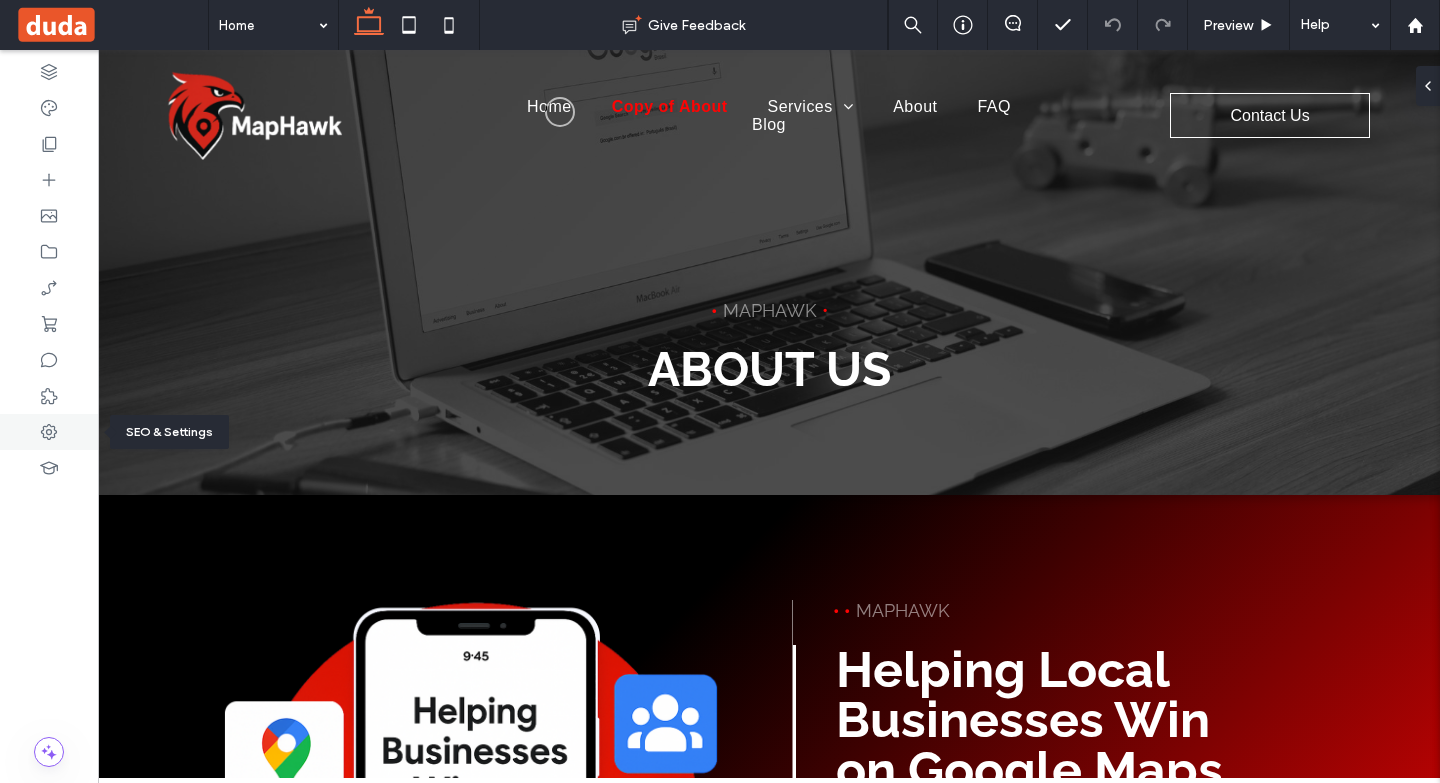 click 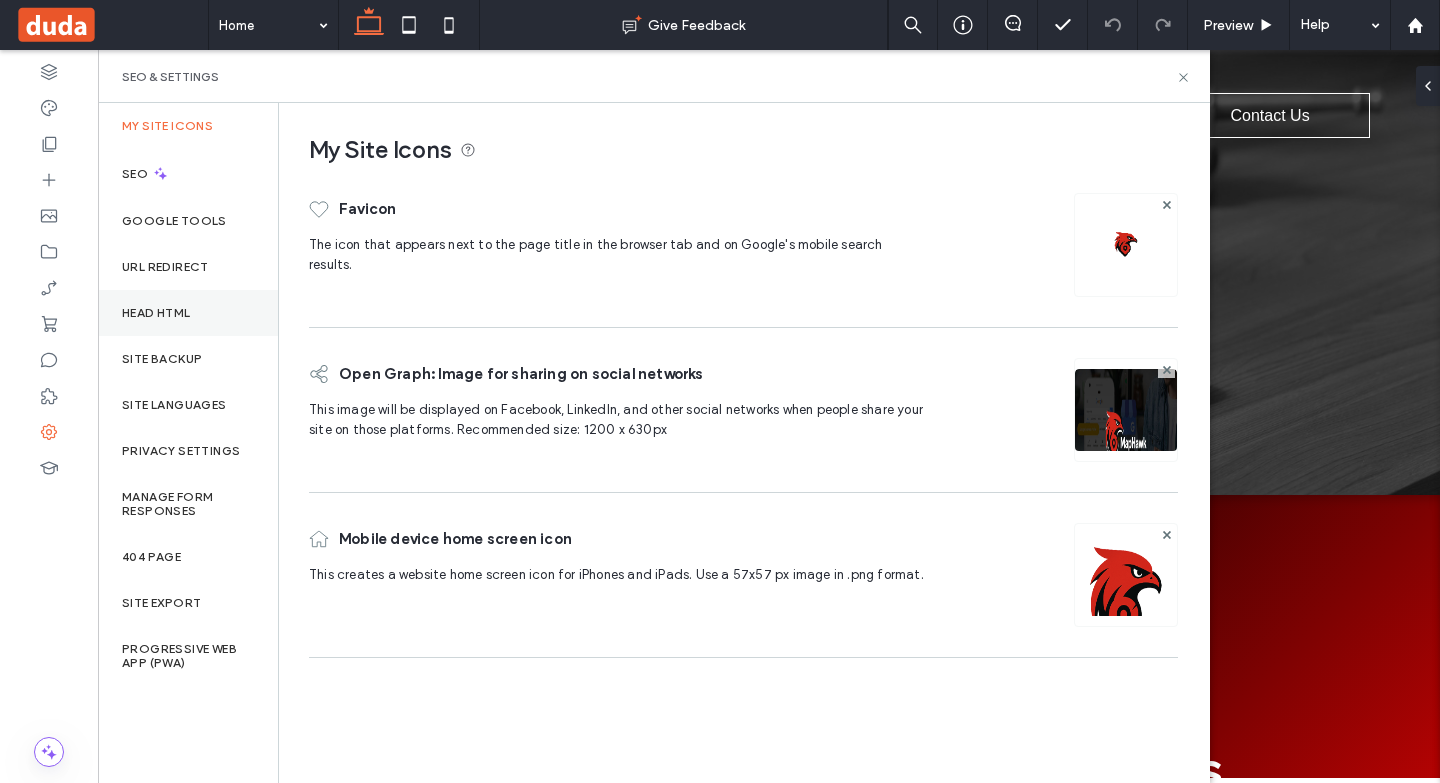 click on "Head HTML" at bounding box center [156, 313] 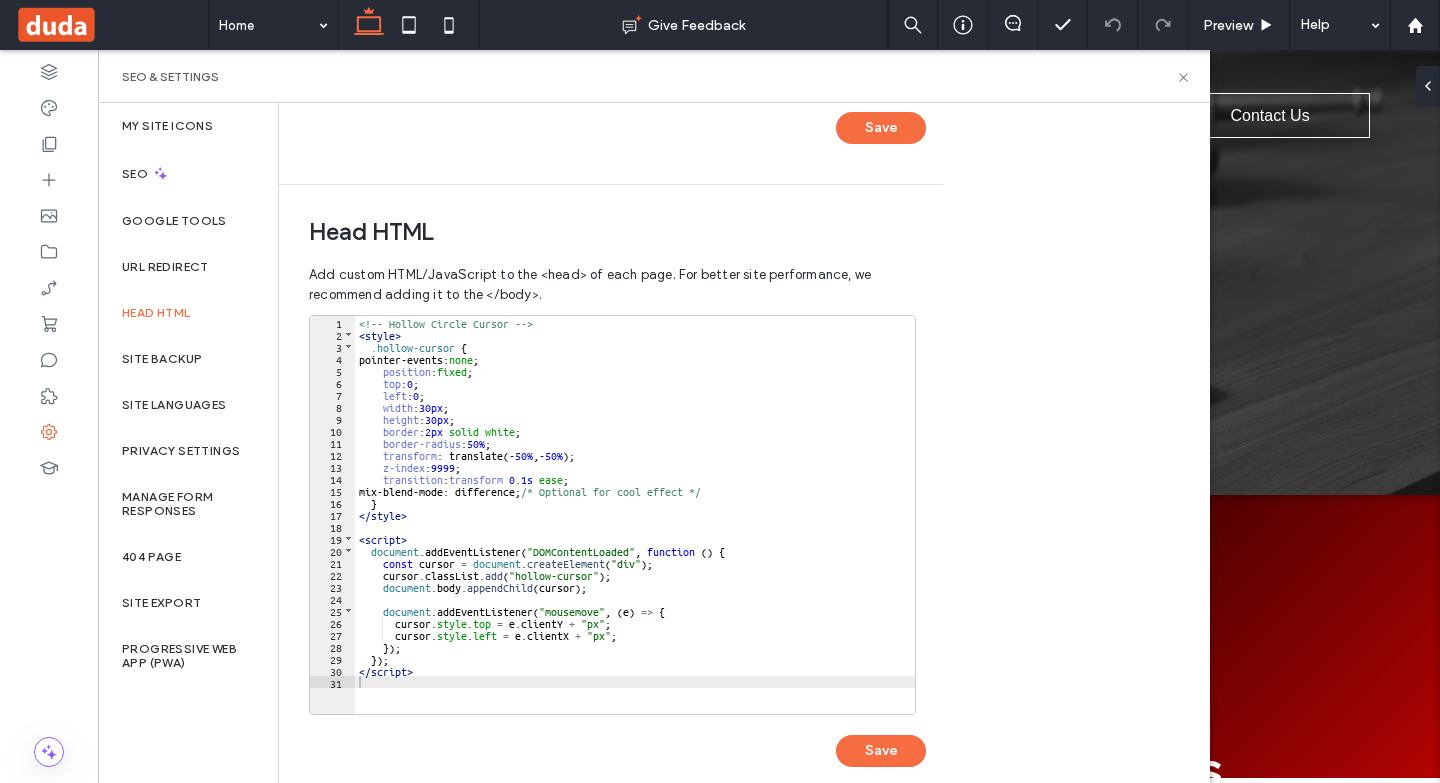 scroll, scrollTop: 587, scrollLeft: 0, axis: vertical 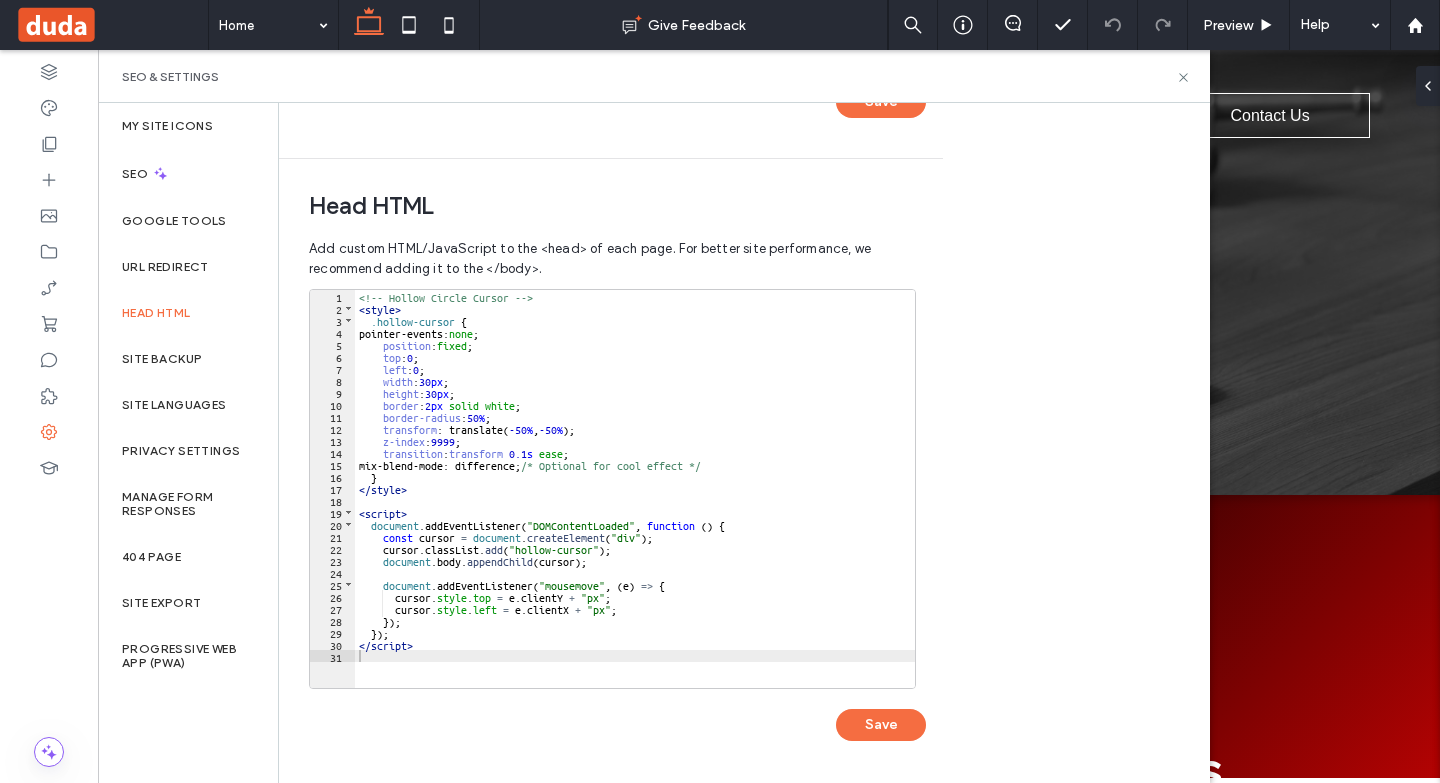 click on "<!-- Hollow Circle Cursor --> < style >    .hollow-cursor   {     pointer-events:  none ;      position :  fixed ;      top :  0 ;      left :  0 ;      width :  30 px ;      height :  30 px ;      border :  2 px   solid   white ;      border-radius :  50 % ;      transform : translate( -50 % ,  -50 % );      z-index :  9999 ;      transition :  transform   0.1 s   ease ;     mix-blend-mode: difference;  /* Optional for cool effect */    } </ style > < script >    document . addEventListener ( "DOMContentLoaded" ,   function   ( )   {      const   cursor   =   document . createElement ( "div" ) ;      cursor . classList . add ( "hollow-cursor" ) ;      document . body . appendChild ( cursor ) ;      document . addEventListener ( "mousemove" ,   ( e )   =>   {         cursor . style . top   =   e . clientY   +   "px" ;         cursor . style . left   =   e . clientX   +   "px" ;      }) ;    }) ; </ script >" at bounding box center [635, 501] 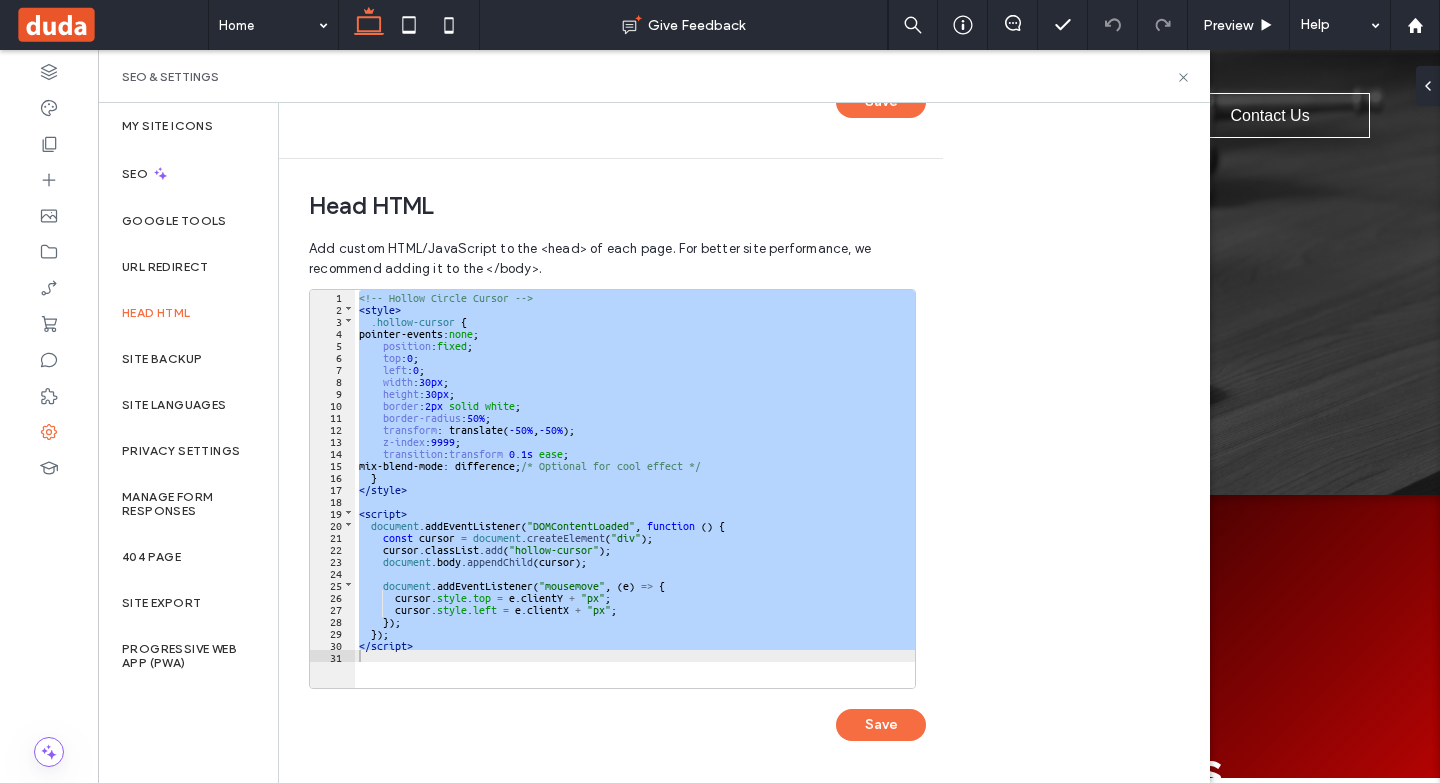 click on "<!-- Hollow Circle Cursor --> < style >    .hollow-cursor   {     pointer-events:  none ;      position :  fixed ;      top :  0 ;      left :  0 ;      width :  30 px ;      height :  30 px ;      border :  2 px   solid   white ;      border-radius :  50 % ;      transform : translate( -50 % ,  -50 % );      z-index :  9999 ;      transition :  transform   0.1 s   ease ;     mix-blend-mode: difference;  /* Optional for cool effect */    } </ style > < script >    document . addEventListener ( "DOMContentLoaded" ,   function   ( )   {      const   cursor   =   document . createElement ( "div" ) ;      cursor . classList . add ( "hollow-cursor" ) ;      document . body . appendChild ( cursor ) ;      document . addEventListener ( "mousemove" ,   ( e )   =>   {         cursor . style . top   =   e . clientY   +   "px" ;         cursor . style . left   =   e . clientX   +   "px" ;      }) ;    }) ; </ script >" at bounding box center (635, 489) 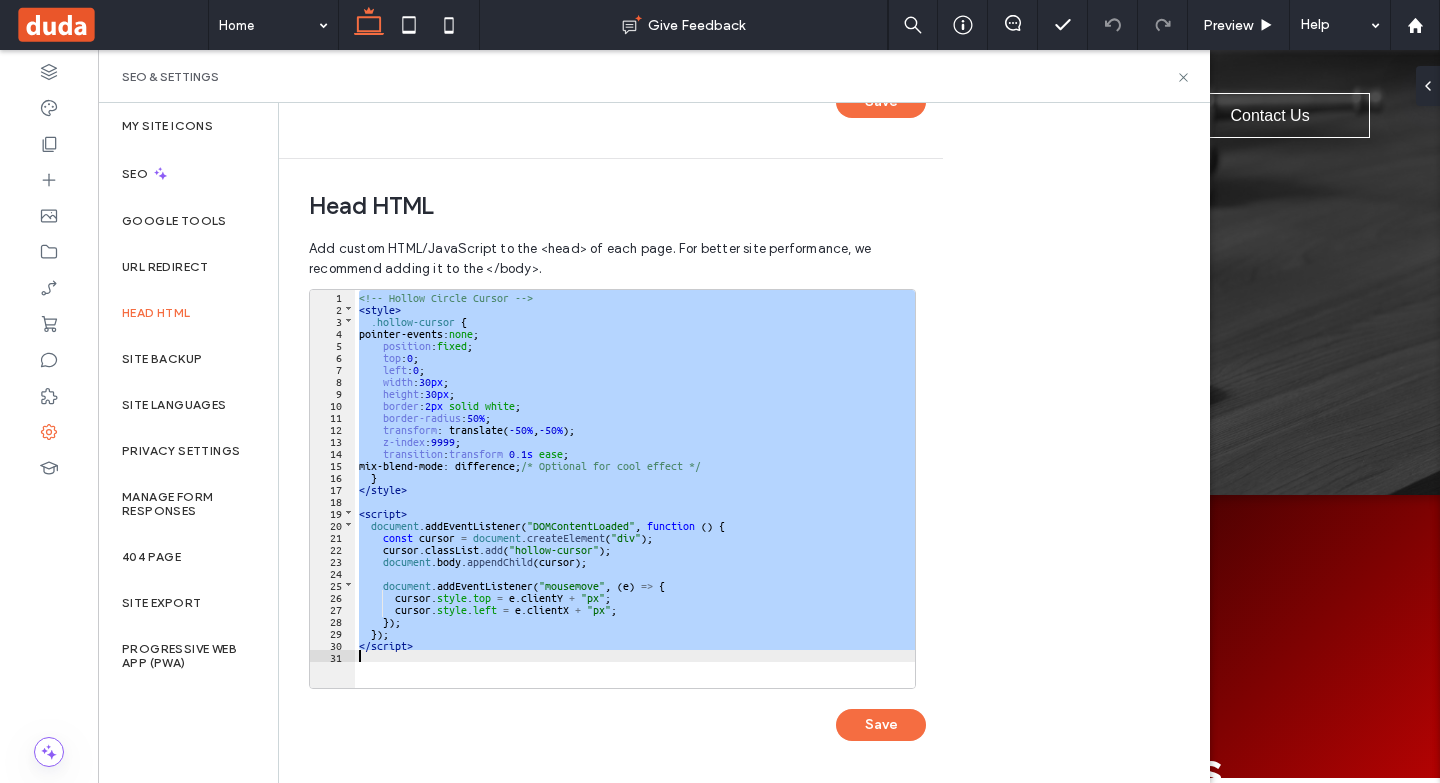 scroll, scrollTop: 22, scrollLeft: 0, axis: vertical 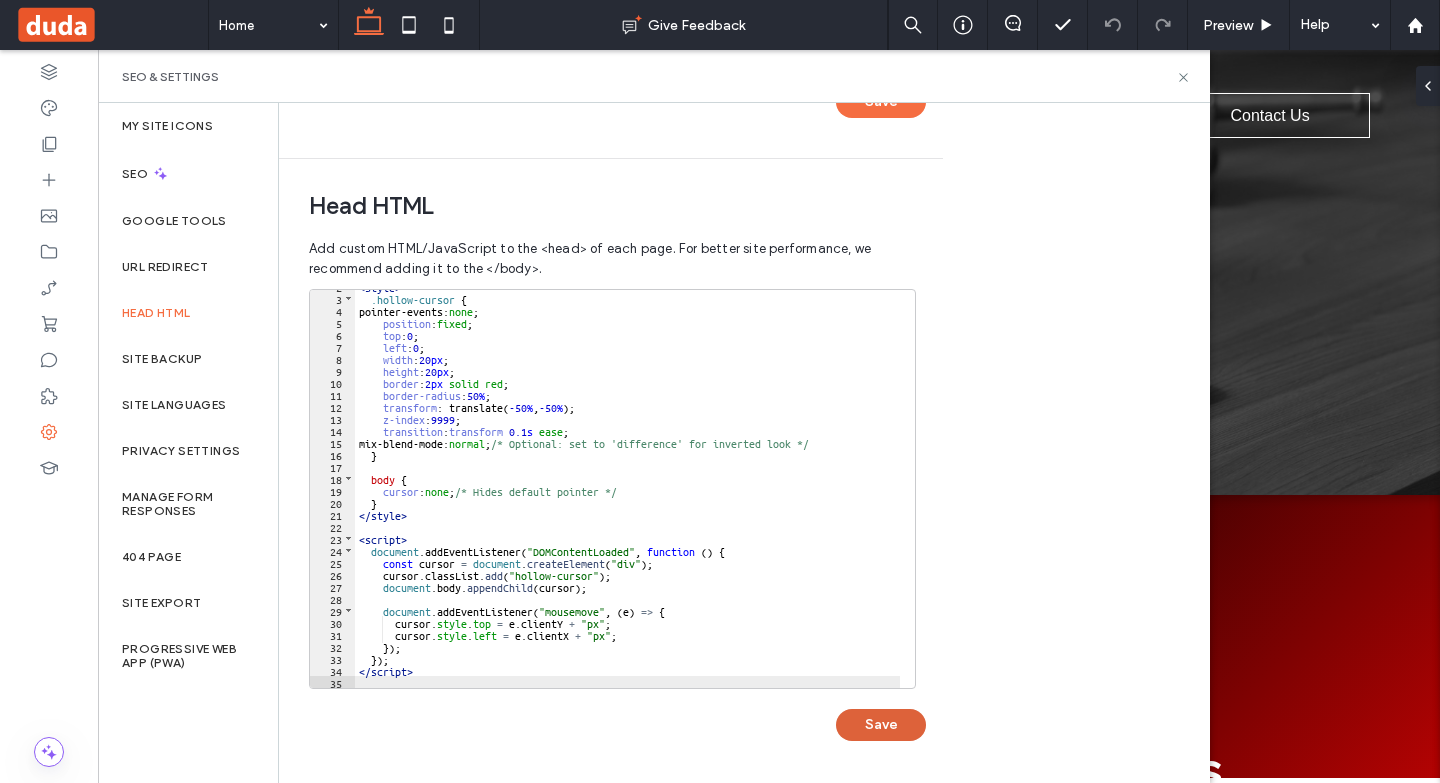 click on "Save" at bounding box center [881, 725] 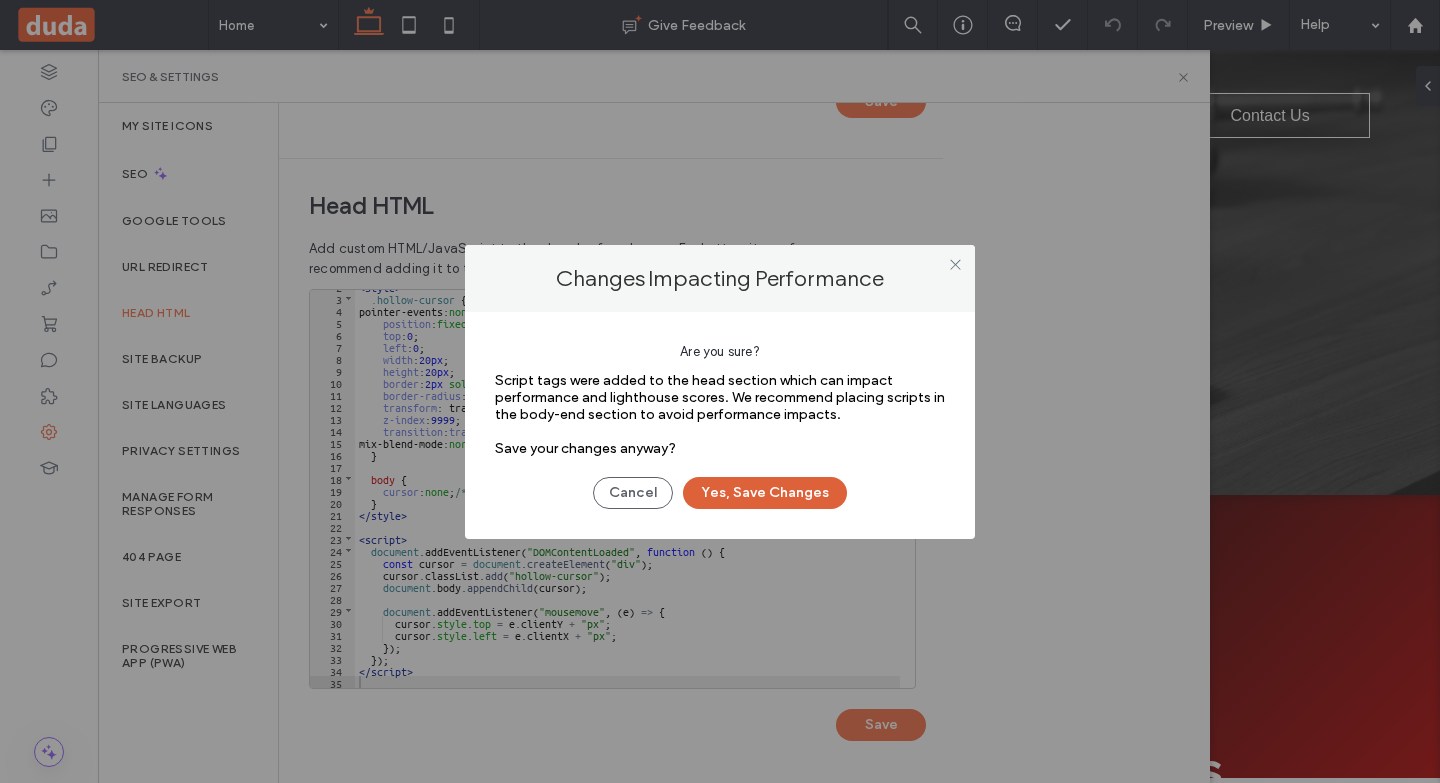 click on "Yes, Save Changes" at bounding box center (765, 493) 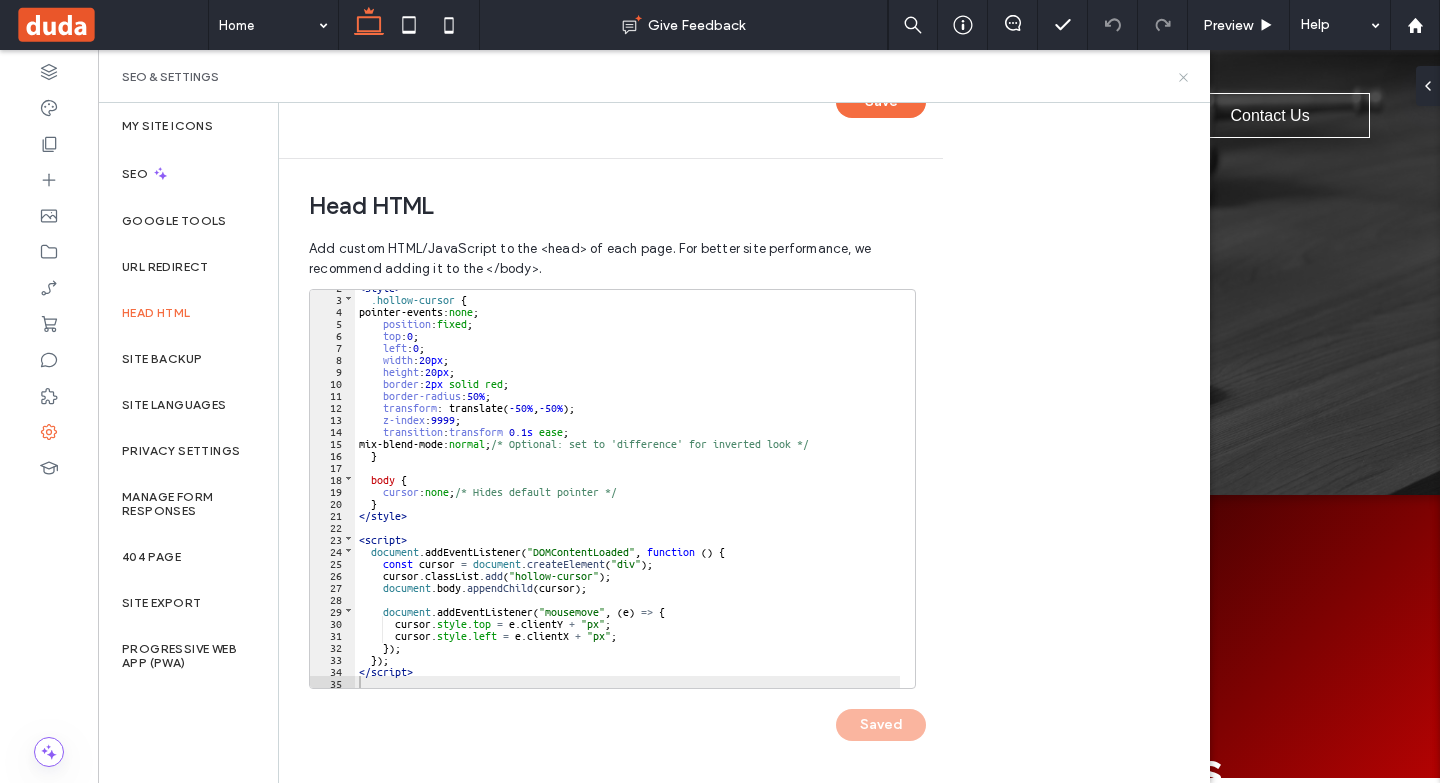 click 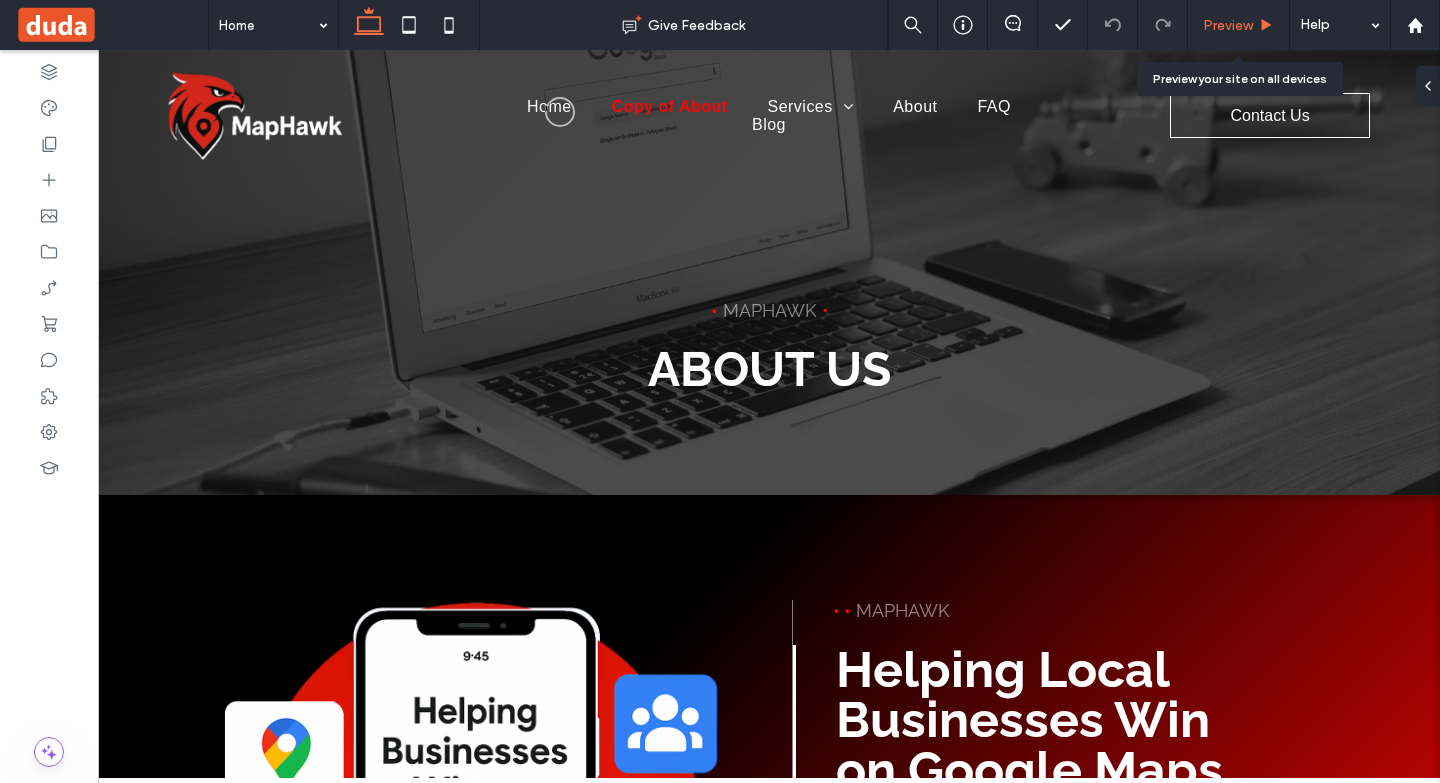 click on "Preview" at bounding box center [1228, 25] 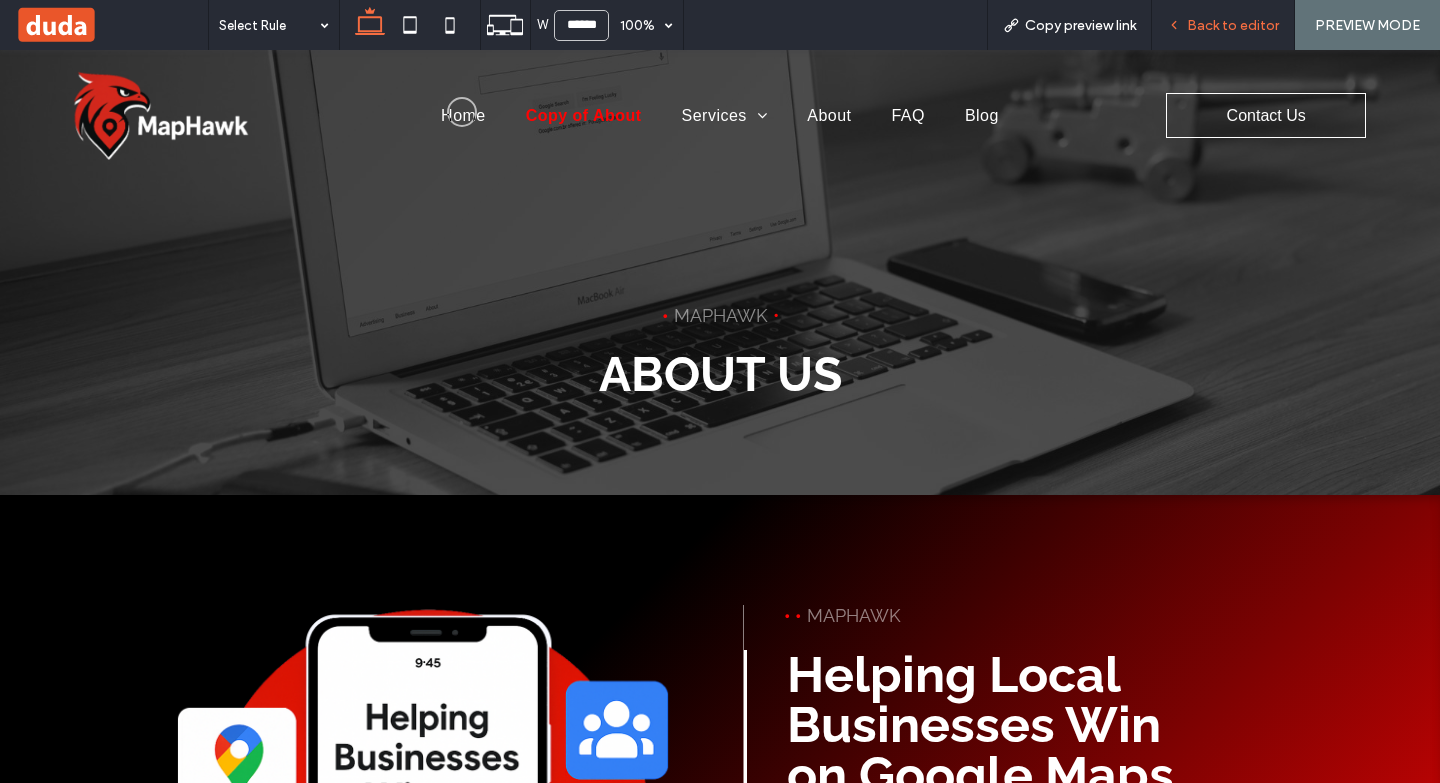 click on "Back to editor" at bounding box center (1233, 25) 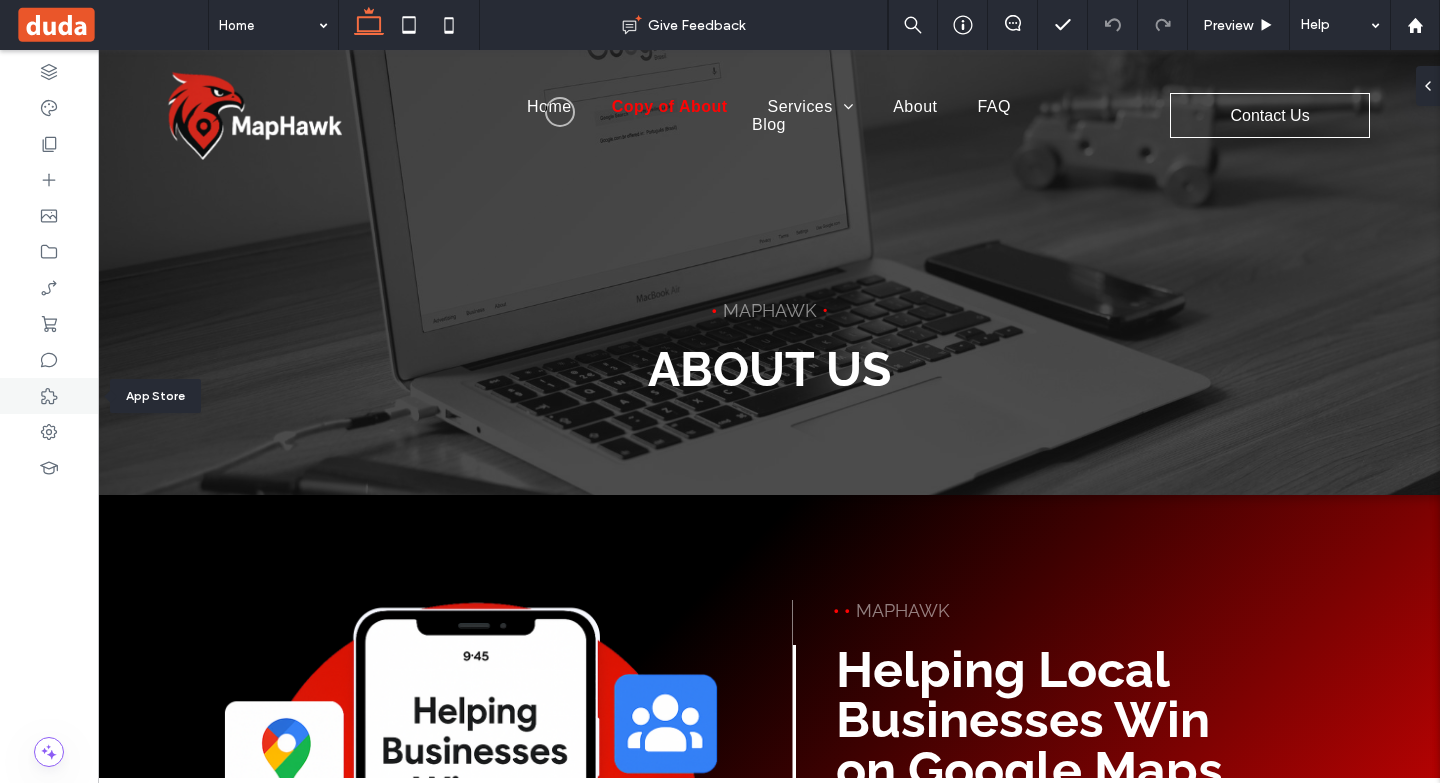 click 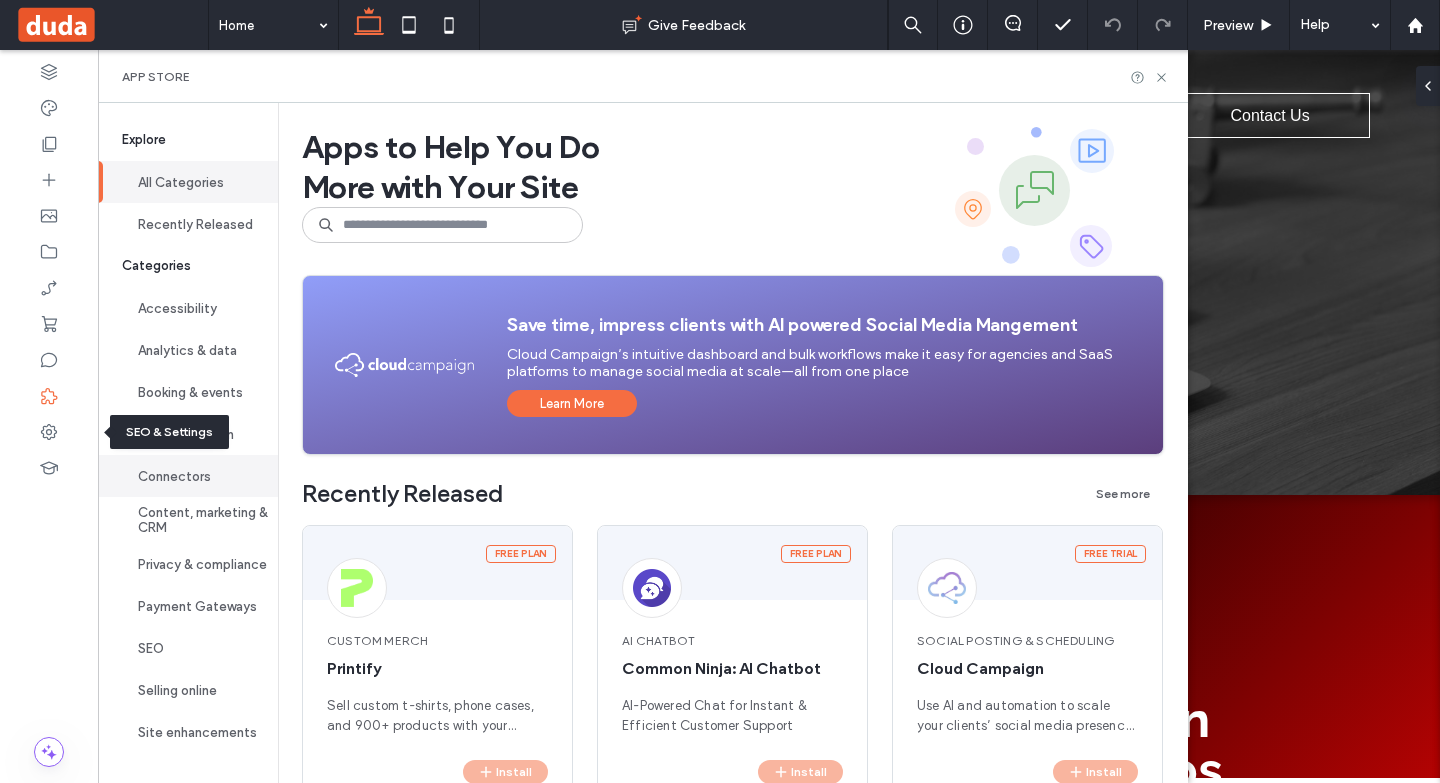 drag, startPoint x: 51, startPoint y: 421, endPoint x: 106, endPoint y: 455, distance: 64.66065 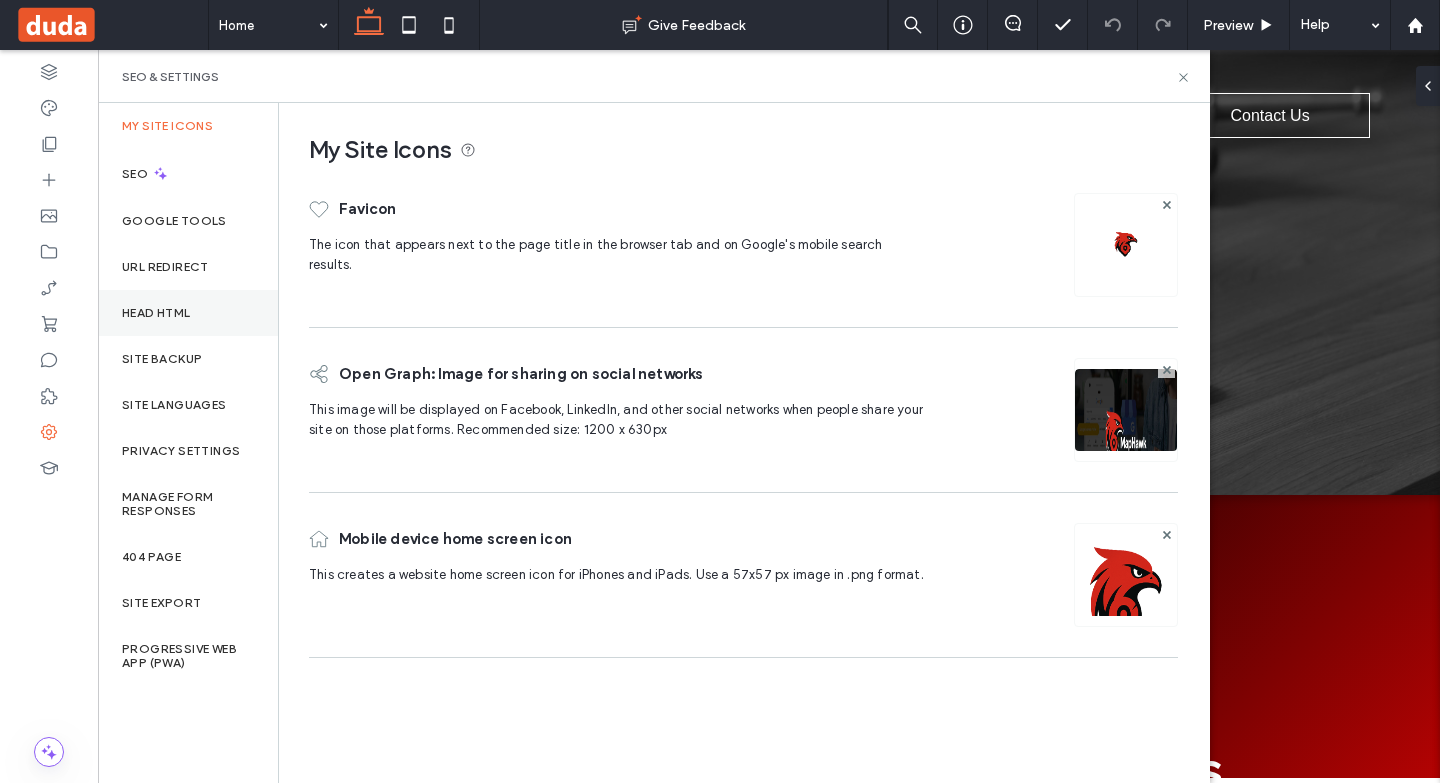 click on "Head HTML" at bounding box center (156, 313) 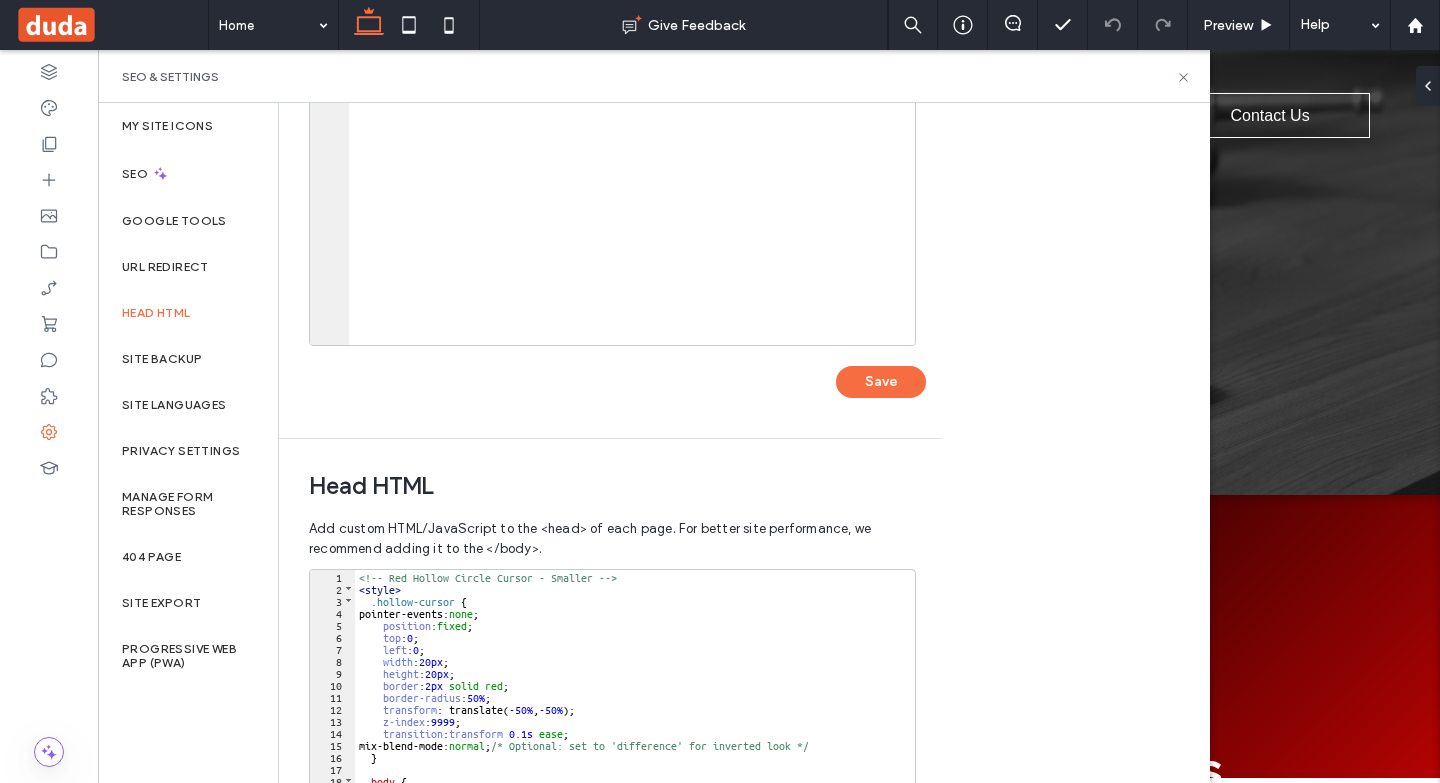 scroll, scrollTop: 500, scrollLeft: 0, axis: vertical 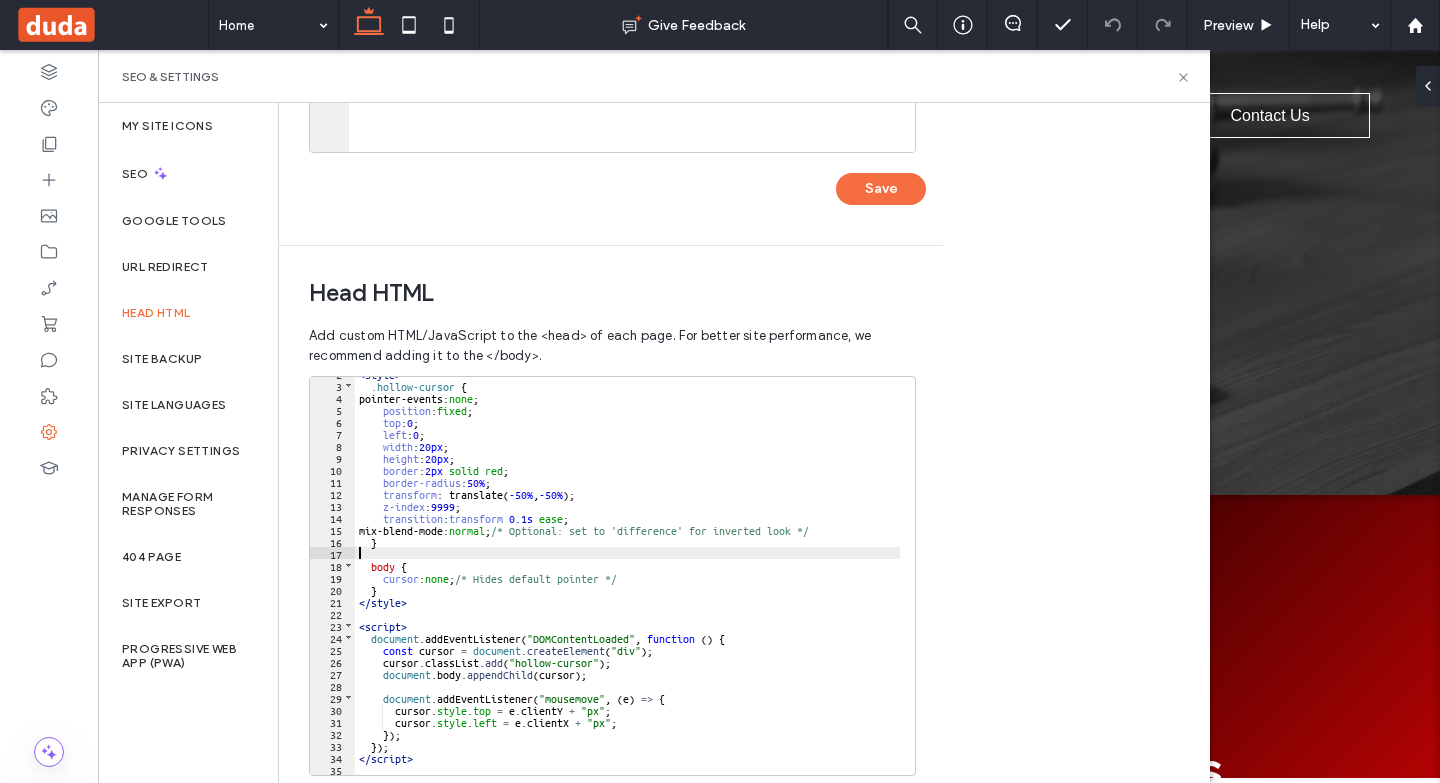 click on "< style >    .hollow-cursor   {     pointer-events:  none ;      position :  fixed ;      top :  0 ;      left :  0 ;      width :  20 px ;      height :  20 px ;      border :  2 px   solid   red ;      border-radius :  50 % ;      transform : translate( -50 % ,  -50 % );      z-index :  9999 ;      transition :  transform   0.1 s   ease ;     mix-blend-mode:  normal ;  /* Optional: set to 'difference' for inverted look */    }    body   {      cursor :  none ;  /* Hides default pointer */    } </ style > < script >    document . addEventListener ( "DOMContentLoaded" ,   function   ( )   {      const   cursor   =   document . createElement ( "div" ) ;      cursor . classList . add ( "hollow-cursor" ) ;      document . body . appendChild ( cursor ) ;      document . addEventListener ( "mousemove" ,   ( e )   =>   {         cursor . style . top   =   e . clientY   +   "px" ;         cursor . style . left   =   e . clientX   +   "px" ;      }) ;    }) ; </ script >" at bounding box center [627, 578] 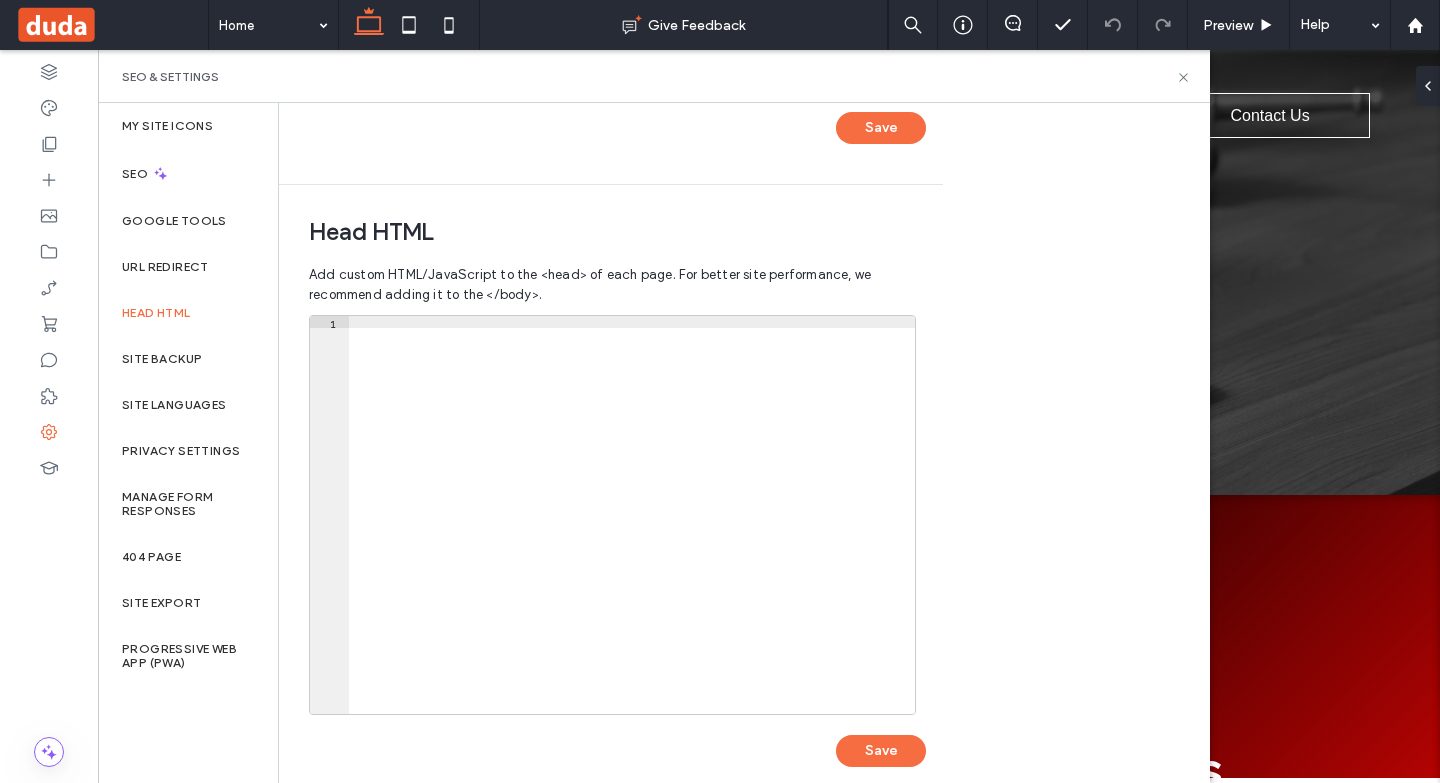 scroll, scrollTop: 587, scrollLeft: 0, axis: vertical 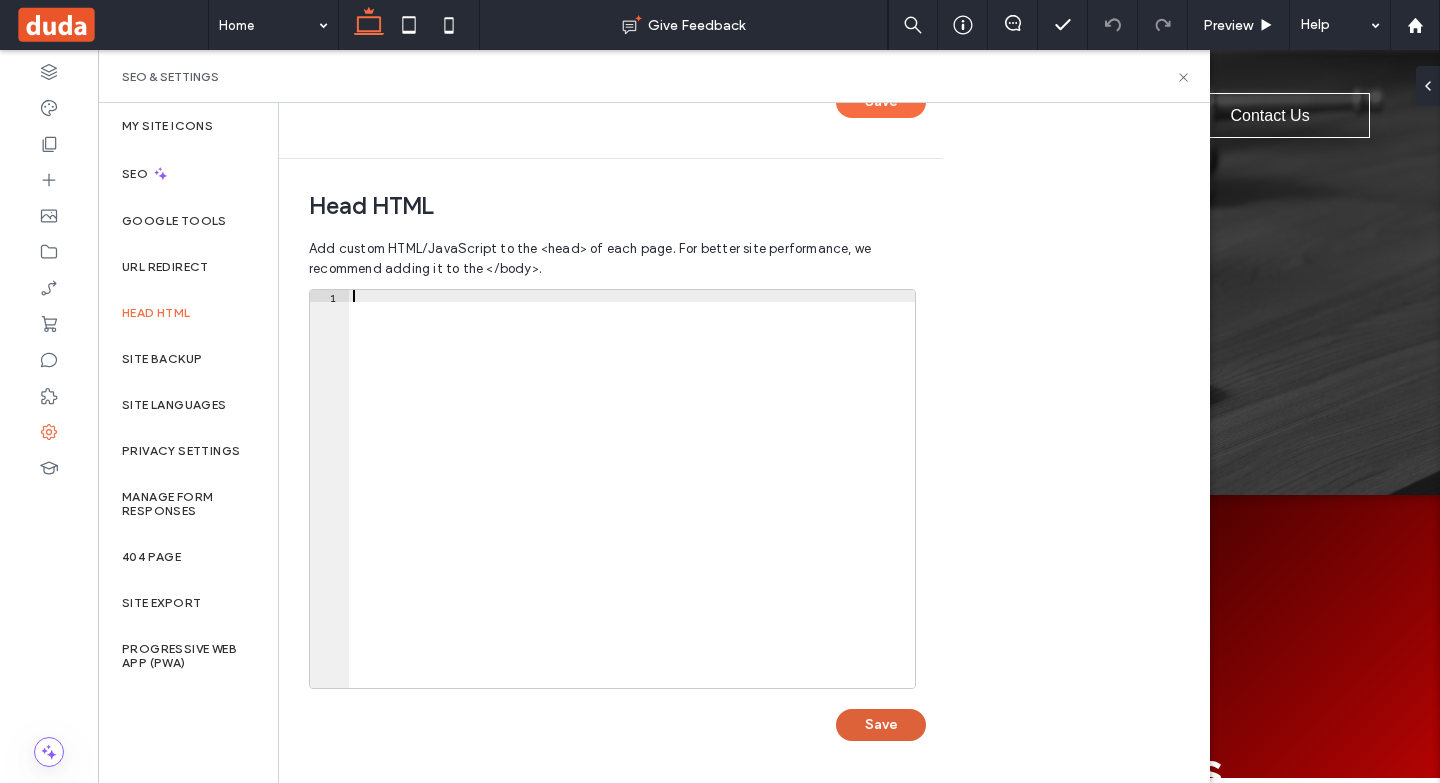 click on "Save" at bounding box center (881, 725) 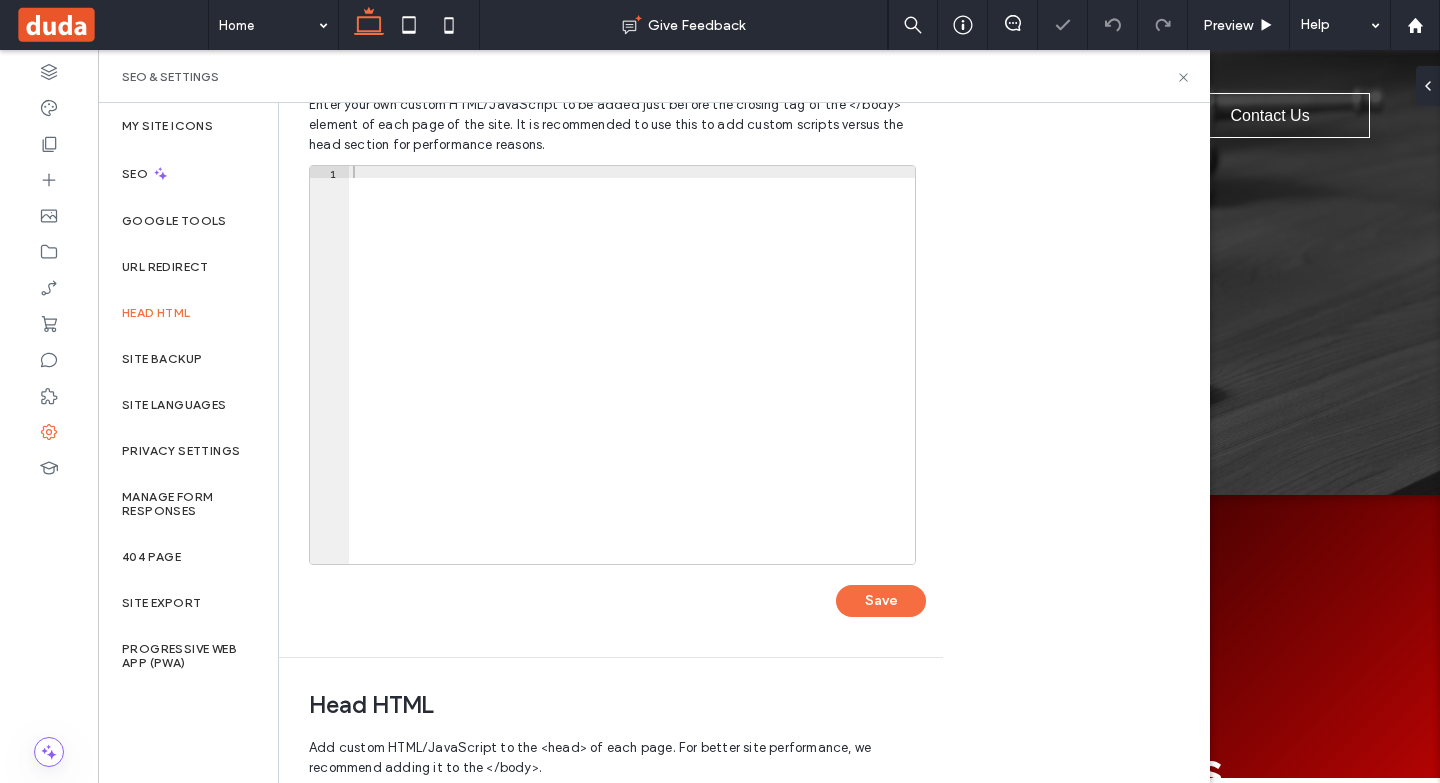scroll, scrollTop: 87, scrollLeft: 0, axis: vertical 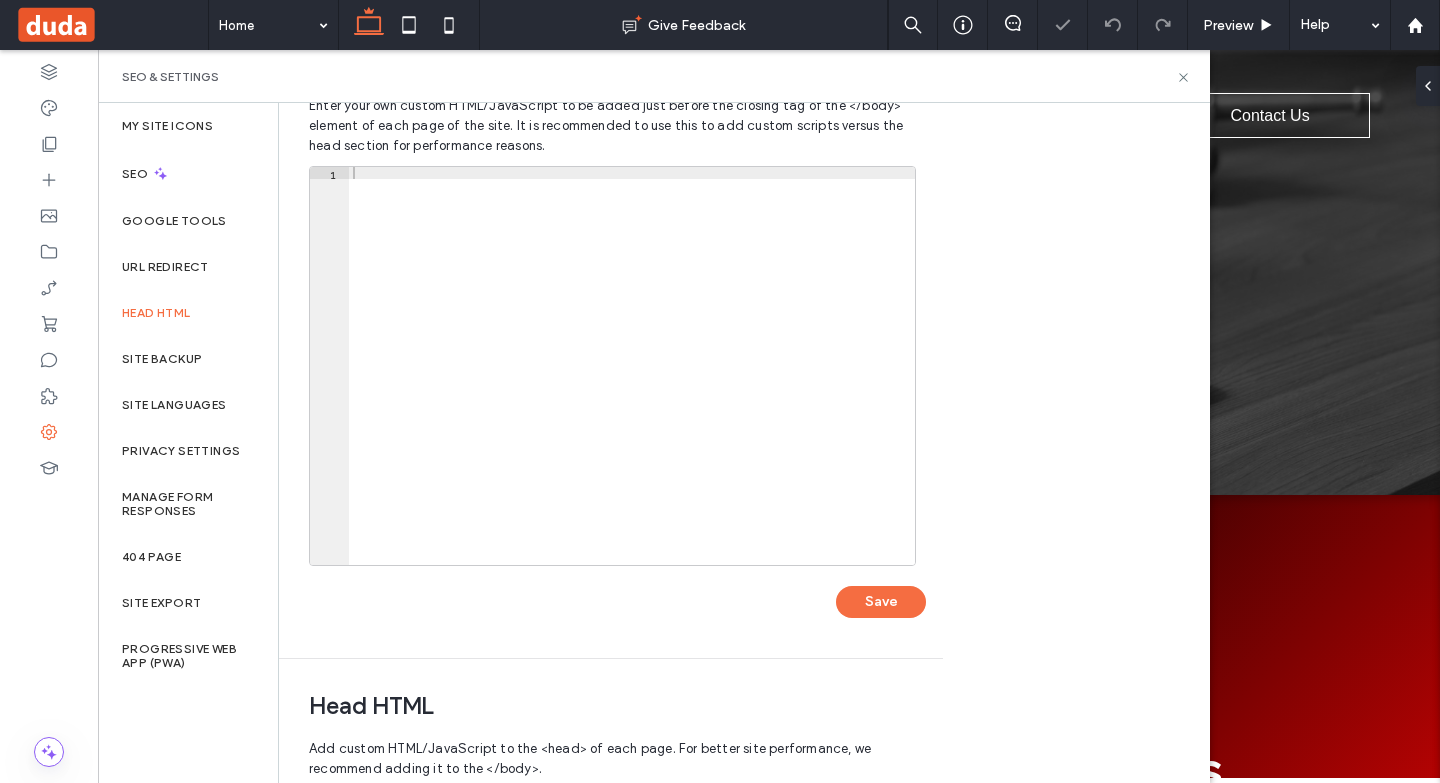 click at bounding box center [632, 378] 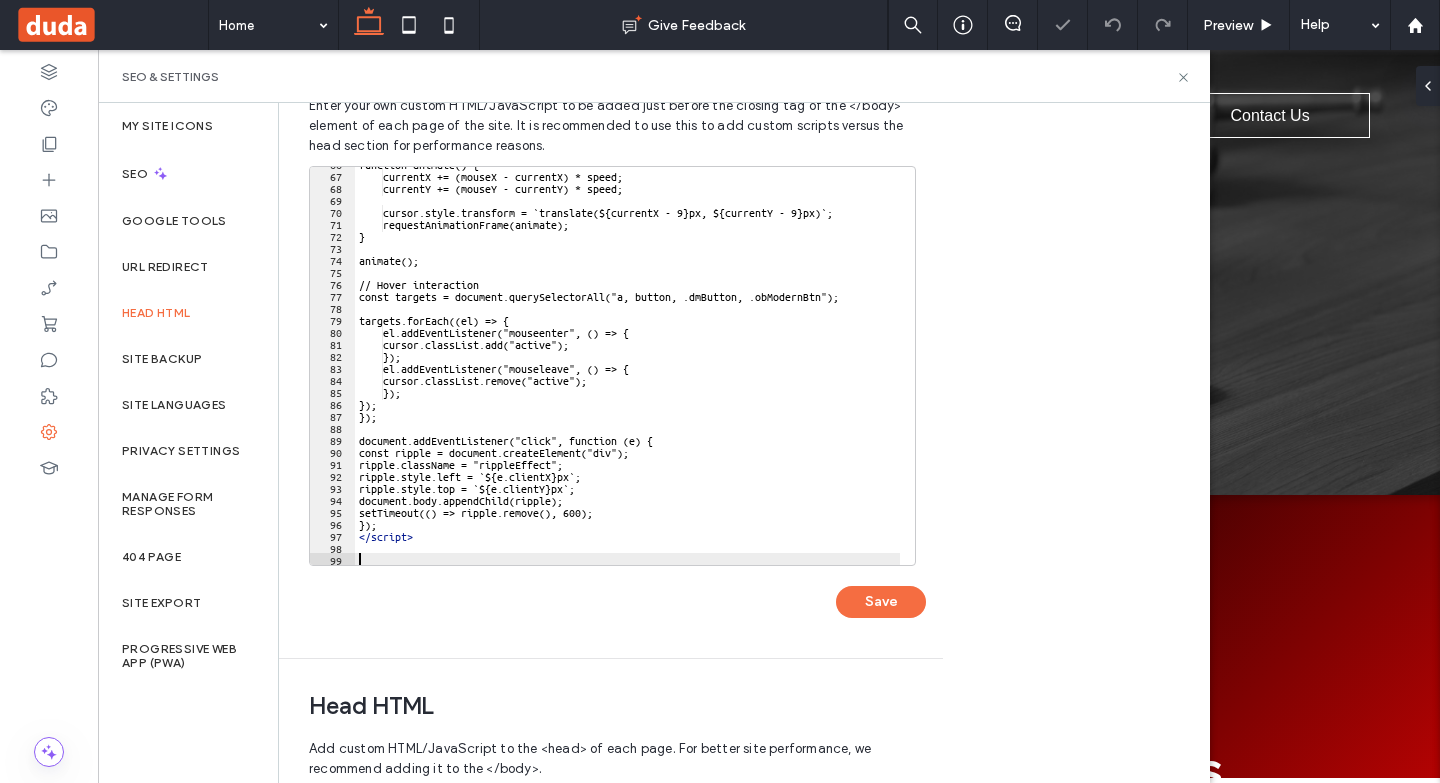 scroll, scrollTop: 790, scrollLeft: 0, axis: vertical 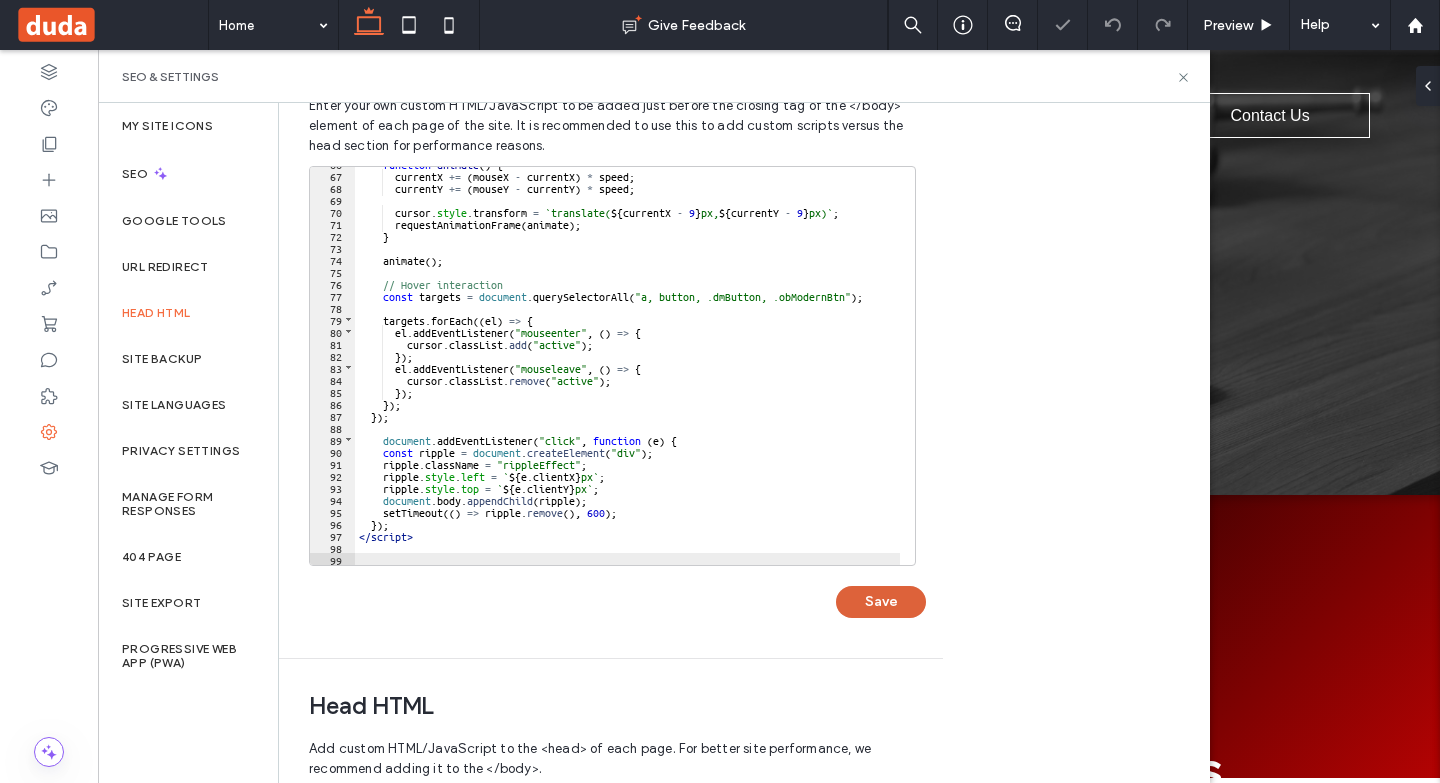click on "Save" at bounding box center [881, 602] 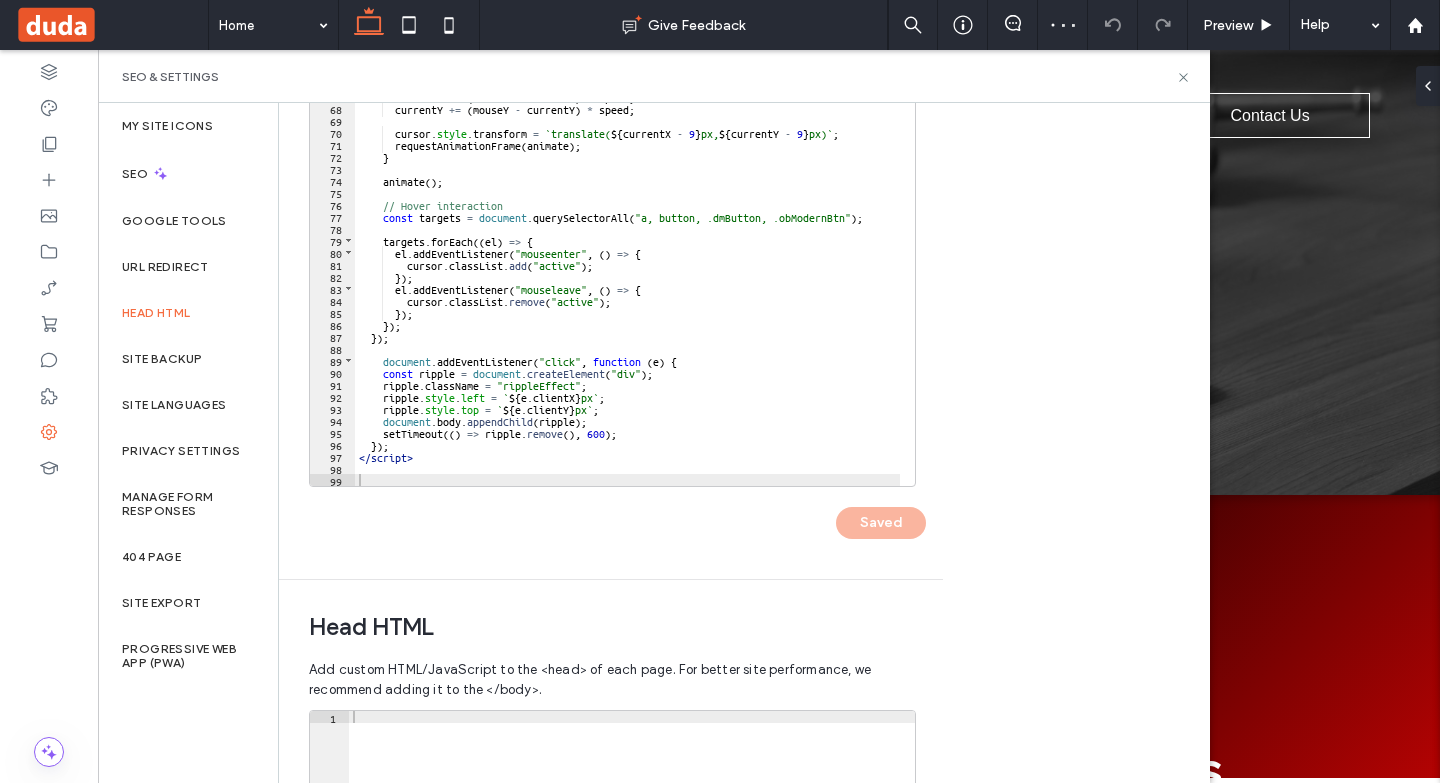scroll, scrollTop: 0, scrollLeft: 0, axis: both 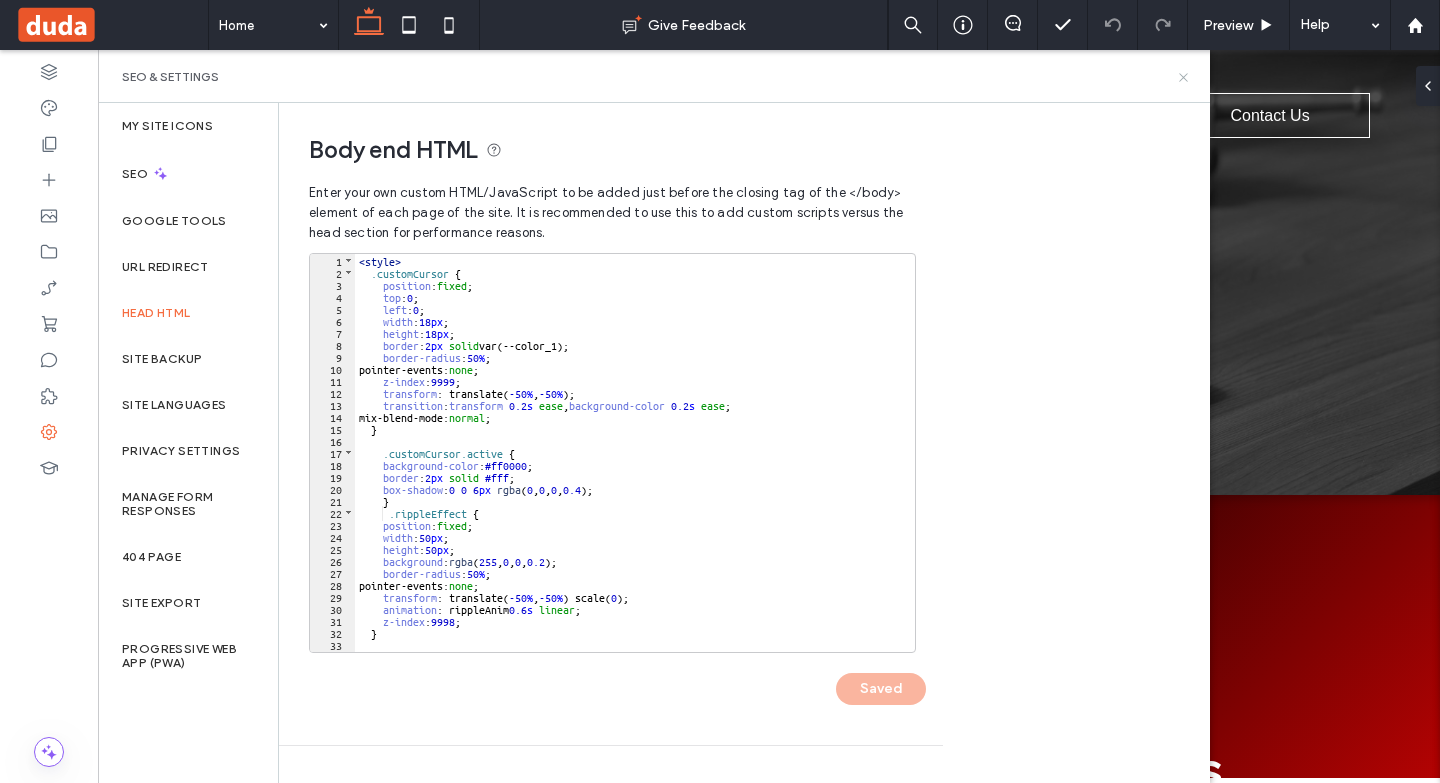 click 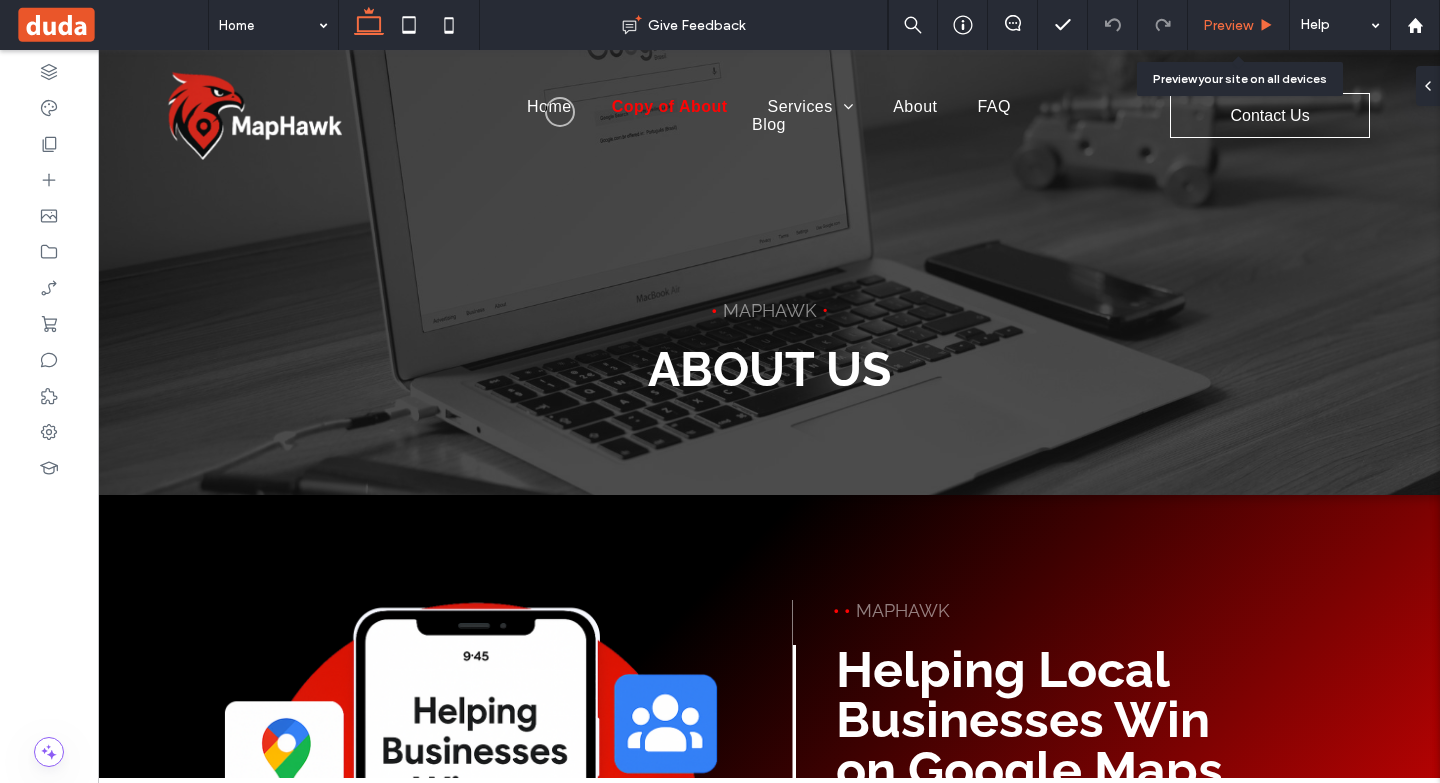 click on "Preview" at bounding box center [1228, 25] 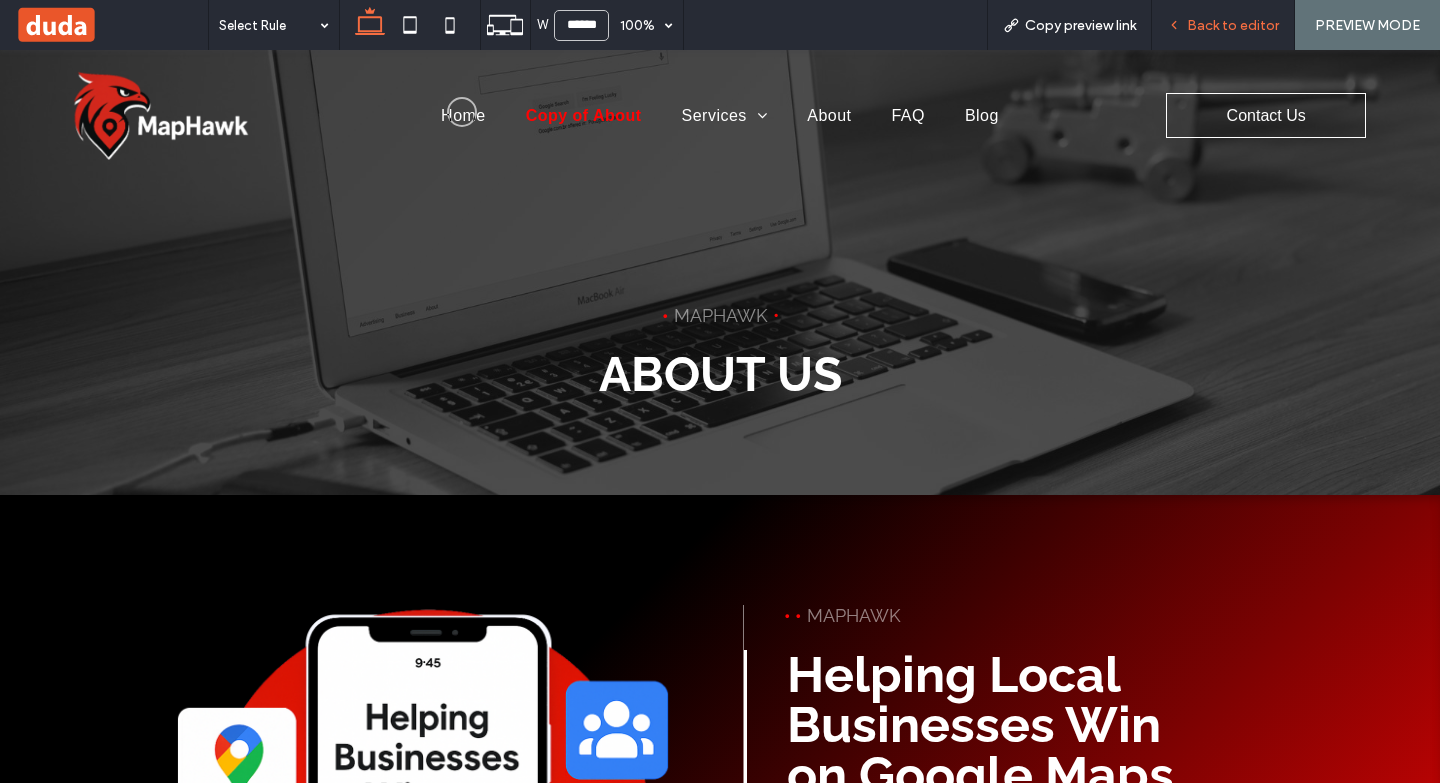 click on "Back to editor" at bounding box center (1233, 25) 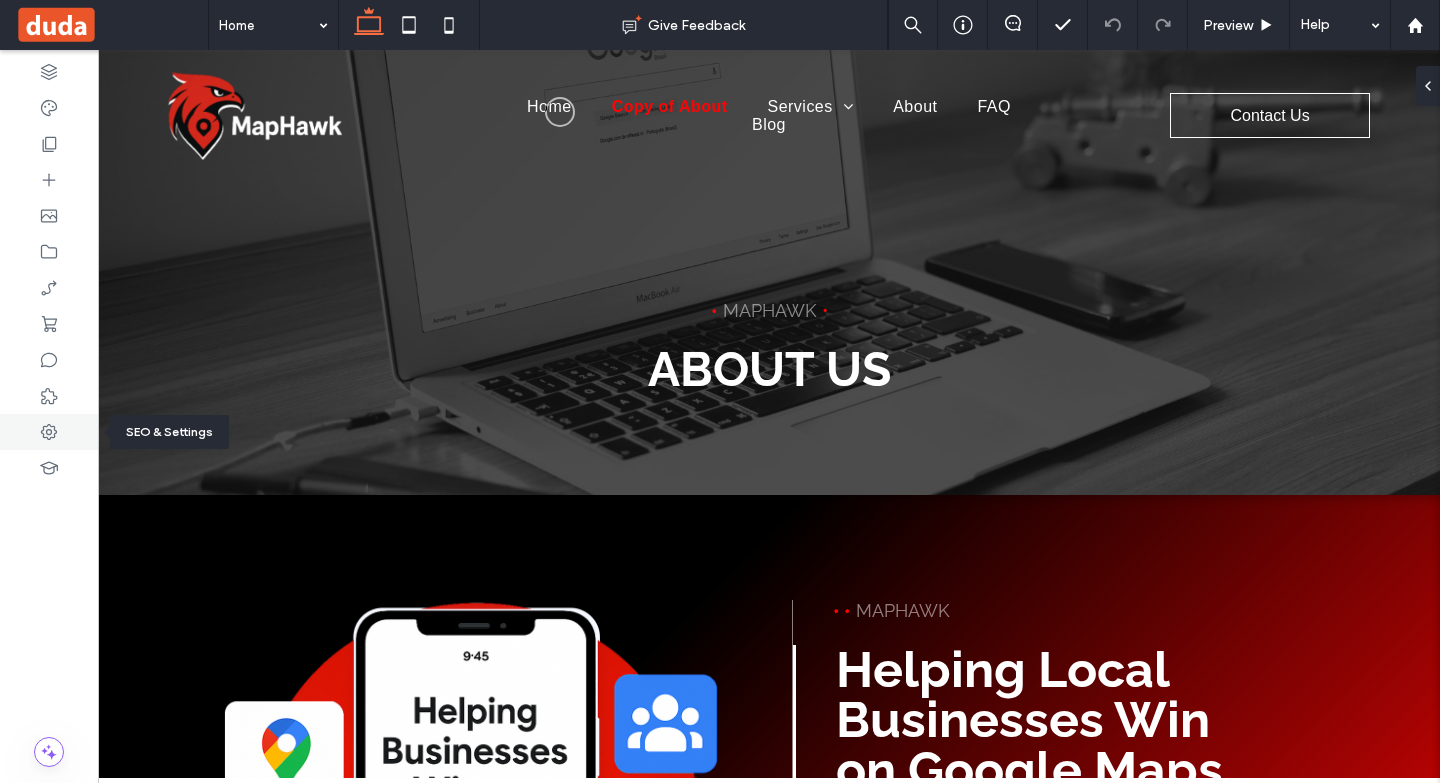 click 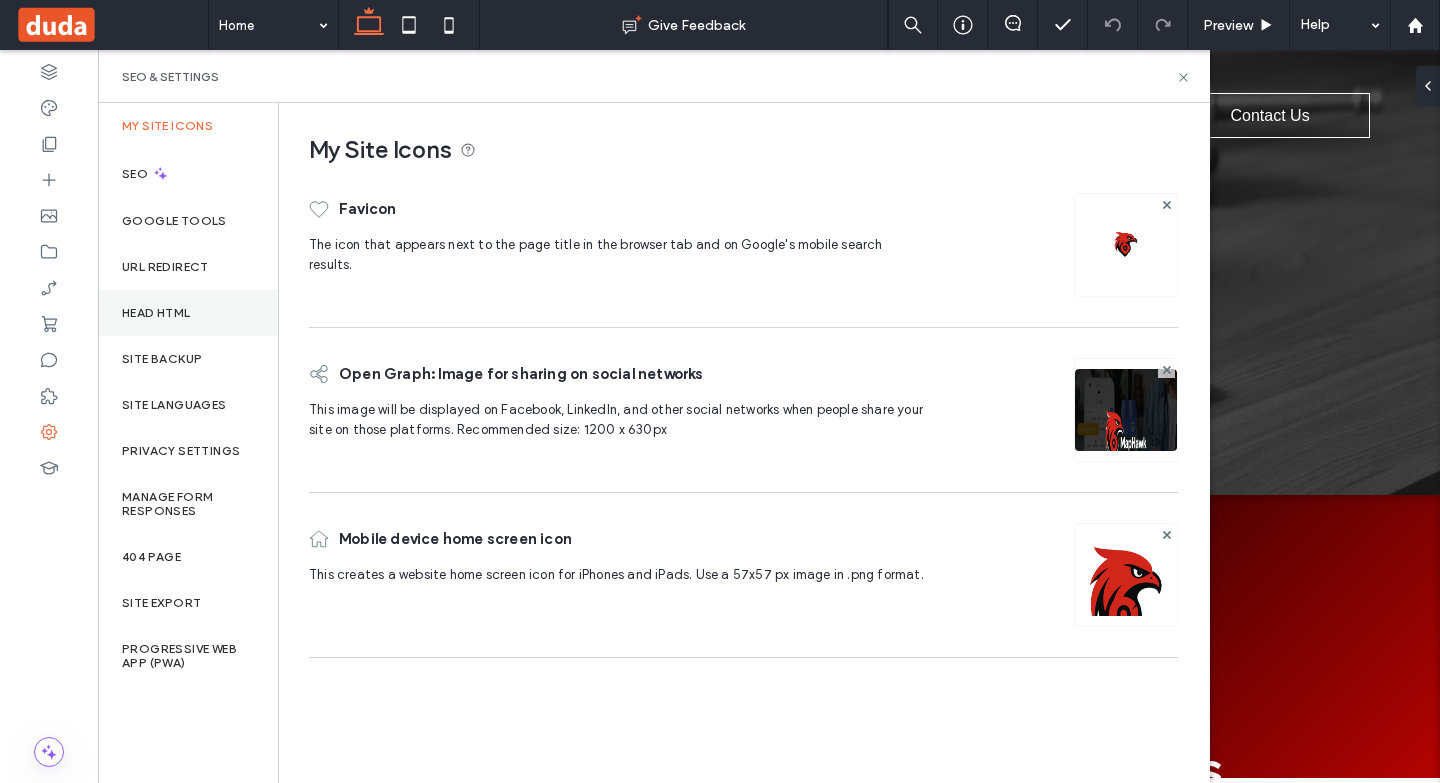 click on "Head HTML" at bounding box center (188, 313) 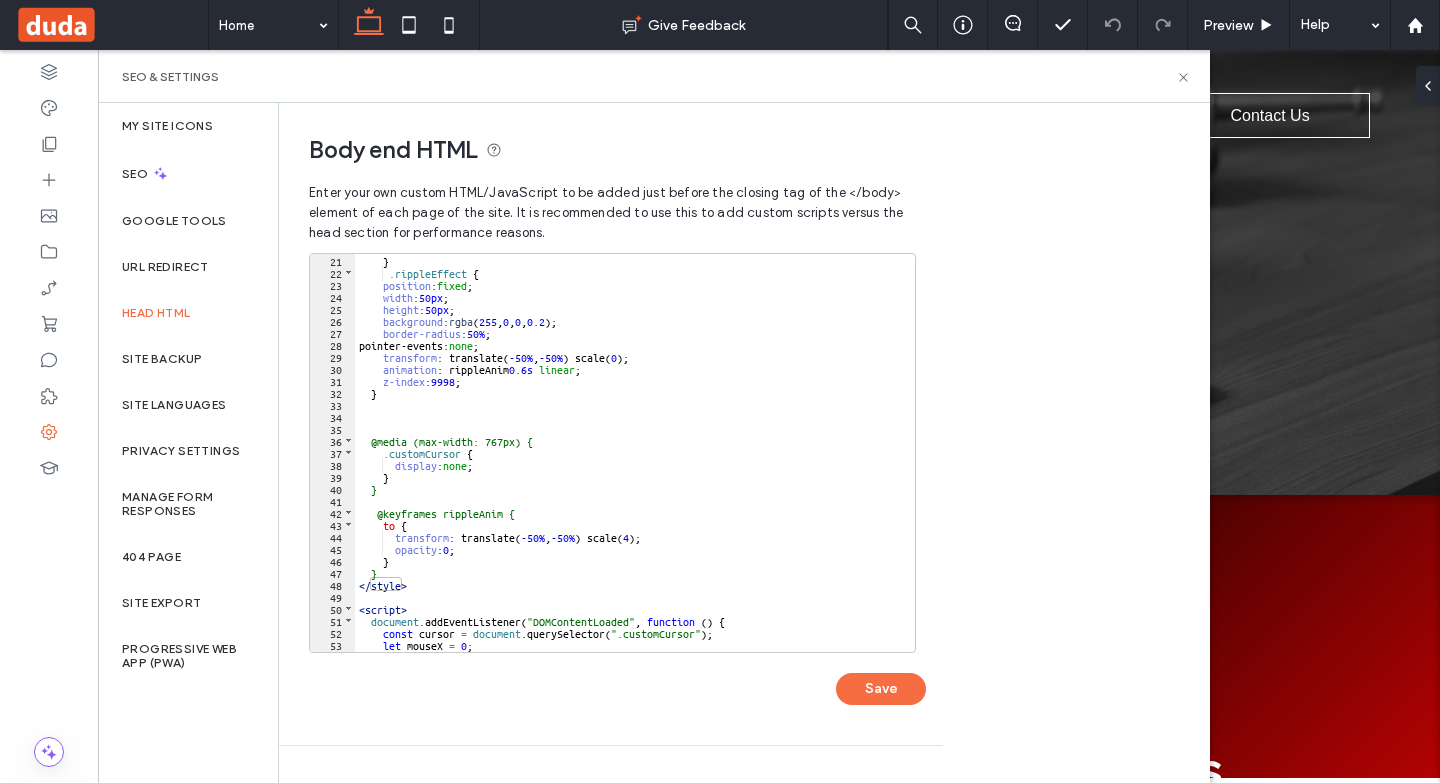 scroll, scrollTop: 0, scrollLeft: 0, axis: both 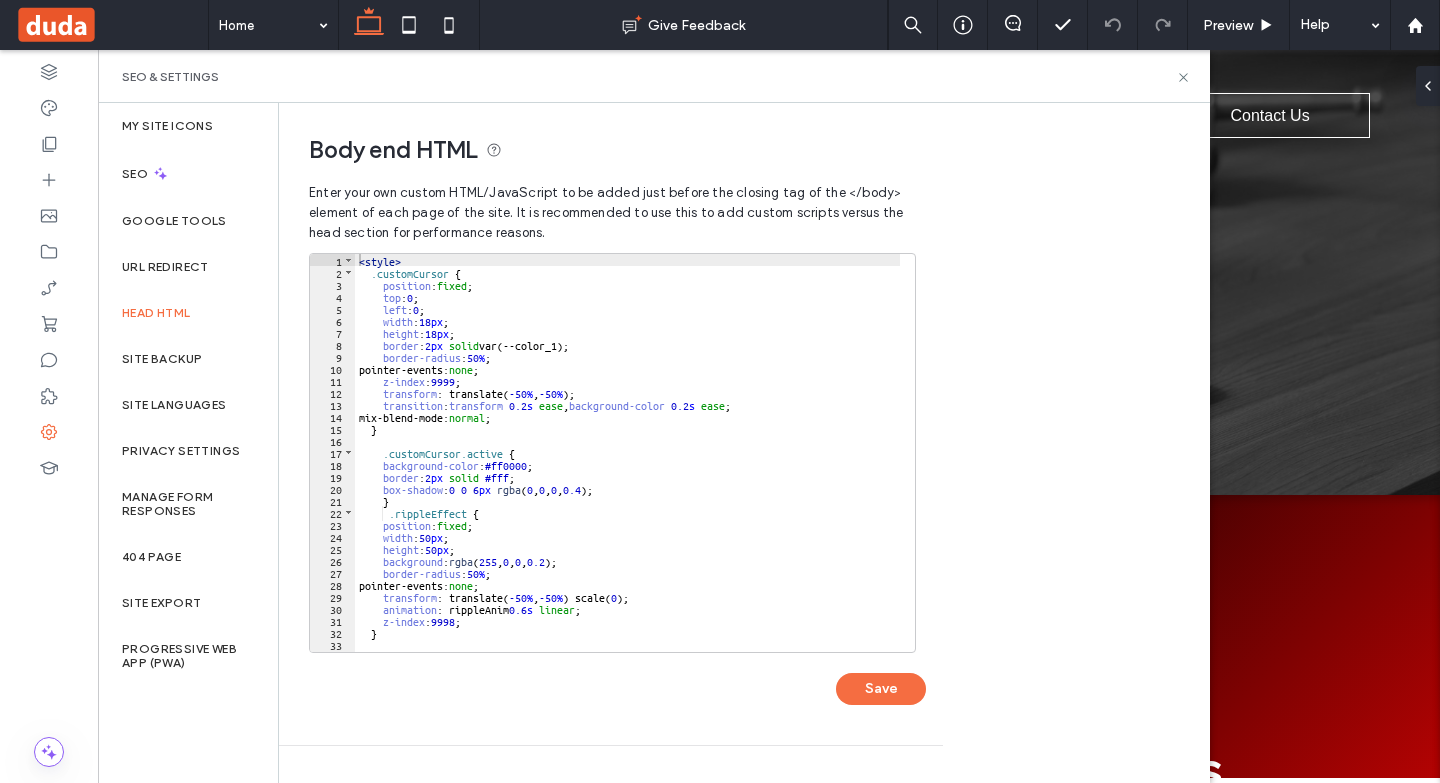 click on "< style >    .customCursor   {      position :  fixed ;      top :  0 ;      left :  0 ;      width :  18 px ;      height :  18 px ;      border :  2 px   solid  var(--color_1);      border-radius :  50 % ;     pointer-events:  none ;      z-index :  9999 ;      transform : translate( -50 % ,  -50 % );      transition :  transform   0.2 s   ease ,  background-color   0.2 s   ease ;     mix-blend-mode:  normal ;    }      .customCursor.active   {      background-color :  #ff0000 ;      border :  2 px   solid   #fff ;       box-shadow :  0   0   6 px   rgba ( 0 ,  0 ,  0 ,  0.4 );       }        .rippleEffect   {      position :  fixed ;      width :  50 px ;      height :  50 px ;      background :  rgba ( 255 ,  0 ,  0 ,  0.2 );       border-radius :  50 % ;     pointer-events:  none ;      transform : translate( -50 % ,  -50 % ) scale( 0 );      animation : rippleAnim  0.6 s   linear ;      z-index :  9998 ;    }" at bounding box center [627, 465] 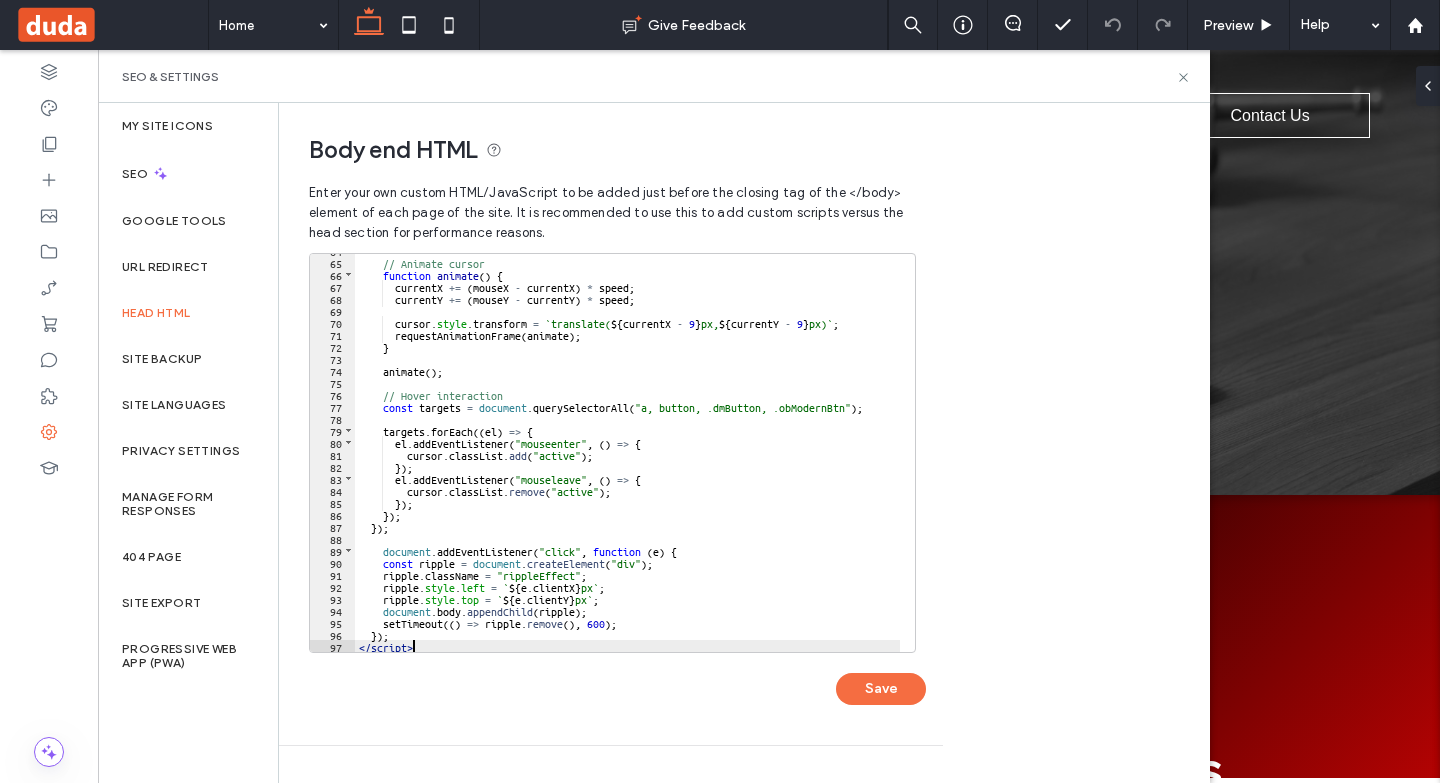 scroll, scrollTop: 766, scrollLeft: 0, axis: vertical 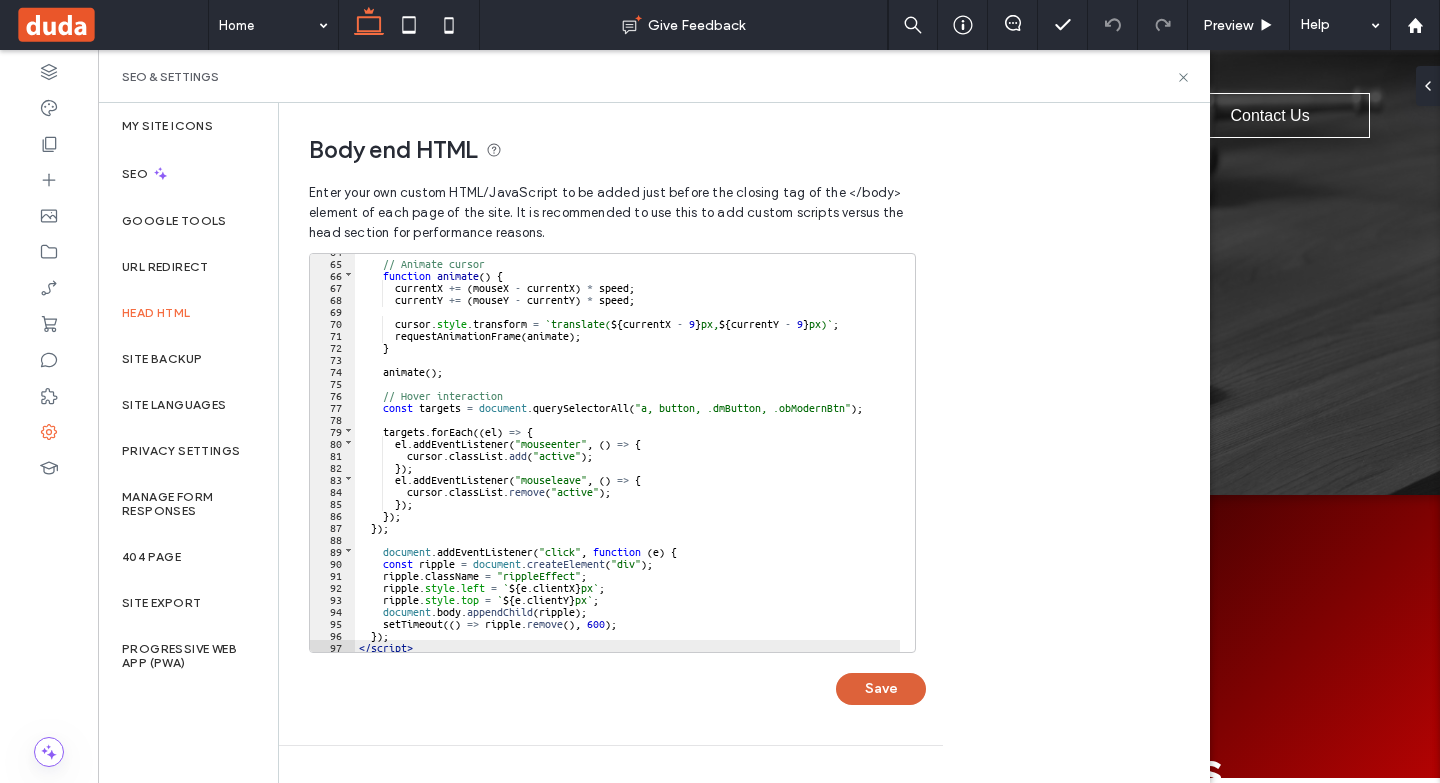 click on "Save" at bounding box center [881, 689] 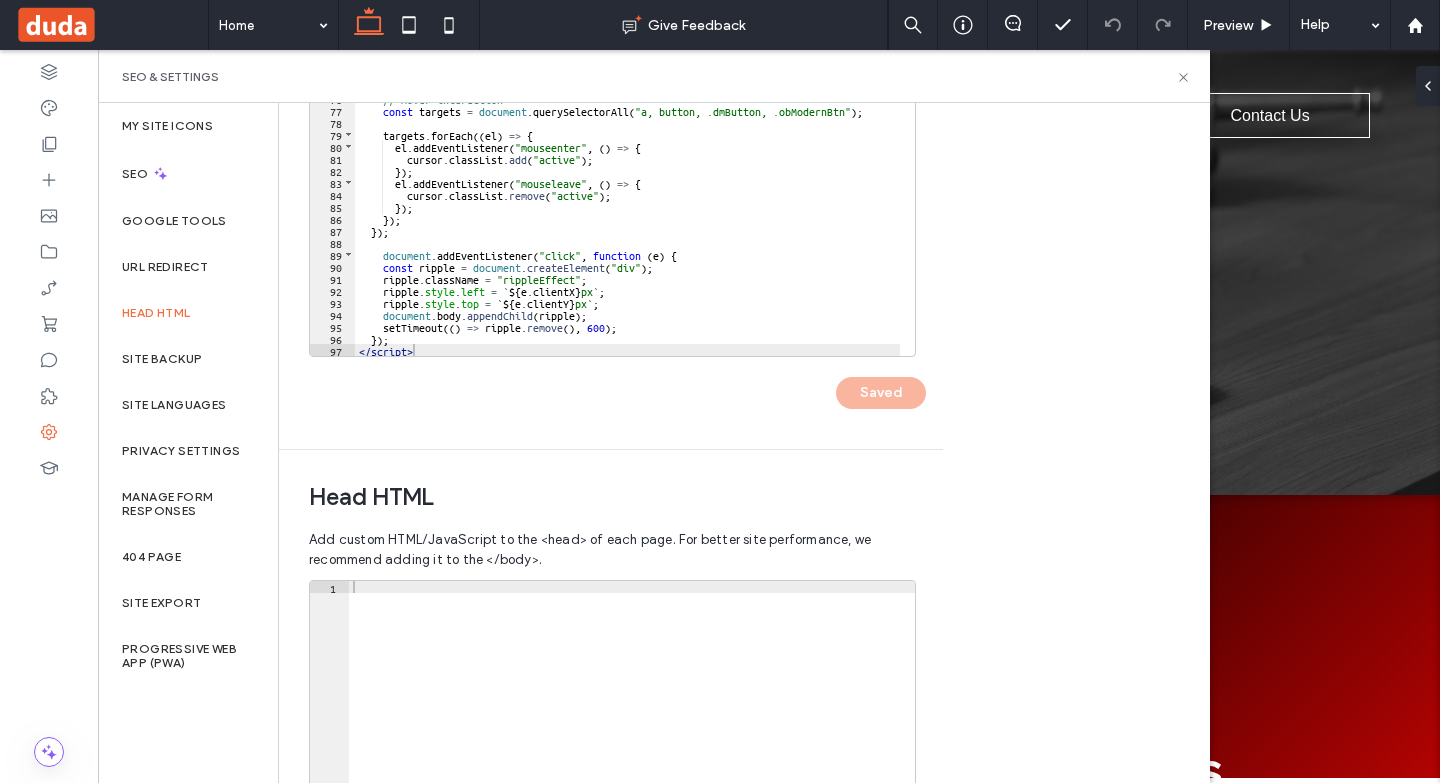 scroll, scrollTop: 100, scrollLeft: 0, axis: vertical 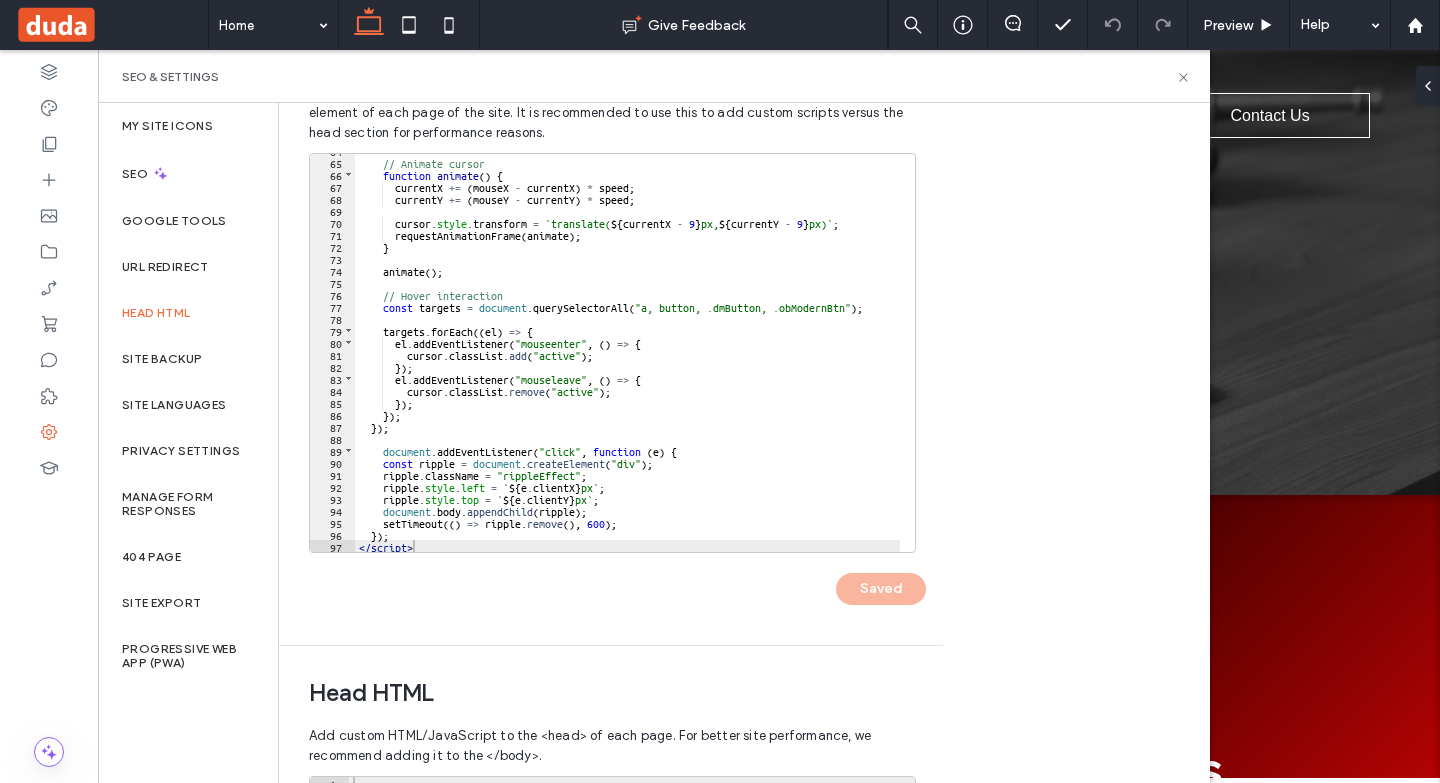 click on "// Animate cursor      function   animate ( )   {         currentX   +=   ( mouseX   -   currentX )   *   speed ;         currentY   +=   ( mouseY   -   currentY )   *   speed ;         cursor . style . transform   =   ` translate( ${ currentX   -   9 } px,  ${ currentY   -   9 } px) ` ;         requestAnimationFrame ( animate ) ;      }      animate ( ) ;      // Hover interaction      const   targets   =   document . querySelectorAll ( "a, button, .dmButton, .obModernBtn" ) ;      targets . forEach (( el )   =>   {         el . addEventListener ( "mouseenter" ,   ( )   =>   {           cursor . classList . add ( "active" ) ;         }) ;         el . addEventListener ( "mouseleave" ,   ( )   =>   {           cursor . classList . remove ( "active" ) ;         }) ;      }) ;    }) ;         document . addEventListener ( "click" ,   function   ( e )   {      const   ripple   =   document . createElement ( "div" ) ;      ripple . className   =   "rippleEffect" ;      ripple . style . left   =   ` ${ e . }" at bounding box center (627, 355) 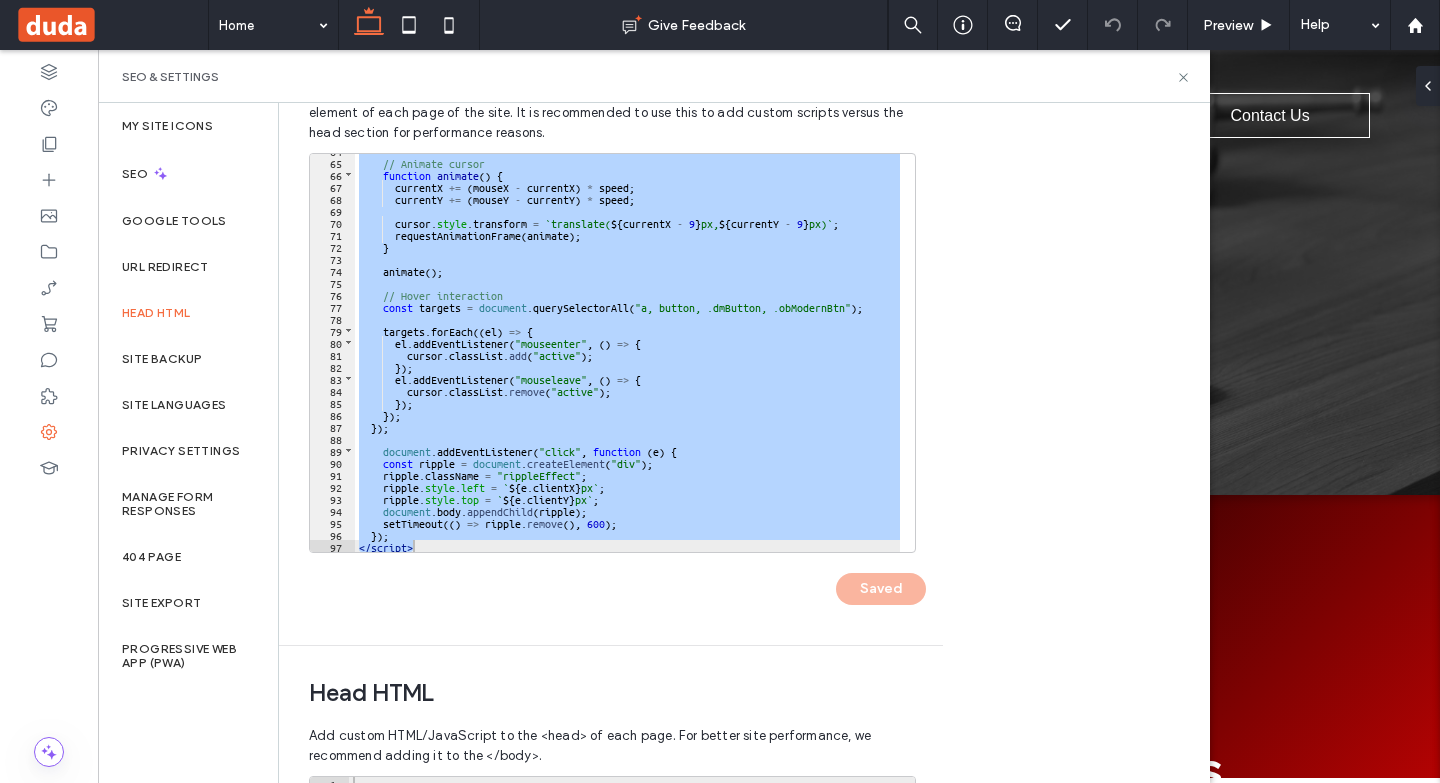 click on "// Animate cursor      function   animate ( )   {         currentX   +=   ( mouseX   -   currentX )   *   speed ;         currentY   +=   ( mouseY   -   currentY )   *   speed ;         cursor . style . transform   =   ` translate( ${ currentX   -   9 } px,  ${ currentY   -   9 } px) ` ;         requestAnimationFrame ( animate ) ;      }      animate ( ) ;      // Hover interaction      const   targets   =   document . querySelectorAll ( "a, button, .dmButton, .obModernBtn" ) ;      targets . forEach (( el )   =>   {         el . addEventListener ( "mouseenter" ,   ( )   =>   {           cursor . classList . add ( "active" ) ;         }) ;         el . addEventListener ( "mouseleave" ,   ( )   =>   {           cursor . classList . remove ( "active" ) ;         }) ;      }) ;    }) ;         document . addEventListener ( "click" ,   function   ( e )   {      const   ripple   =   document . createElement ( "div" ) ;      ripple . className   =   "rippleEffect" ;      ripple . style . left   =   ` ${ e . }" at bounding box center [627, 353] 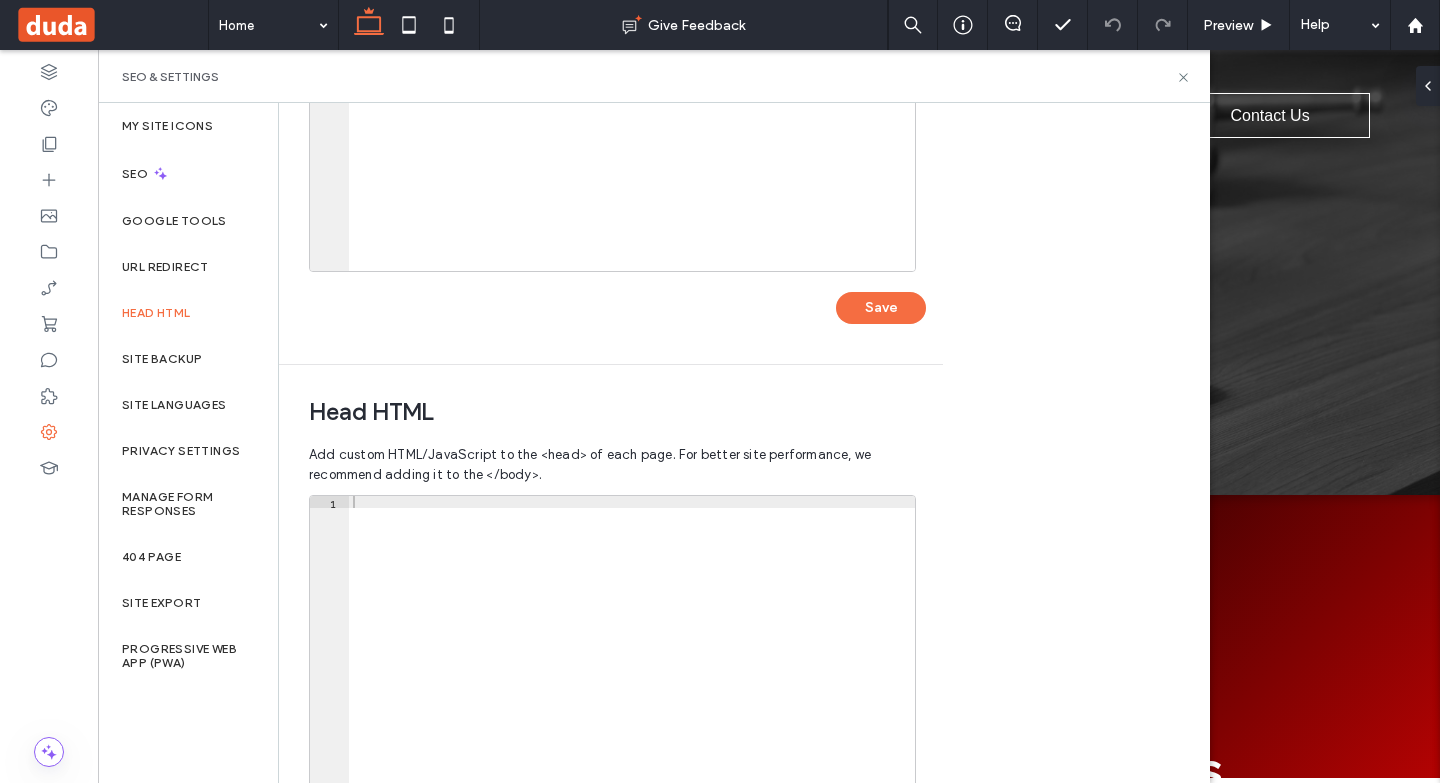 scroll, scrollTop: 587, scrollLeft: 0, axis: vertical 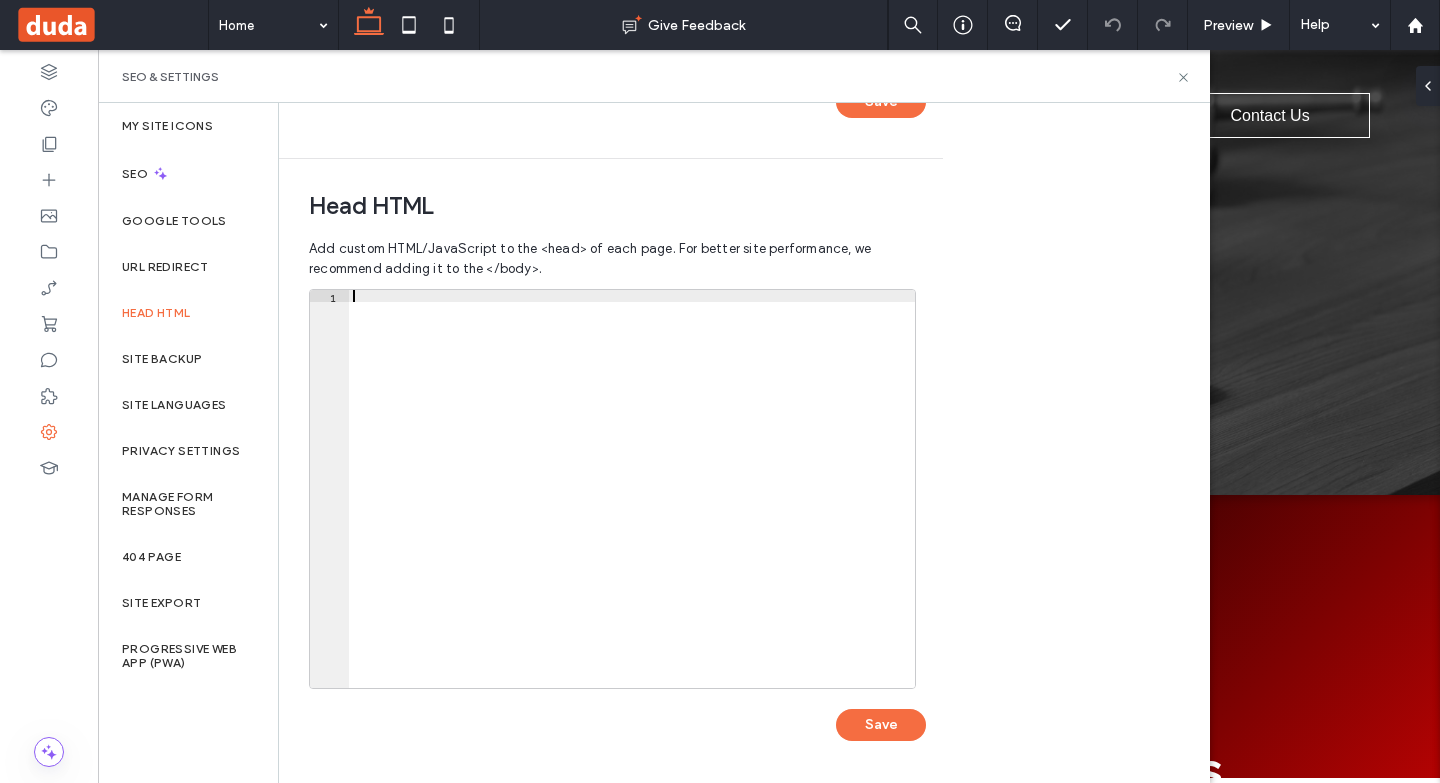 click at bounding box center [632, 501] 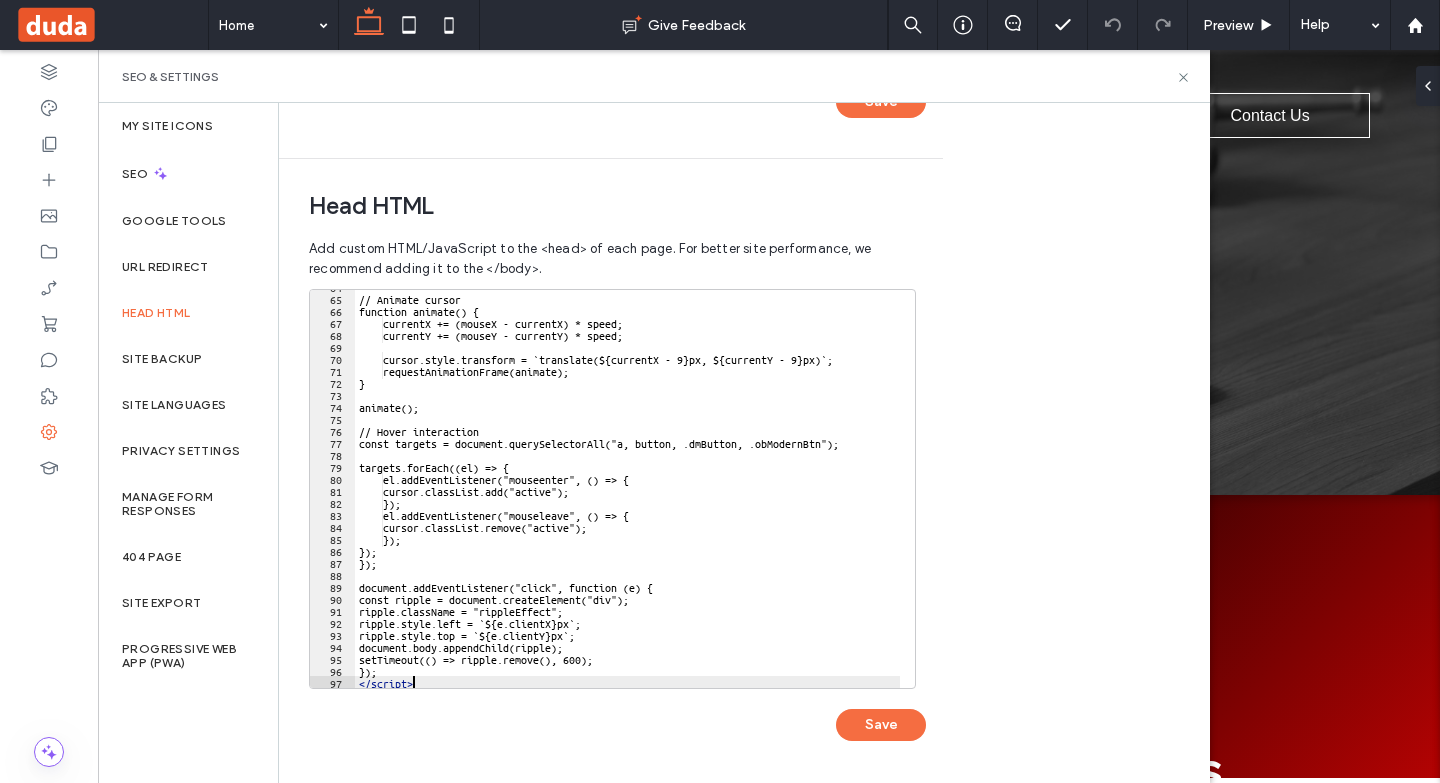 scroll, scrollTop: 766, scrollLeft: 0, axis: vertical 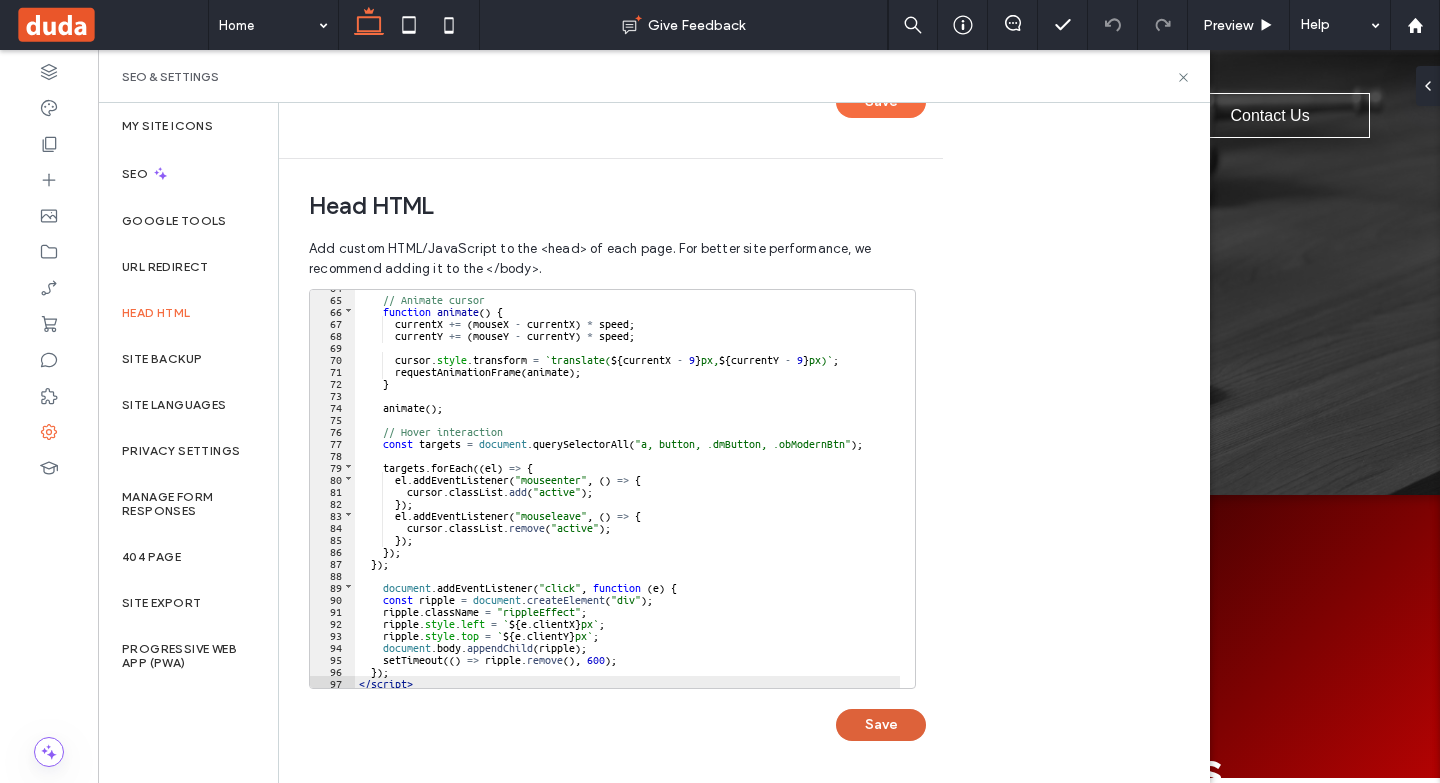 click on "Save" at bounding box center [881, 725] 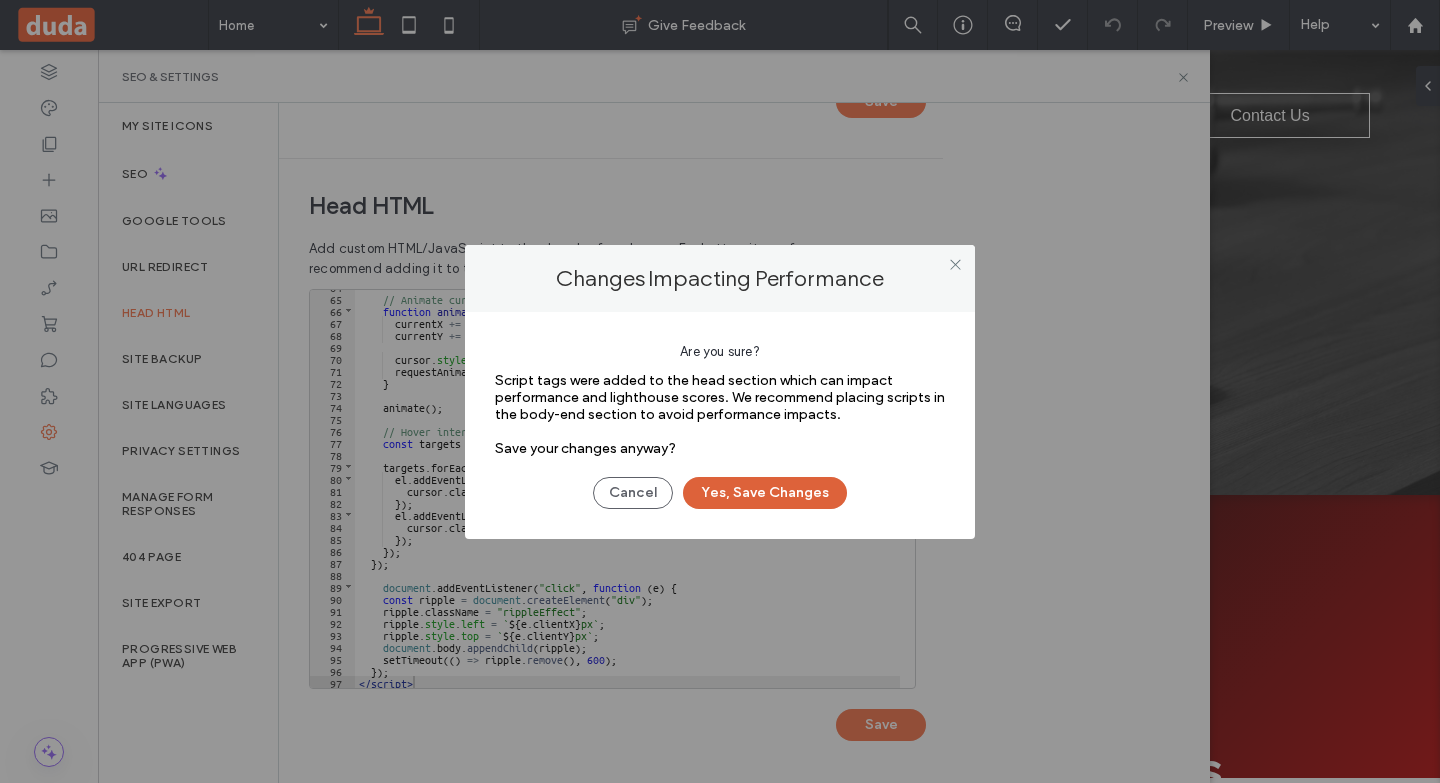 click on "Yes, Save Changes" at bounding box center (765, 493) 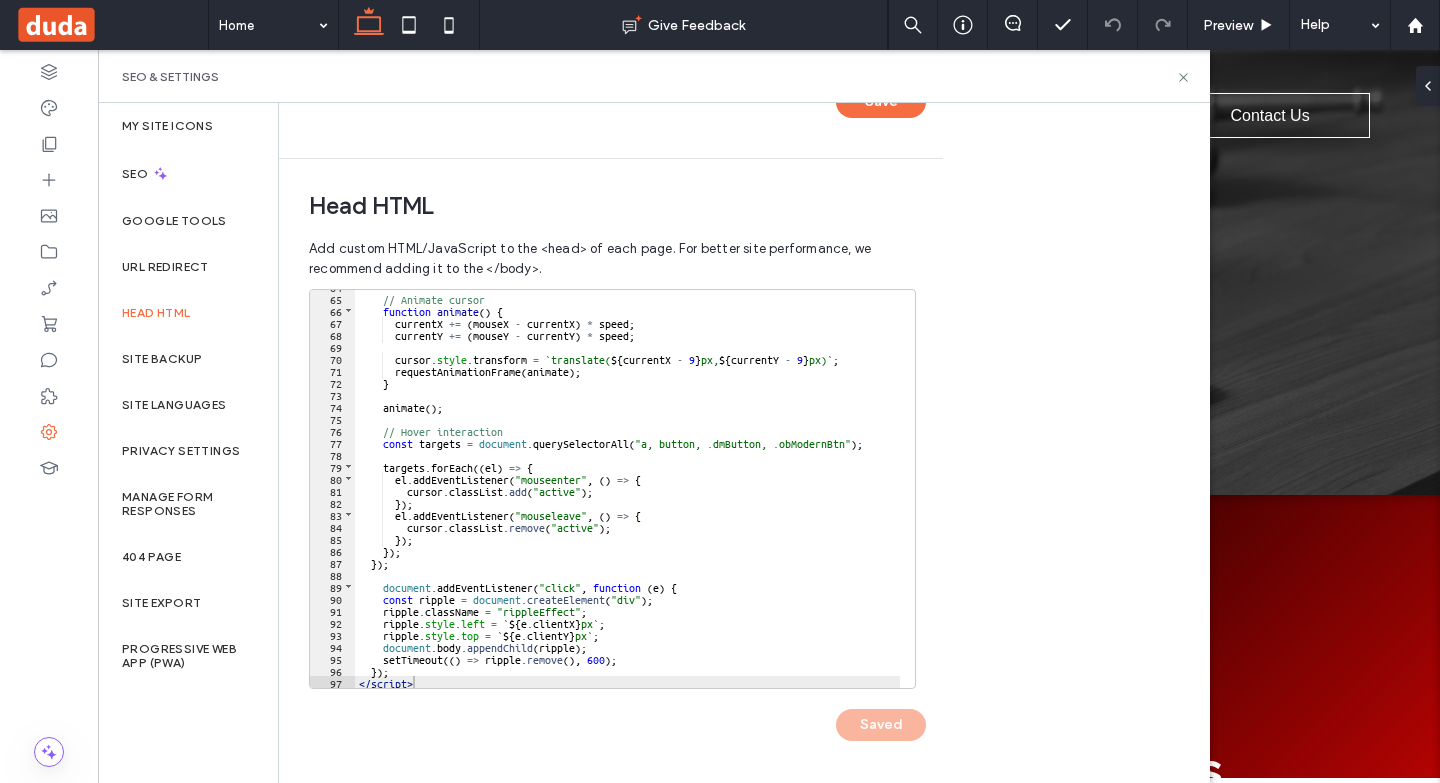 click on "// Animate cursor      function   animate ( )   {         currentX   +=   ( mouseX   -   currentX )   *   speed ;         currentY   +=   ( mouseY   -   currentY )   *   speed ;         cursor . style . transform   =   ` translate( ${ currentX   -   9 } px,  ${ currentY   -   9 } px) ` ;         requestAnimationFrame ( animate ) ;      }      animate ( ) ;      // Hover interaction      const   targets   =   document . querySelectorAll ( "a, button, .dmButton, .obModernBtn" ) ;      targets . forEach (( el )   =>   {         el . addEventListener ( "mouseenter" ,   ( )   =>   {           cursor . classList . add ( "active" ) ;         }) ;         el . addEventListener ( "mouseleave" ,   ( )   =>   {           cursor . classList . remove ( "active" ) ;         }) ;      }) ;    }) ;         document . addEventListener ( "click" ,   function   ( e )   {      const   ripple   =   document . createElement ( "div" ) ;      ripple . className   =   "rippleEffect" ;      ripple . style . left   =   ` ${ e . }" at bounding box center [627, 491] 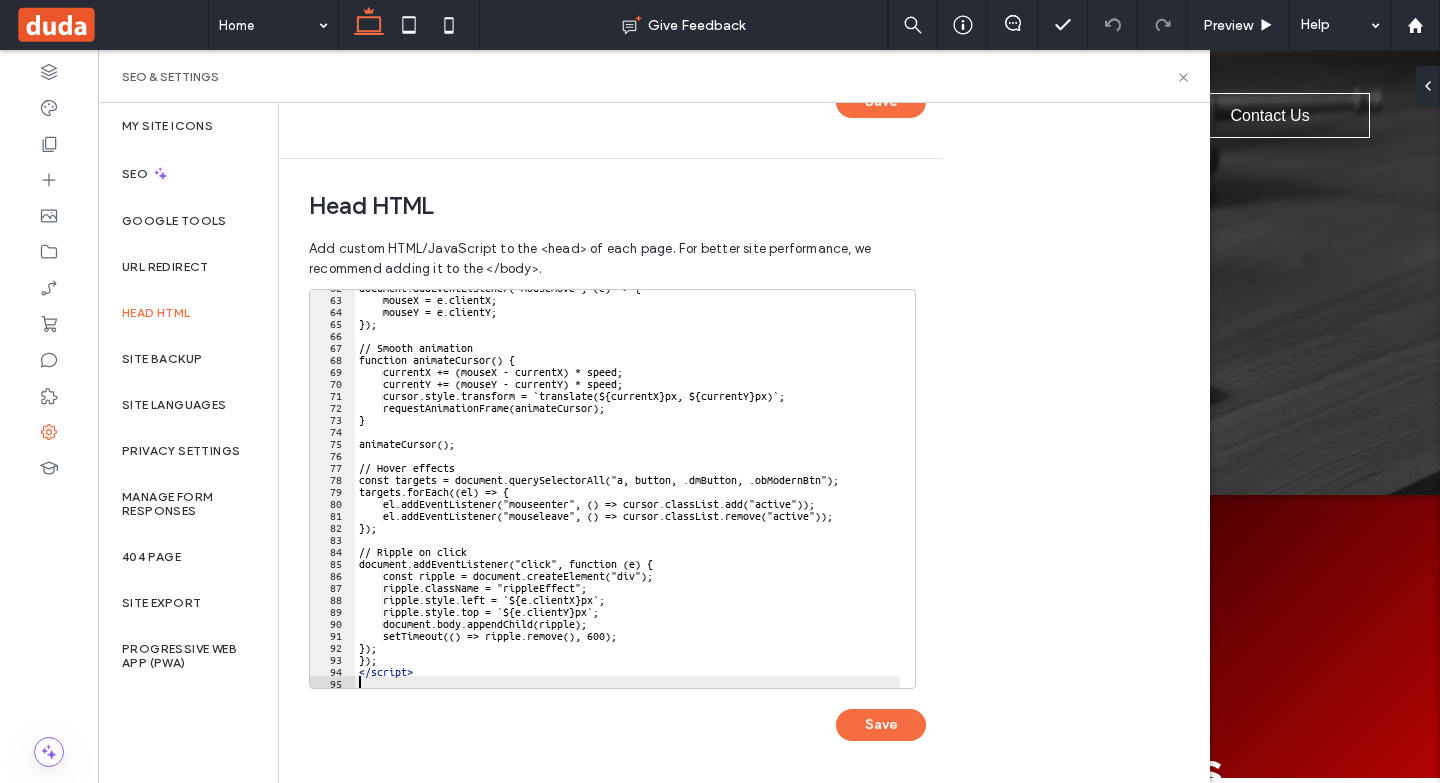 scroll, scrollTop: 742, scrollLeft: 0, axis: vertical 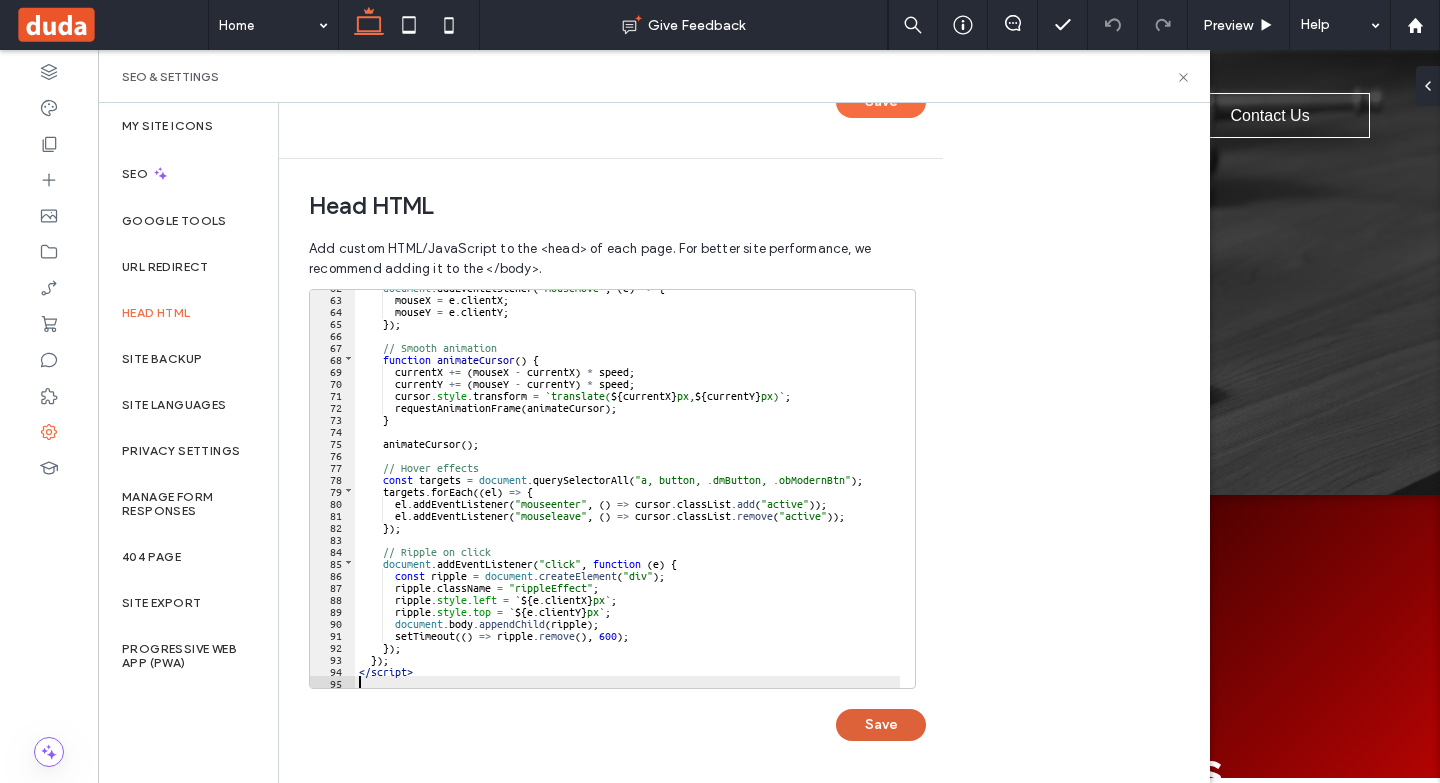 click on "Save" at bounding box center [881, 725] 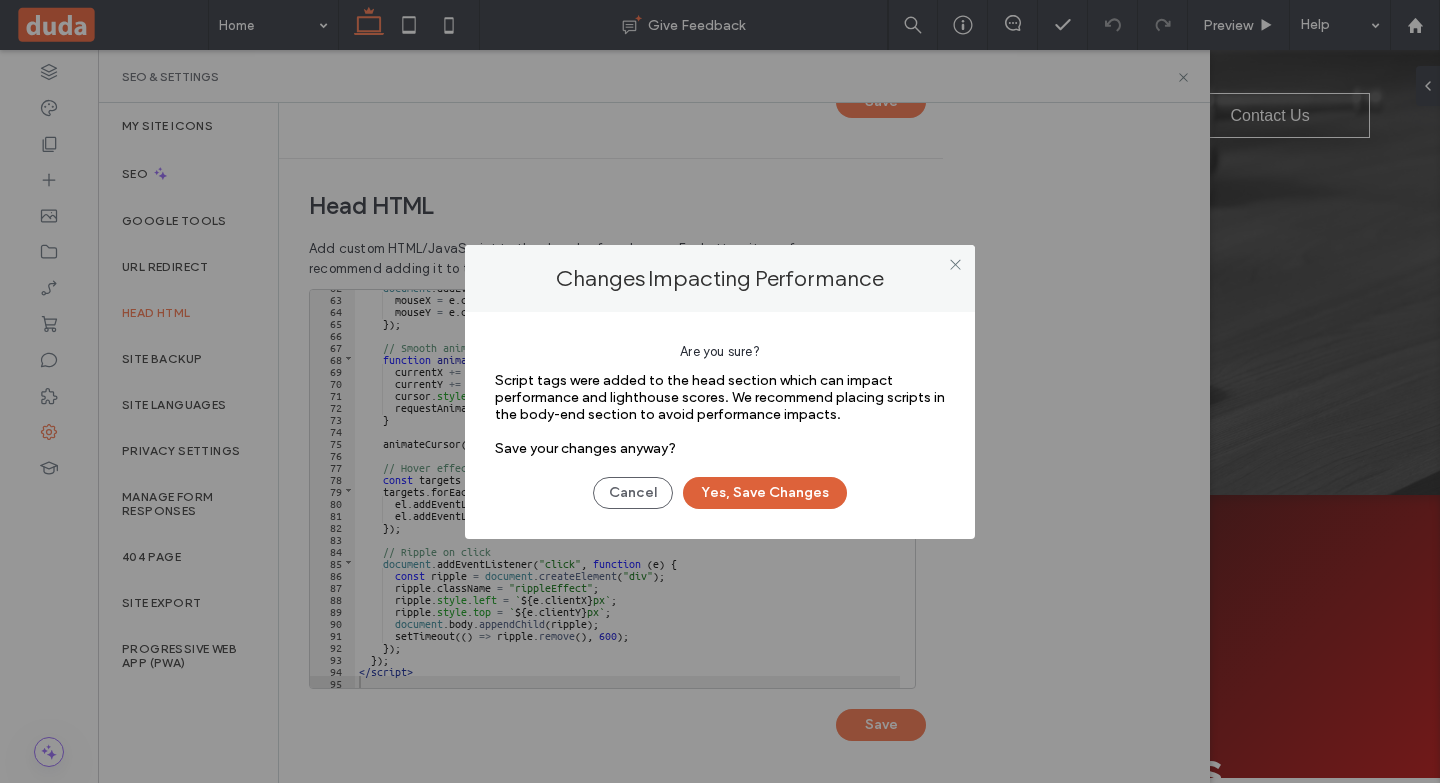 click on "Yes, Save Changes" at bounding box center [765, 493] 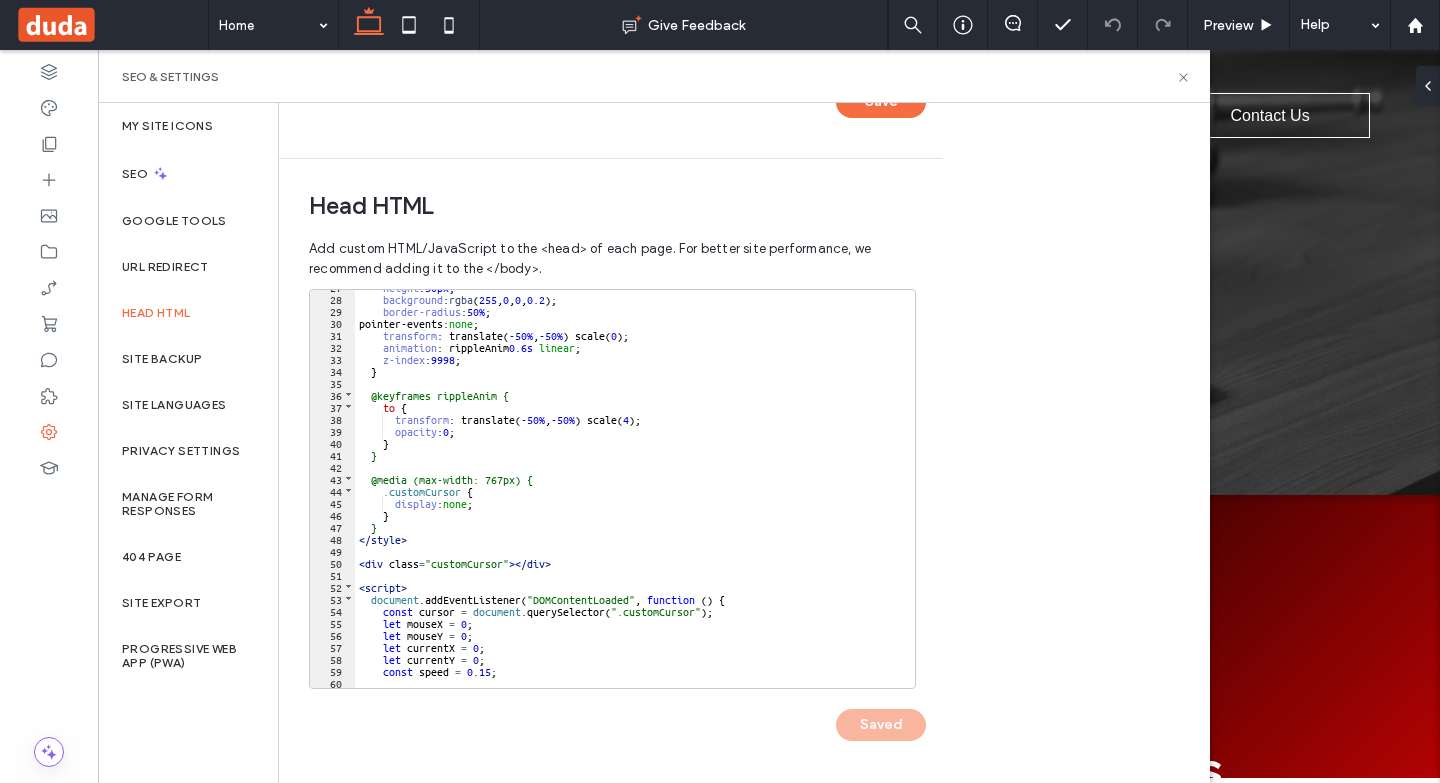 scroll, scrollTop: 142, scrollLeft: 0, axis: vertical 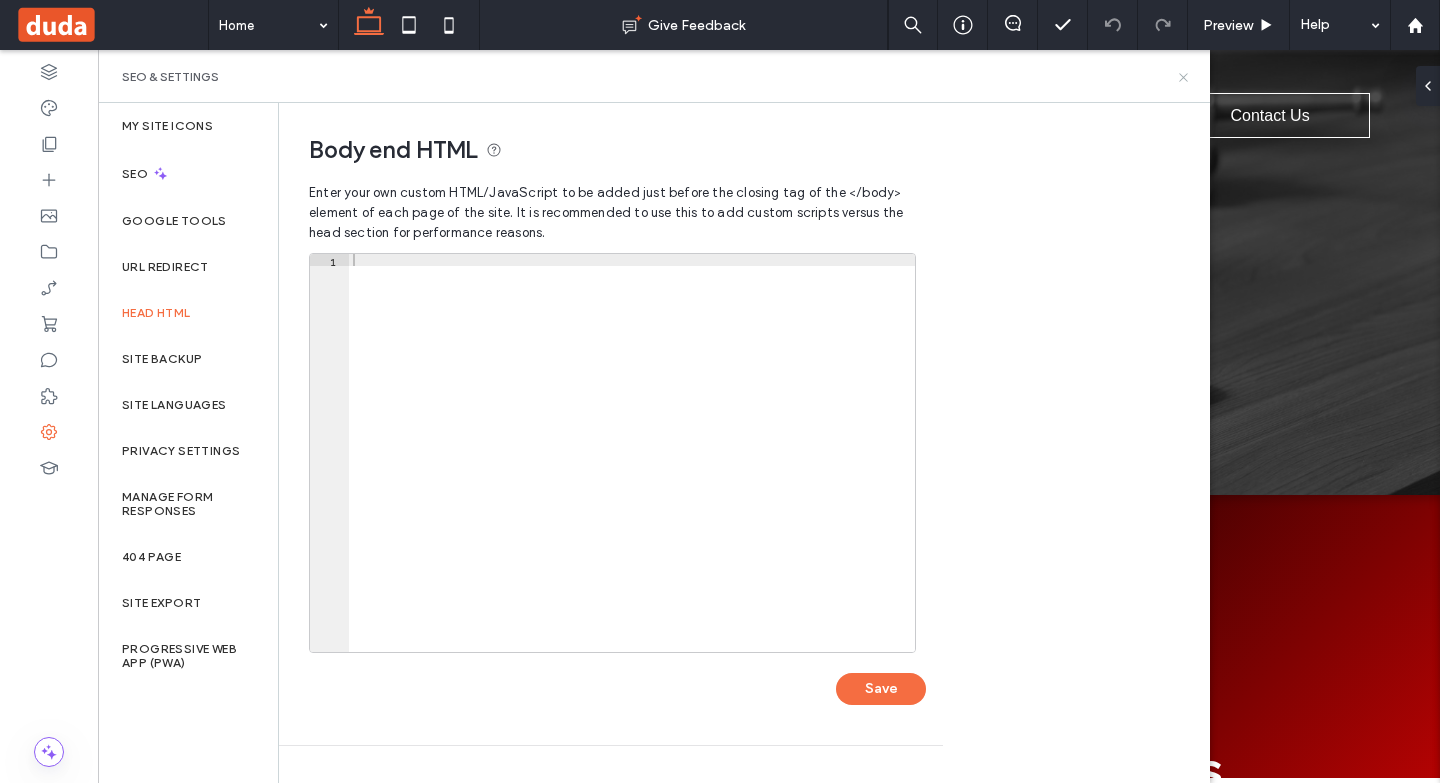 click 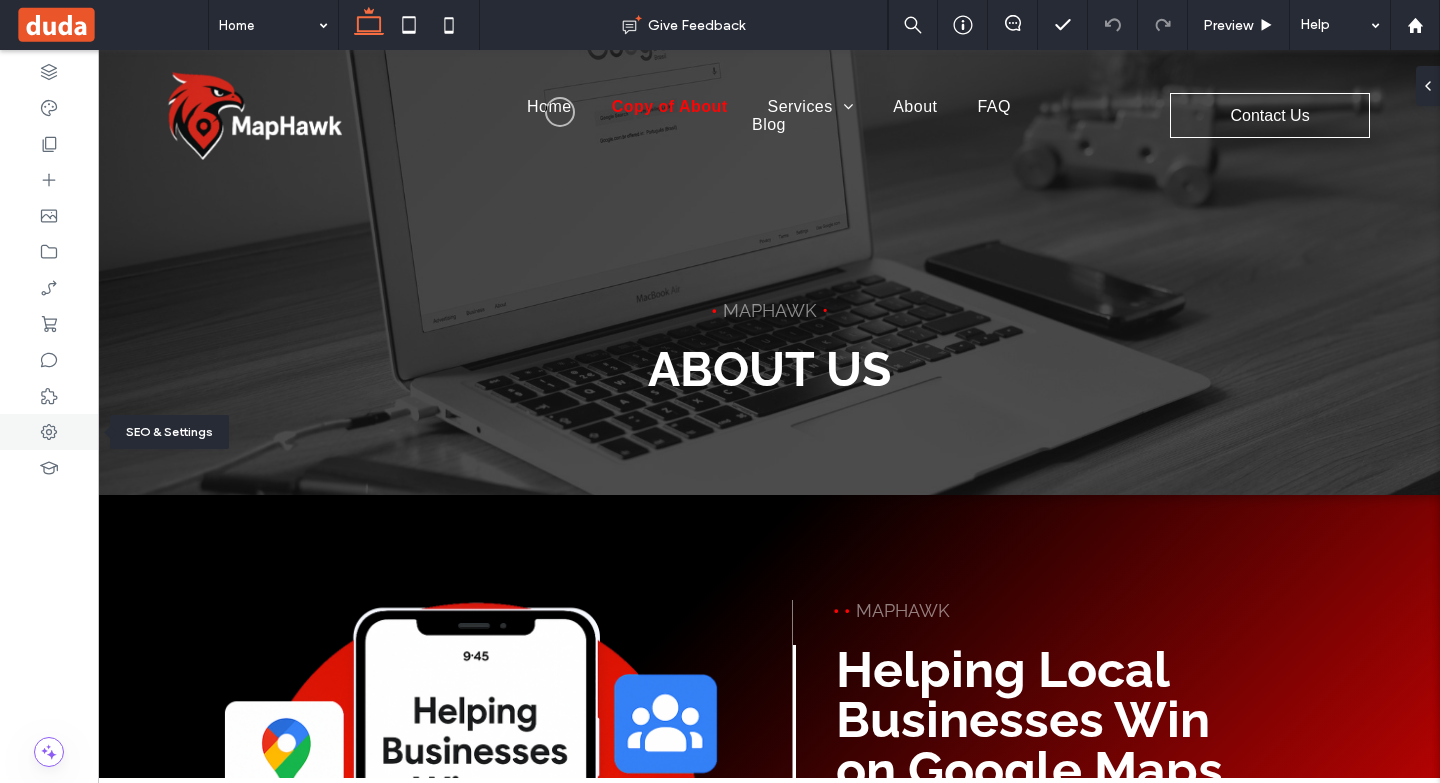 click 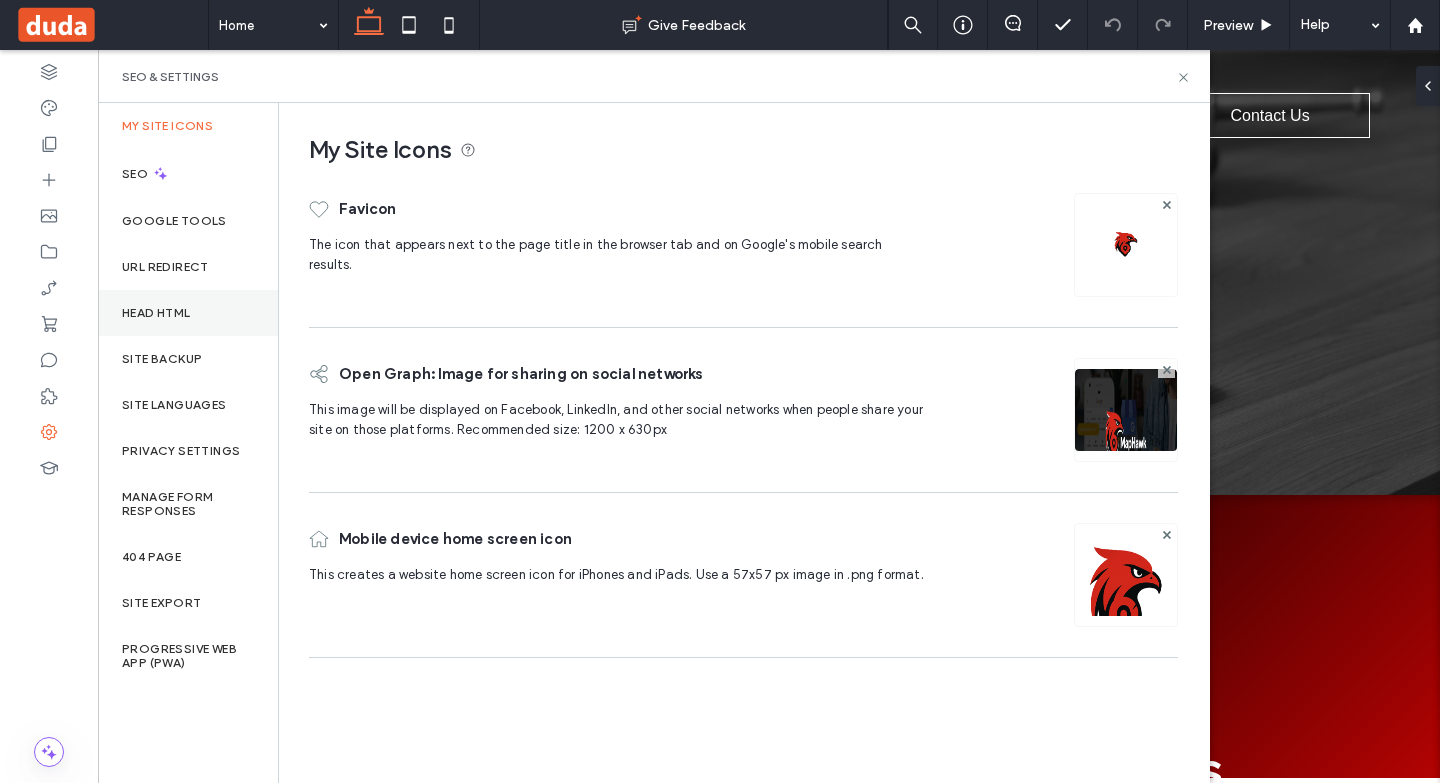 click on "Head HTML" at bounding box center [156, 313] 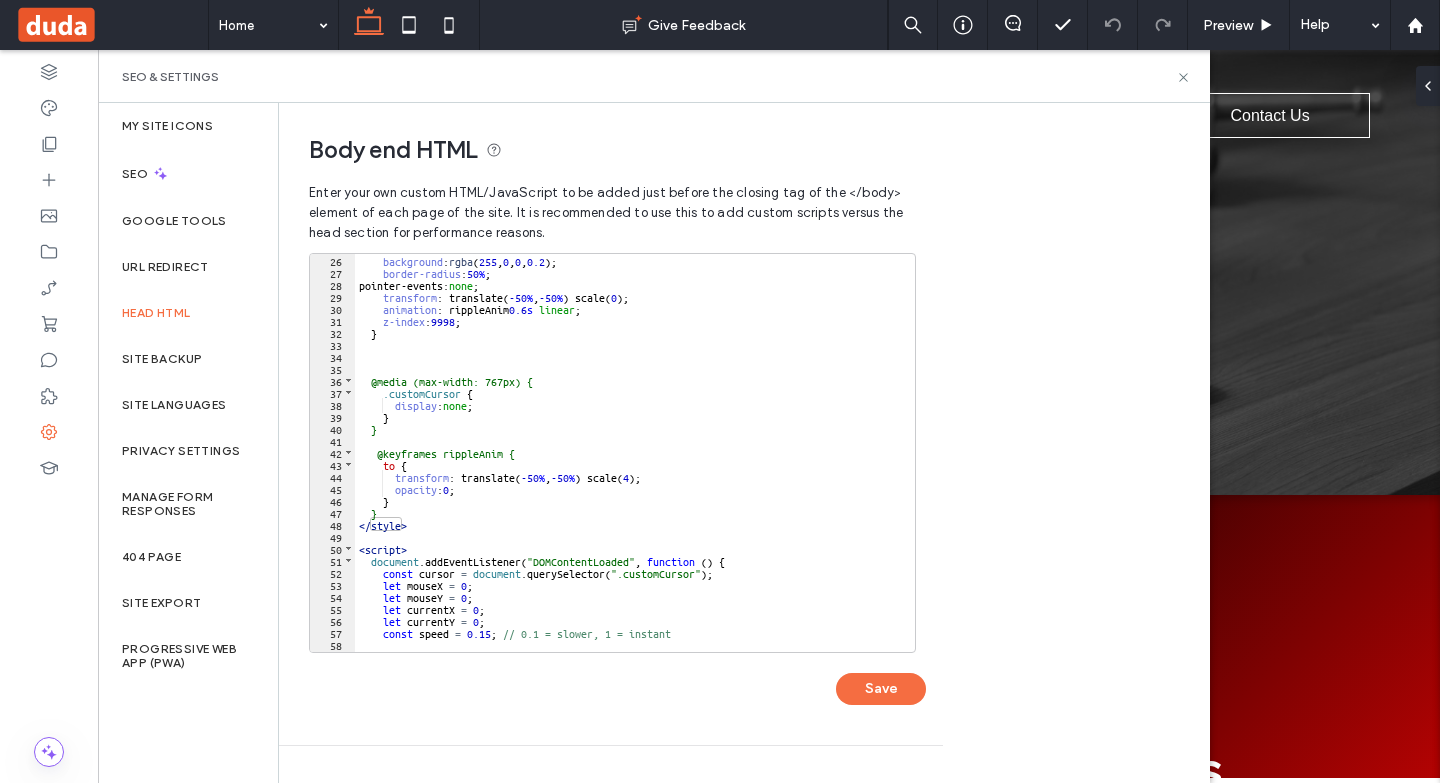 scroll, scrollTop: 600, scrollLeft: 0, axis: vertical 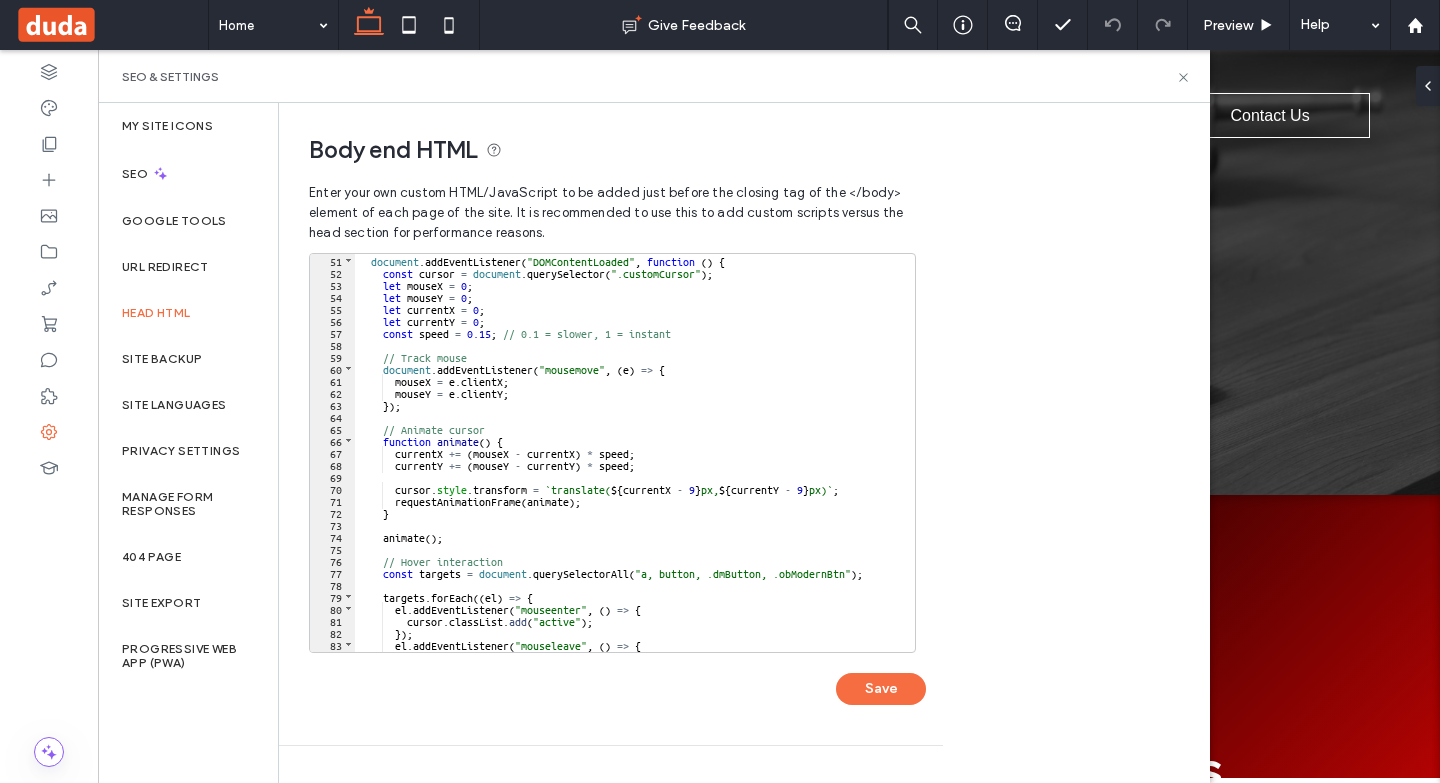 click on "document . addEventListener ( "DOMContentLoaded" ,   function   ( )   {      const   cursor   =   document . querySelector ( ".customCursor" ) ;      let   mouseX   =   0 ;      let   mouseY   =   0 ;      let   currentX   =   0 ;      let   currentY   =   0 ;      const   speed   =   0.15 ;   // 0.1 = slower, 1 = instant      // Track mouse      document . addEventListener ( "mousemove" ,   ( e )   =>   {         mouseX   =   e . clientX ;         mouseY   =   e . clientY ;      }) ;      // Animate cursor      function   animate ( )   {         currentX   +=   ( mouseX   -   currentX )   *   speed ;         currentY   +=   ( mouseY   -   currentY )   *   speed ;         cursor . style . transform   =   ` translate( ${ currentX   -   9 } px,  ${ currentY   -   9 } px) ` ;         requestAnimationFrame ( animate ) ;      }      animate ( ) ;      // Hover interaction      const   targets   =   document . querySelectorAll ( "a, button, .dmButton, .obModernBtn" ) ;      targets . forEach (( el )   =>   {" at bounding box center [627, 465] 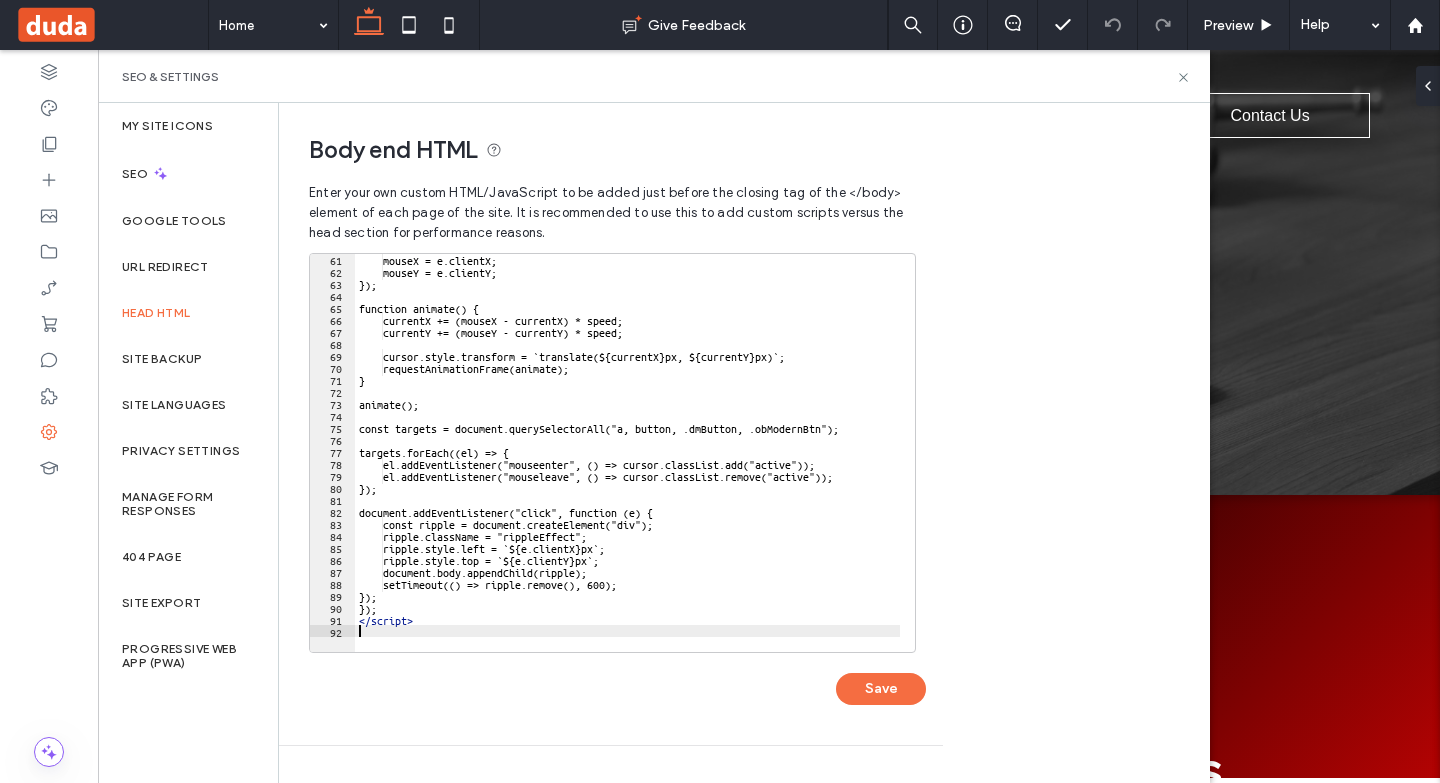 scroll, scrollTop: 721, scrollLeft: 0, axis: vertical 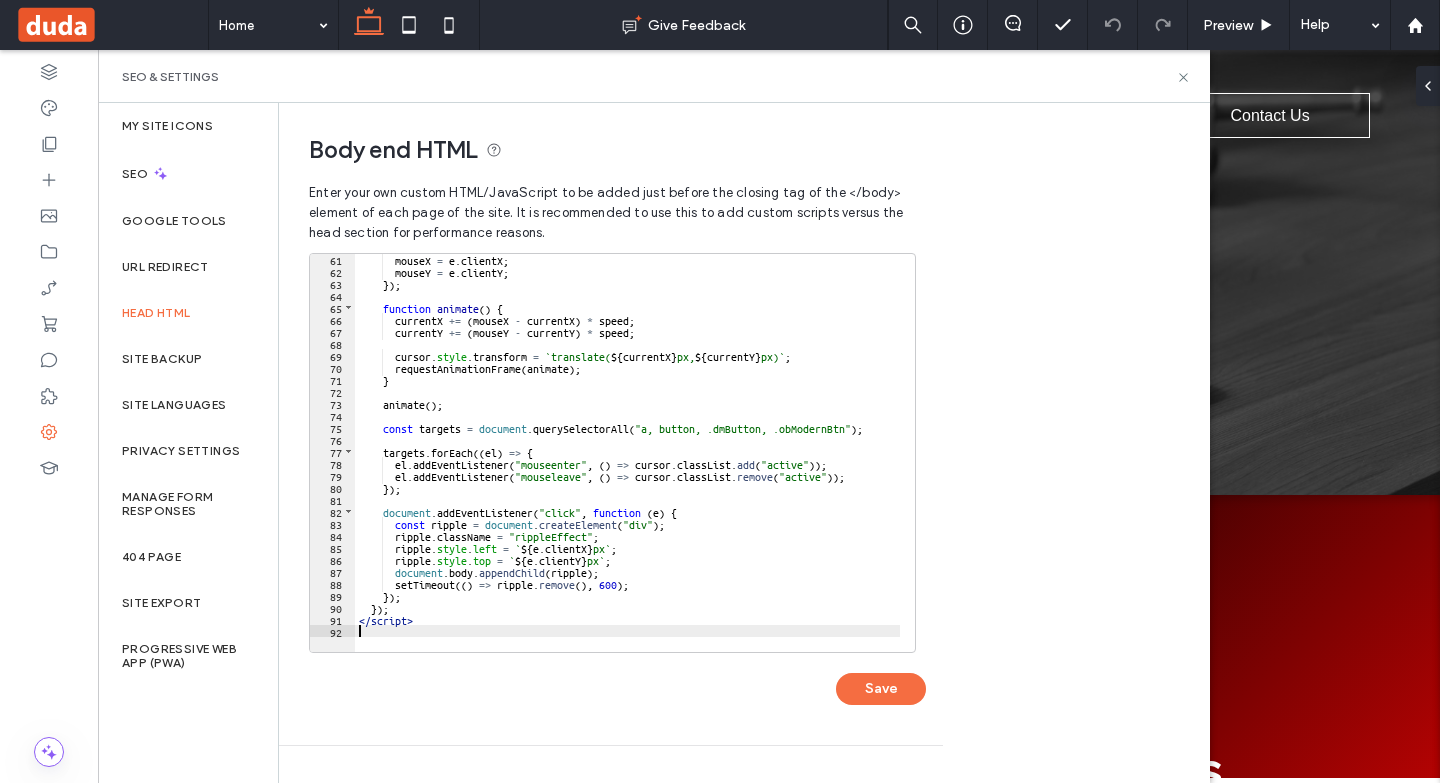 click on "mouseX   =   e . clientX ;         mouseY   =   e . clientY ;      }) ;      function   animate ( )   {         currentX   +=   ( mouseX   -   currentX )   *   speed ;         currentY   +=   ( mouseY   -   currentY )   *   speed ;         cursor . style . transform   =   ` translate( ${ currentX } px,  ${ currentY } px) ` ;         requestAnimationFrame ( animate ) ;      }      animate ( ) ;      const   targets   =   document . querySelectorAll ( "a, button, .dmButton, .obModernBtn" ) ;      targets . forEach (( el )   =>   {         el . addEventListener ( "mouseenter" ,   ( )   =>   cursor . classList . add ( "active" )) ;         el . addEventListener ( "mouseleave" ,   ( )   =>   cursor . classList . remove ( "active" )) ;      }) ;      document . addEventListener ( "click" ,   function   ( e )   {         const   ripple   =   document . createElement ( "div" ) ;         ripple . className   =   "rippleEffect" ;         ripple . style . left   =   ` ${ e . clientX } px ` ;         ripple . ." at bounding box center [671, 456] 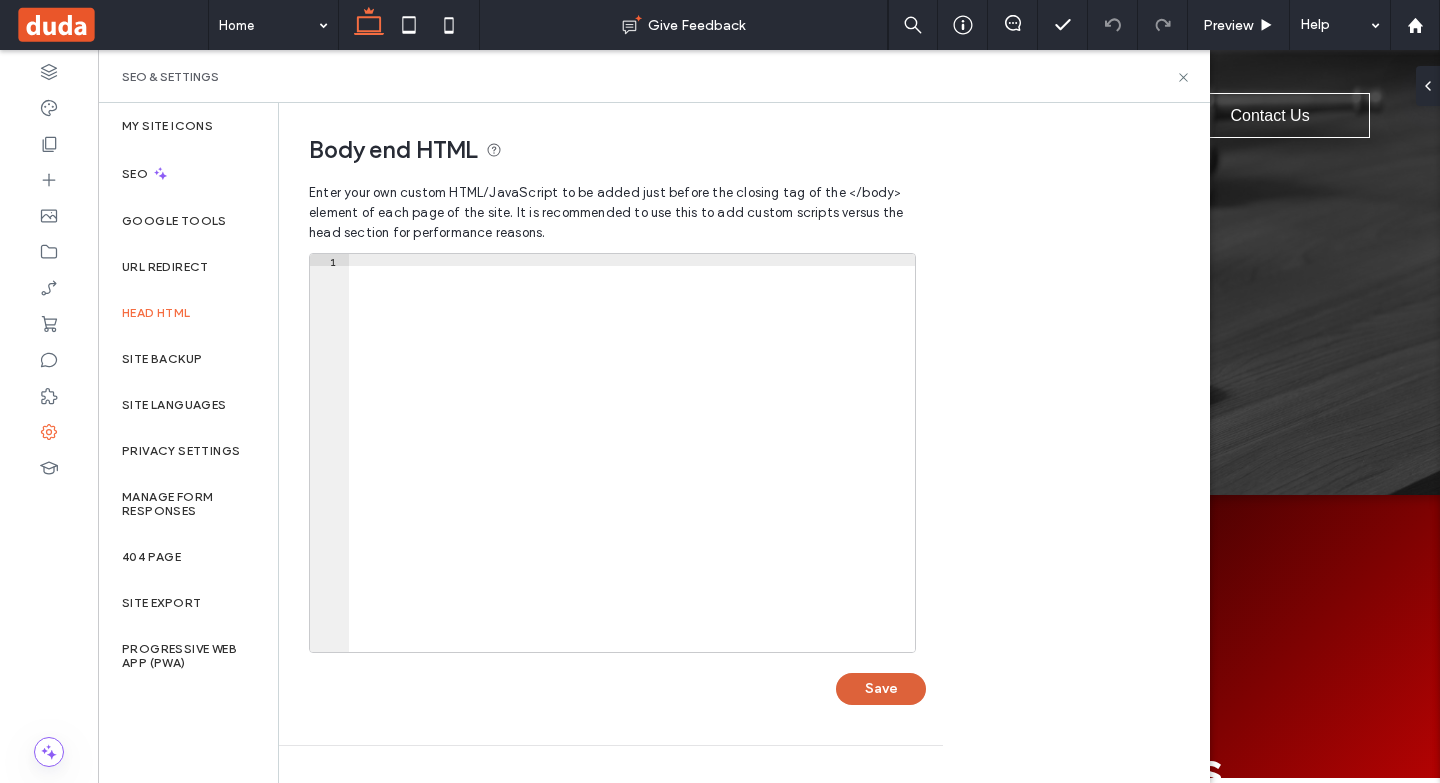 click on "Save" at bounding box center (881, 689) 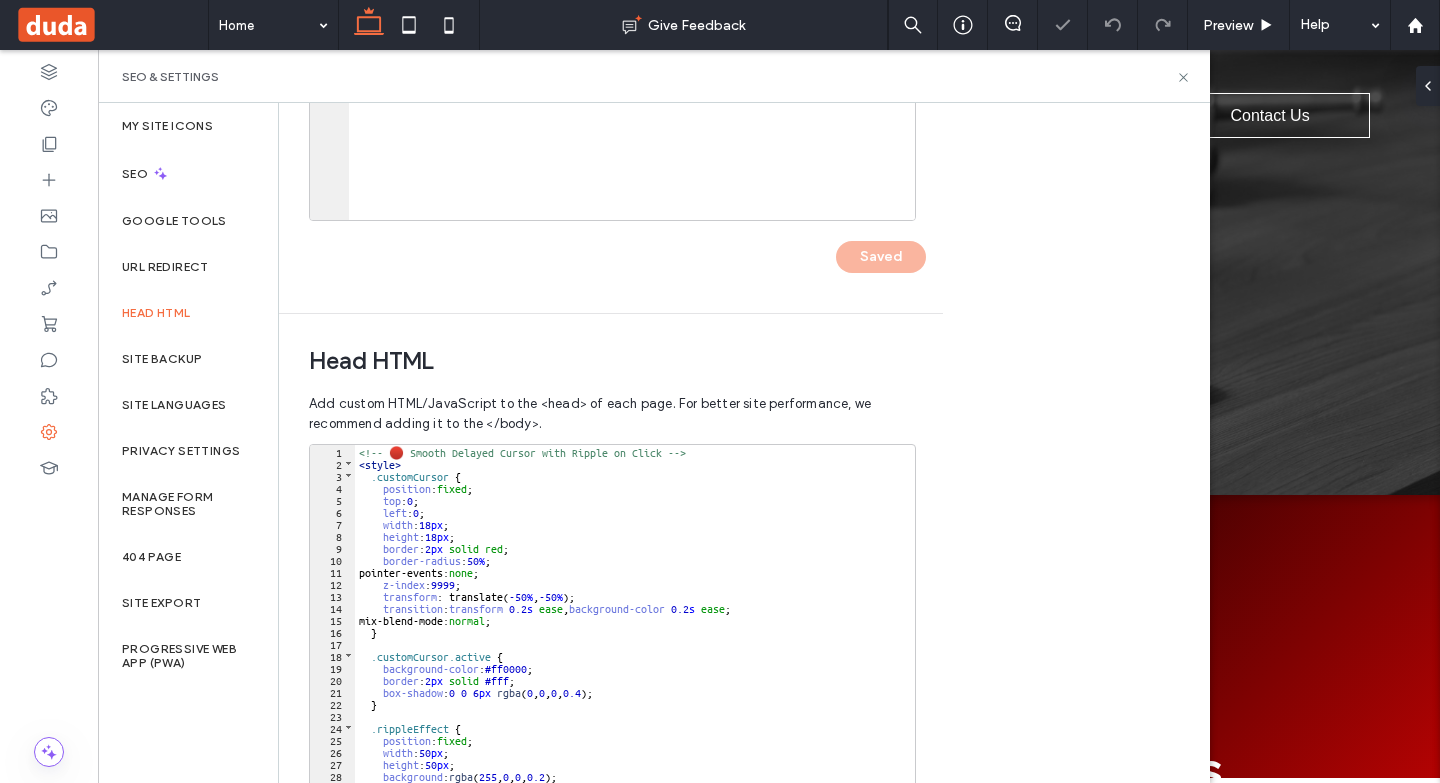 scroll, scrollTop: 500, scrollLeft: 0, axis: vertical 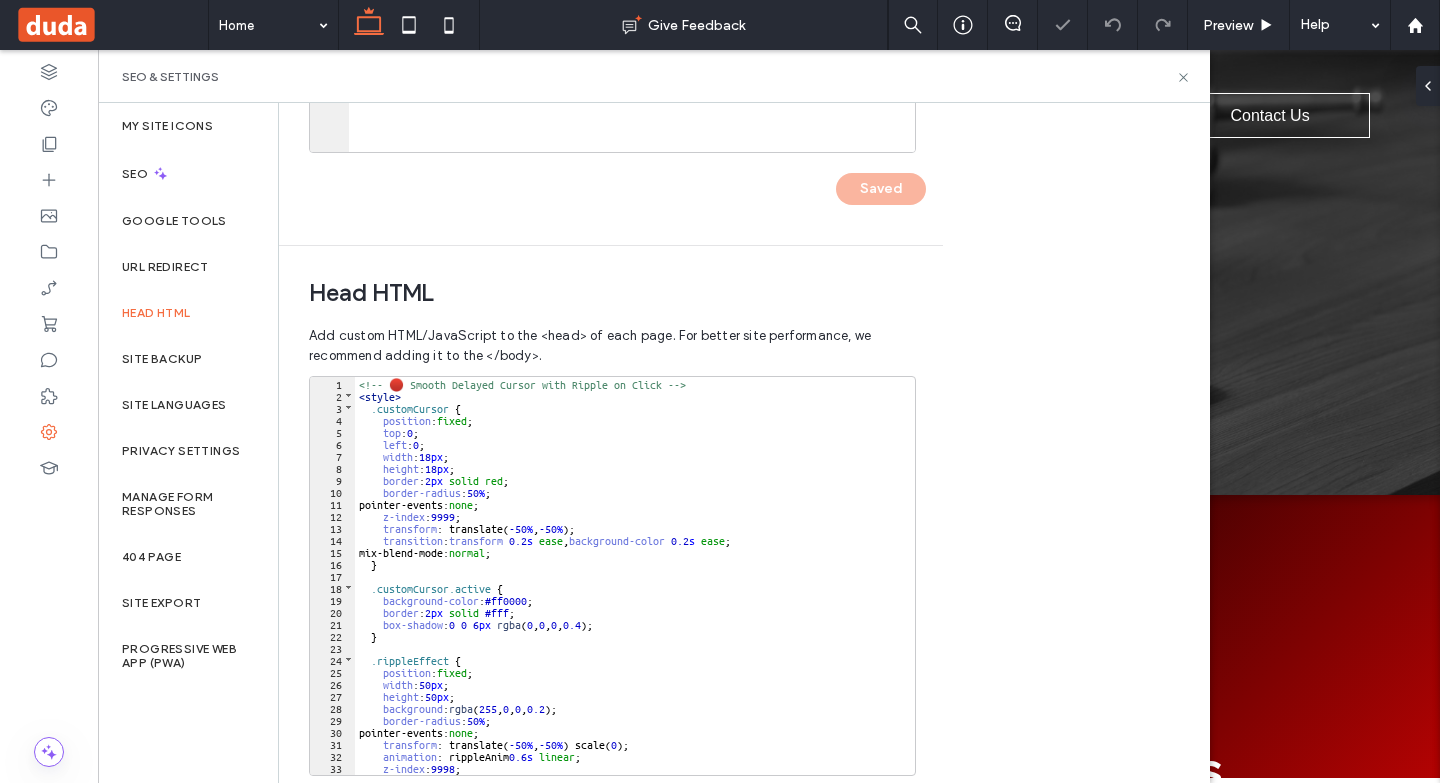 click on "<!-- 🔴 Smooth Delayed Cursor with Ripple on Click --> < style >    .customCursor   {      position :  fixed ;      top :  0 ;      left :  0 ;      width :  18 px ;      height :  18 px ;      border :  2 px   solid   red ;      border-radius :  50 % ;     pointer-events:  none ;      z-index :  9999 ;      transform : translate( -50 % ,  -50 % );      transition :  transform   0.2 s   ease ,  background-color   0.2 s   ease ;     mix-blend-mode:  normal ;    }    .customCursor.active   {      background-color :  #ff0000 ;      border :  2 px   solid   #fff ;      box-shadow :  0   0   6 px   rgba ( 0 ,  0 ,  0 ,  0.4 );    }    .rippleEffect   {      position :  fixed ;      width :  50 px ;      height :  50 px ;      background :  rgba ( 255 ,  0 ,  0 ,  0.2 );      border-radius :  50 % ;     pointer-events:  none ;      transform : translate( -50 % ,  -50 % ) scale( 0 );      animation : rippleAnim  0.6 s   linear ;      z-index :  9998 ;    }" at bounding box center [627, 588] 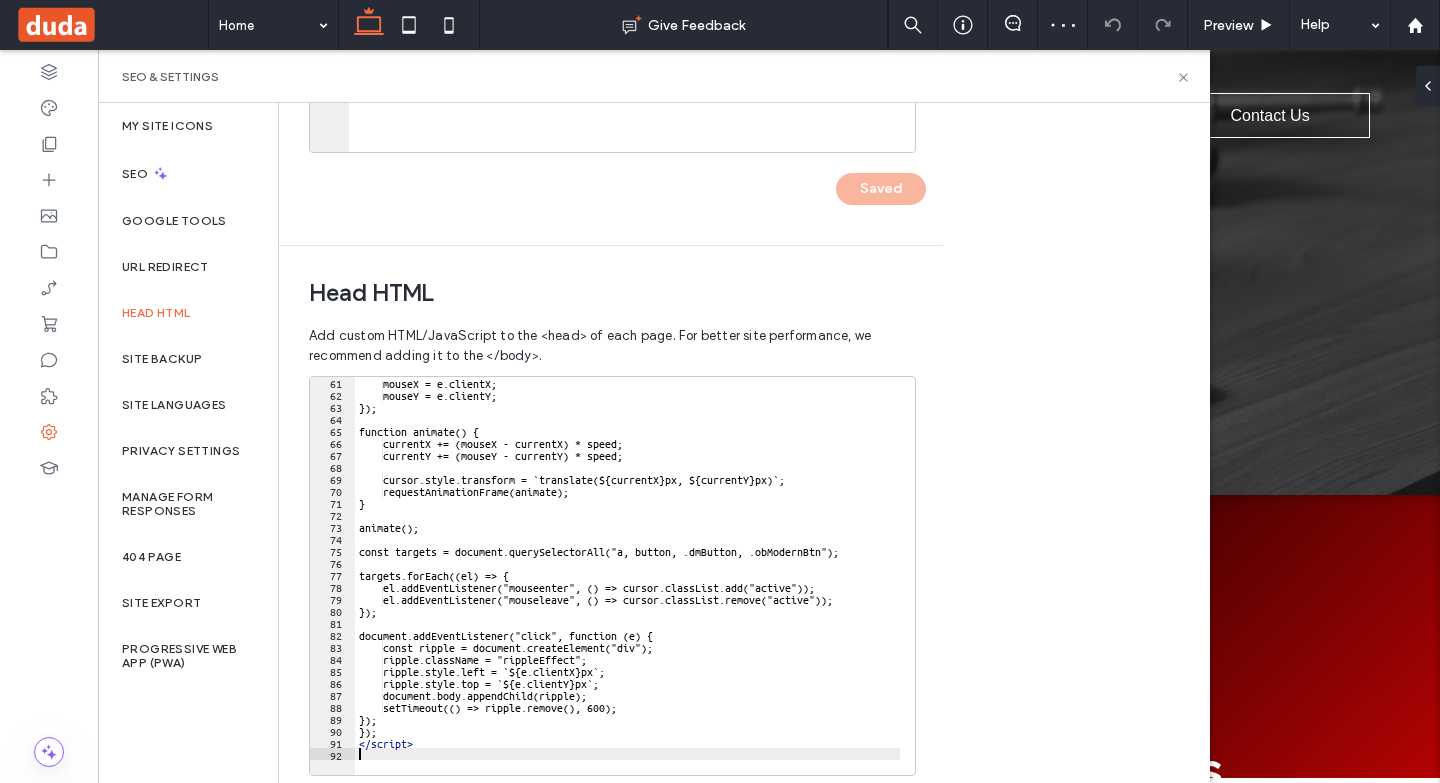 scroll, scrollTop: 721, scrollLeft: 0, axis: vertical 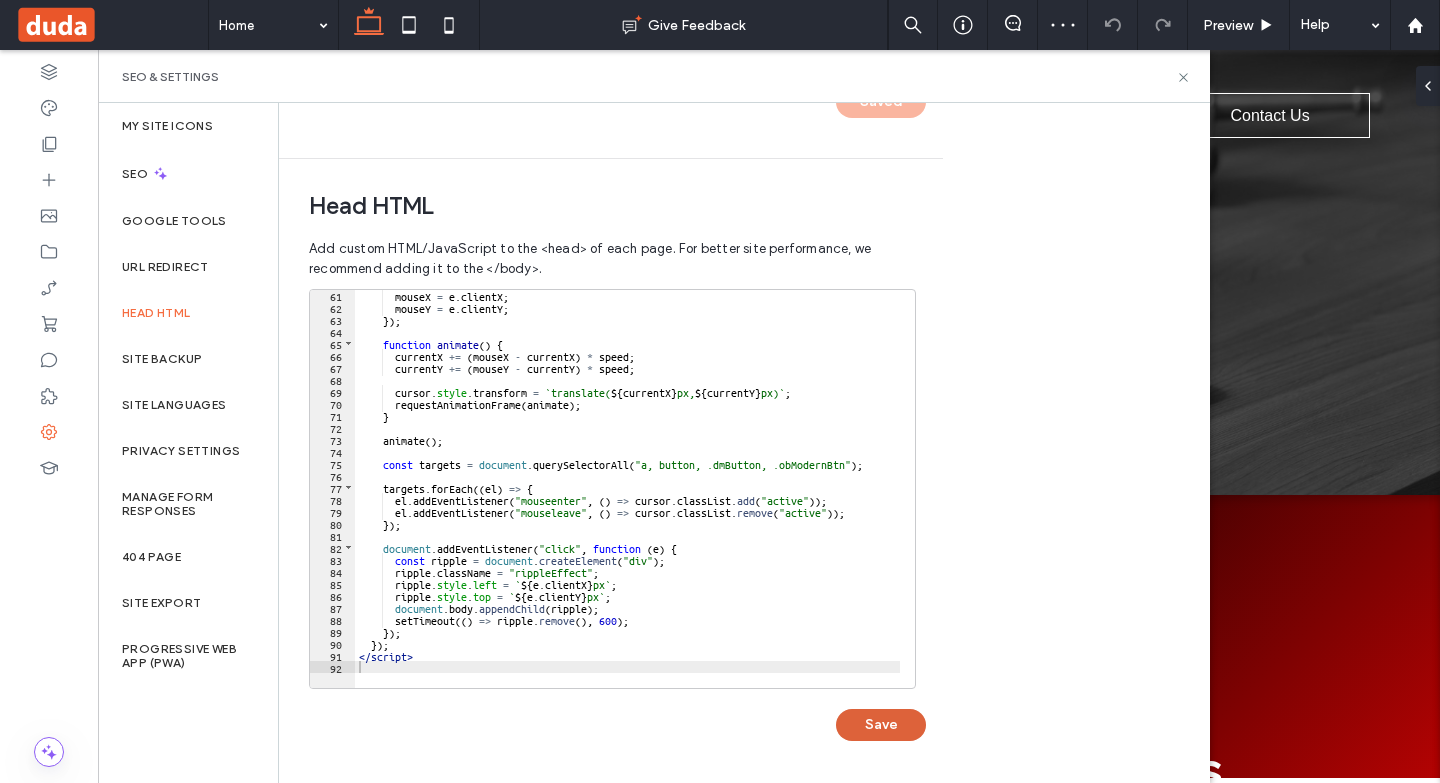 click on "Save" at bounding box center (881, 725) 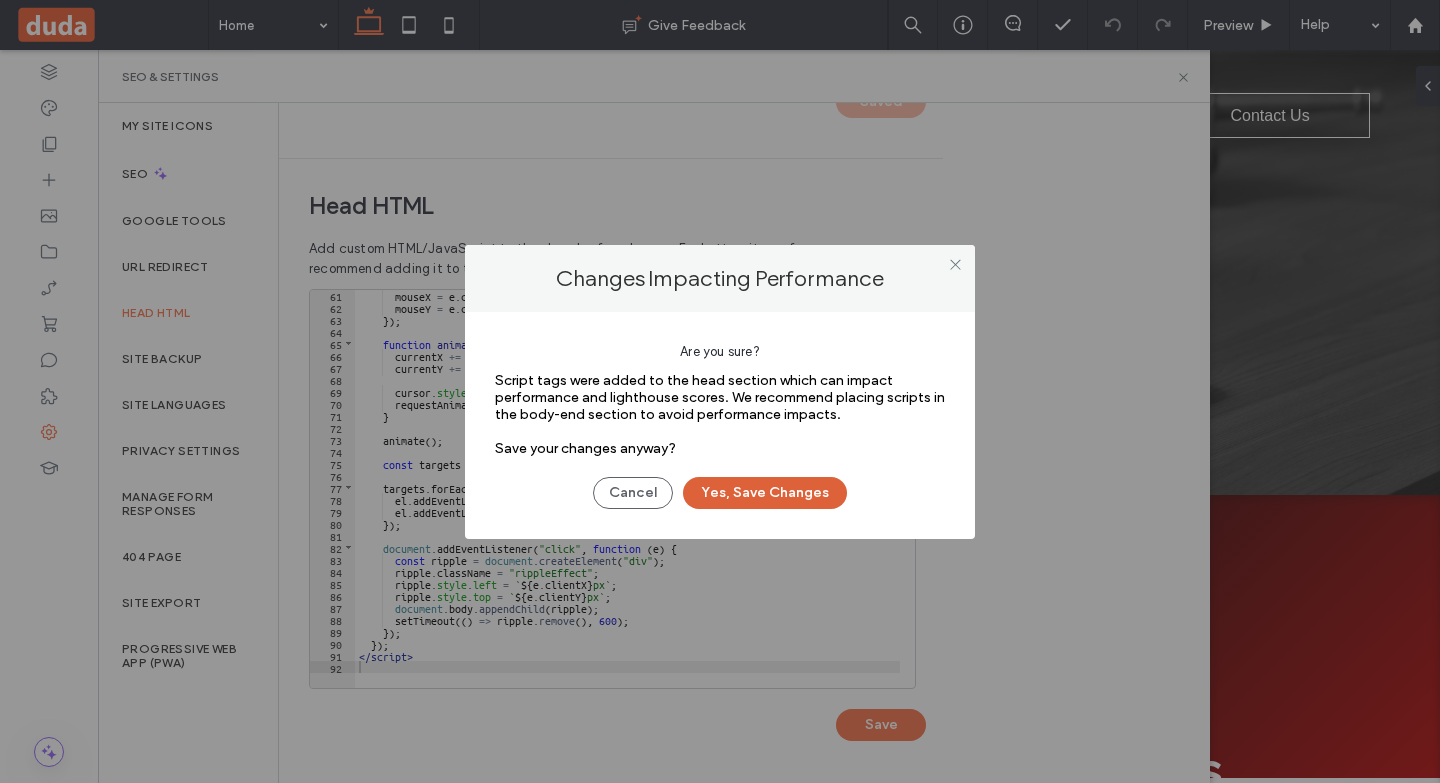 click on "Yes, Save Changes" at bounding box center [765, 493] 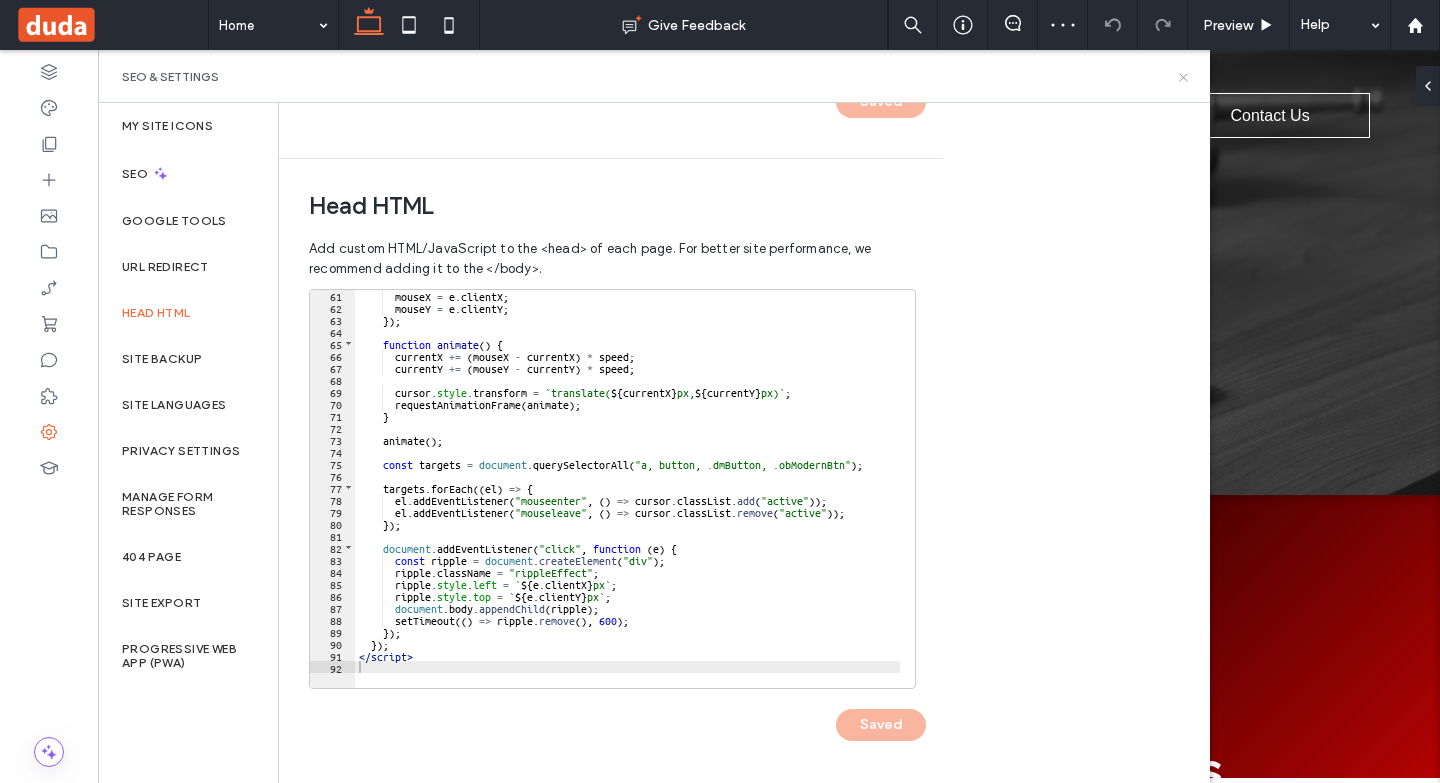 click 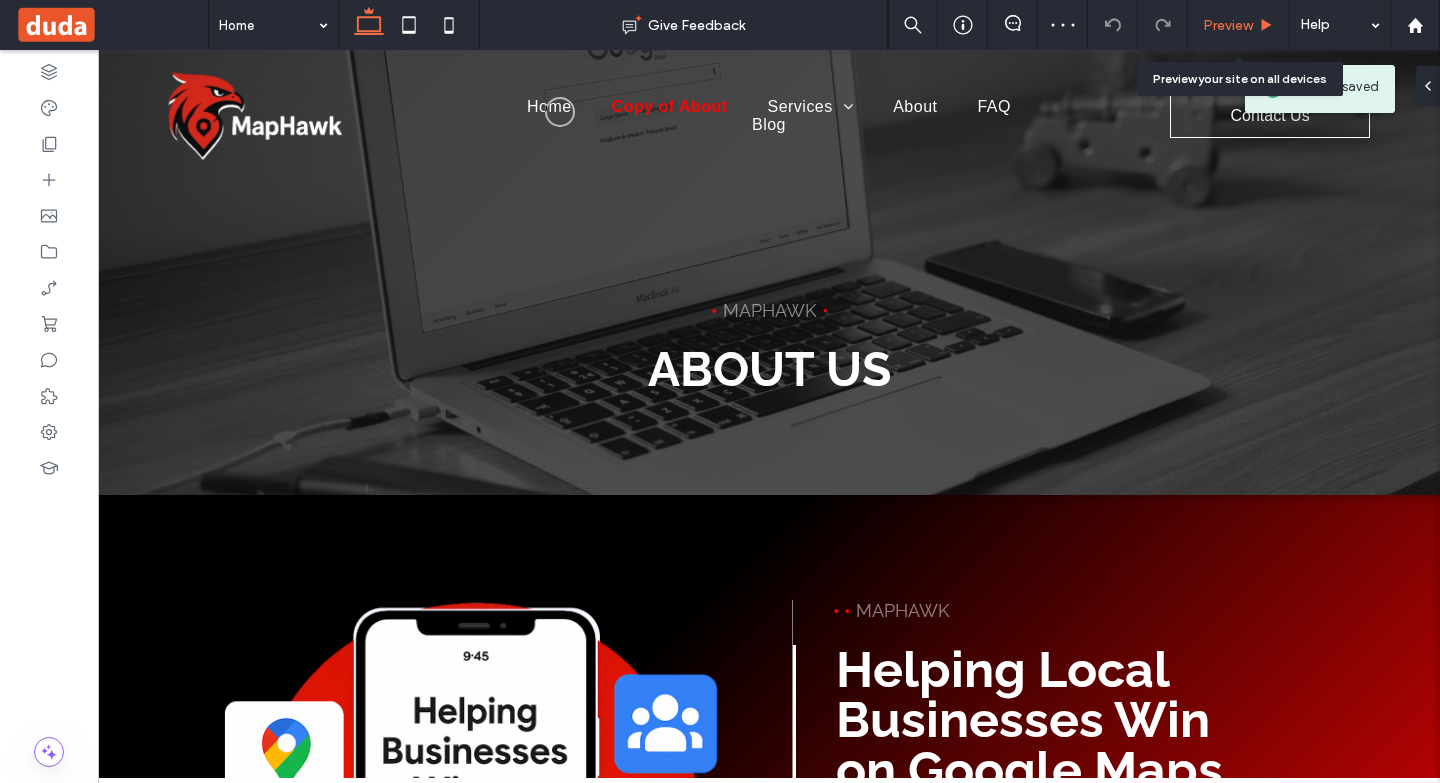 click on "Preview" at bounding box center (1228, 25) 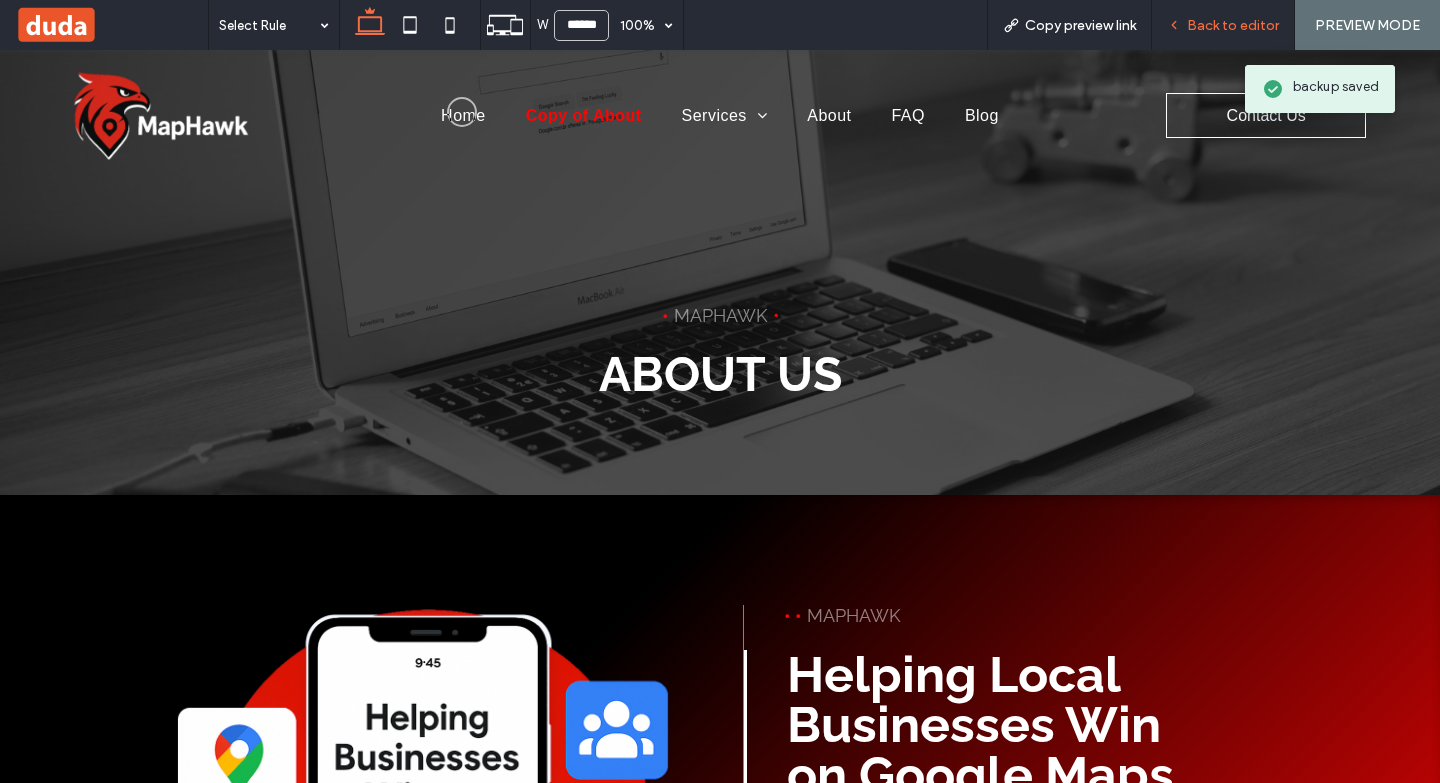 click on "Back to editor" at bounding box center (1233, 25) 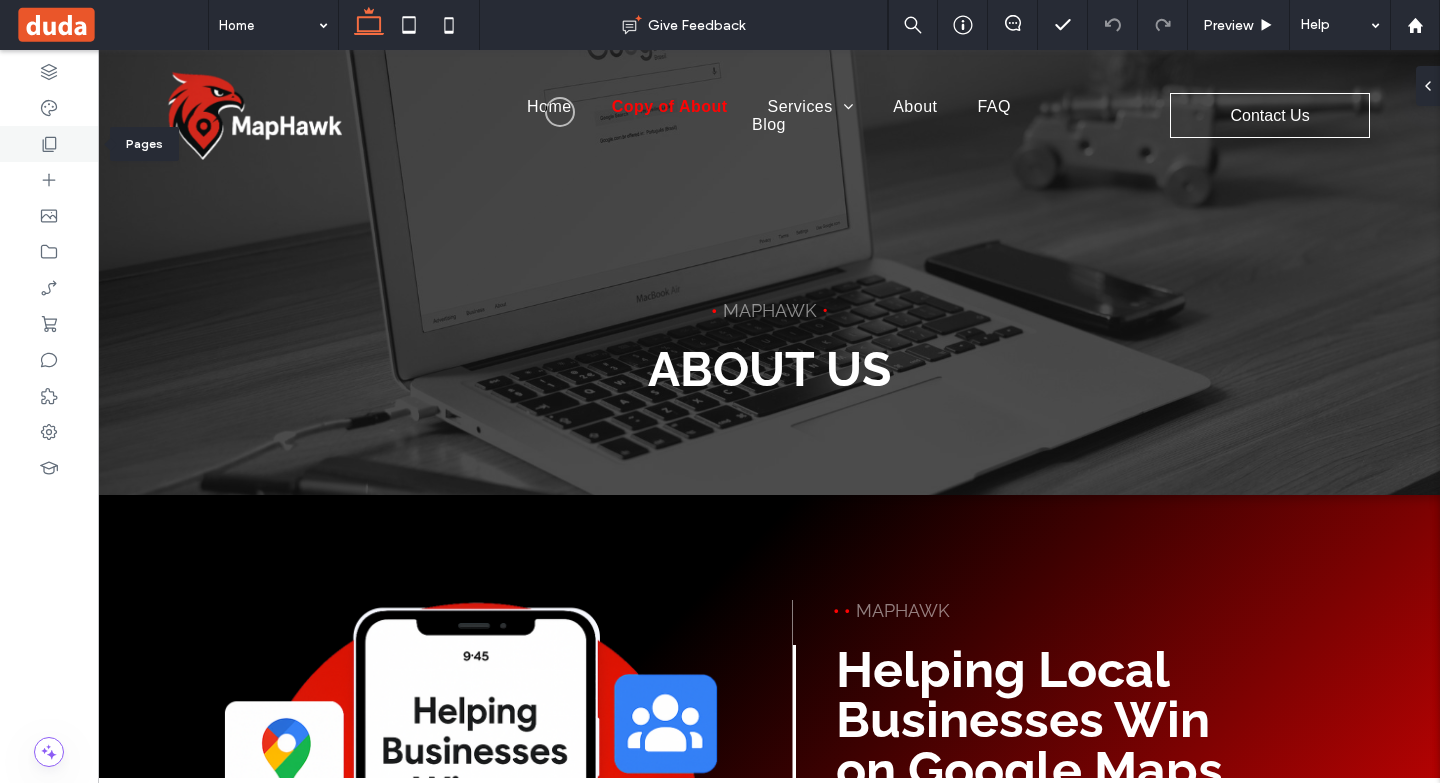 click 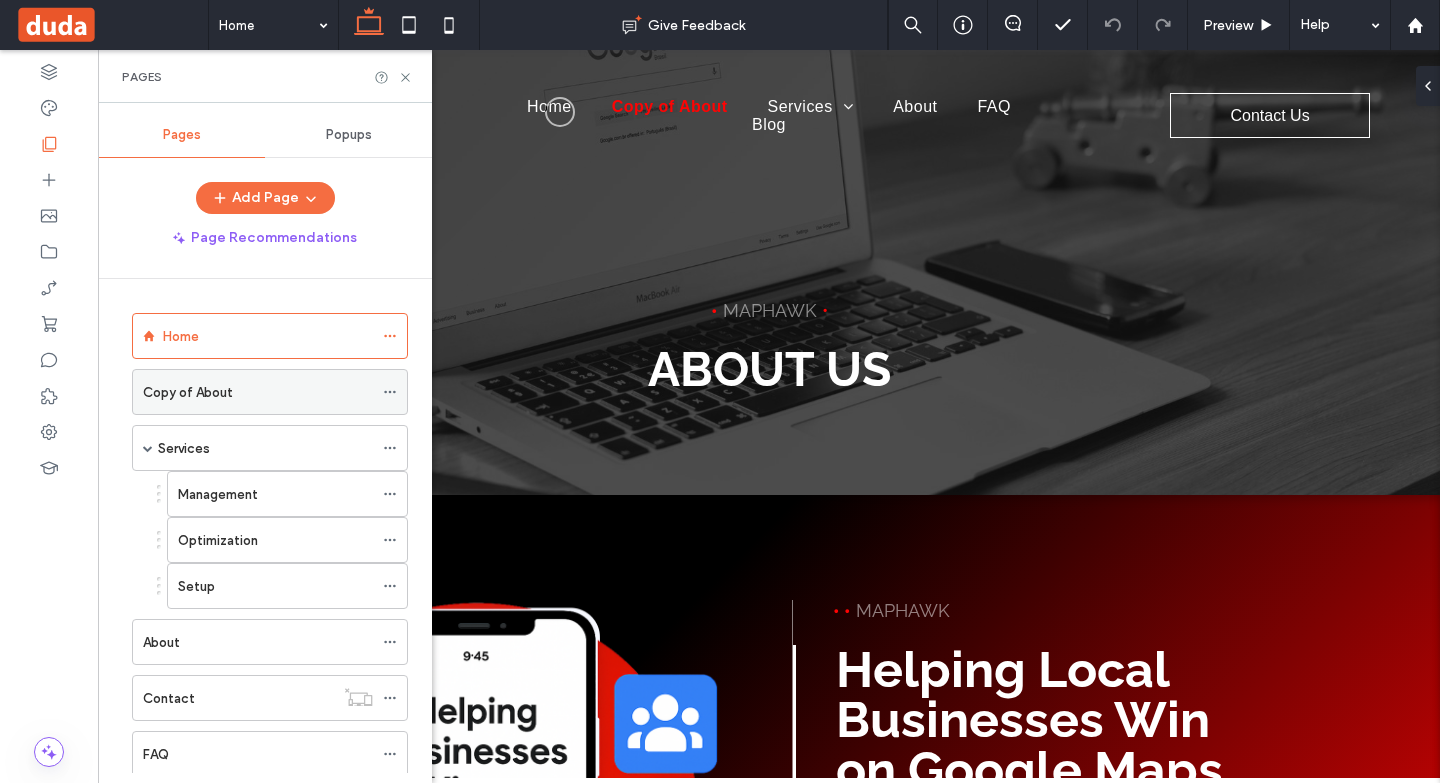 click 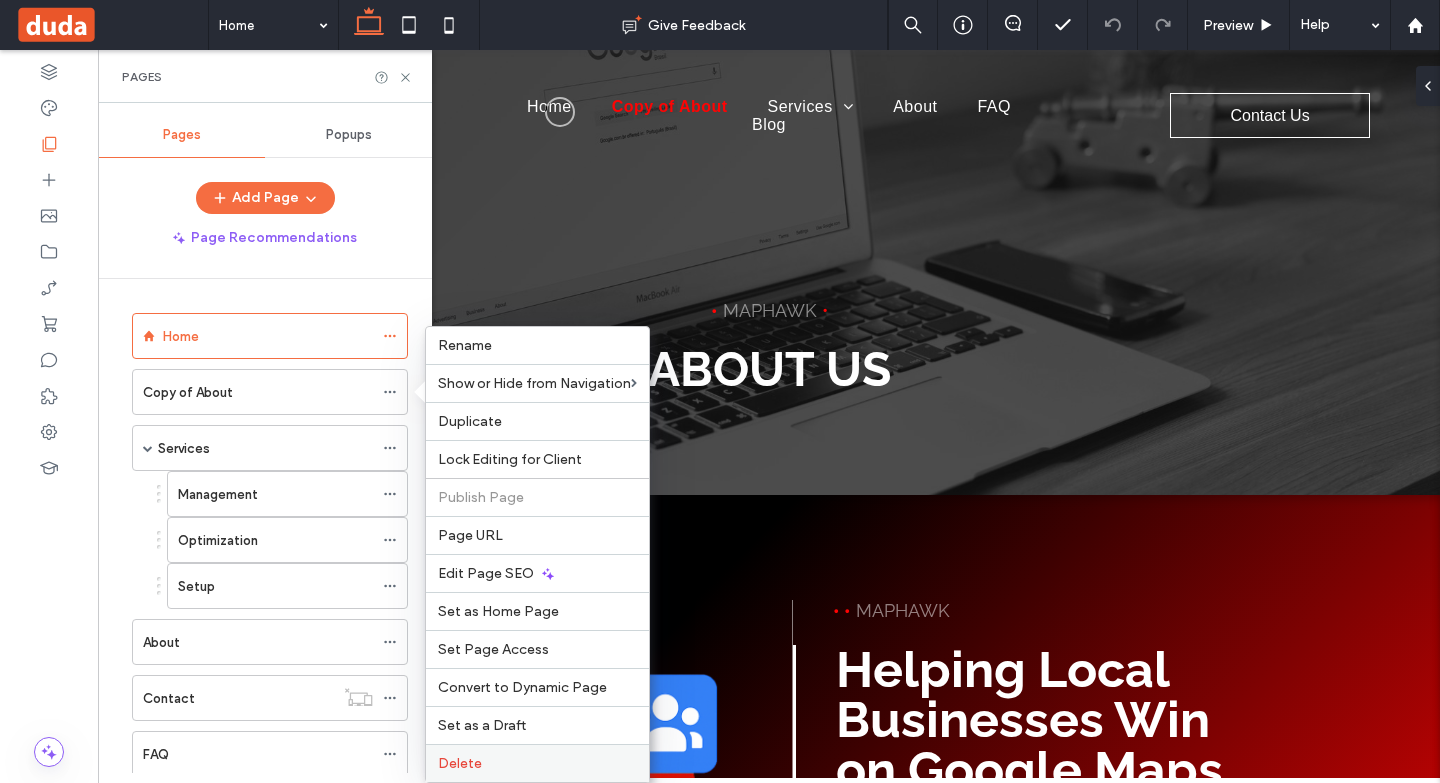 click on "Delete" at bounding box center (460, 763) 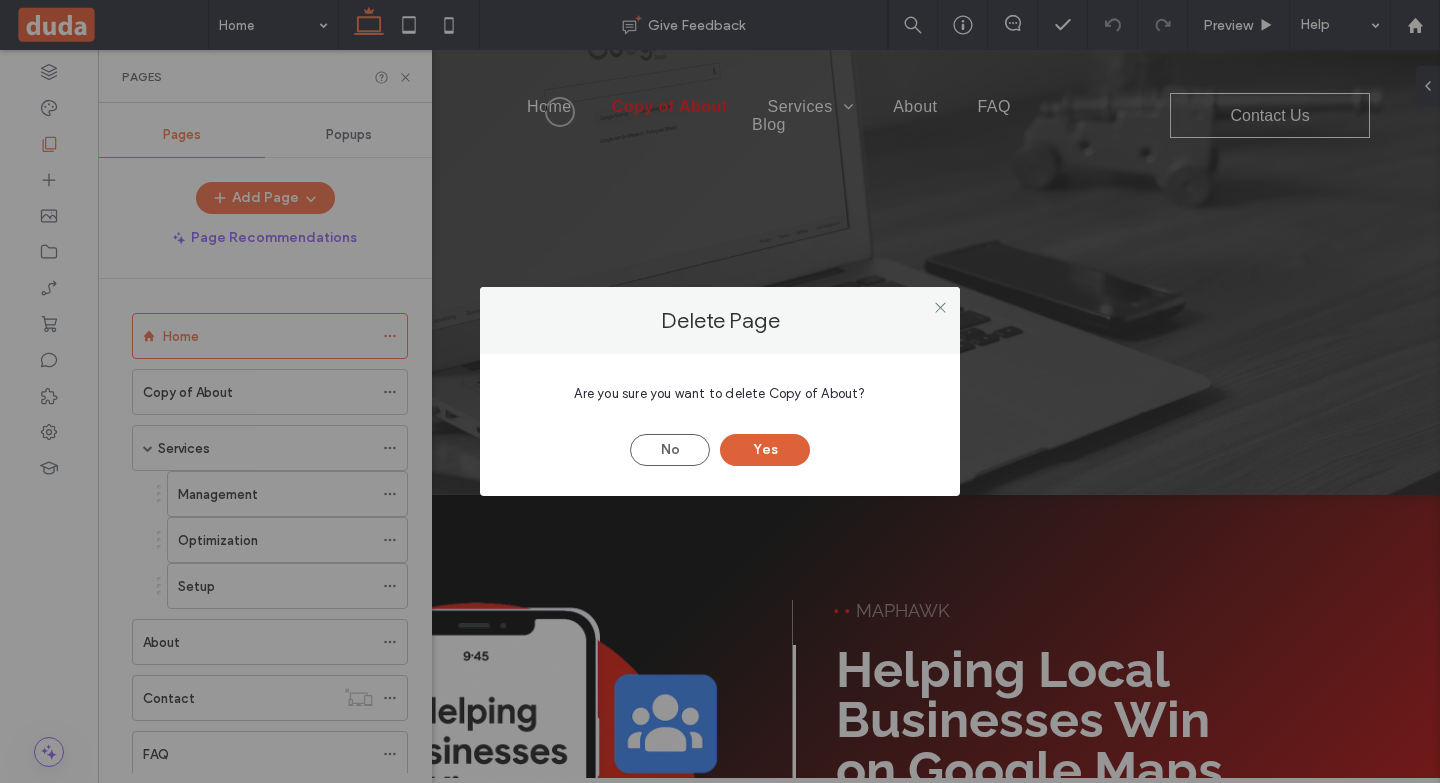 click on "Yes" at bounding box center [765, 450] 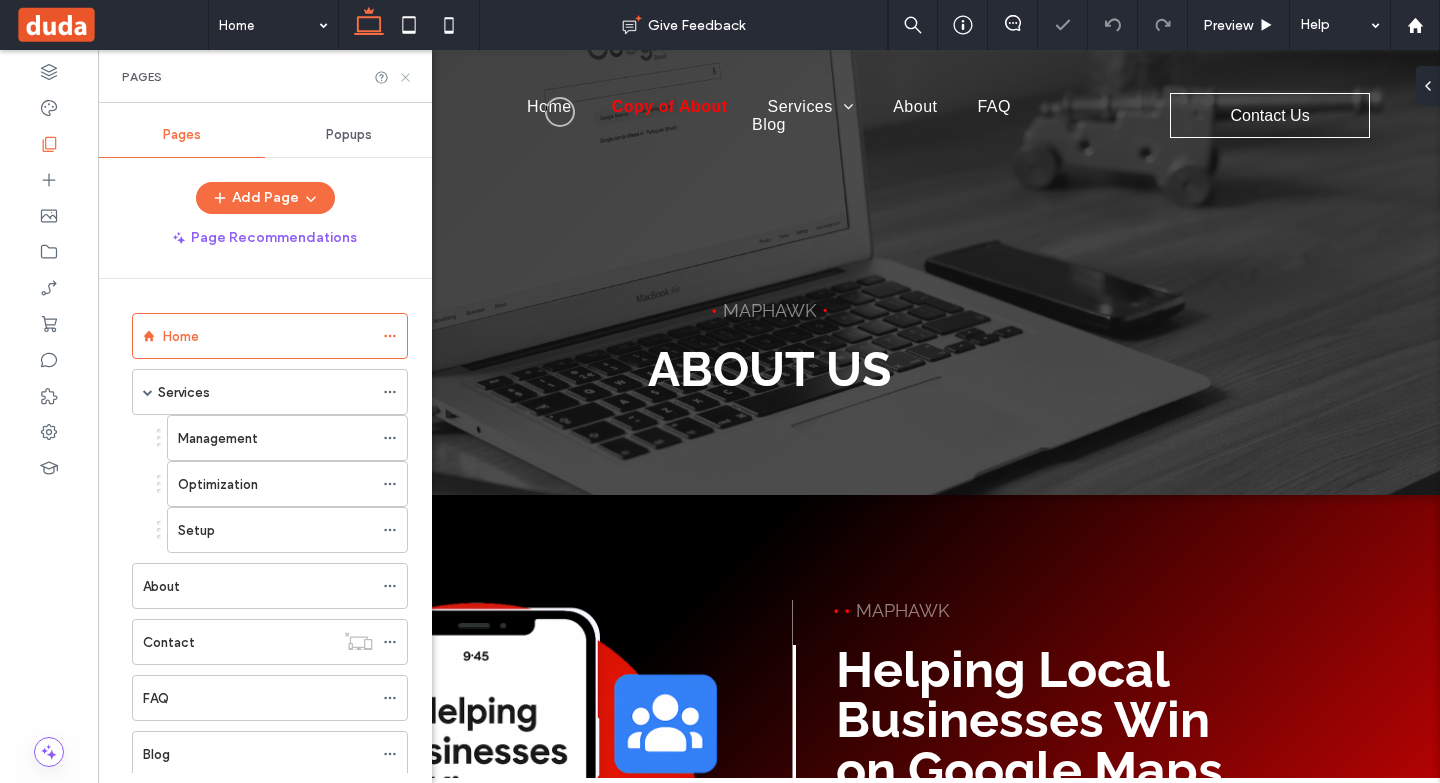 click 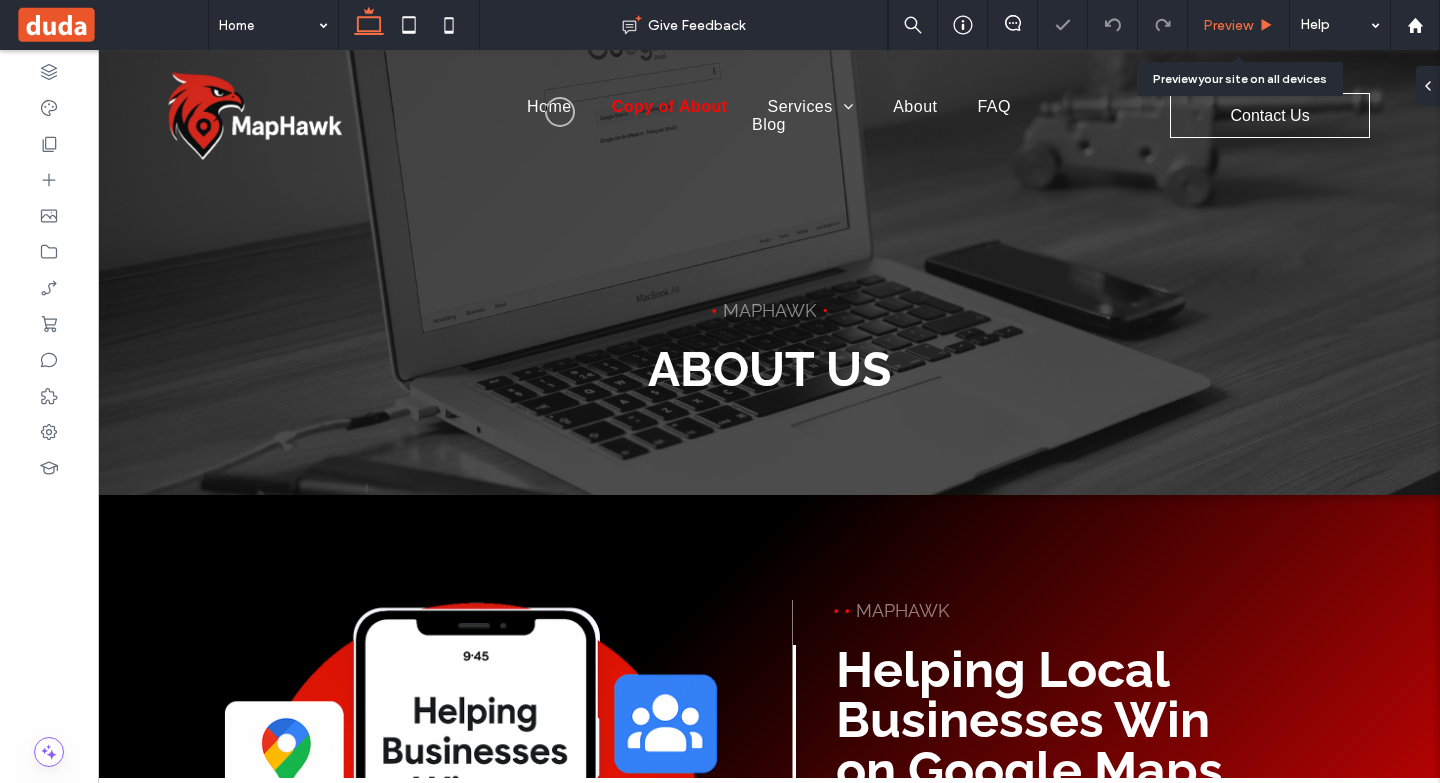 click on "Preview" at bounding box center [1239, 25] 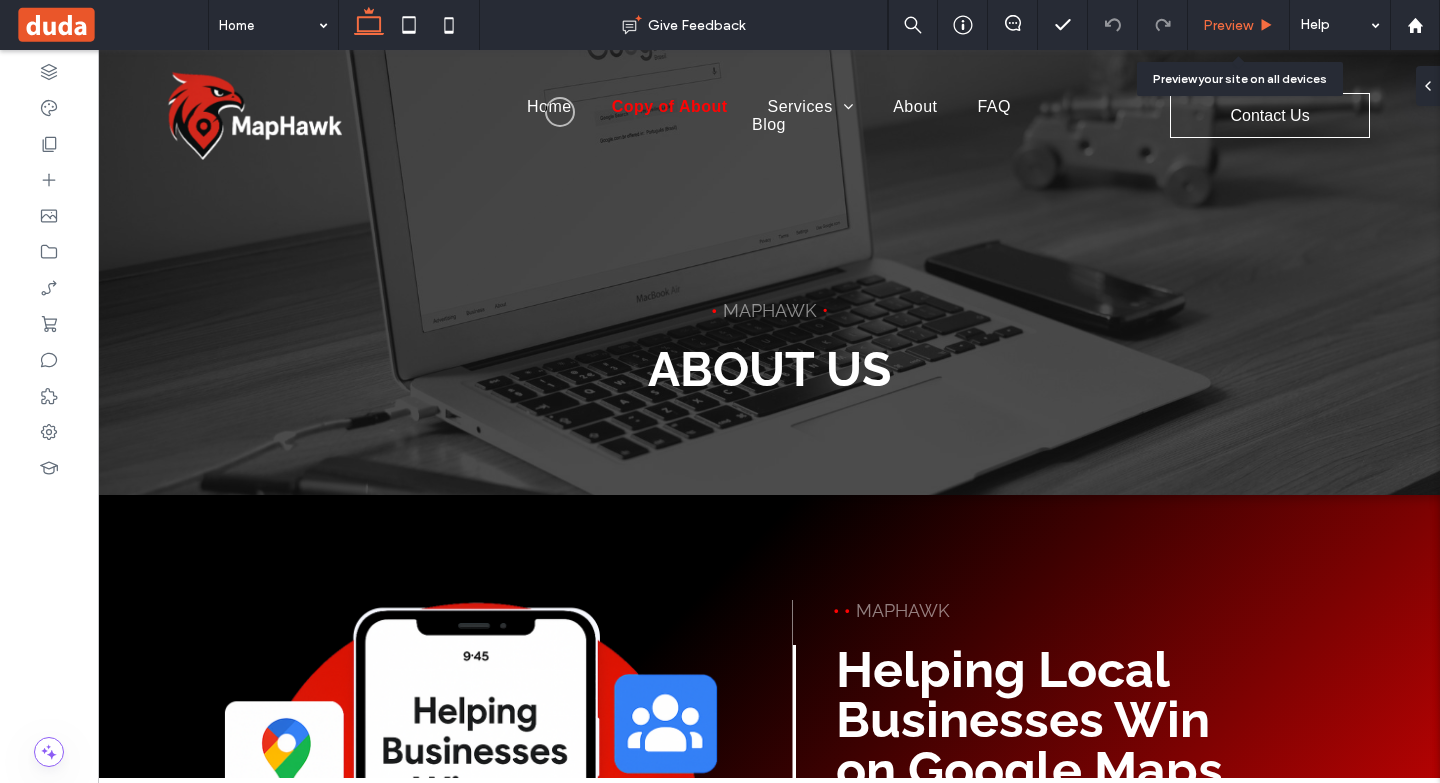 click on "Preview" at bounding box center (1228, 25) 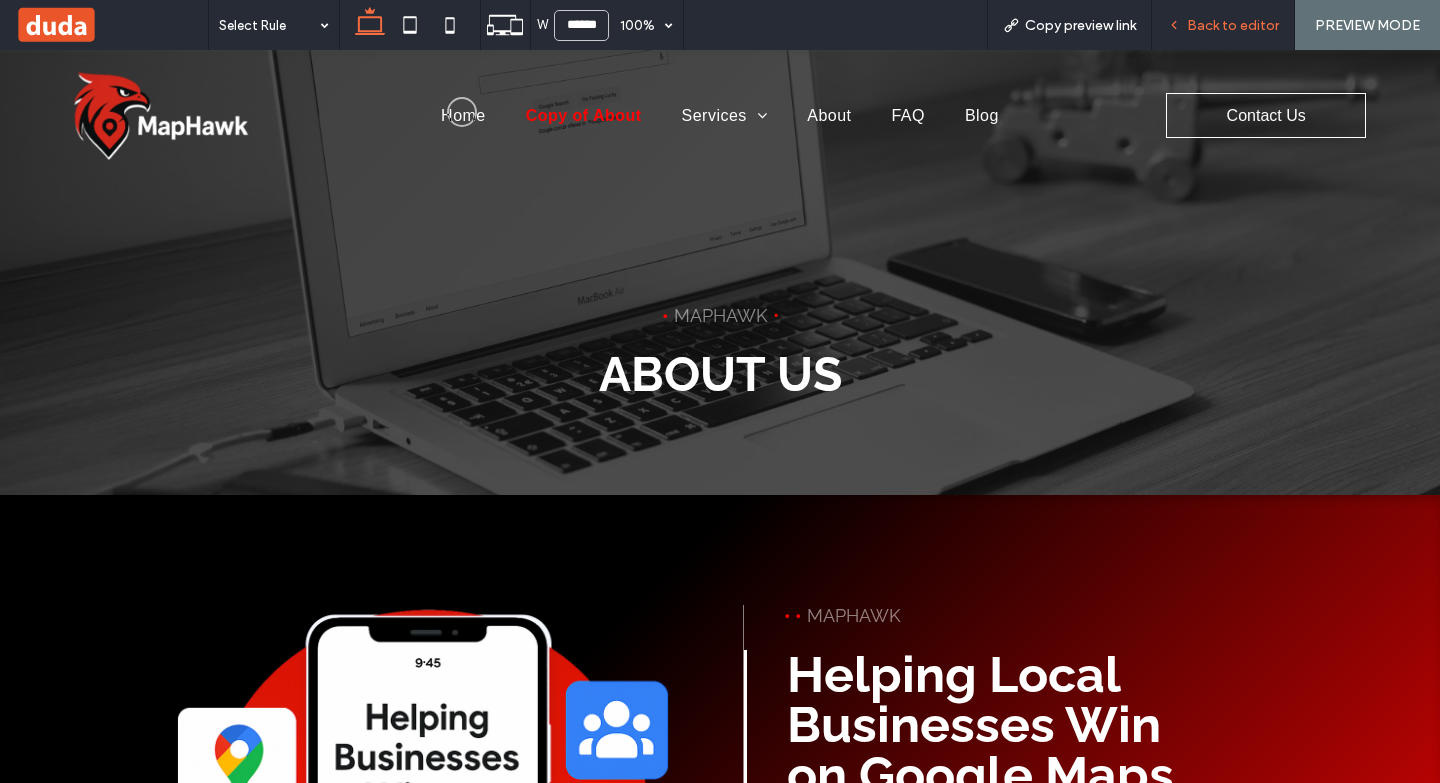 click on "Back to editor" at bounding box center (1233, 25) 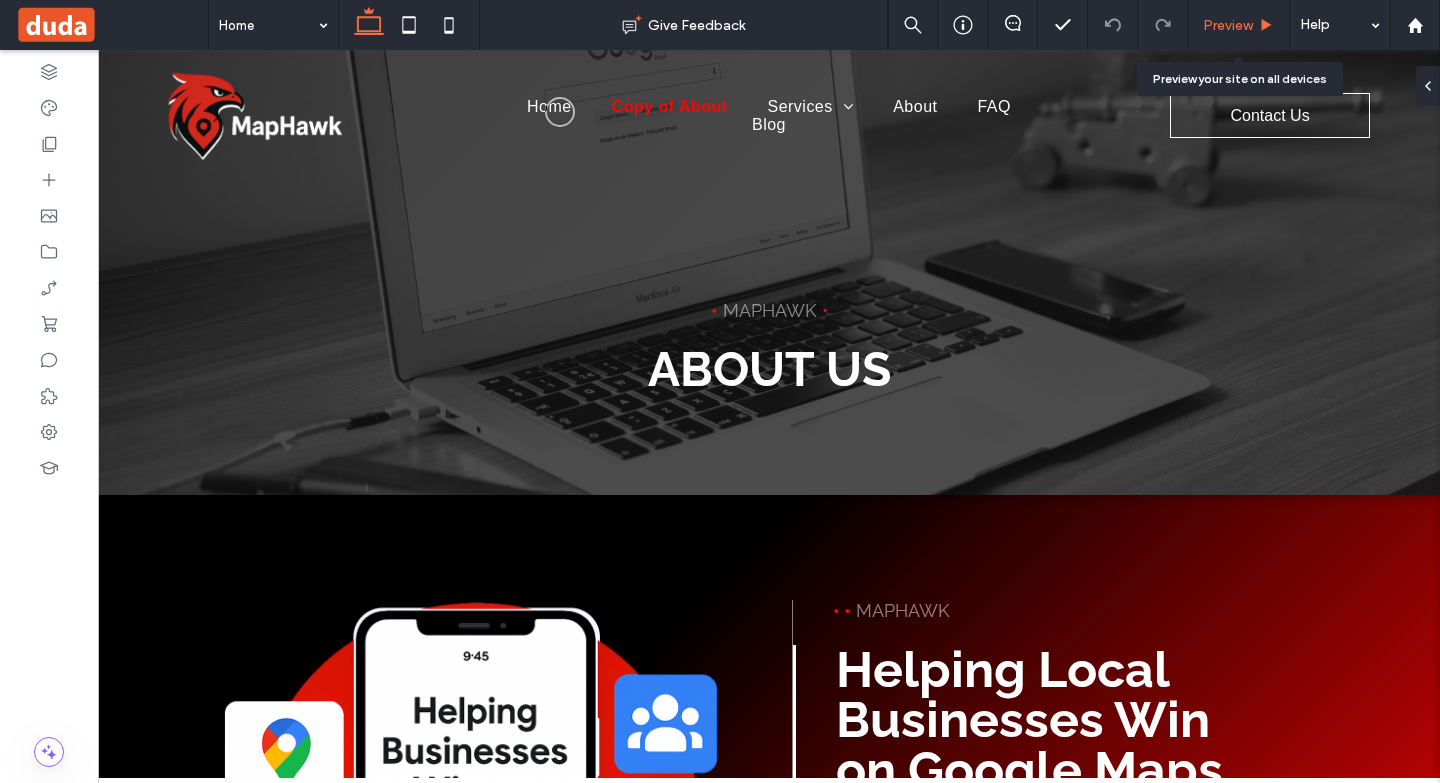click on "Preview" at bounding box center (1239, 25) 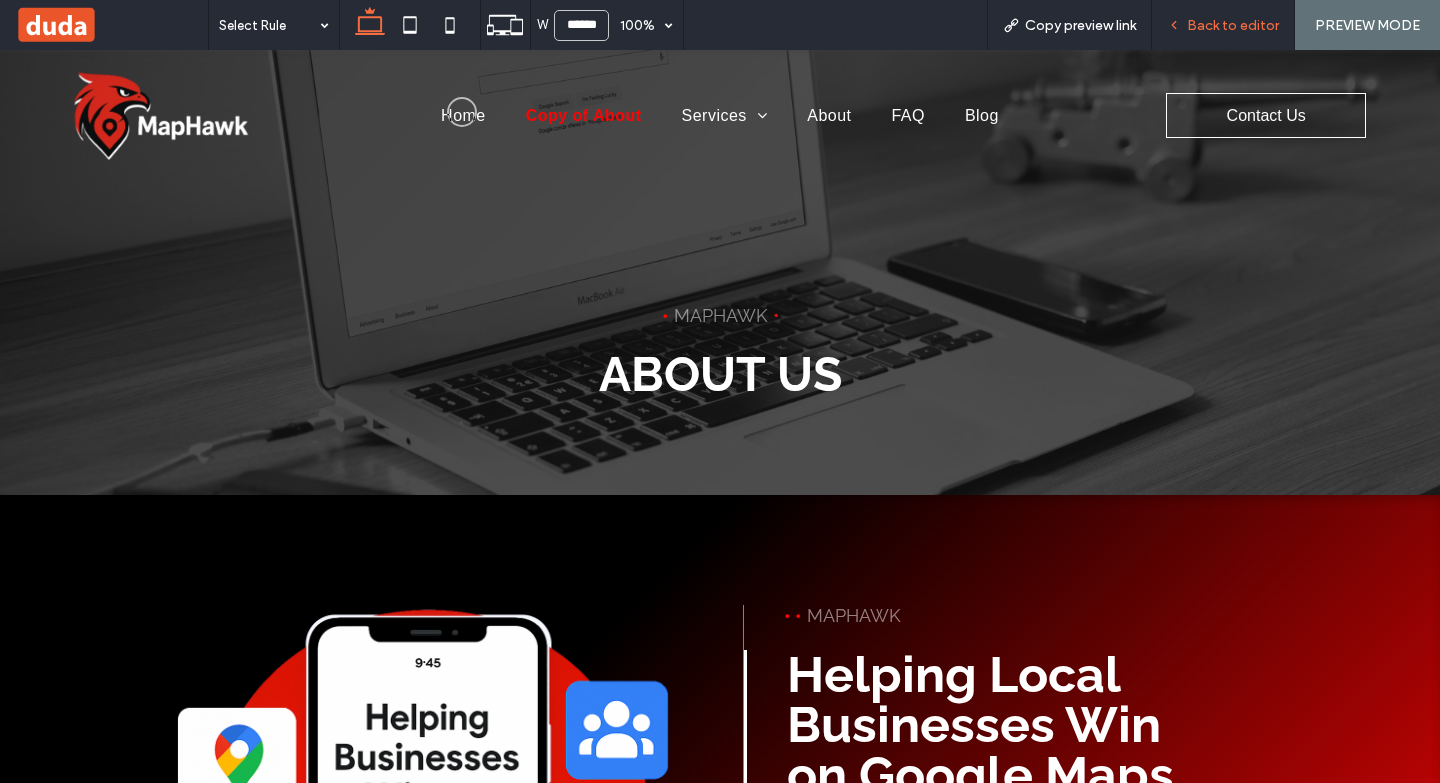 click on "Back to editor" at bounding box center [1223, 25] 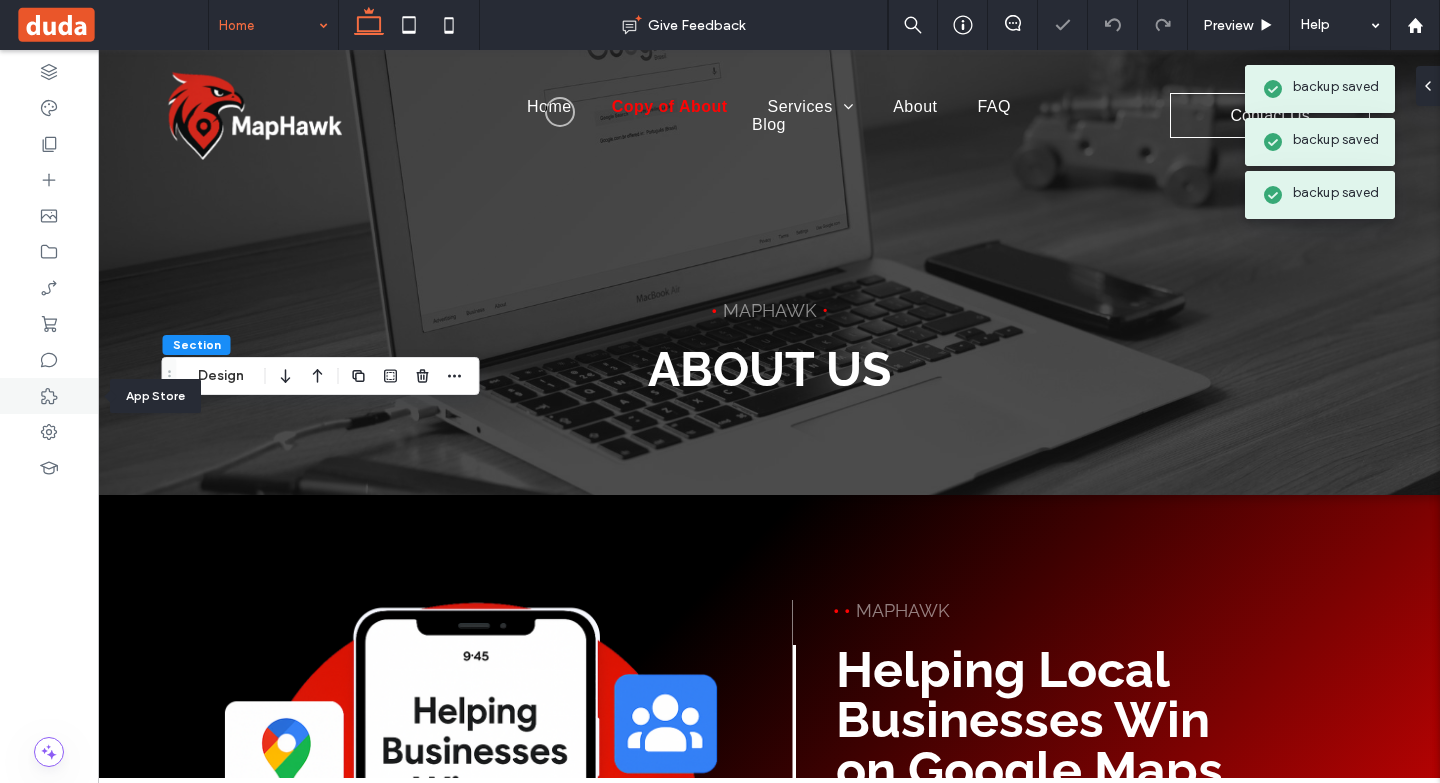 click 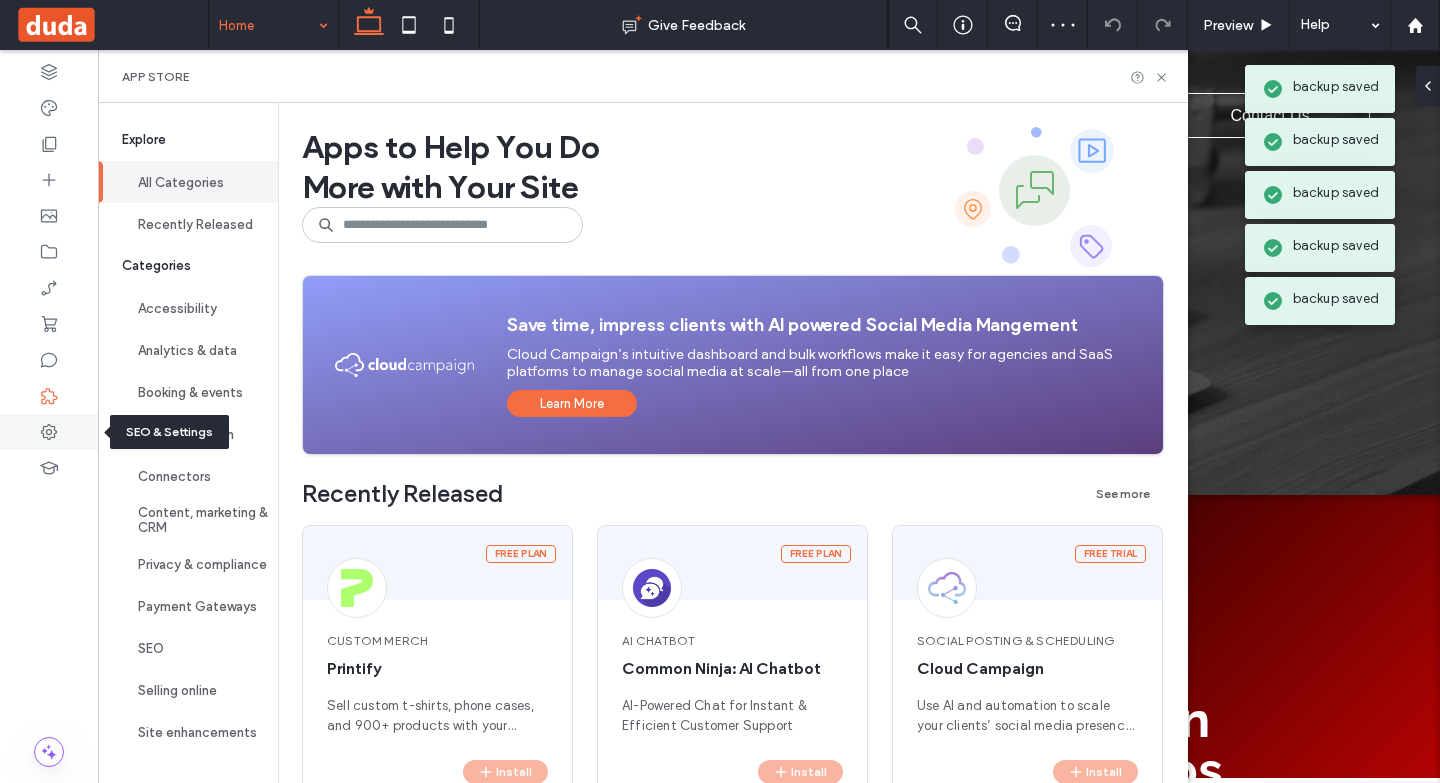 click 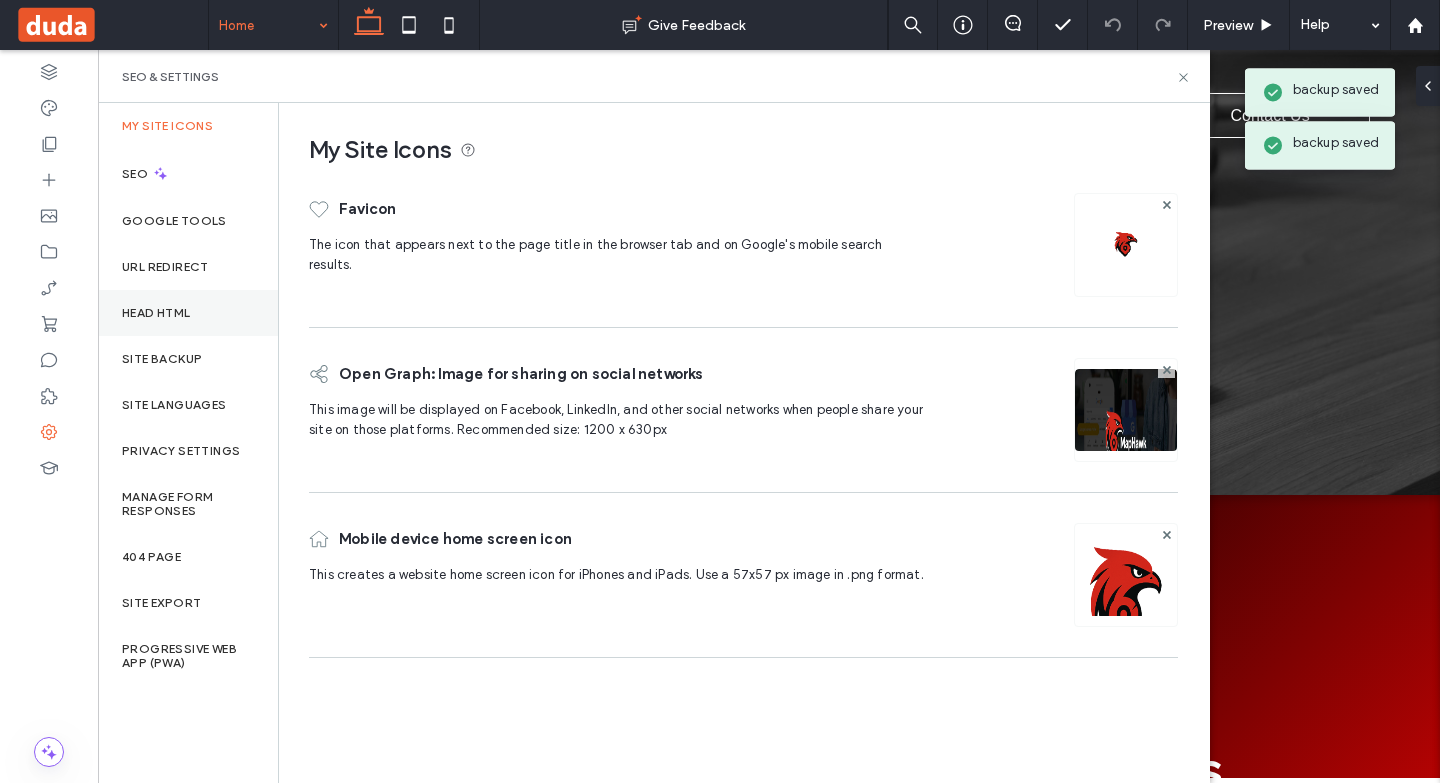 click on "Head HTML" at bounding box center [156, 313] 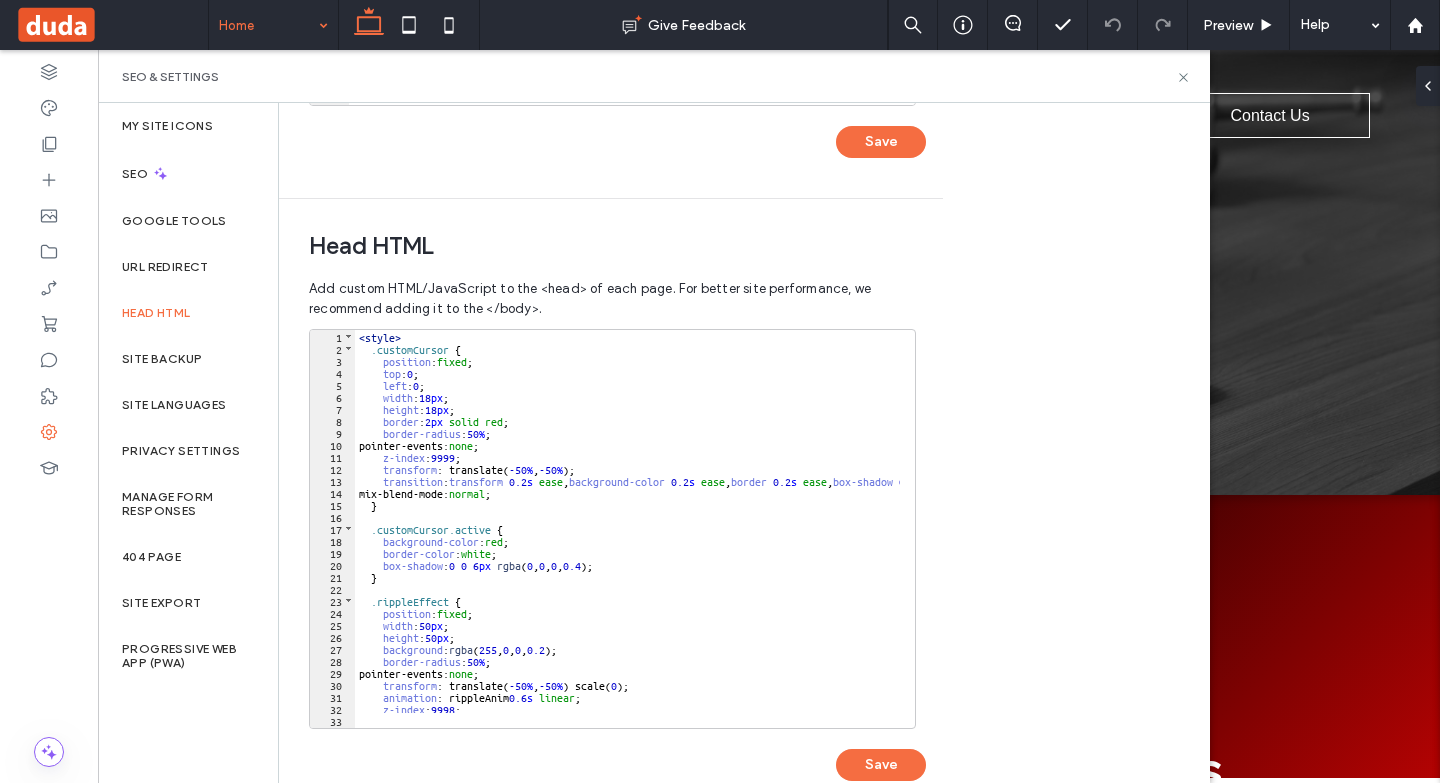 scroll, scrollTop: 587, scrollLeft: 0, axis: vertical 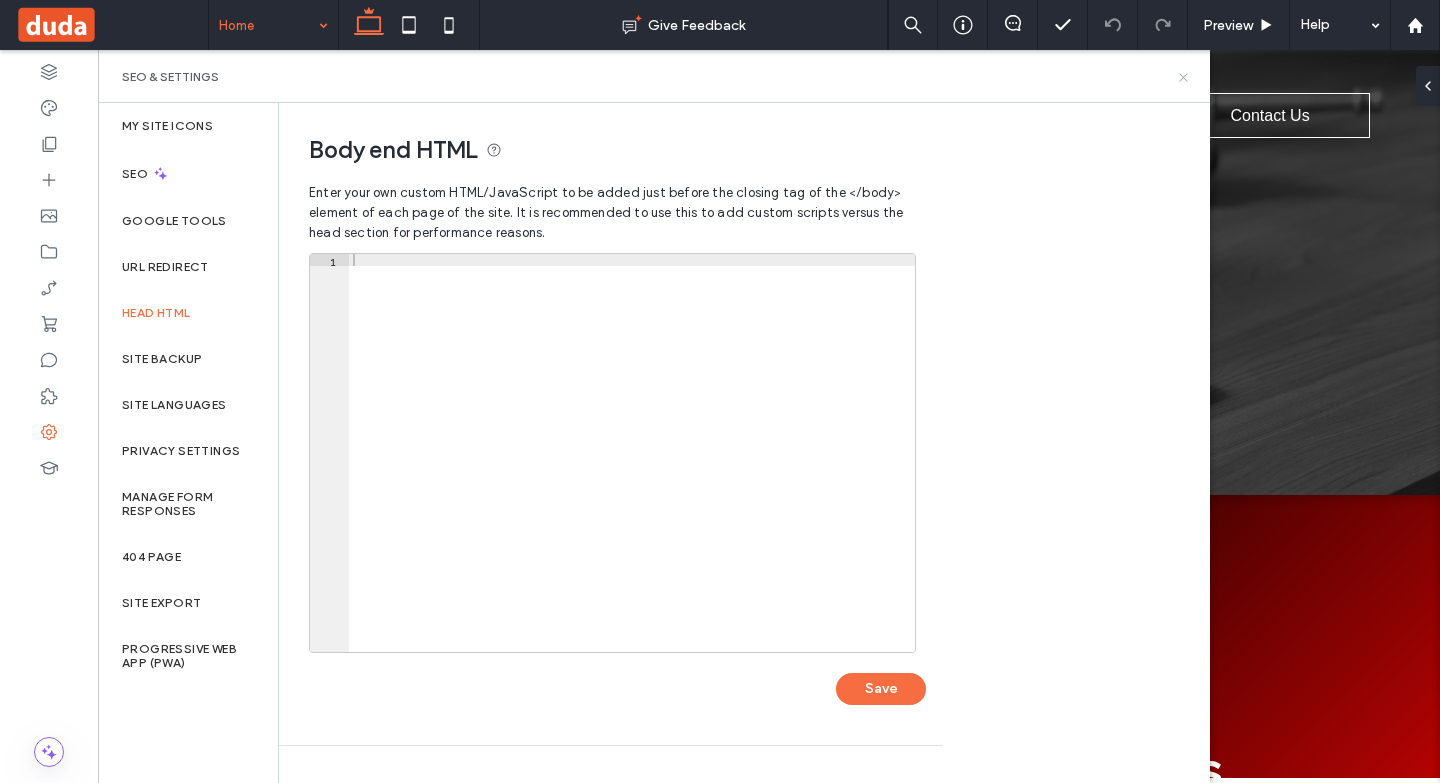 click 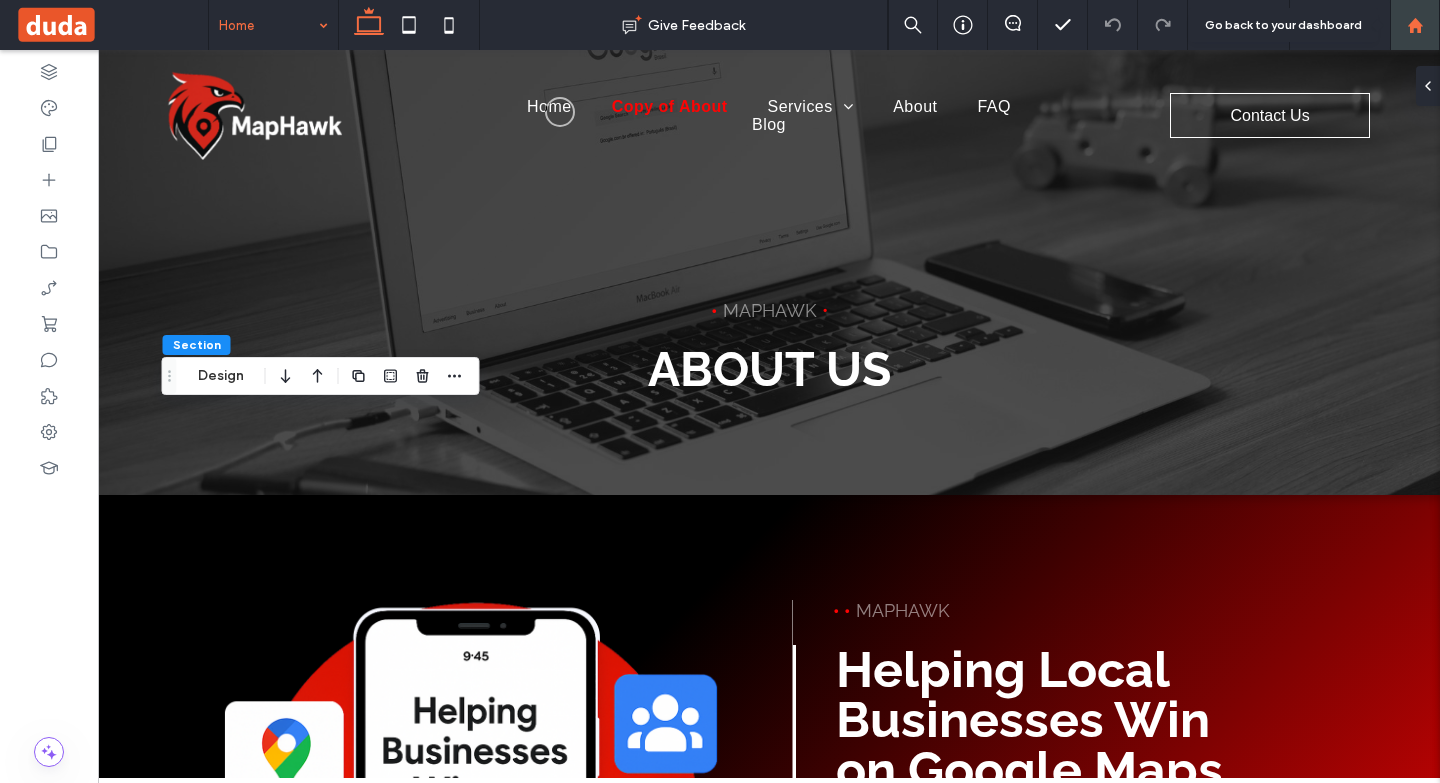 click at bounding box center (1415, 25) 